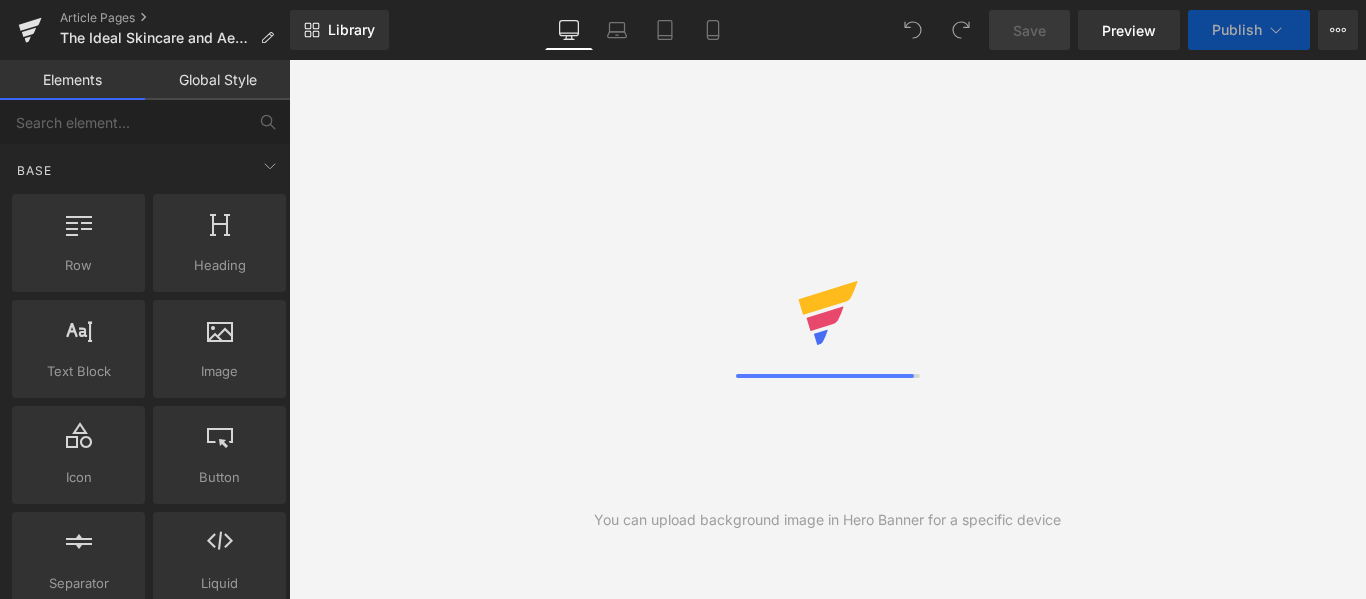 scroll, scrollTop: 0, scrollLeft: 0, axis: both 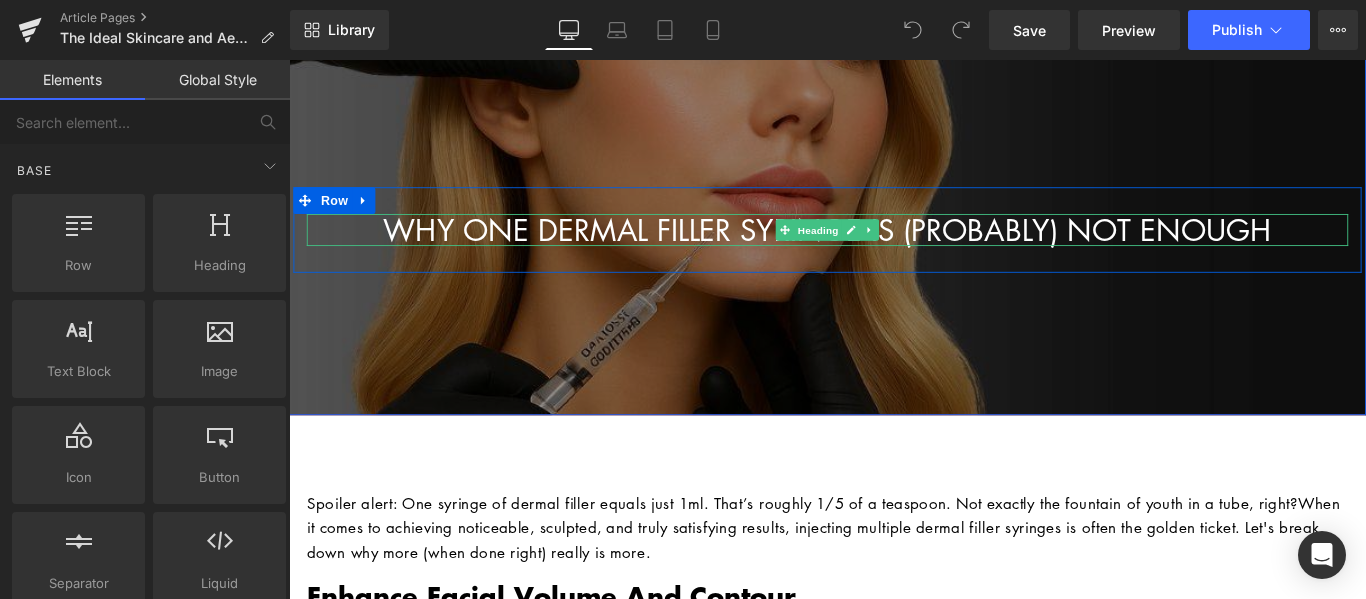 click on "Why One Dermal Filler Syringe Is (Probably) Not Enough" at bounding box center (894, 251) 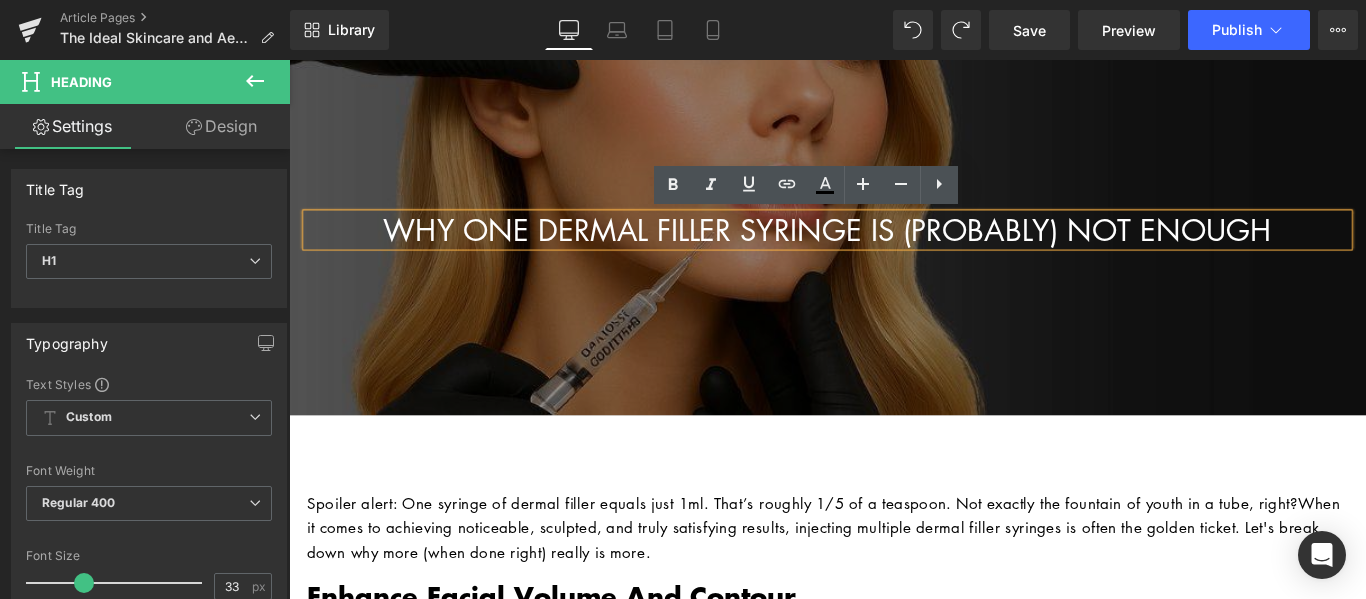 click on "Why One Dermal Filler Syringe Is (Probably) Not Enough" at bounding box center [894, 251] 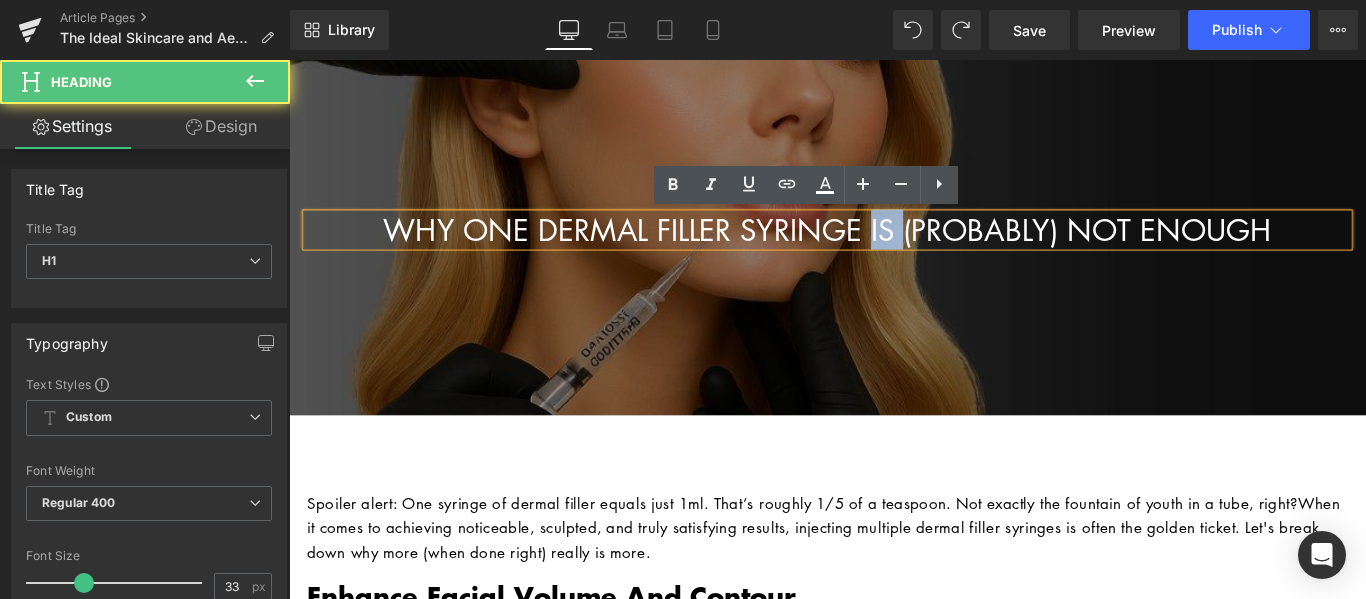 click on "Why One Dermal Filler Syringe Is (Probably) Not Enough" at bounding box center [894, 251] 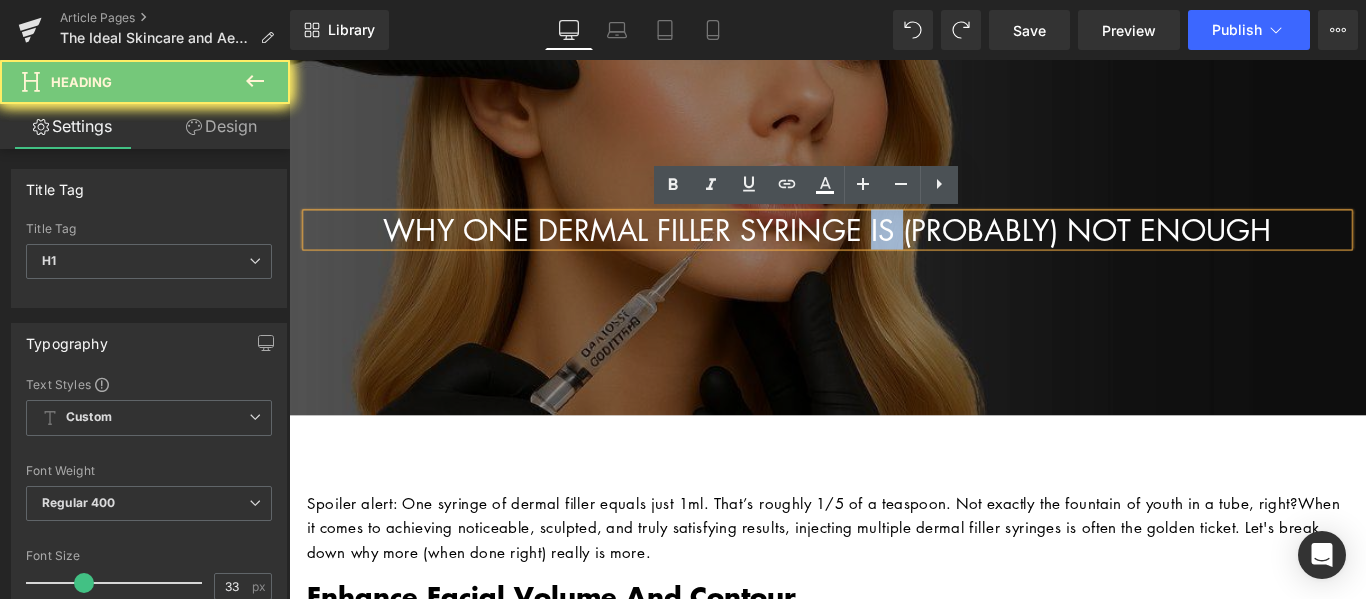 click on "Why One Dermal Filler Syringe Is (Probably) Not Enough" at bounding box center [894, 251] 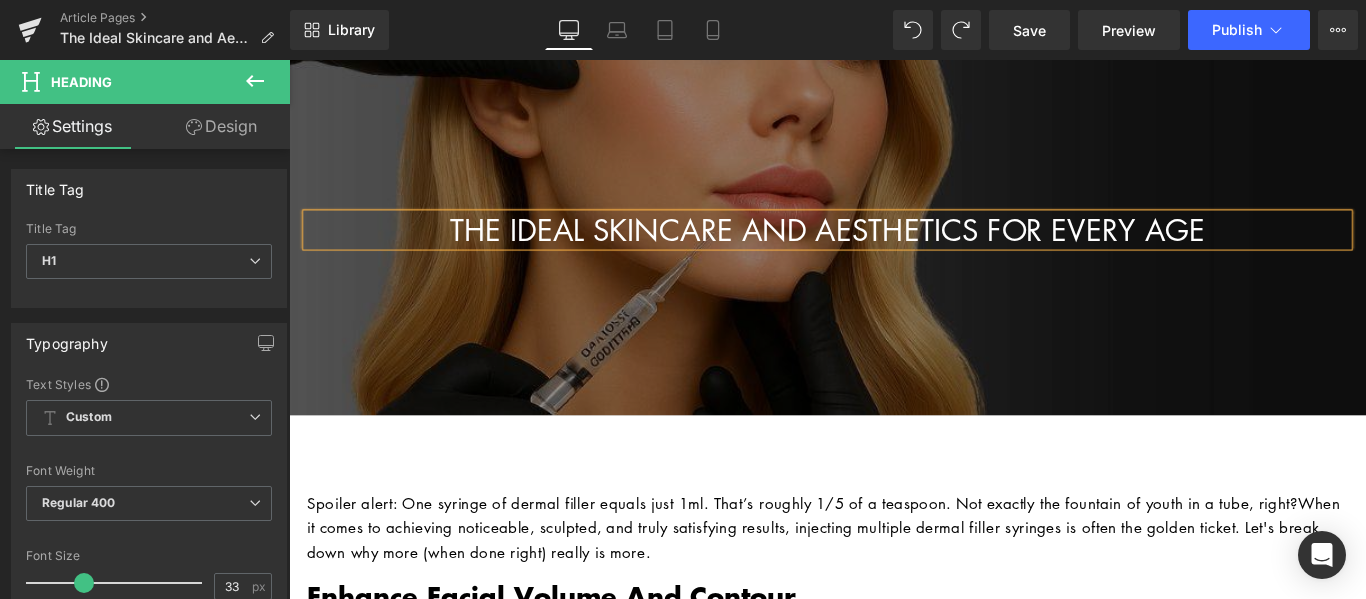click at bounding box center [894, 194] 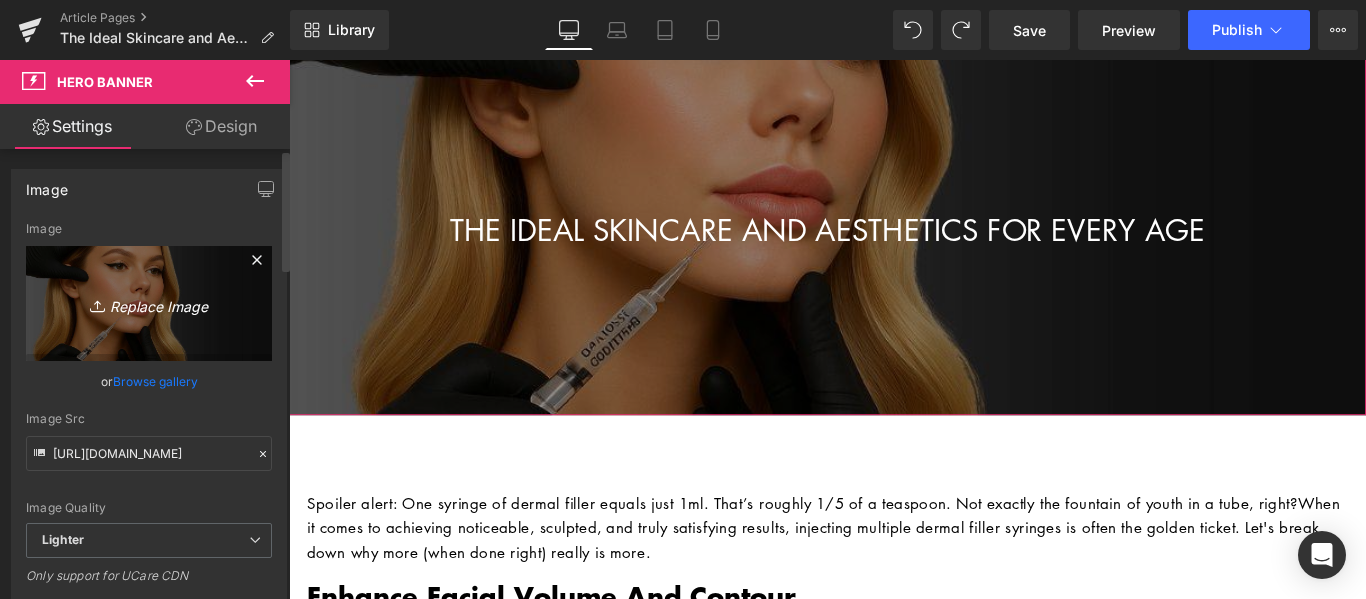 click on "Replace Image" at bounding box center [149, 303] 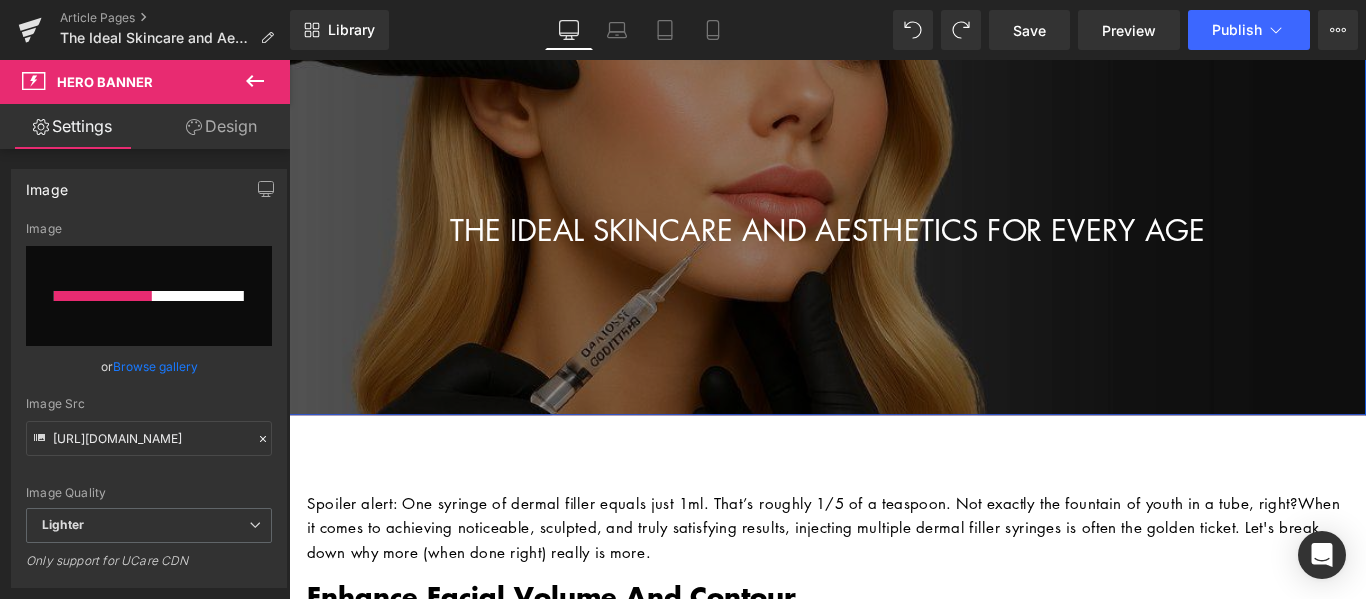 type 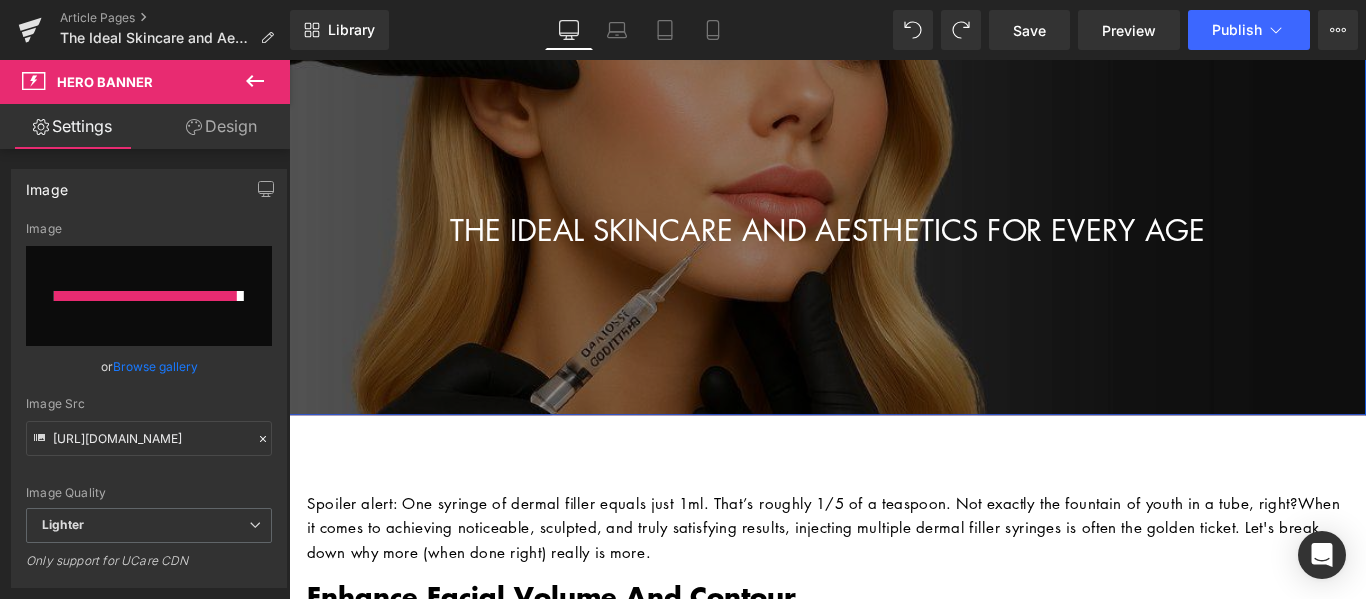 type on "https://ucarecdn.com/b08b835f-4a0e-408b-b44e-d14bba22b92a/-/format/auto/-/preview/3000x3000/-/quality/lighter/CC%20Newsletter%20Images%20_PLEASE%20DONT%20CHANGE_.jpg" 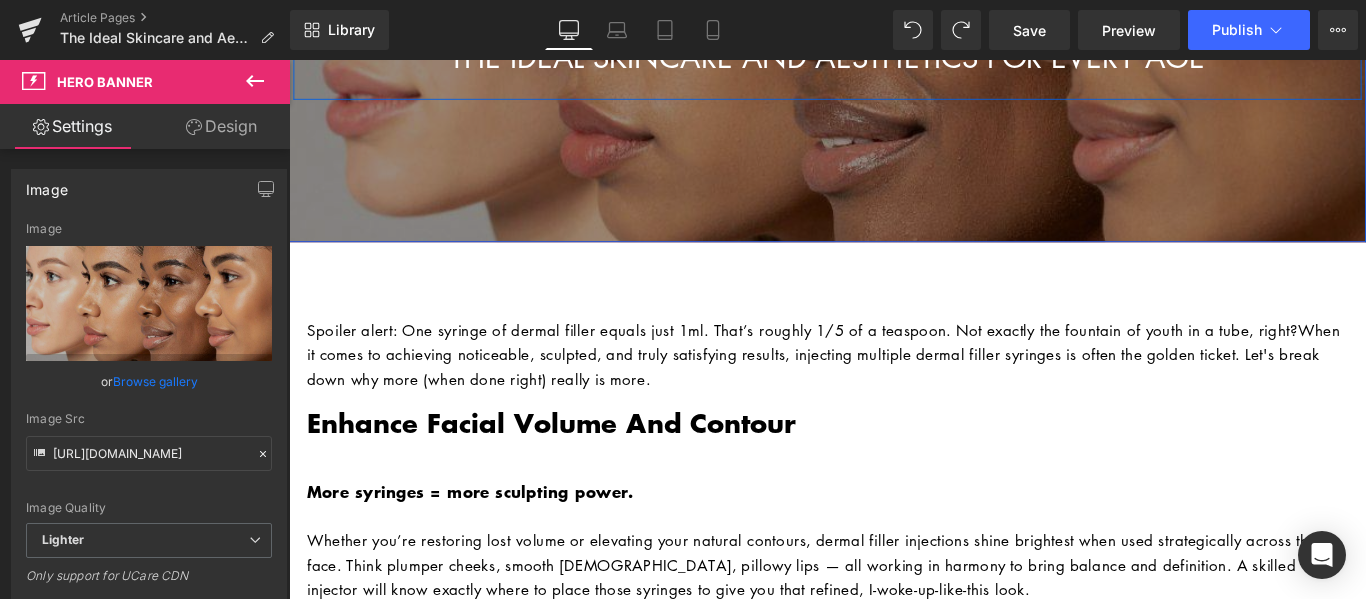scroll, scrollTop: 200, scrollLeft: 0, axis: vertical 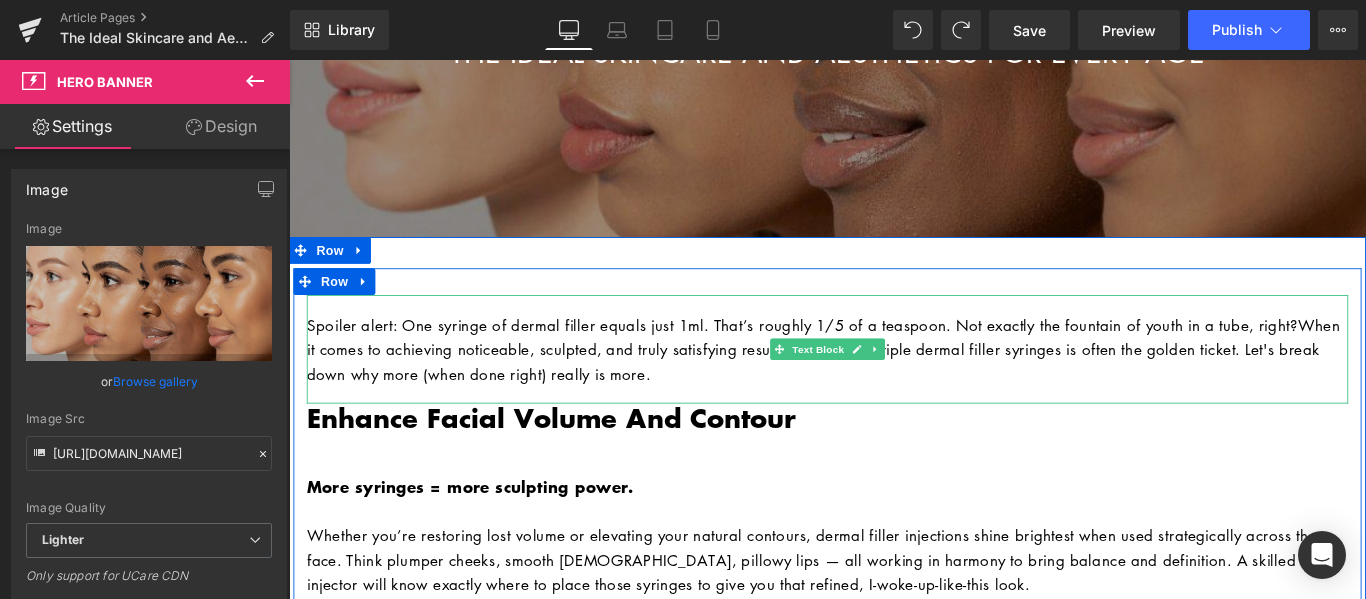 click on "When it comes to achieving noticeable, sculpted, and truly satisfying results, injecting multiple dermal filler syringes is often the golden ticket. Let's break down why more (when done right) really is more." at bounding box center [889, 384] 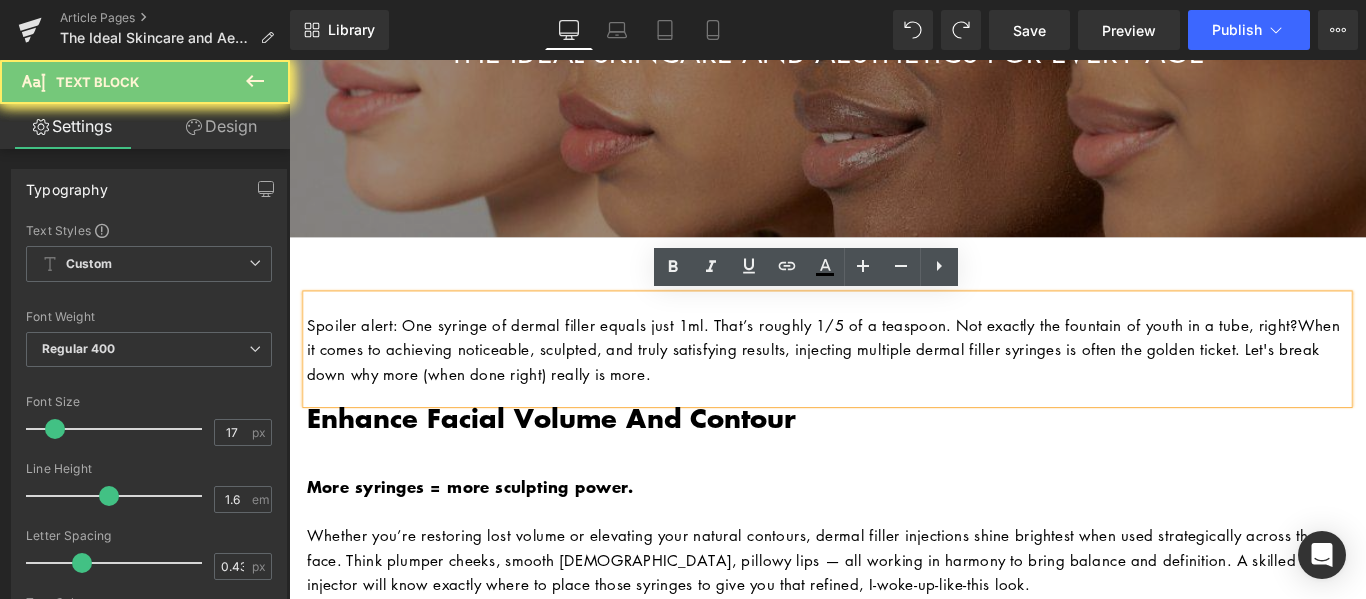 click on "When it comes to achieving noticeable, sculpted, and truly satisfying results, injecting multiple dermal filler syringes is often the golden ticket. Let's break down why more (when done right) really is more." at bounding box center (889, 384) 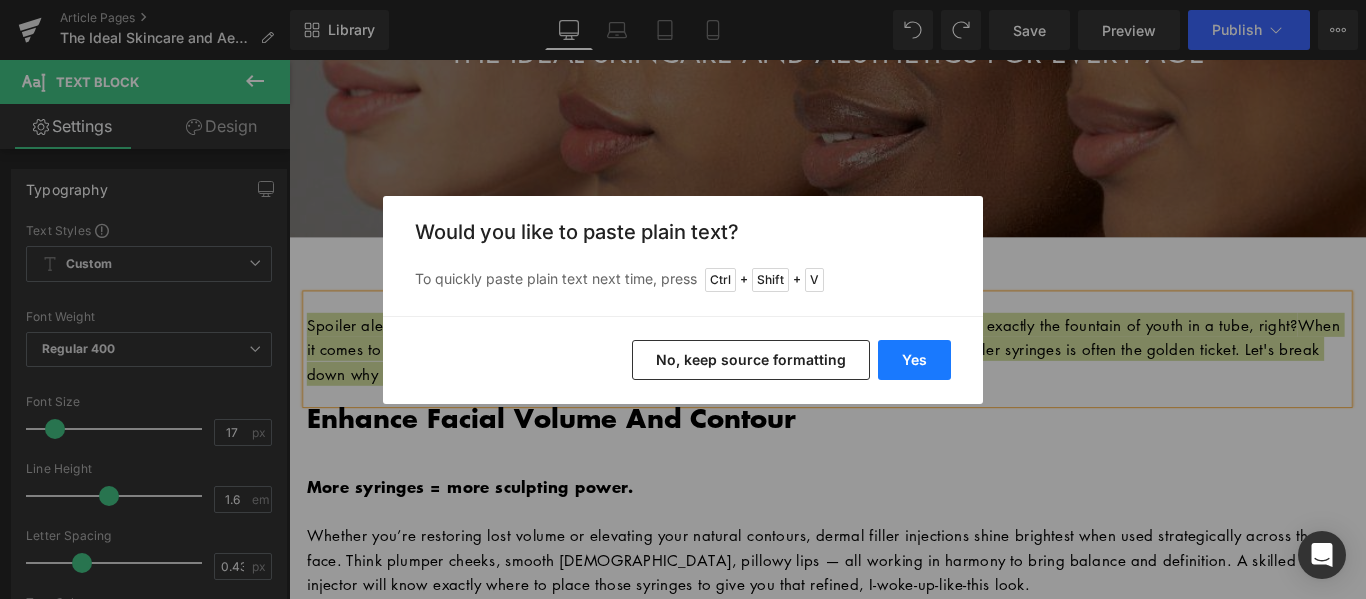 click on "Yes" at bounding box center (914, 360) 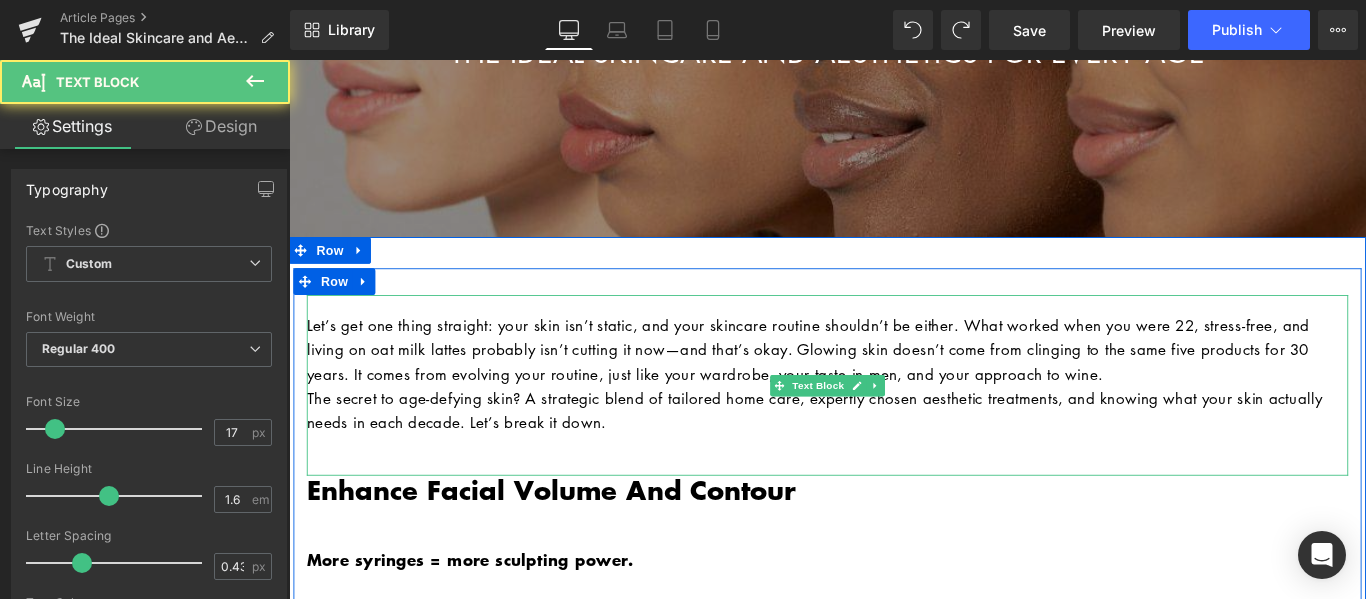 click on "The secret to age-defying skin? A strategic blend of tailored home care, expertly chosen aesthetic treatments, and knowing what your skin actually needs in each decade. Let’s break it down." at bounding box center [894, 453] 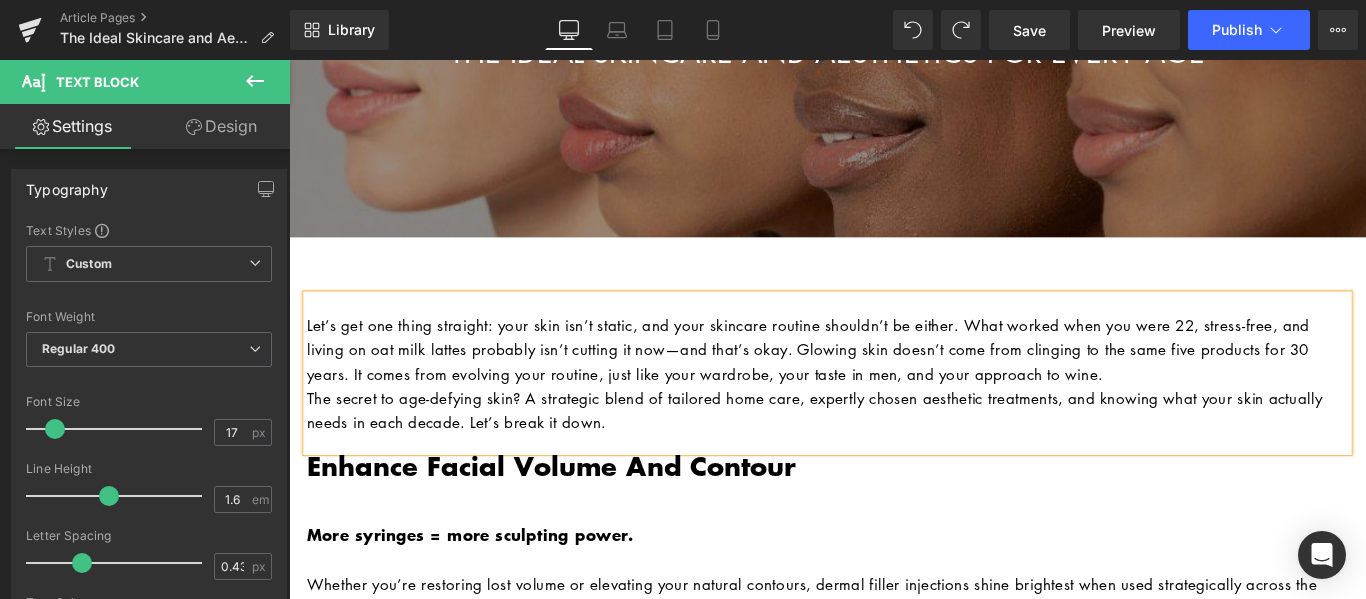 click on "Let’s get one thing straight: your skin isn’t static, and your skincare routine shouldn’t be either. What worked when you were 22, stress-free, and living on oat milk lattes probably isn’t cutting it now—and that’s okay. Glowing skin doesn’t come from clinging to the same five products for 30 years. It comes from evolving your routine, just like your wardrobe, your taste in men, and your approach to wine." at bounding box center (894, 385) 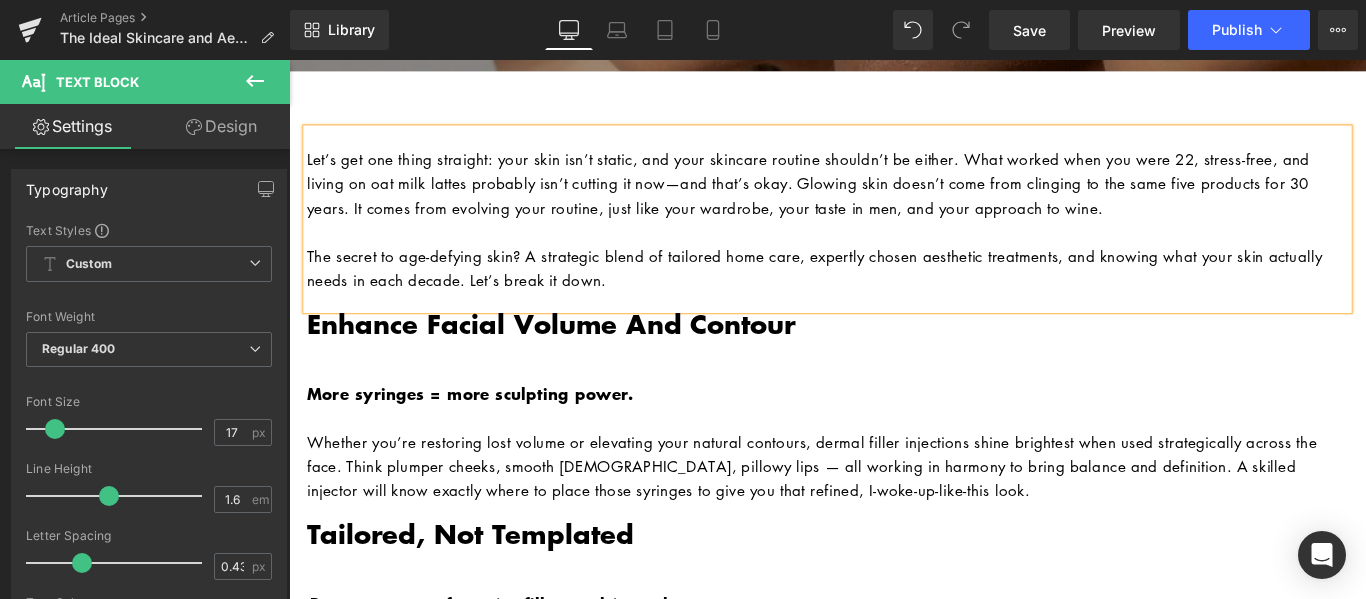 scroll, scrollTop: 400, scrollLeft: 0, axis: vertical 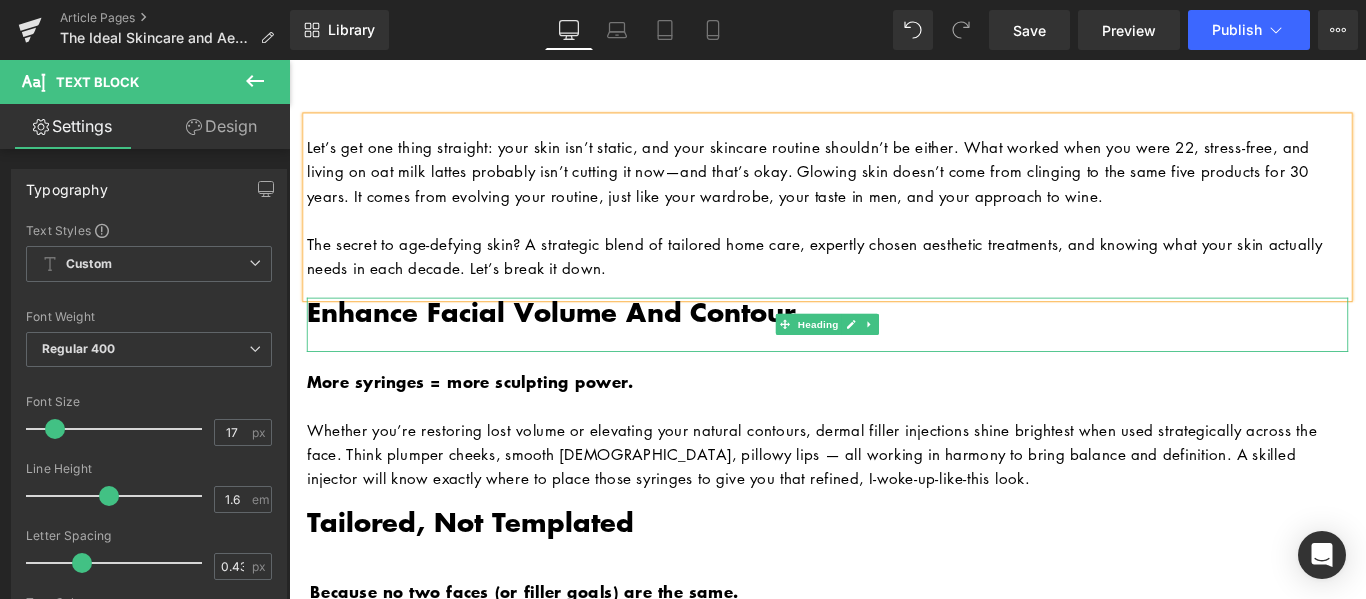 click on "Enhance Facial Volume and Contour" at bounding box center [583, 342] 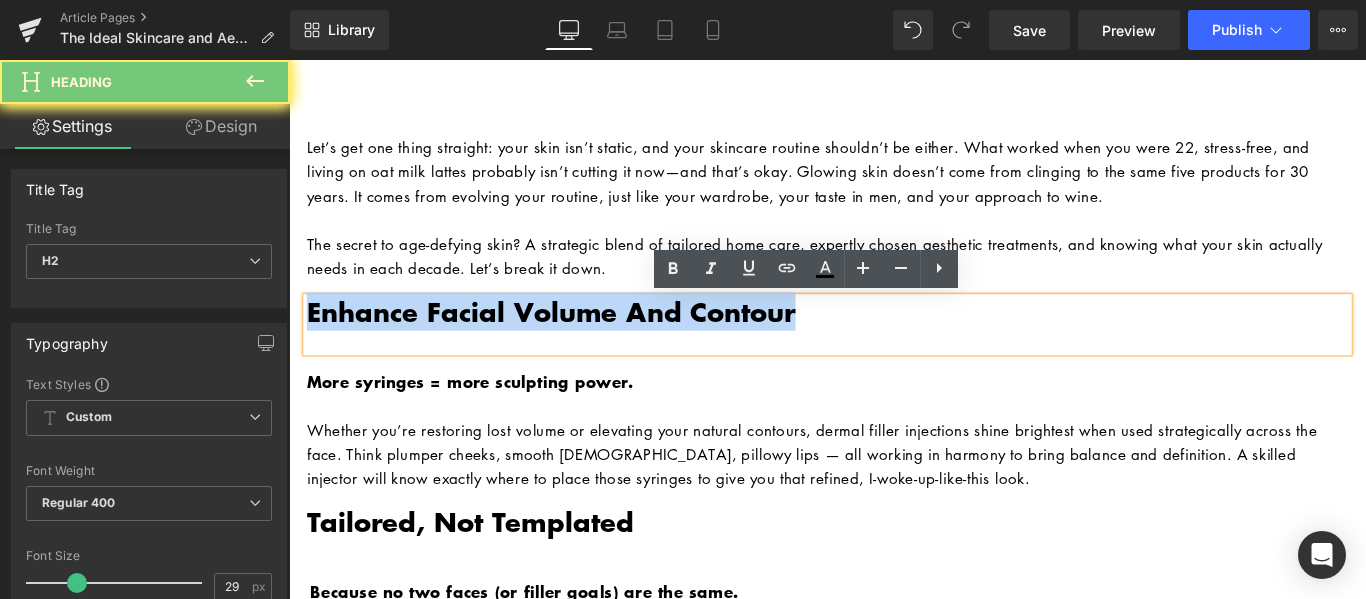 paste 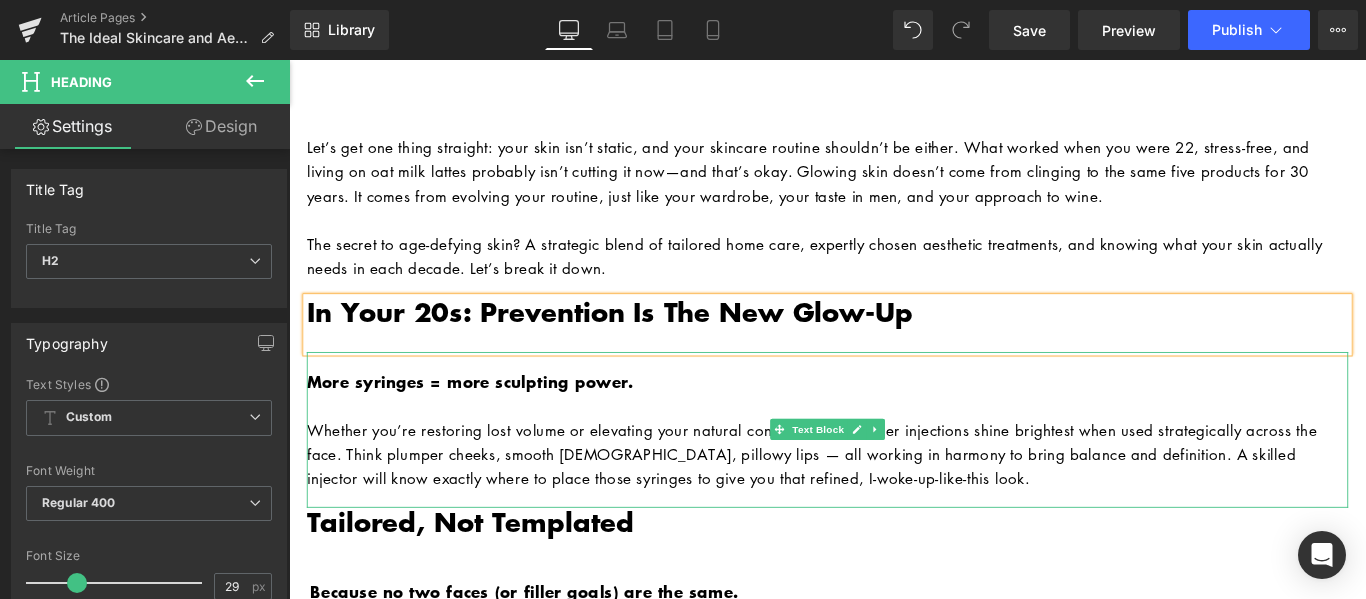 click on "Whether you’re restoring lost volume or elevating your natural contours, dermal filler injections shine brightest when used strategically across the face. Think plumper cheeks, smooth temples, pillowy lips — all working in harmony to bring balance and definition. A skilled injector will know exactly where to place those syringes to give you that refined, I-woke-up-like-this look." at bounding box center [876, 502] 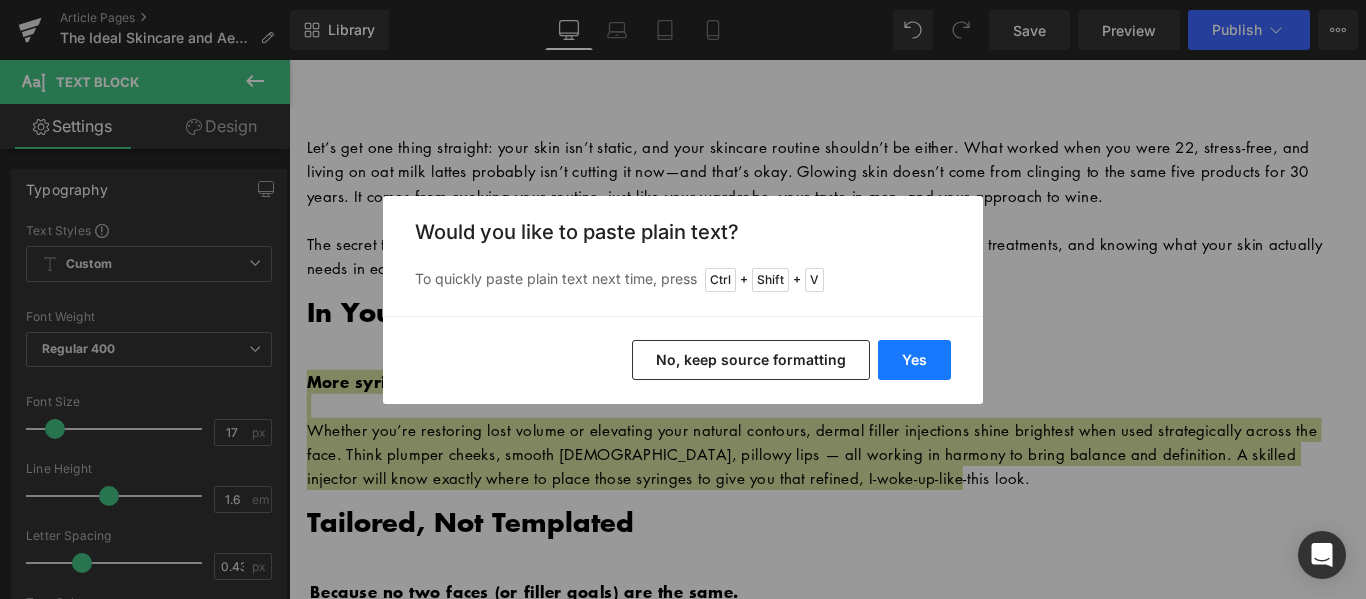 click on "Yes" at bounding box center [914, 360] 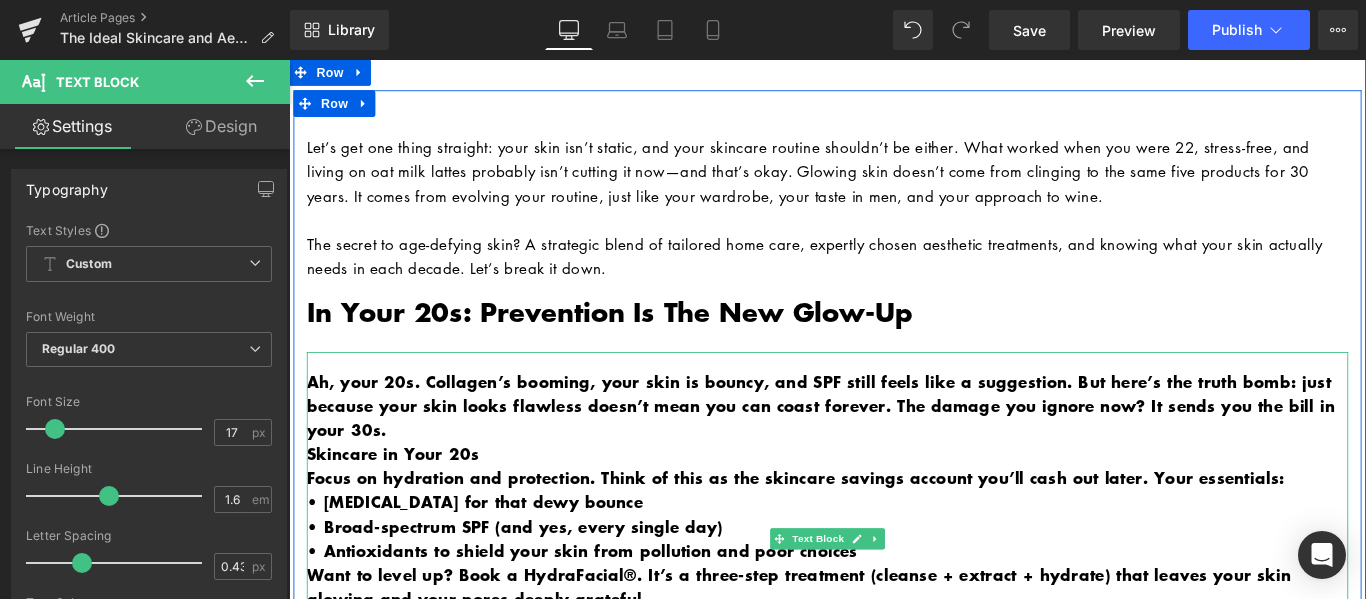 click on "Ah, your 20s. Collagen’s booming, your skin is bouncy, and SPF still feels like a suggestion. But here’s the truth bomb: just because your skin looks flawless doesn’t mean you can coast forever. The damage you ignore now? It sends you the bill in your 30s." at bounding box center (886, 448) 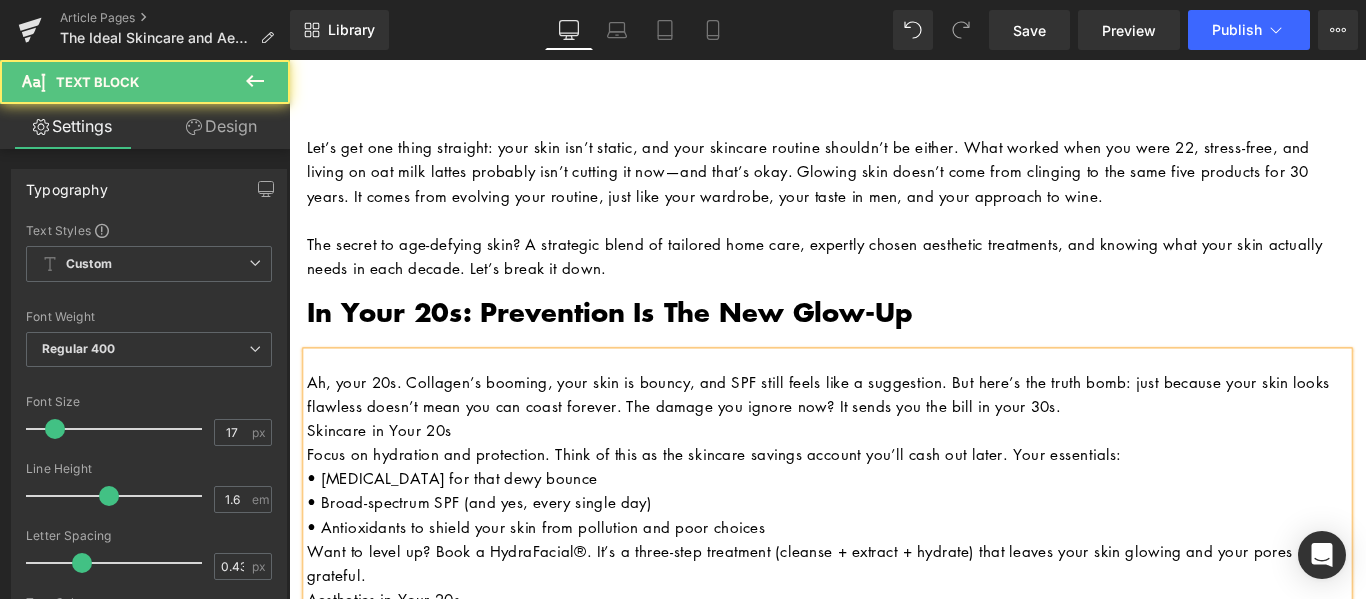 click on "Skincare in Your 20s" at bounding box center (894, 475) 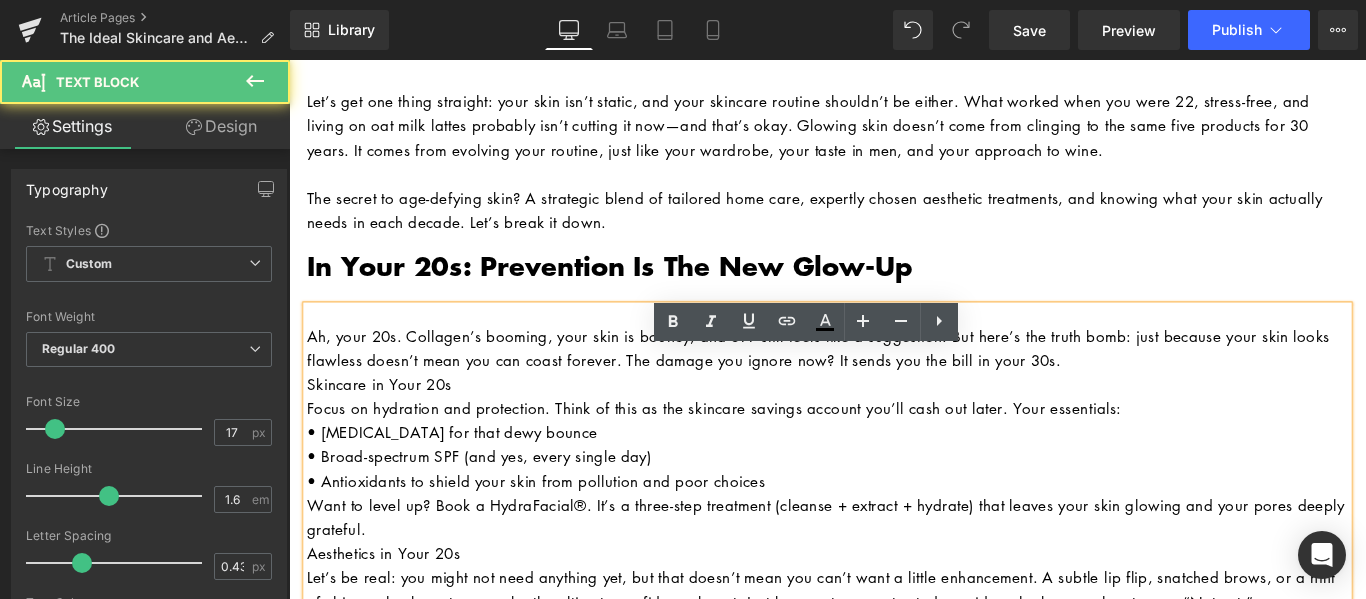 scroll, scrollTop: 500, scrollLeft: 0, axis: vertical 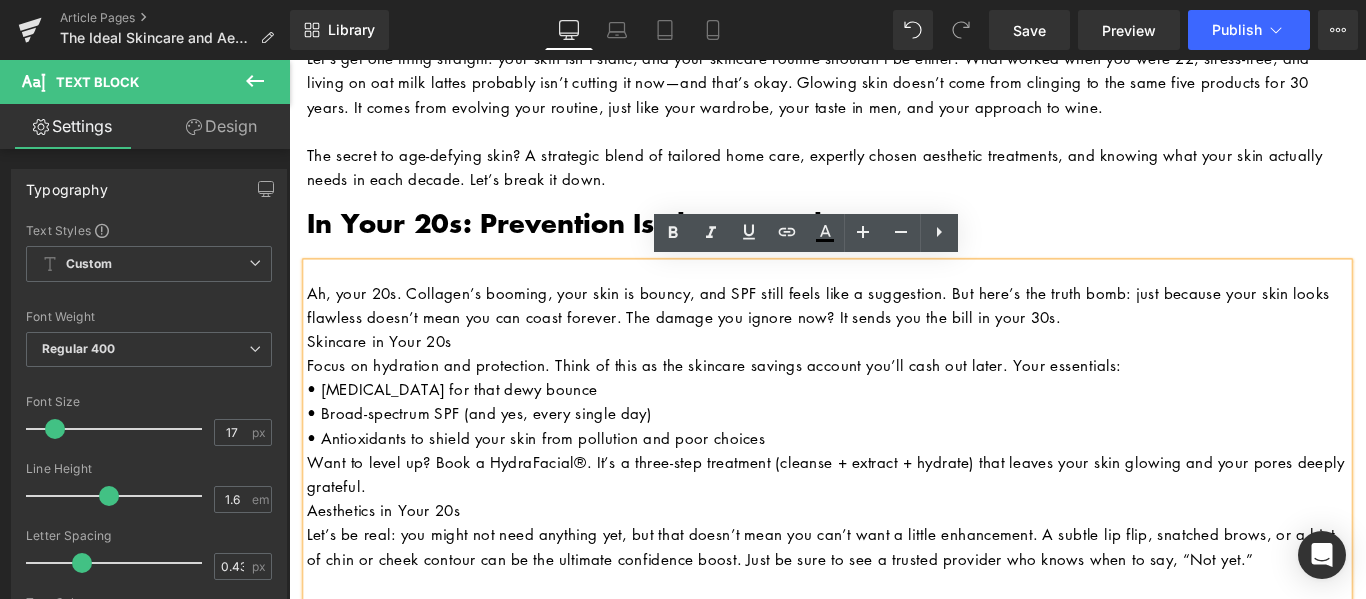 click on "Ah, your 20s. Collagen’s booming, your skin is bouncy, and SPF still feels like a suggestion. But here’s the truth bomb: just because your skin looks flawless doesn’t mean you can coast forever. The damage you ignore now? It sends you the bill in your 30s." at bounding box center [894, 335] 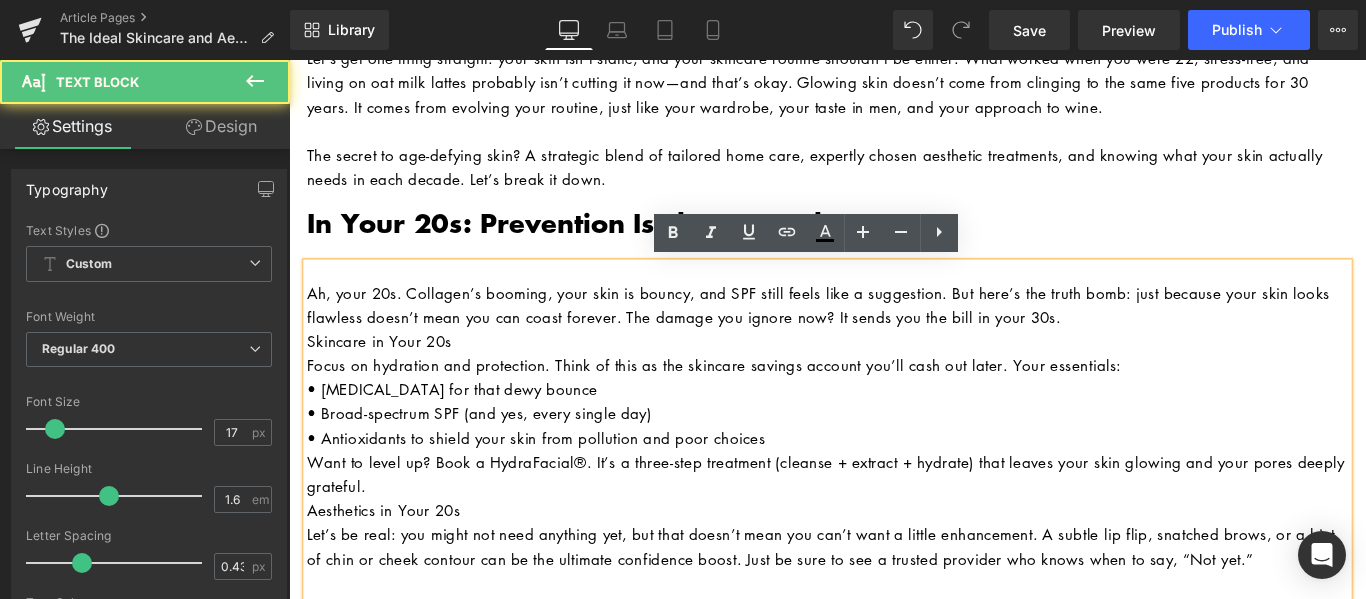 type 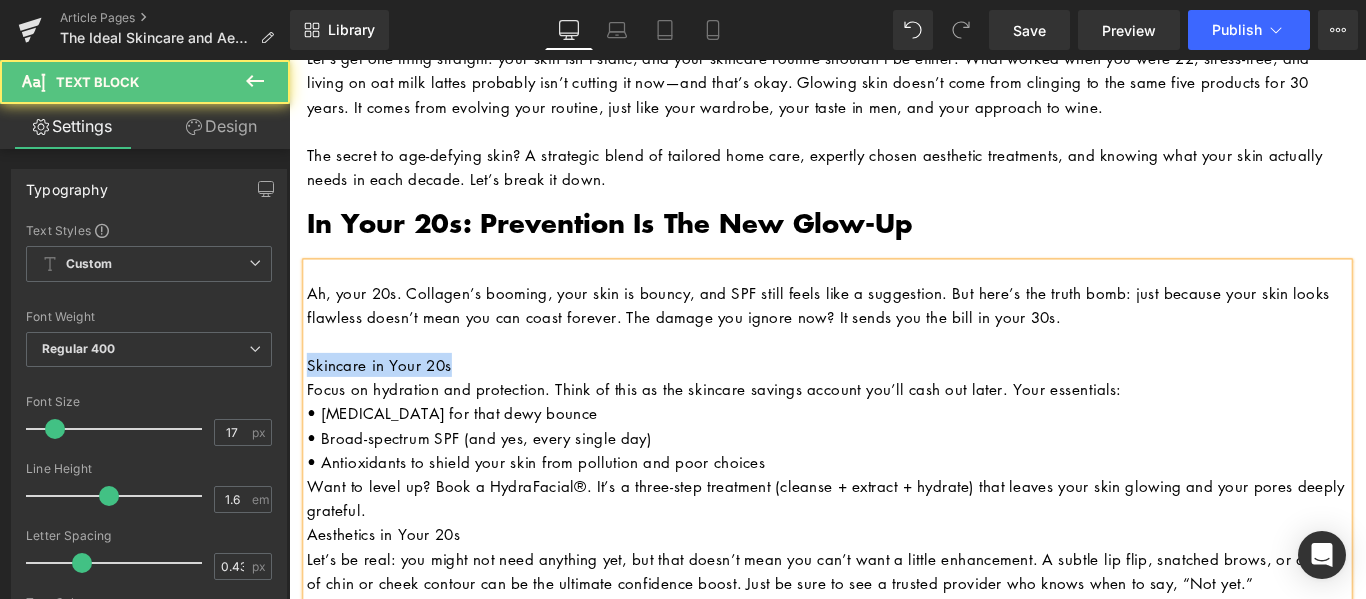 drag, startPoint x: 488, startPoint y: 392, endPoint x: 280, endPoint y: 401, distance: 208.19463 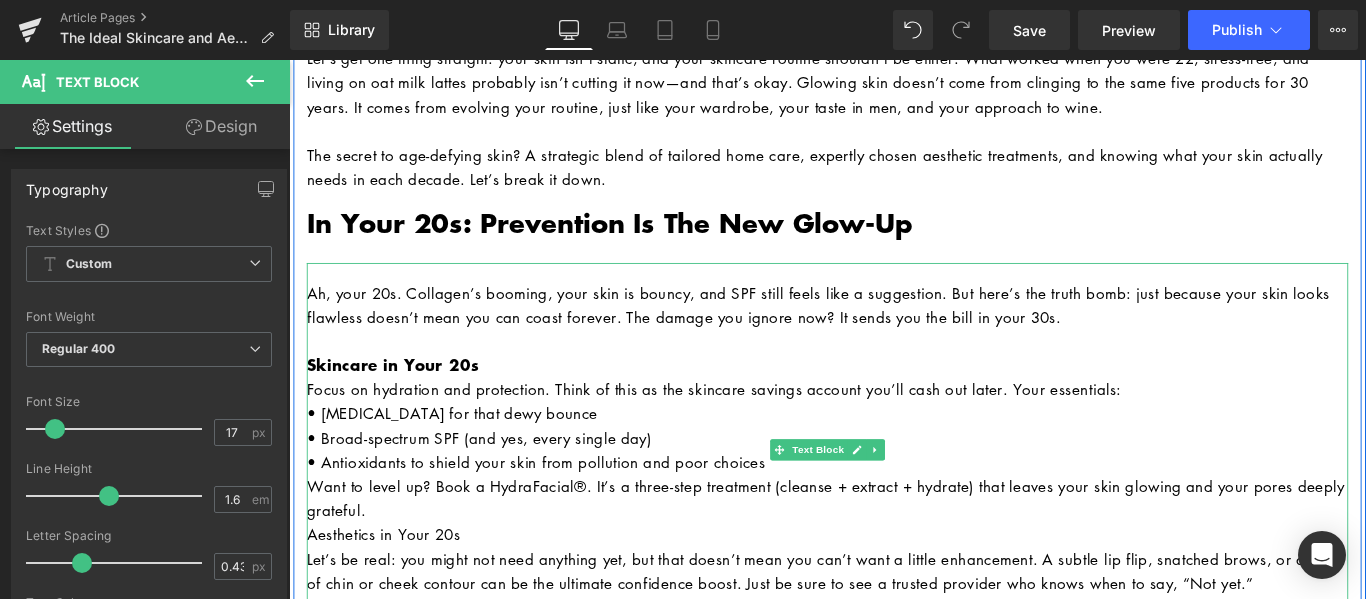 click on "Skincare in Your 20s" at bounding box center (406, 402) 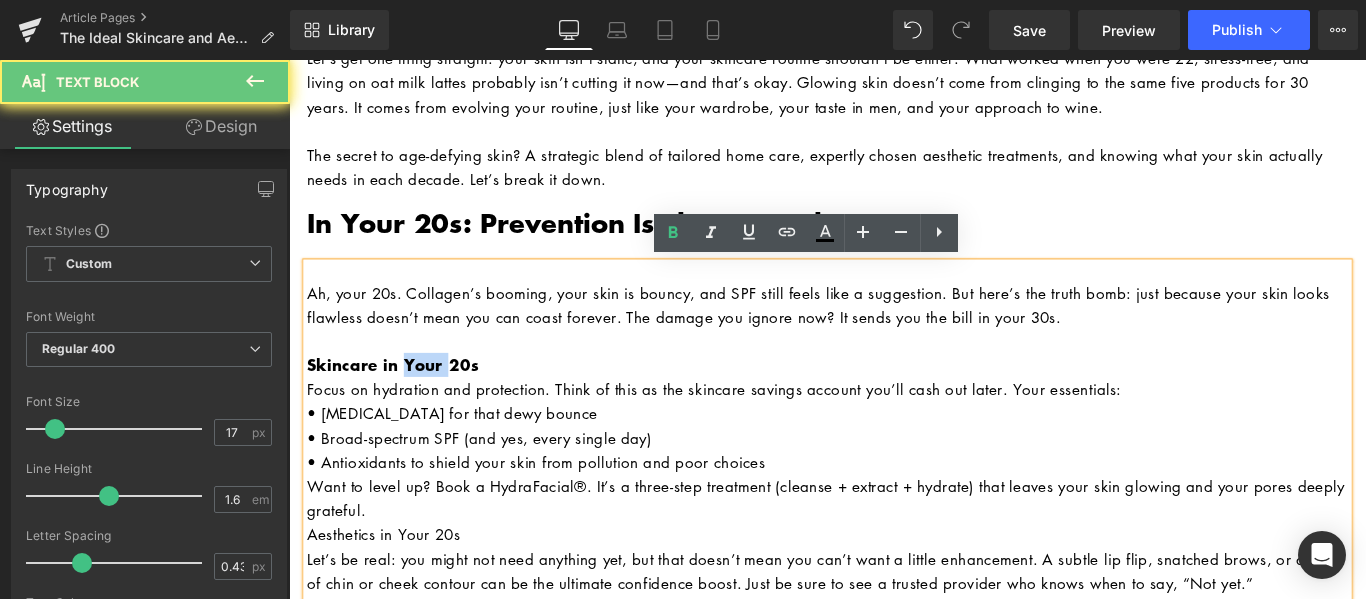 click on "Skincare in Your 20s" at bounding box center [406, 402] 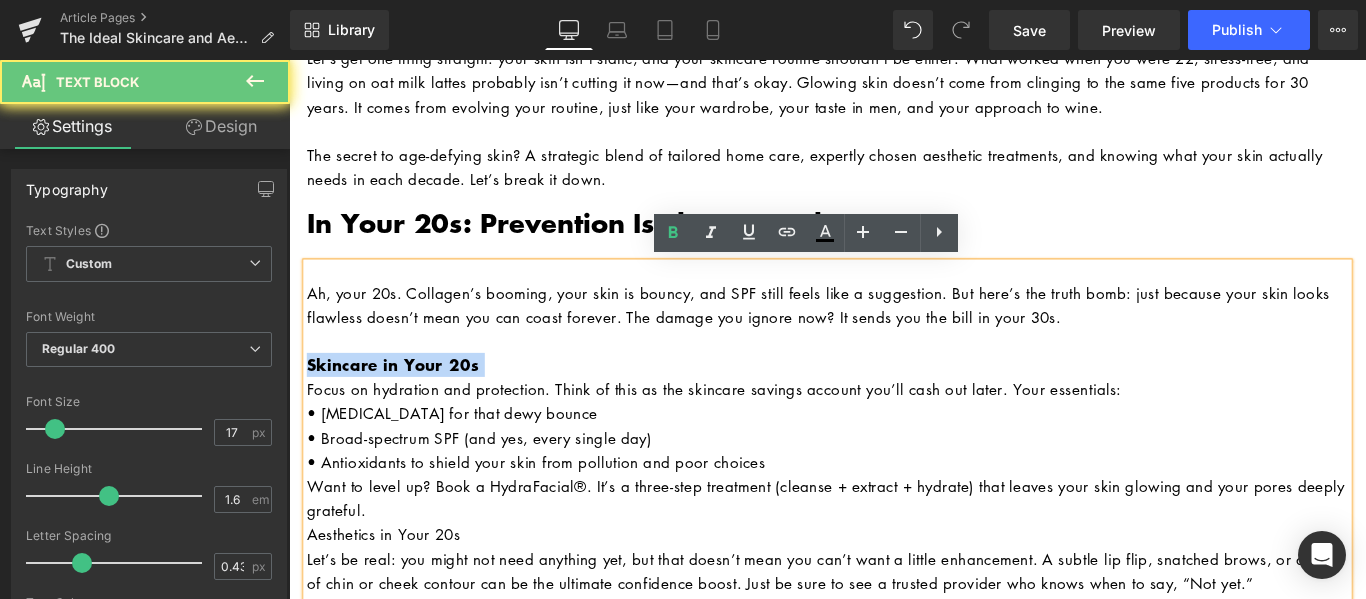 click on "Skincare in Your 20s" at bounding box center (406, 402) 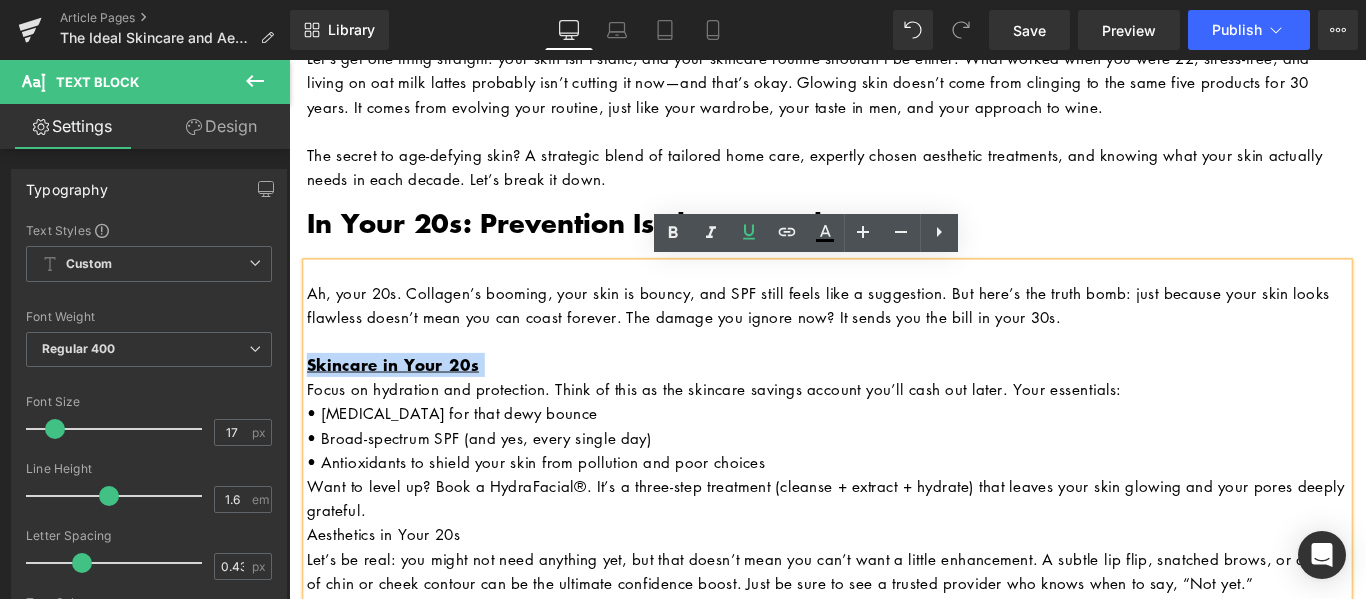 click on "Skincare in Your 20s" at bounding box center [894, 402] 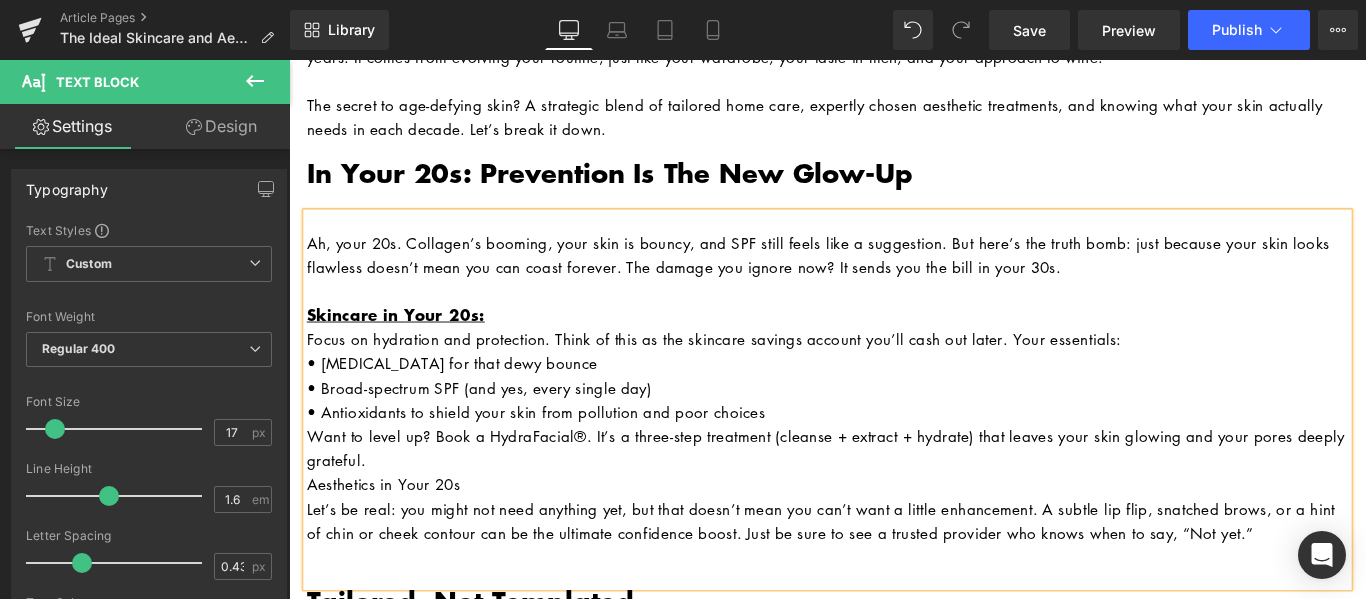 scroll, scrollTop: 600, scrollLeft: 0, axis: vertical 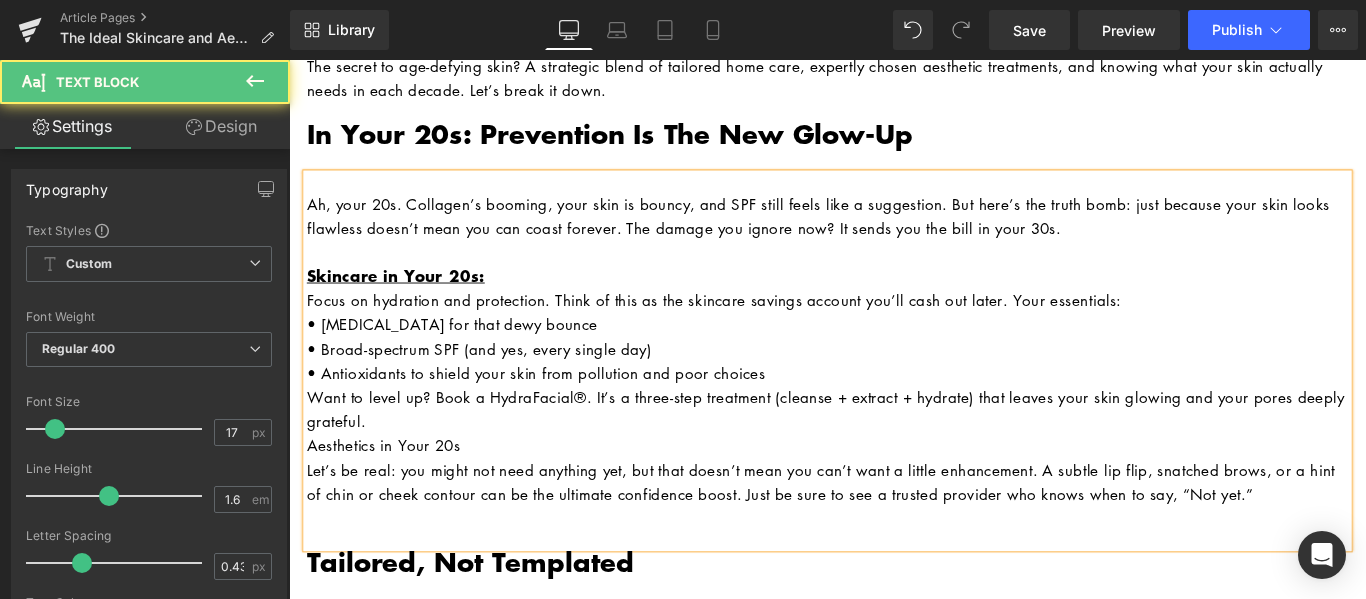 click on "Want to level up? Book a HydraFacial®. It’s a three-step treatment (cleanse + extract + hydrate) that leaves your skin glowing and your pores deeply grateful." at bounding box center [894, 452] 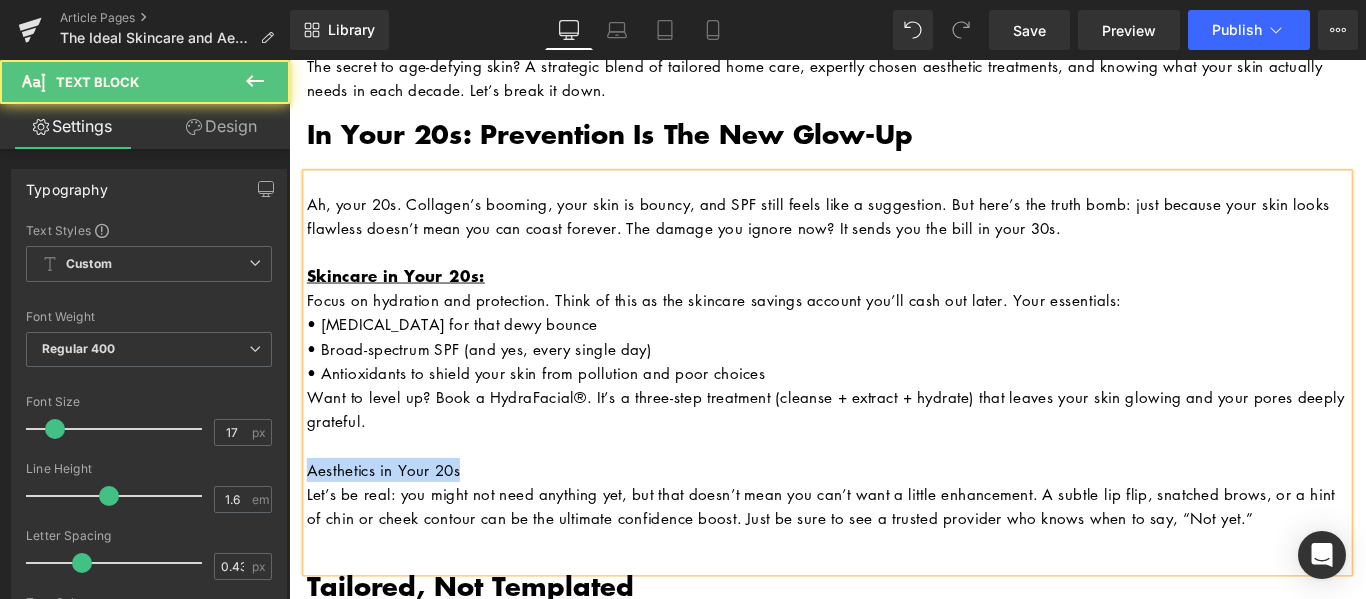 drag, startPoint x: 492, startPoint y: 509, endPoint x: 287, endPoint y: 511, distance: 205.00975 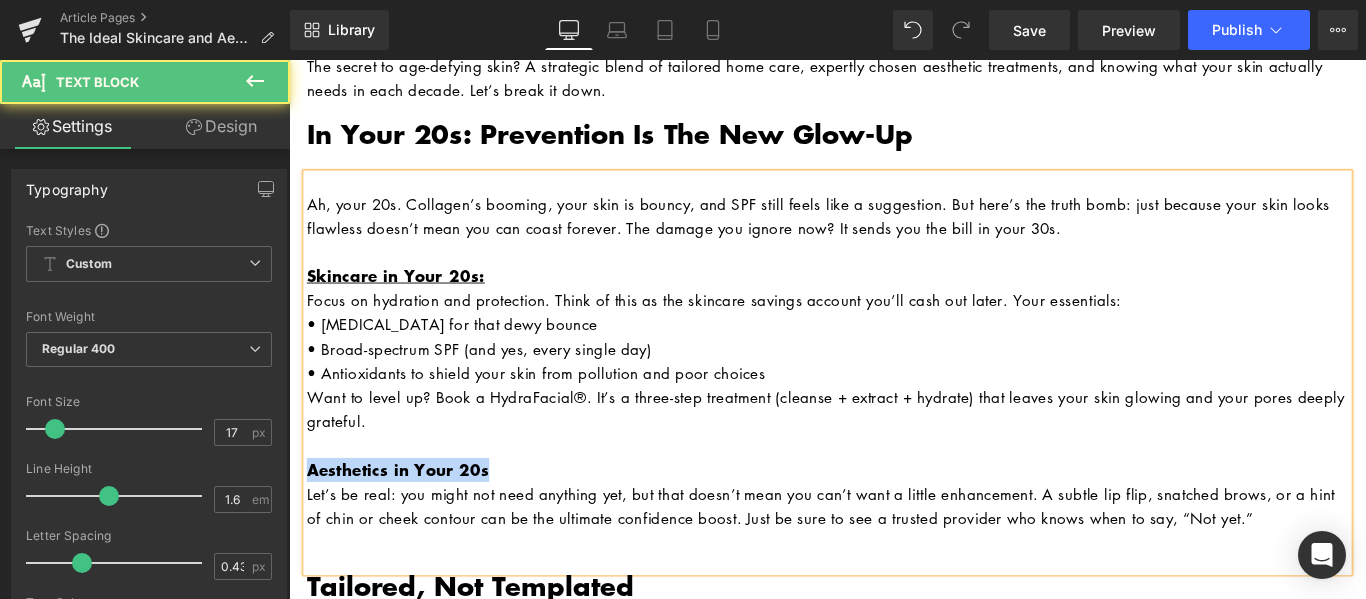 drag, startPoint x: 436, startPoint y: 515, endPoint x: 244, endPoint y: 517, distance: 192.01042 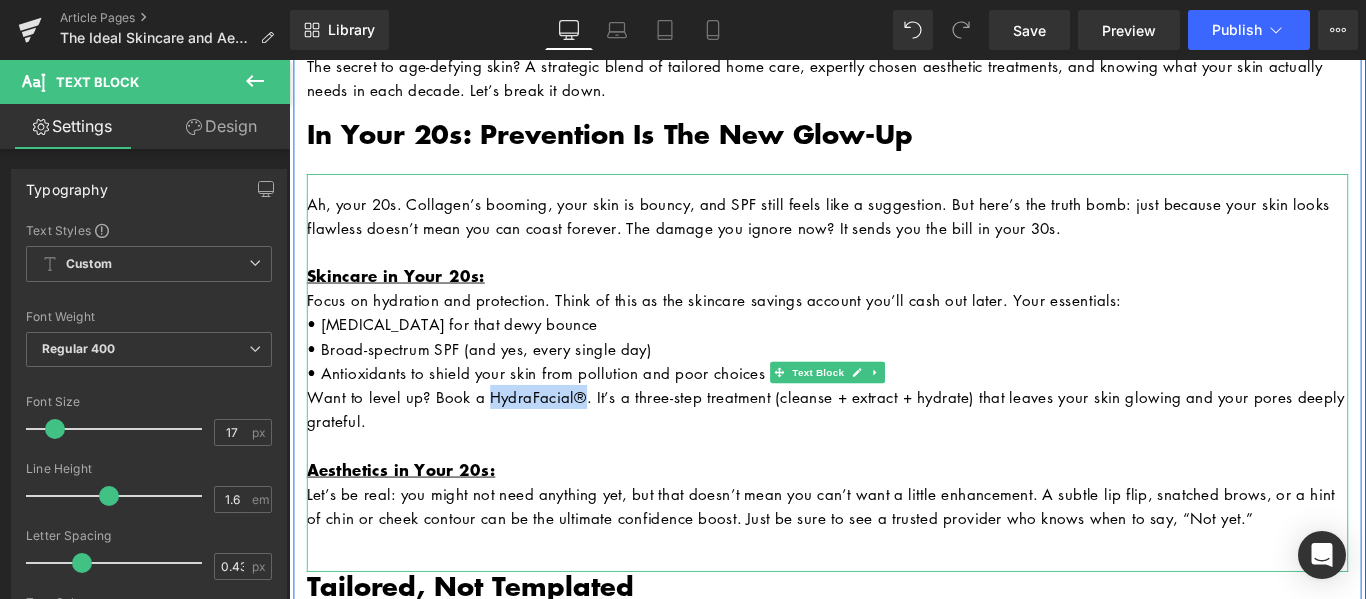 drag, startPoint x: 609, startPoint y: 431, endPoint x: 508, endPoint y: 437, distance: 101.17806 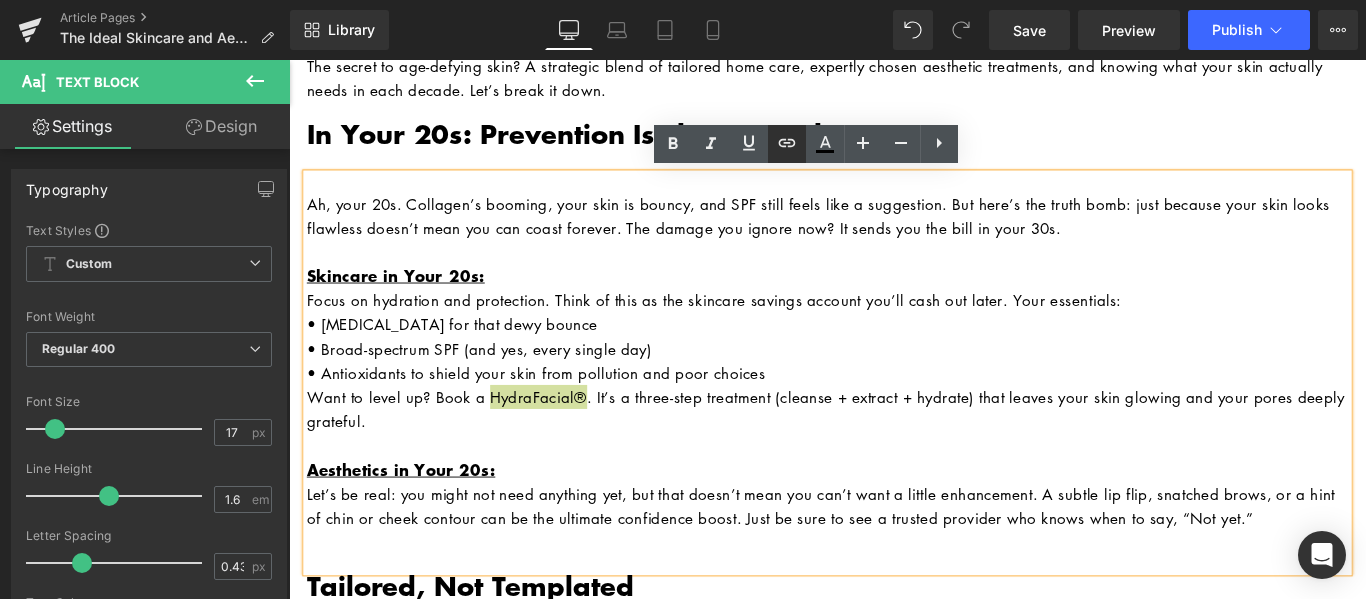 click 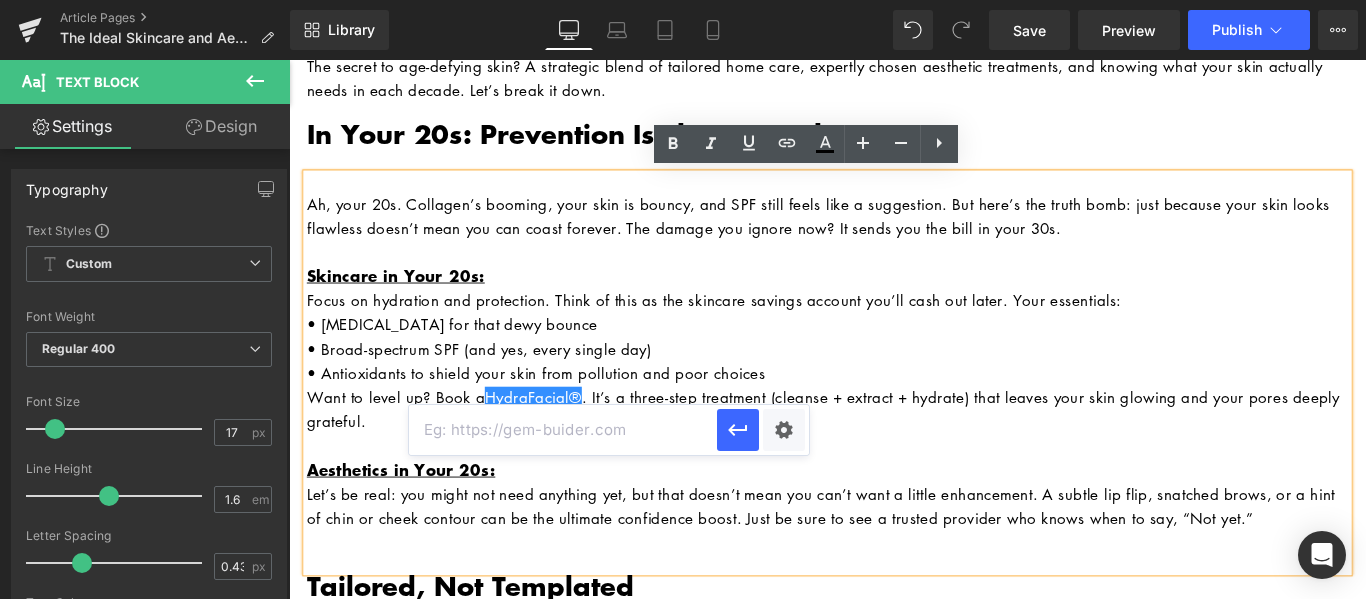 click at bounding box center (563, 430) 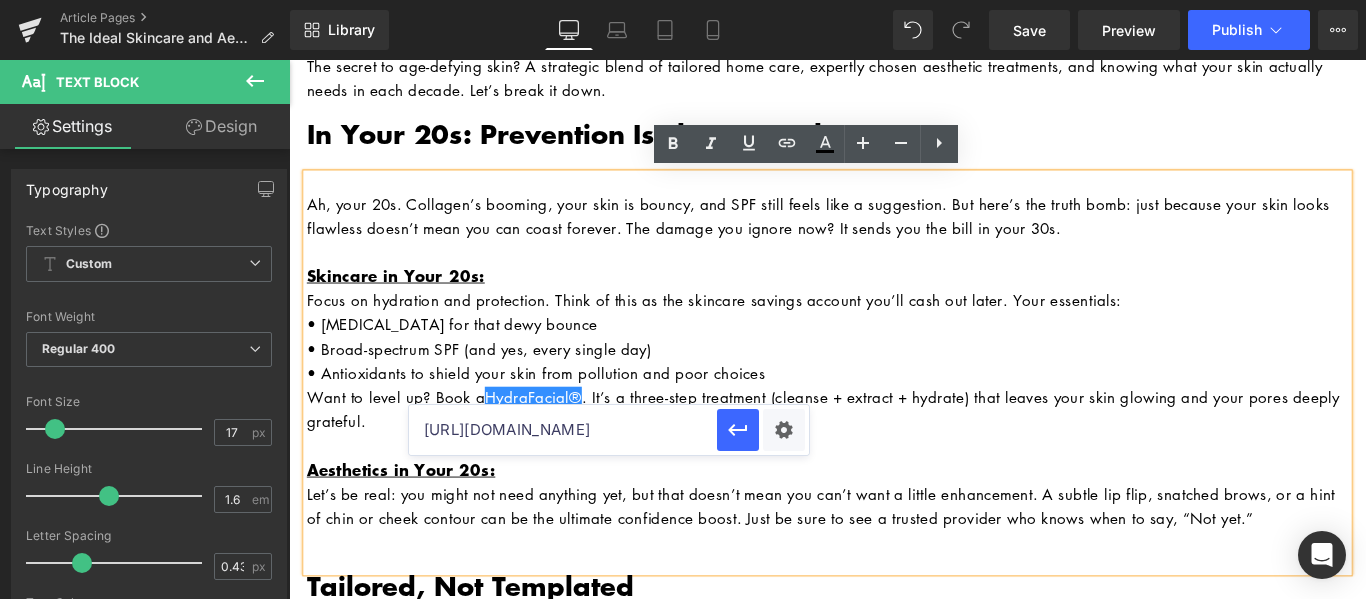 scroll, scrollTop: 0, scrollLeft: 112, axis: horizontal 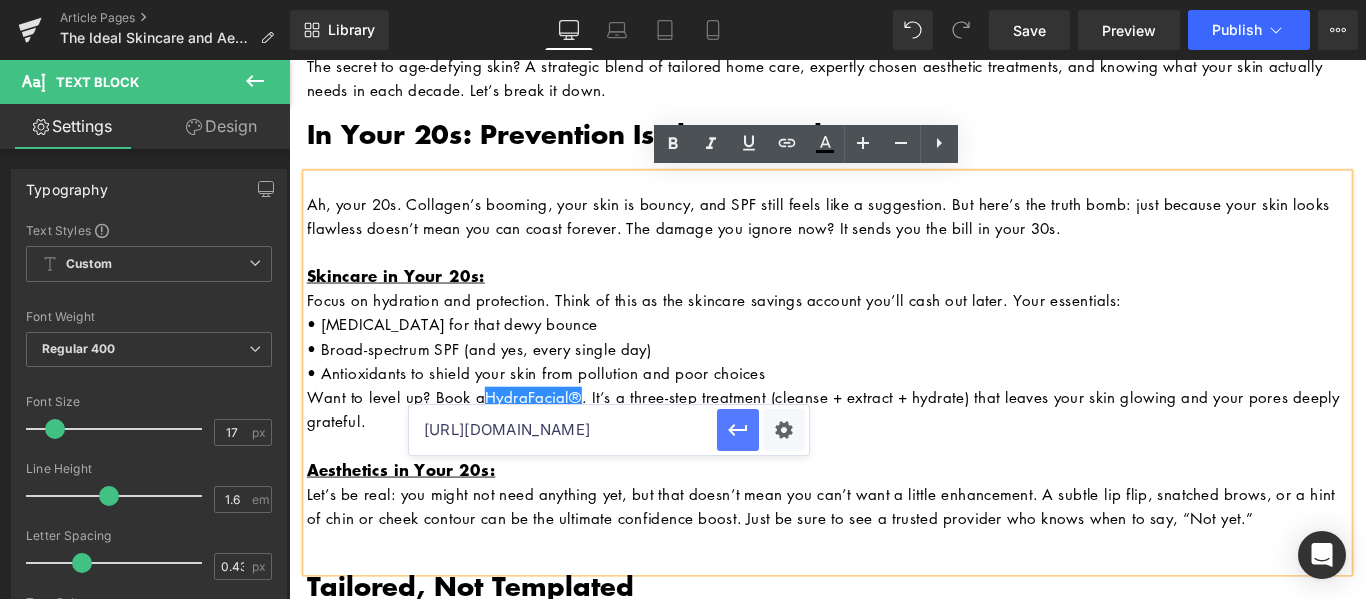 type on "https://californiacosmetics.com/products/hydrafacial" 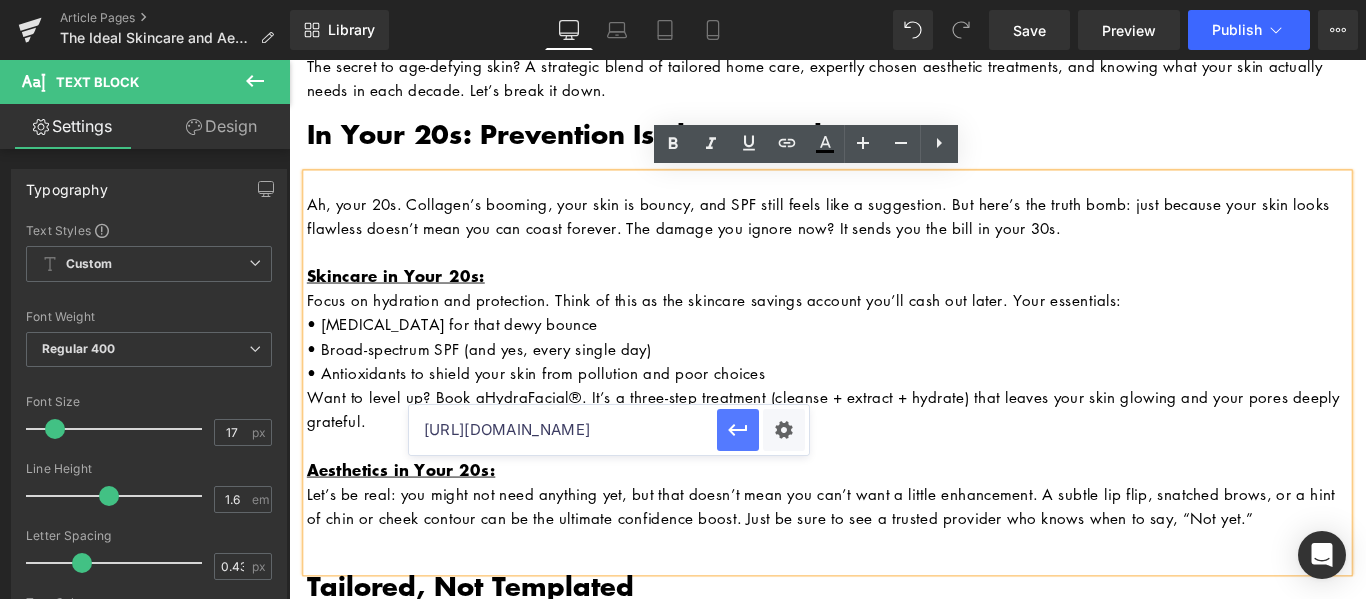 scroll, scrollTop: 0, scrollLeft: 0, axis: both 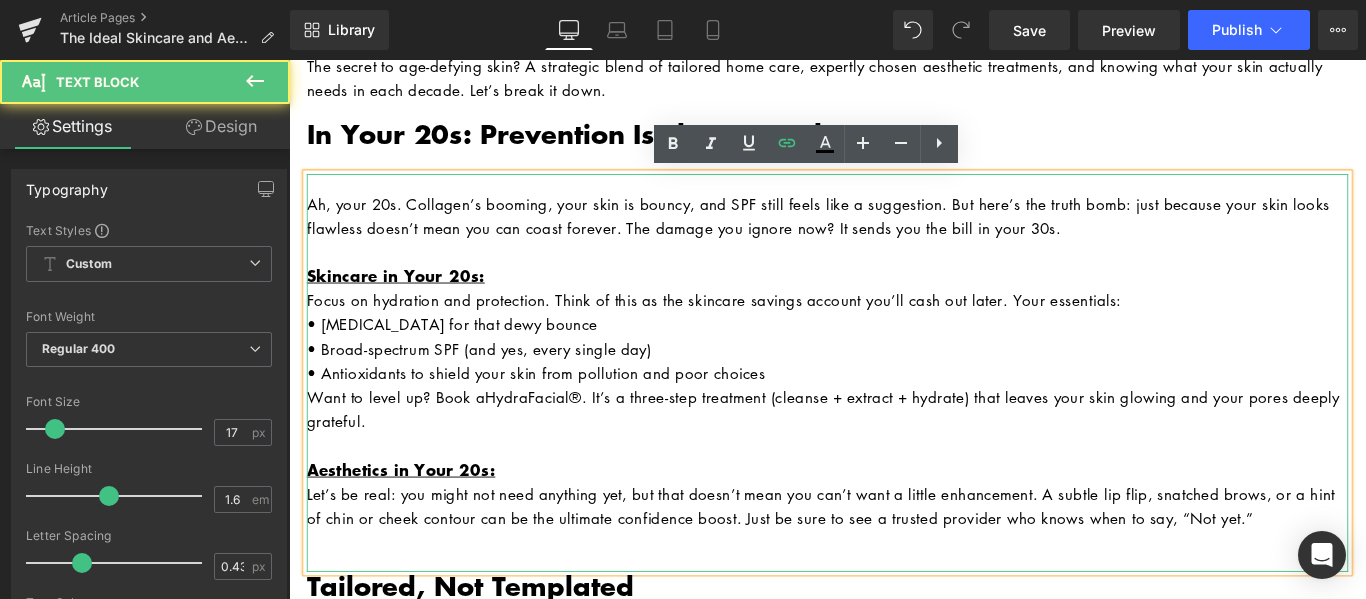 click on "•	[MEDICAL_DATA] for that dewy bounce" at bounding box center [894, 356] 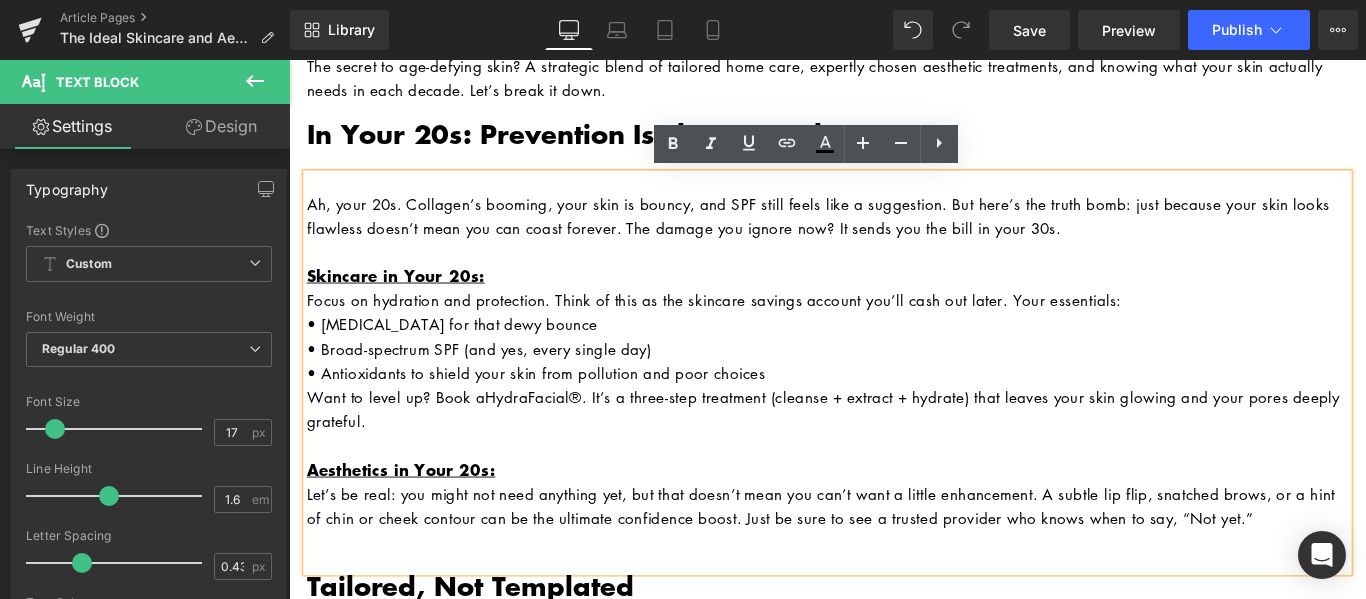 click on "Focus on hydration and protection. Think of this as the skincare savings account you’ll cash out later. Your essentials:" at bounding box center [894, 329] 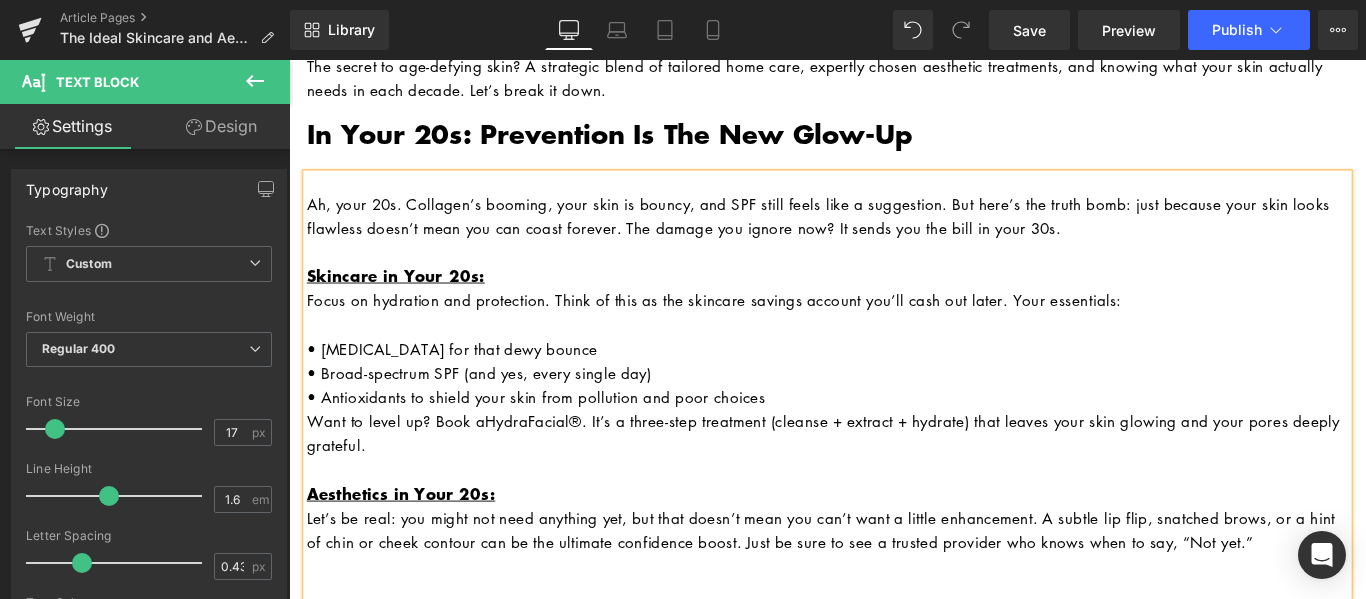 click on "•	Antioxidants to shield your skin from pollution and poor choices" at bounding box center [894, 438] 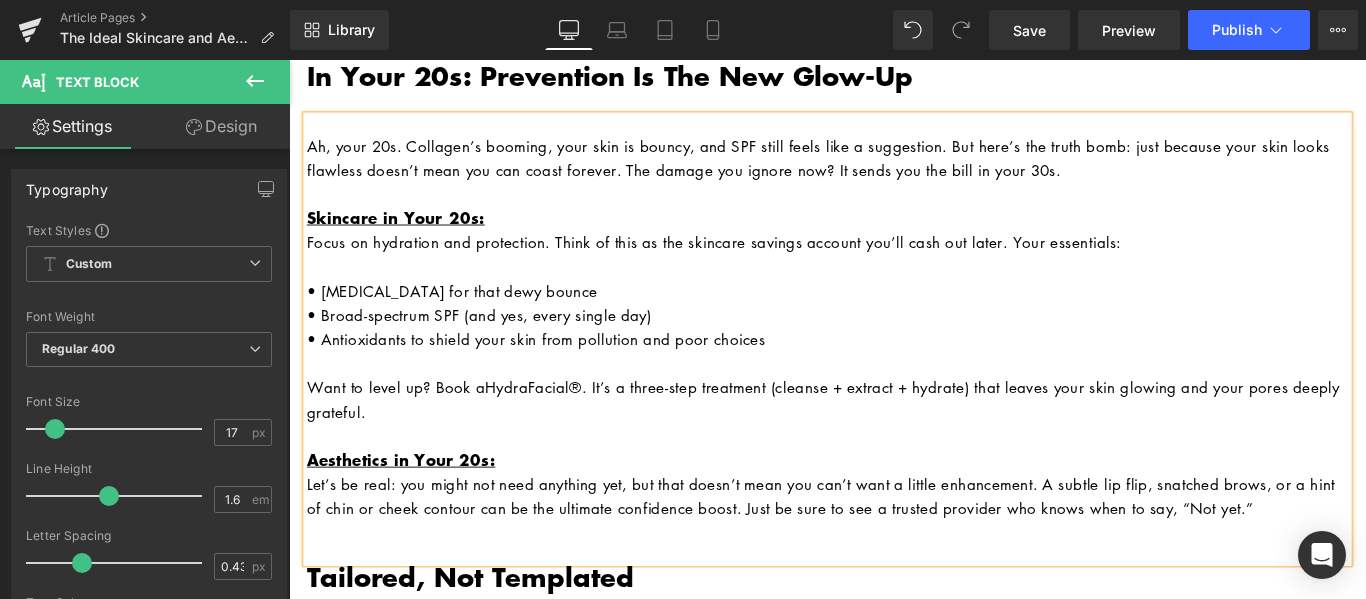 scroll, scrollTop: 700, scrollLeft: 0, axis: vertical 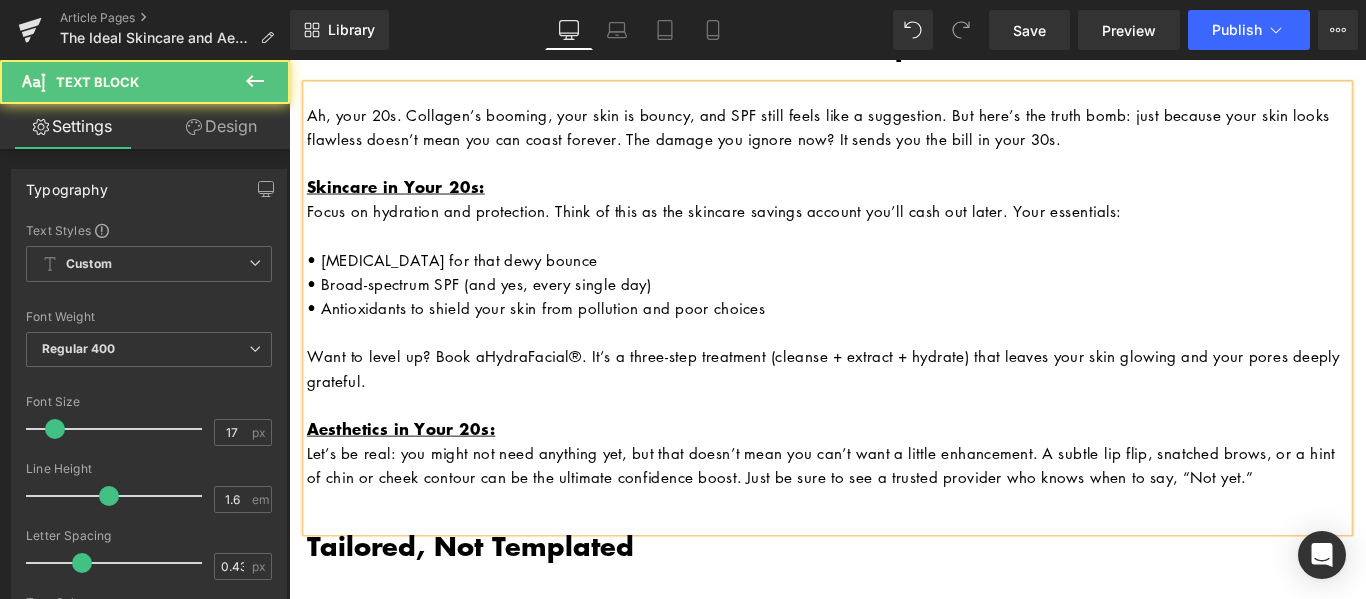 click at bounding box center (894, 556) 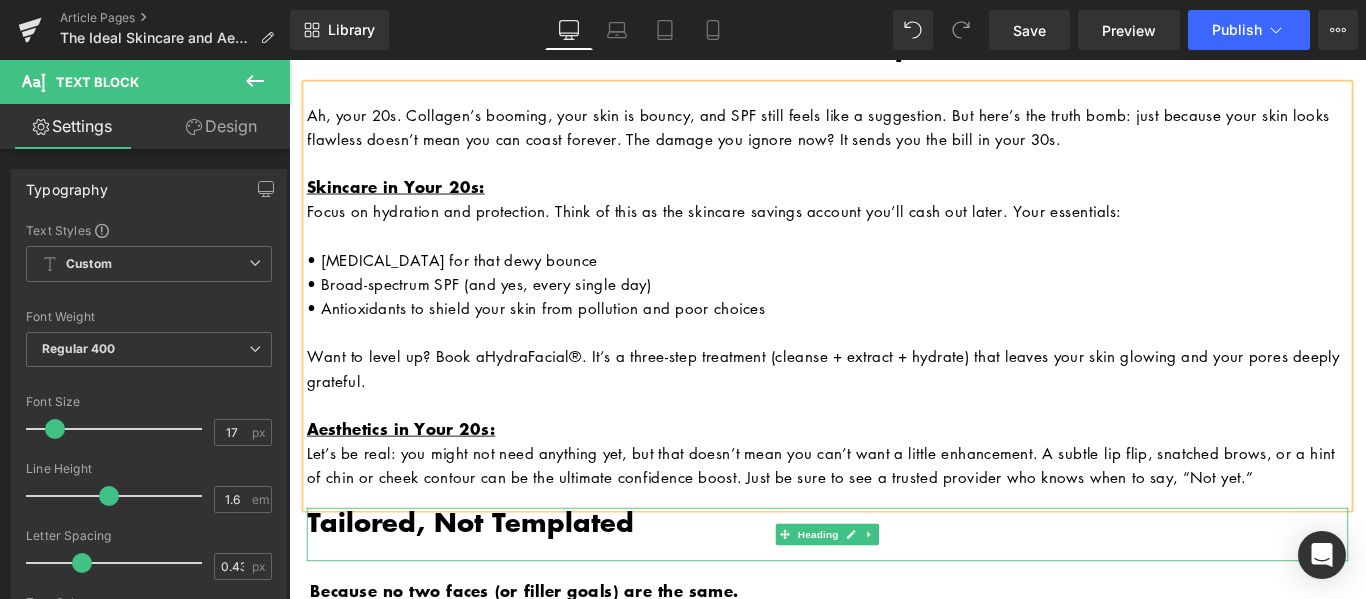 click on "Tailored, Not Templated" at bounding box center (492, 578) 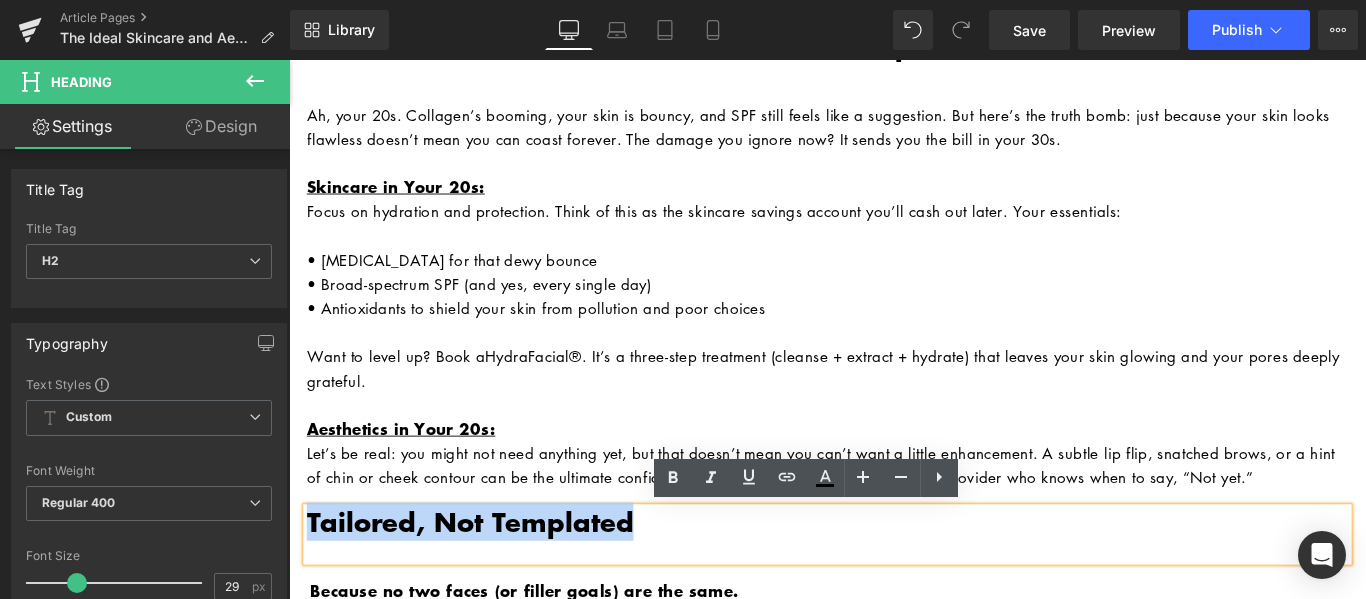 paste 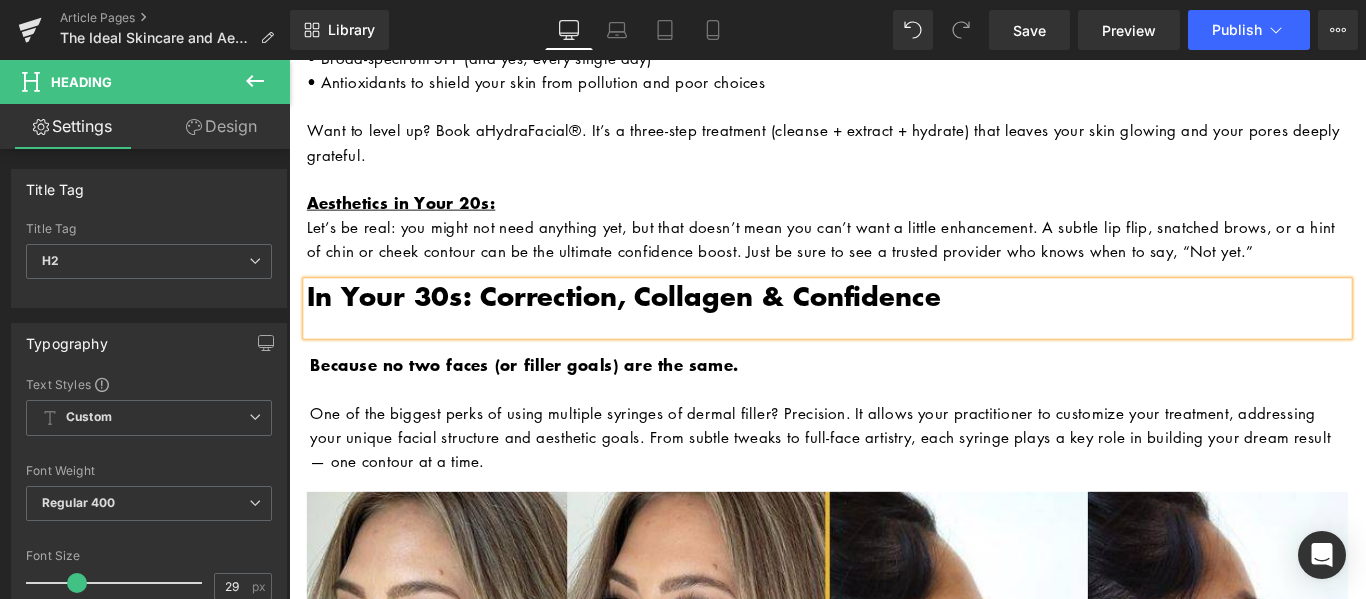 scroll, scrollTop: 1000, scrollLeft: 0, axis: vertical 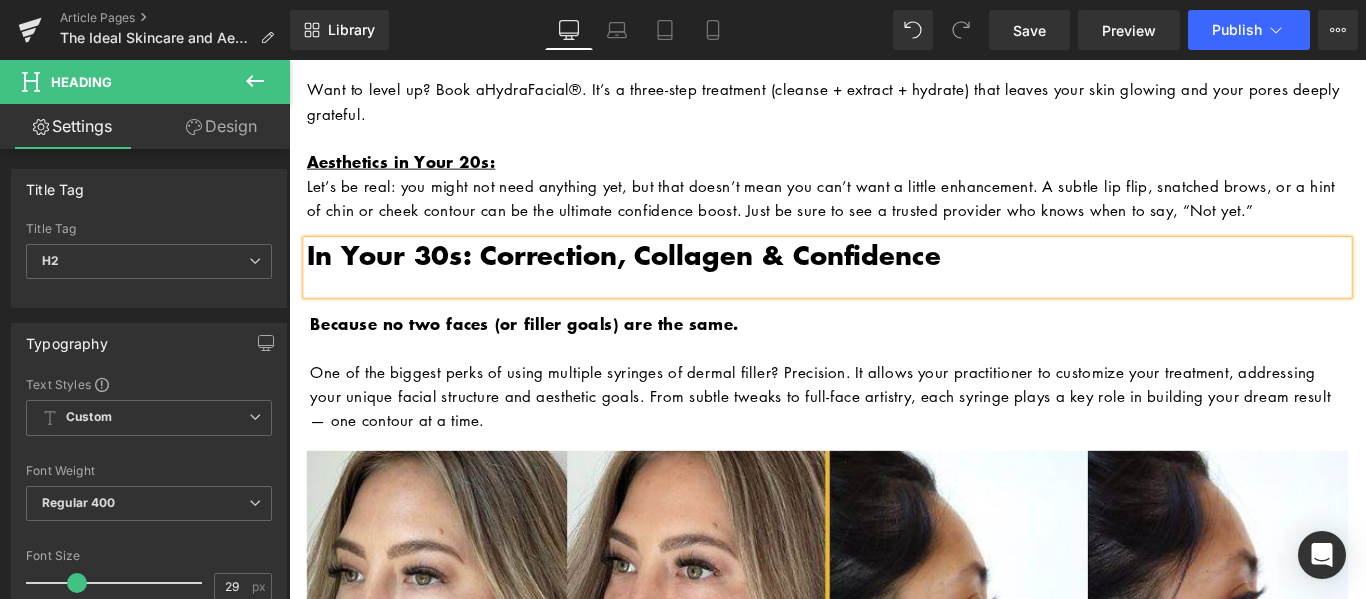 click on "Because no two faces (or filler goals) are the same. One of the biggest perks of using multiple syringes of dermal filler? Precision. It allows your practitioner to customize your treatment, addressing your unique facial structure and aesthetic goals. From subtle tweaks to full-face artistry, each syringe plays a key role in building your dream result — one contour at a time." at bounding box center [896, 411] 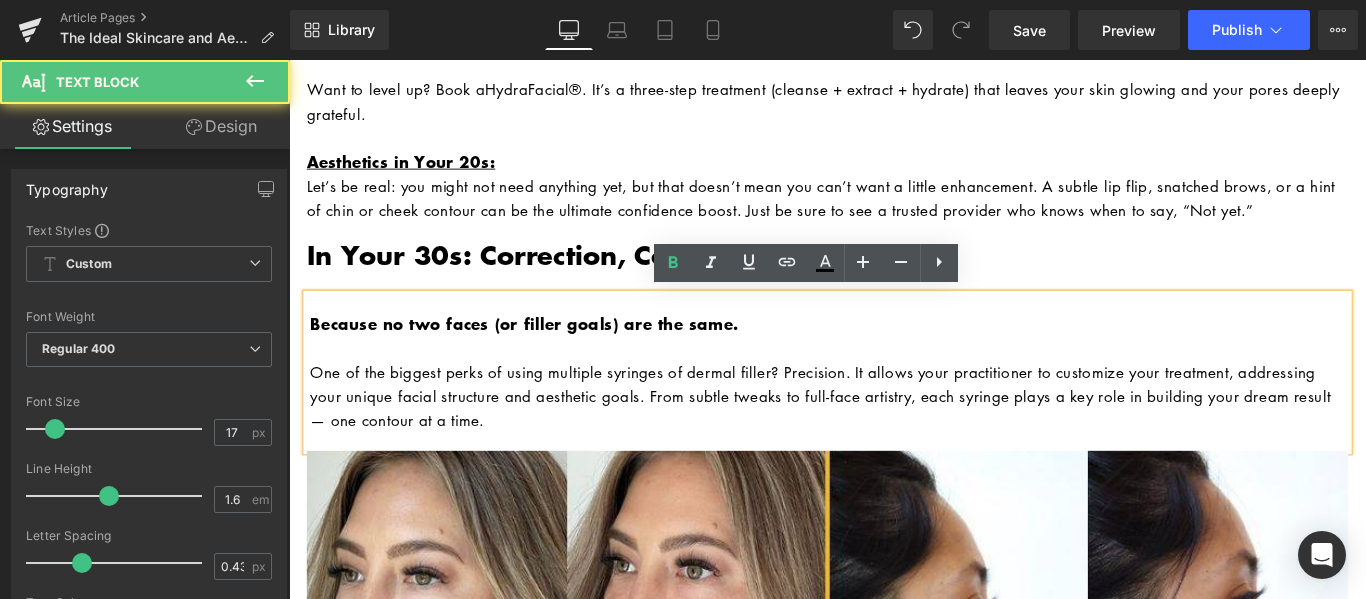 click on "Because no two faces (or filler goals) are the same." at bounding box center (553, 356) 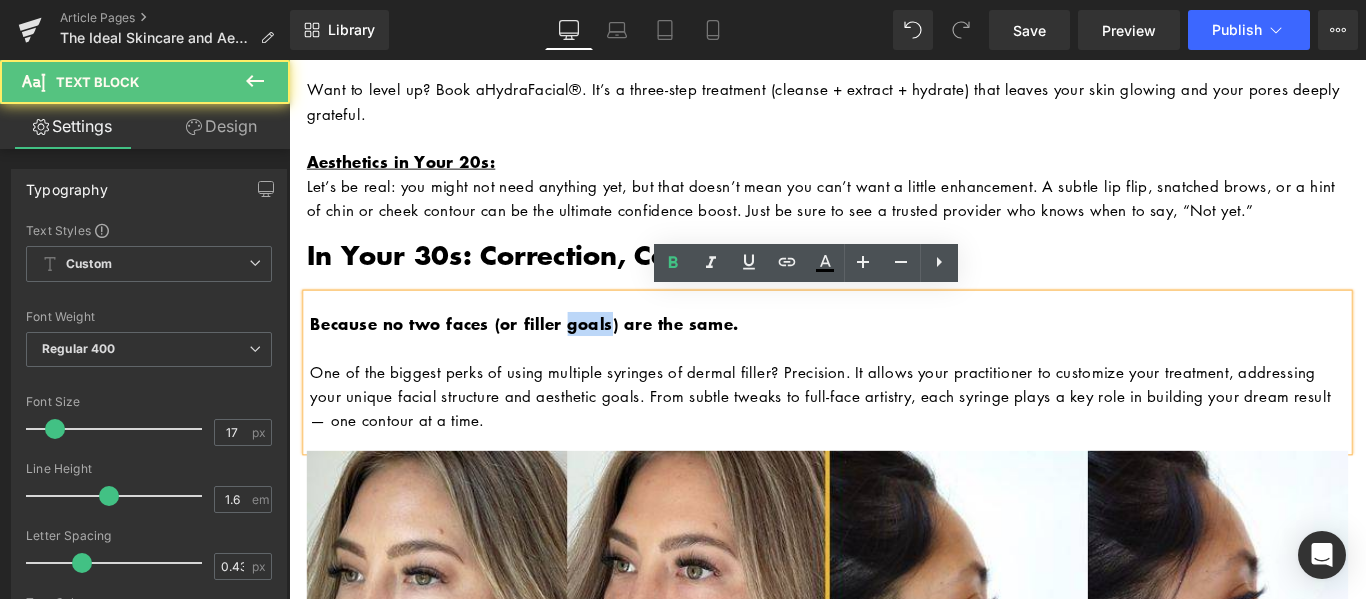 click on "Because no two faces (or filler goals) are the same." at bounding box center (553, 356) 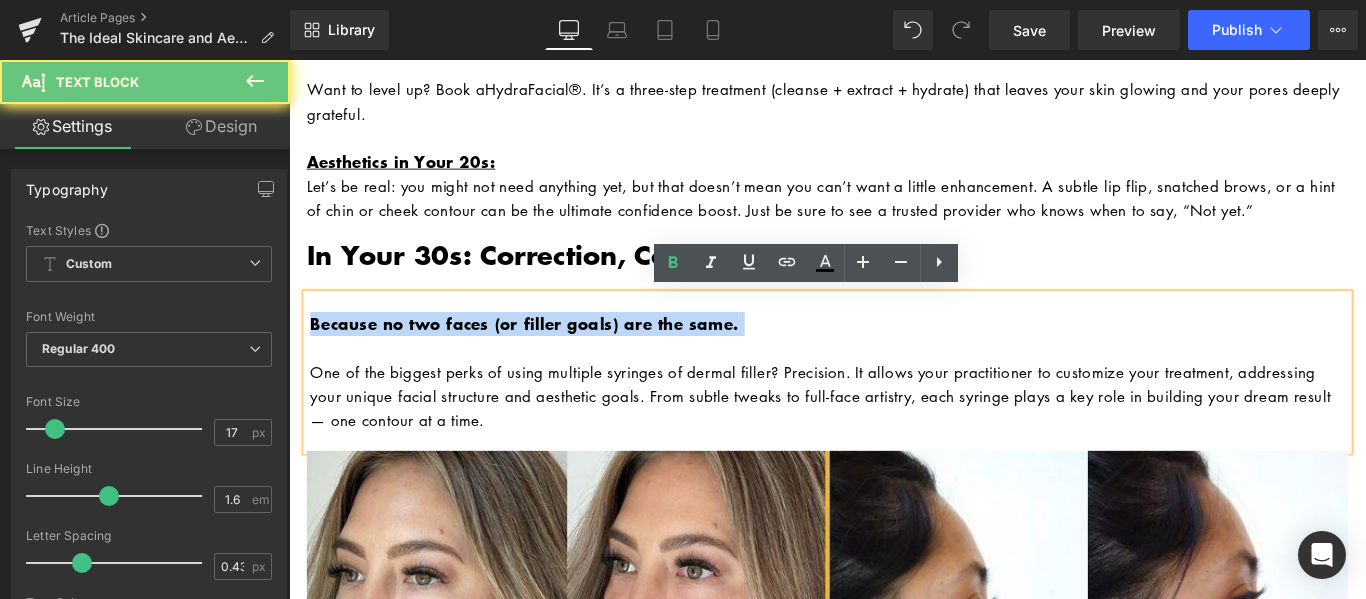 click on "Because no two faces (or filler goals) are the same." at bounding box center [553, 356] 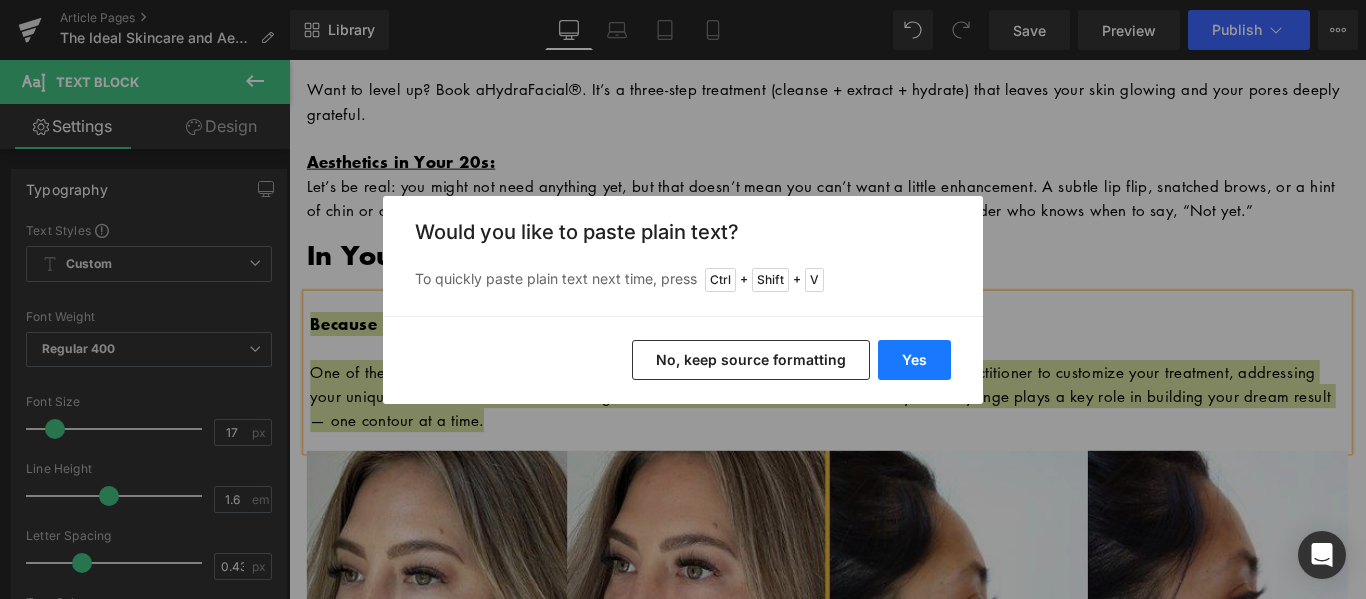 click on "Yes" at bounding box center [914, 360] 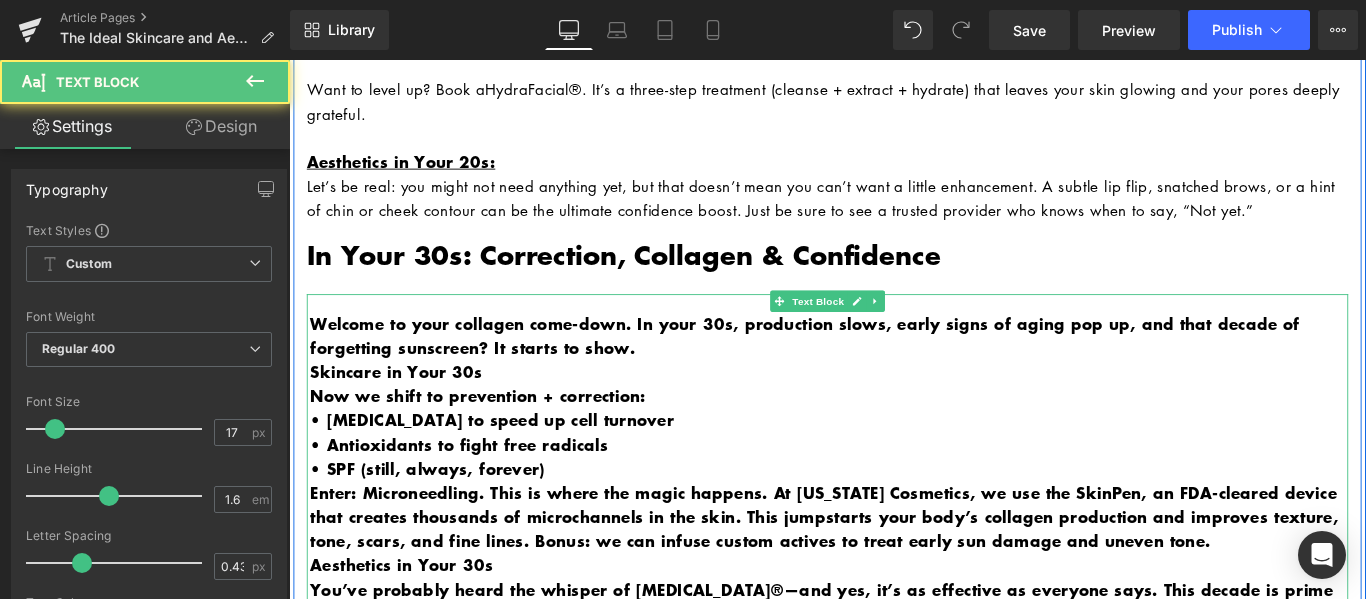 click on "Welcome to your collagen come-down. In your 30s, production slows, early signs of aging pop up, and that decade of forgetting sunscreen? It starts to show." at bounding box center (868, 369) 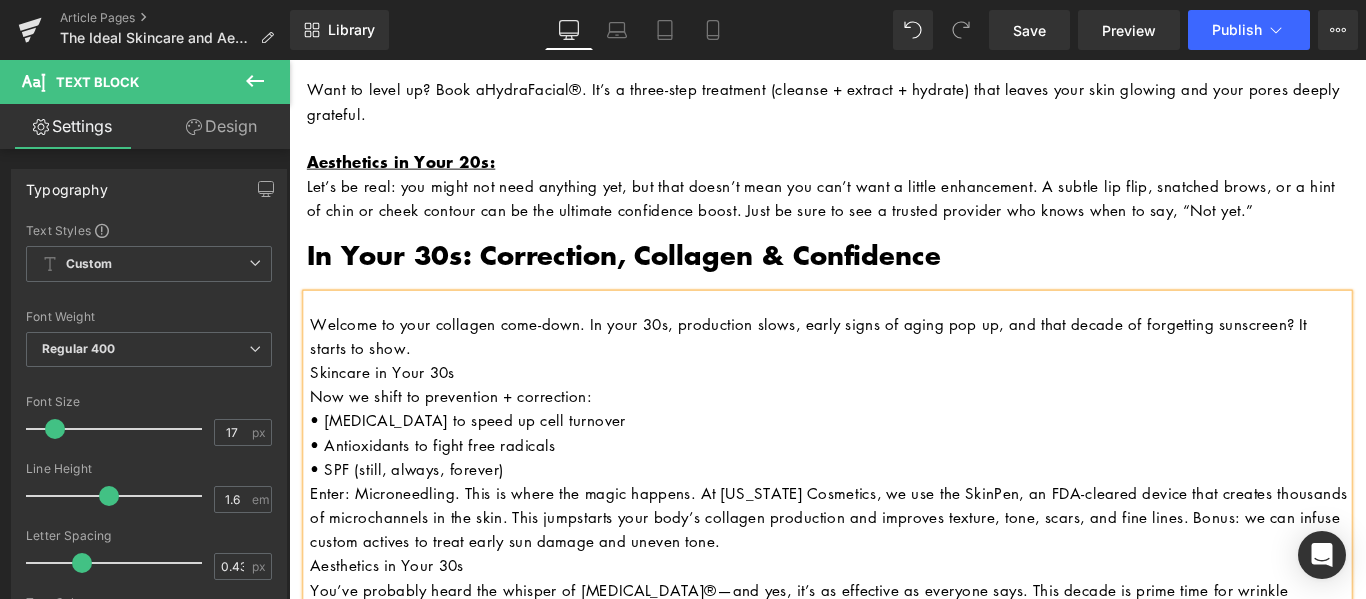 click on "Welcome to your collagen come-down. In your 30s, production slows, early signs of aging pop up, and that decade of forgetting sunscreen? It starts to show.
Skincare in Your 30s
Now we shift to prevention + correction:
•	Retinol to speed up cell turnover
•	Antioxidants to fight free radicals
•	SPF (still, always, forever)
Enter: Microneedling. This is where the magic happens. At California Cosmetics, we use the SkinPen, an FDA-cleared device that creates thousands of microchannels in the skin. This jumpstarts your body’s collagen production and improves texture, tone, scars, and fine lines. Bonus: we can infuse custom actives to treat early sun damage and uneven tone.
Aesthetics in Your 30s
Worried you’ll regret it? We’ve got you. Fillers are temporary, adjustable, and totally reversible. (But trust us, you probably won’t want to.)" at bounding box center [894, 560] 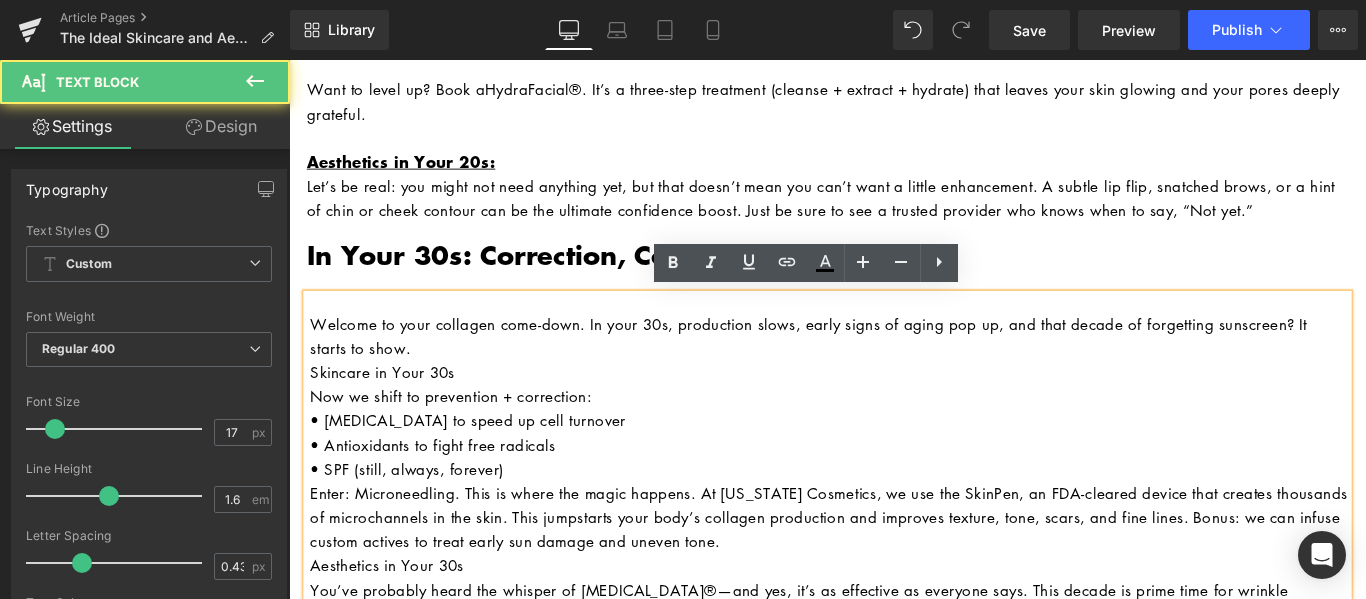 click on "Welcome to your collagen come-down. In your 30s, production slows, early signs of aging pop up, and that decade of forgetting sunscreen? It starts to show.
Skincare in Your 30s
Now we shift to prevention + correction:
•	Retinol to speed up cell turnover
•	Antioxidants to fight free radicals
•	SPF (still, always, forever)
Enter: Microneedling. This is where the magic happens. At California Cosmetics, we use the SkinPen, an FDA-cleared device that creates thousands of microchannels in the skin. This jumpstarts your body’s collagen production and improves texture, tone, scars, and fine lines. Bonus: we can infuse custom actives to treat early sun damage and uneven tone.
Aesthetics in Your 30s
Worried you’ll regret it? We’ve got you. Fillers are temporary, adjustable, and totally reversible. (But trust us, you probably won’t want to.)" at bounding box center (894, 560) 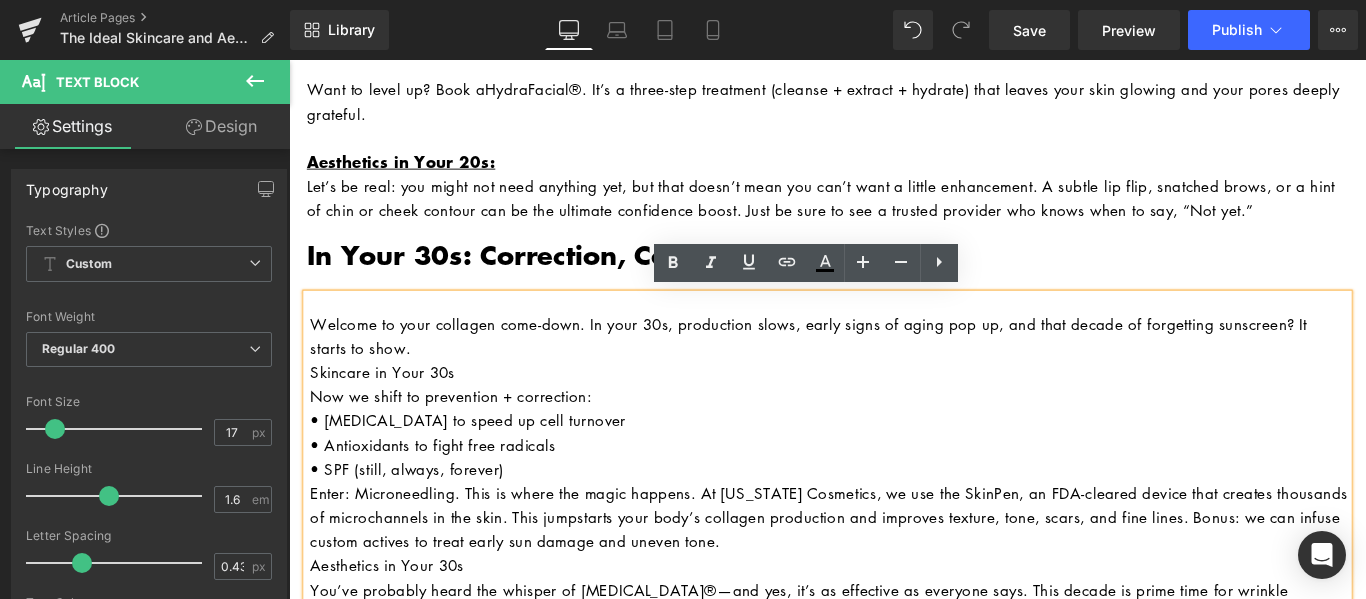 type 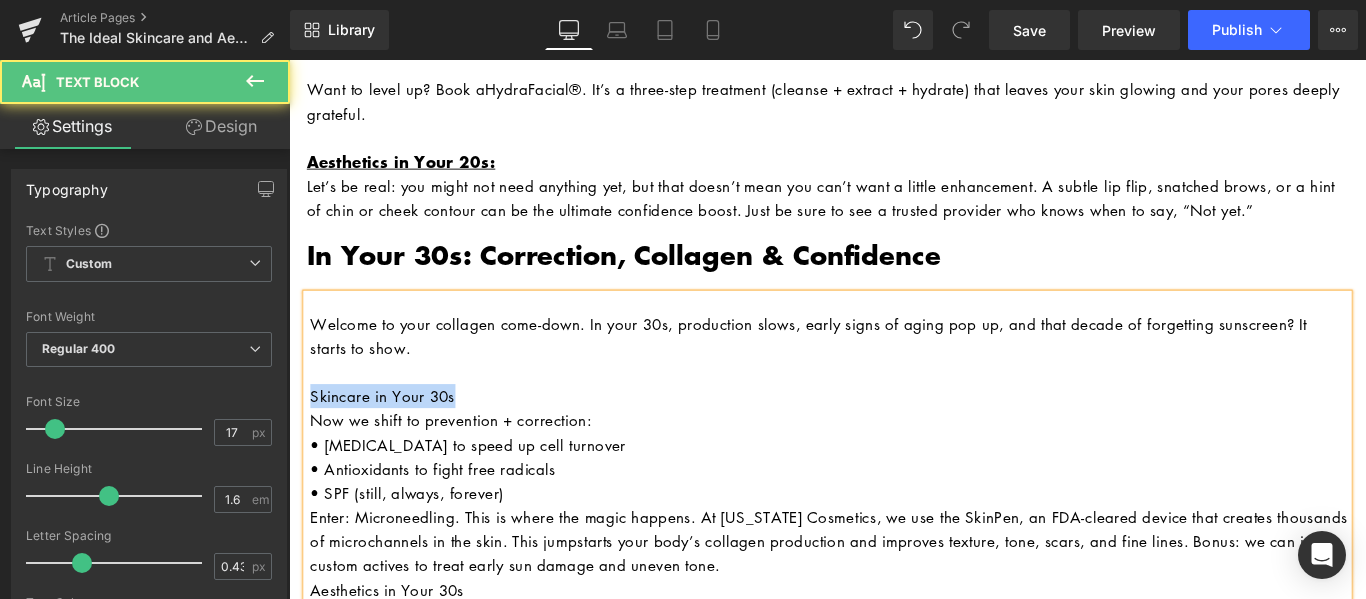 drag, startPoint x: 476, startPoint y: 429, endPoint x: 277, endPoint y: 435, distance: 199.09044 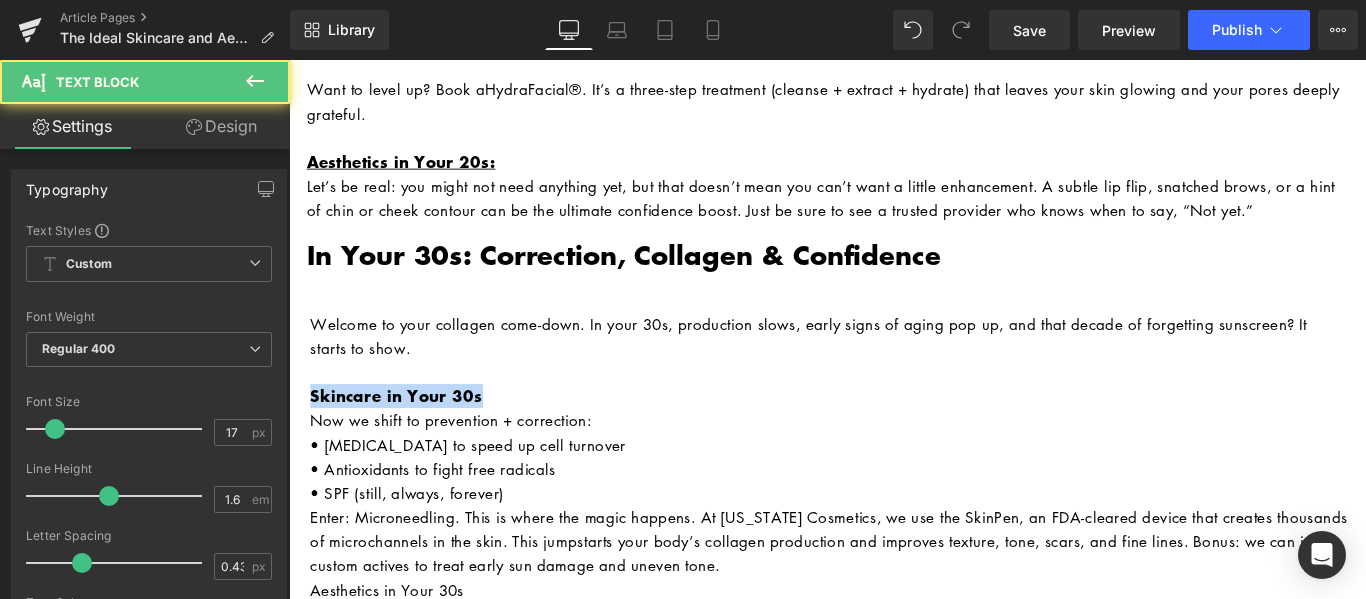 drag, startPoint x: 483, startPoint y: 425, endPoint x: 230, endPoint y: 430, distance: 253.04941 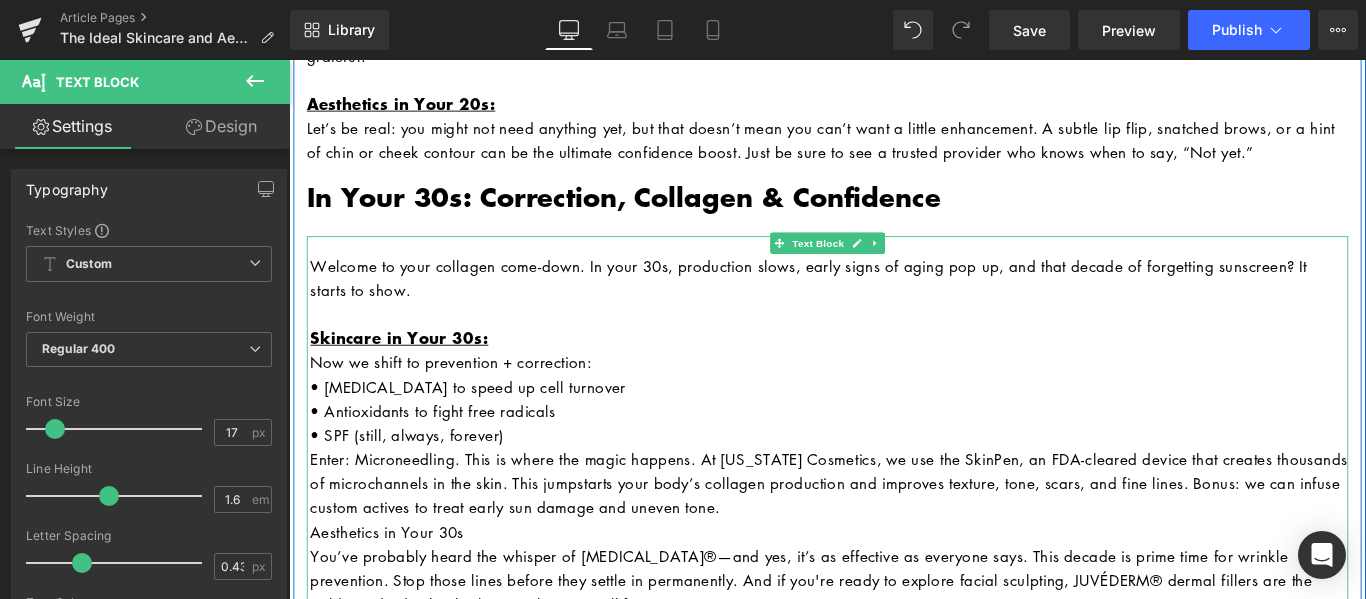 scroll, scrollTop: 1100, scrollLeft: 0, axis: vertical 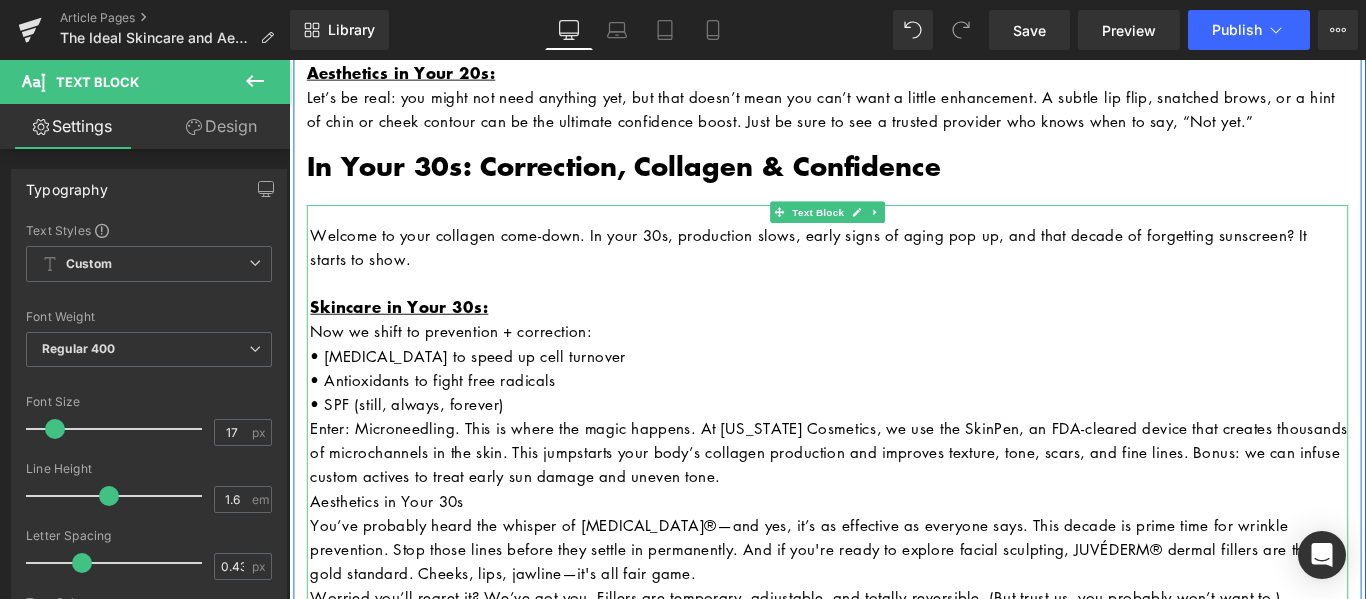 click on "Now we shift to prevention + correction:" at bounding box center (896, 364) 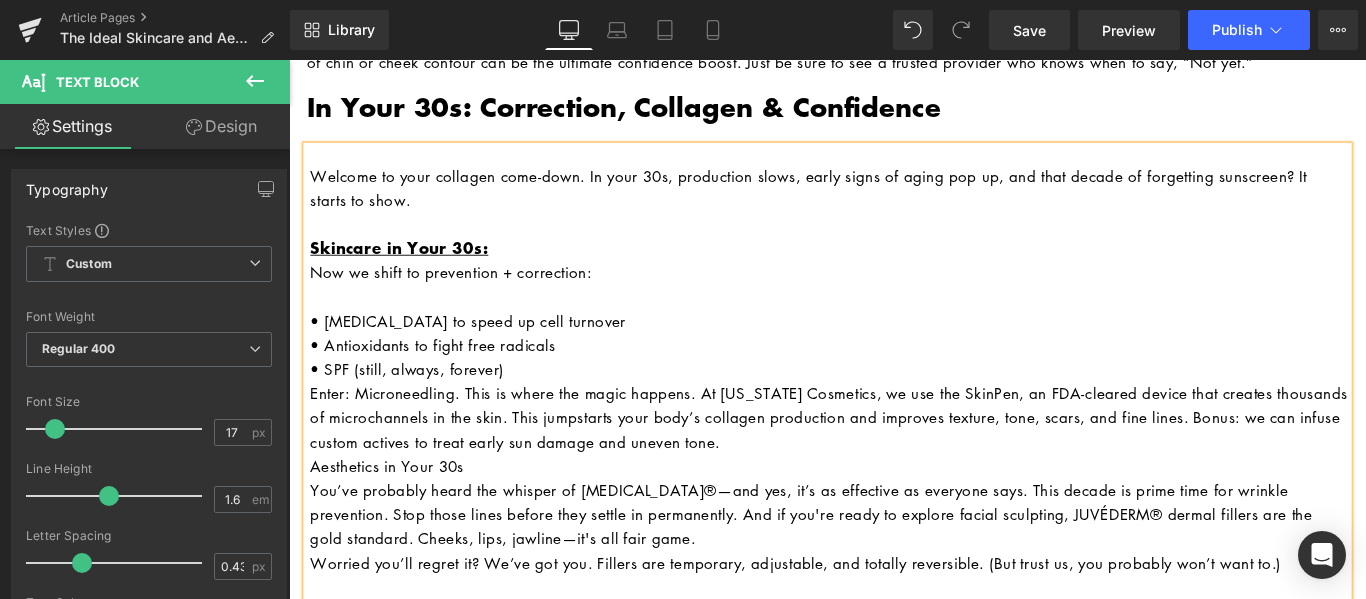 scroll, scrollTop: 1200, scrollLeft: 0, axis: vertical 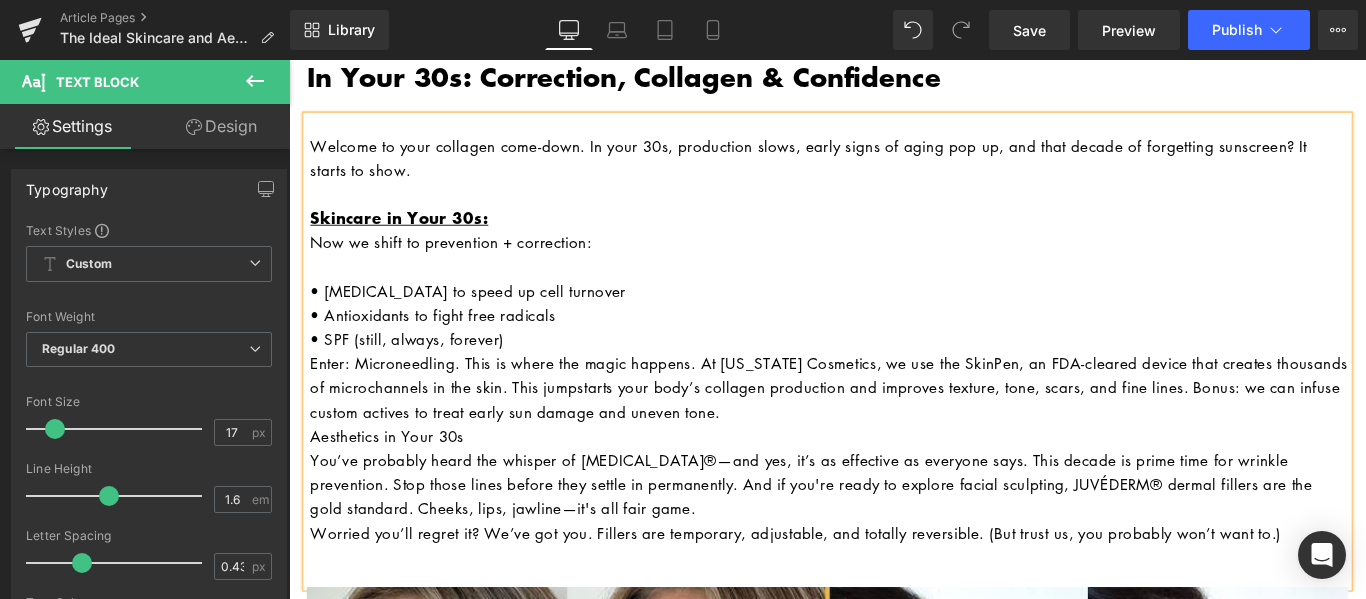 click on "•	SPF (still, always, forever)" at bounding box center (896, 373) 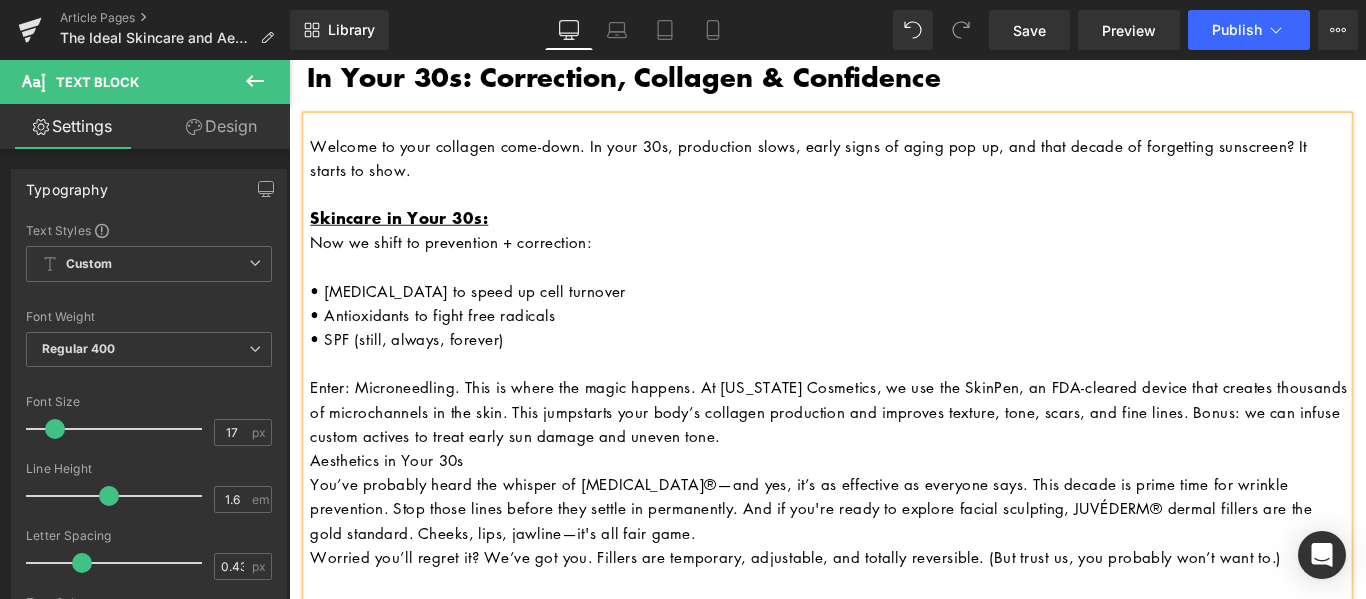 click on "Enter: Microneedling. This is where the magic happens. At California Cosmetics, we use the SkinPen, an FDA-cleared device that creates thousands of microchannels in the skin. This jumpstarts your body’s collagen production and improves texture, tone, scars, and fine lines. Bonus: we can infuse custom actives to treat early sun damage and uneven tone." at bounding box center [896, 455] 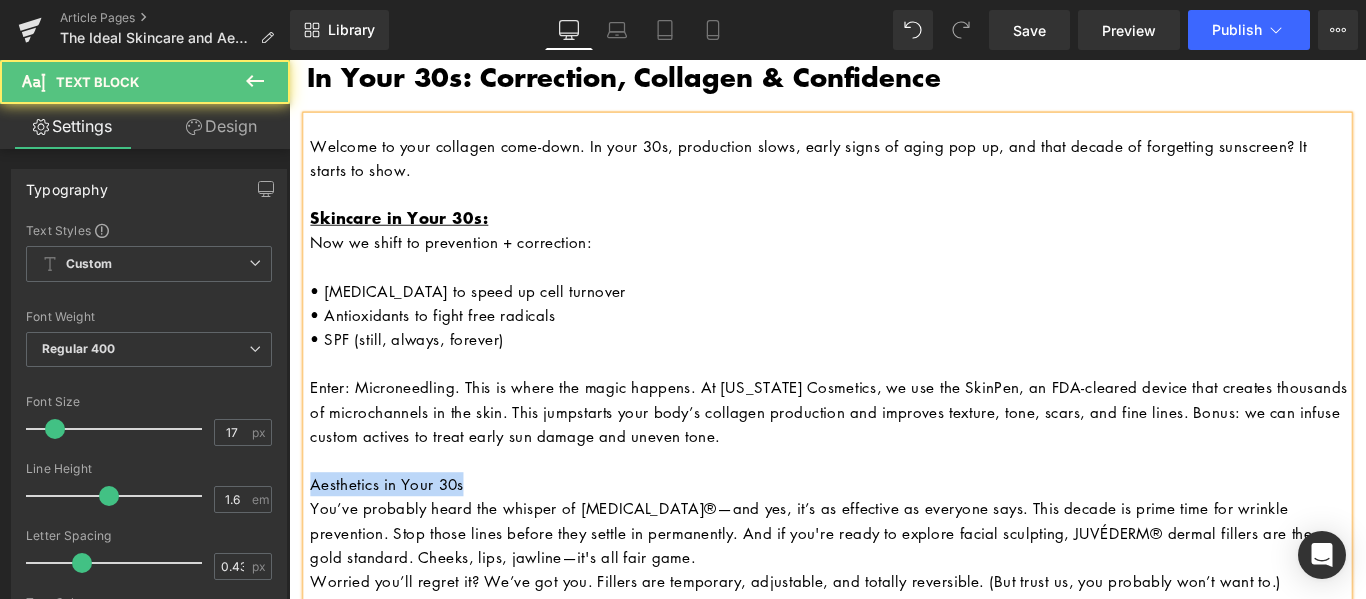 drag, startPoint x: 478, startPoint y: 534, endPoint x: 519, endPoint y: 533, distance: 41.01219 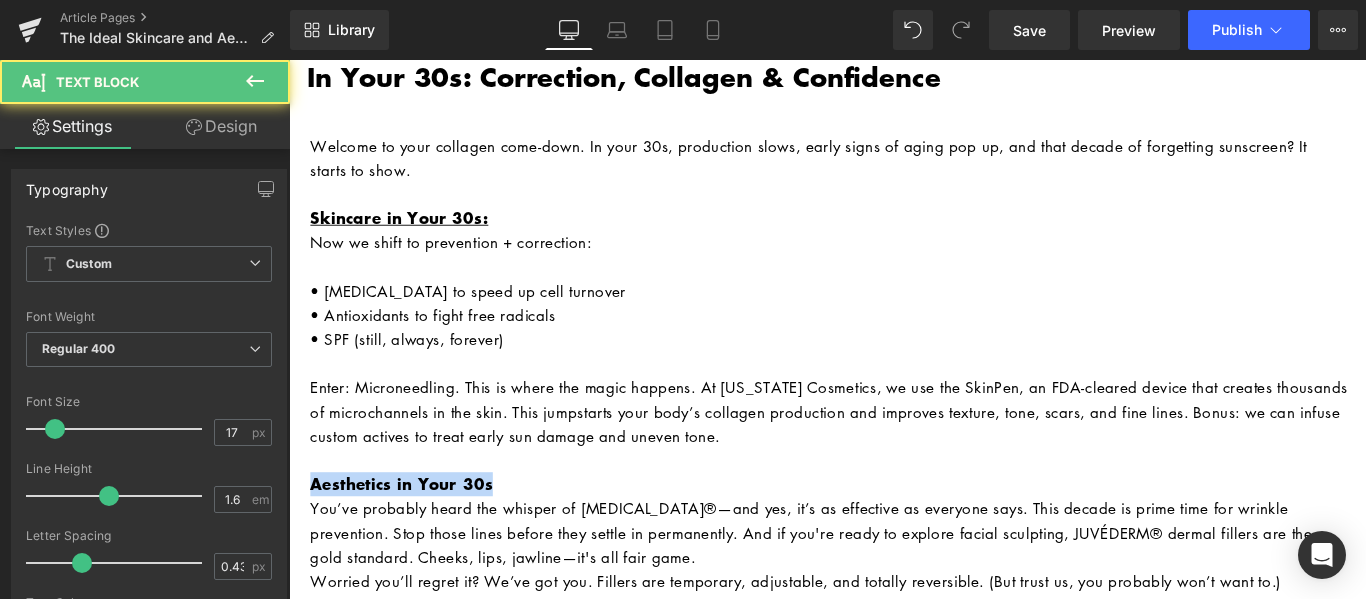 drag, startPoint x: 502, startPoint y: 528, endPoint x: 275, endPoint y: 531, distance: 227.01982 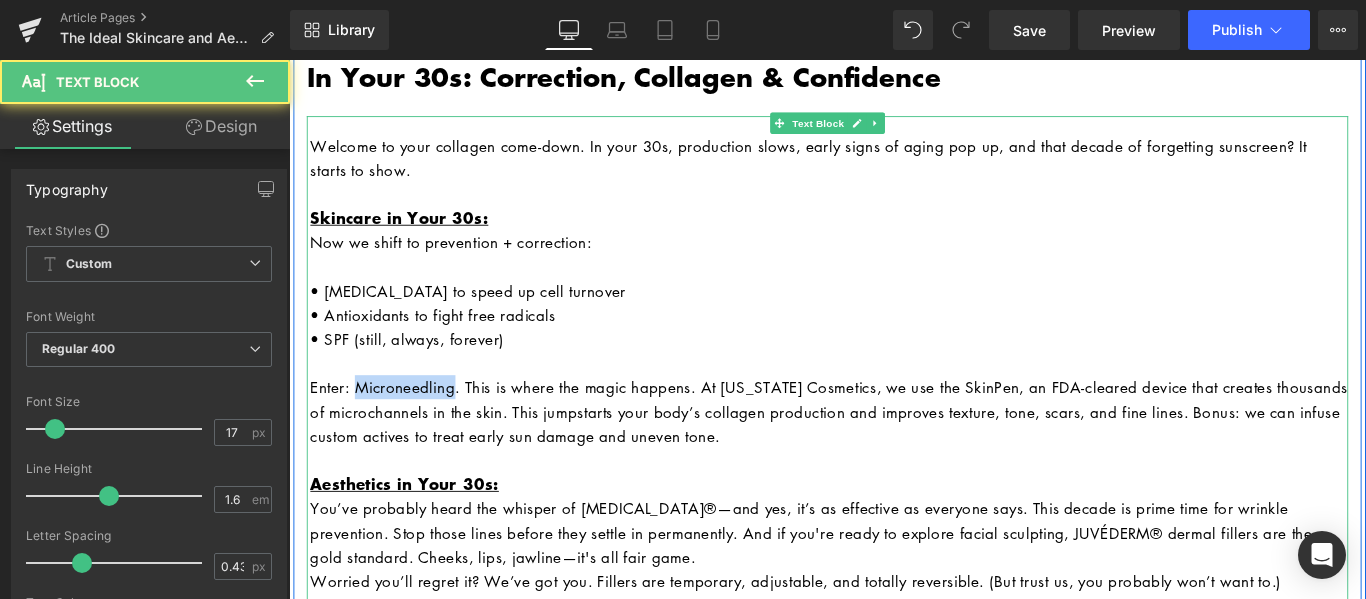 drag, startPoint x: 468, startPoint y: 421, endPoint x: 365, endPoint y: 421, distance: 103 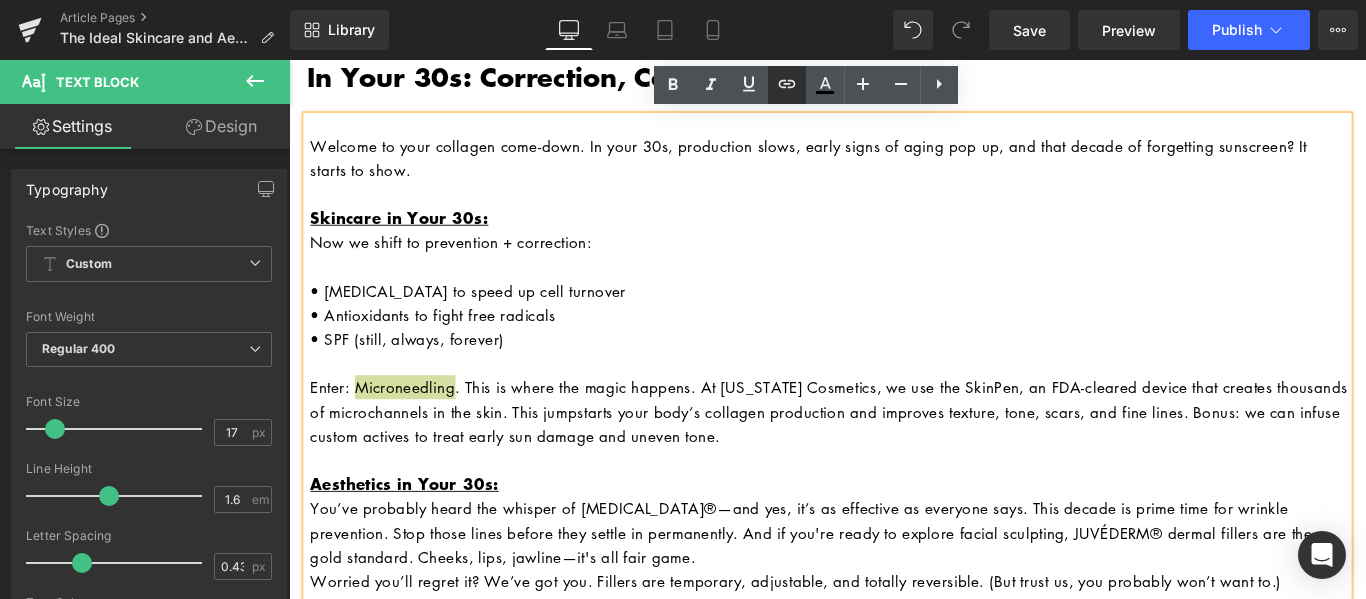 click 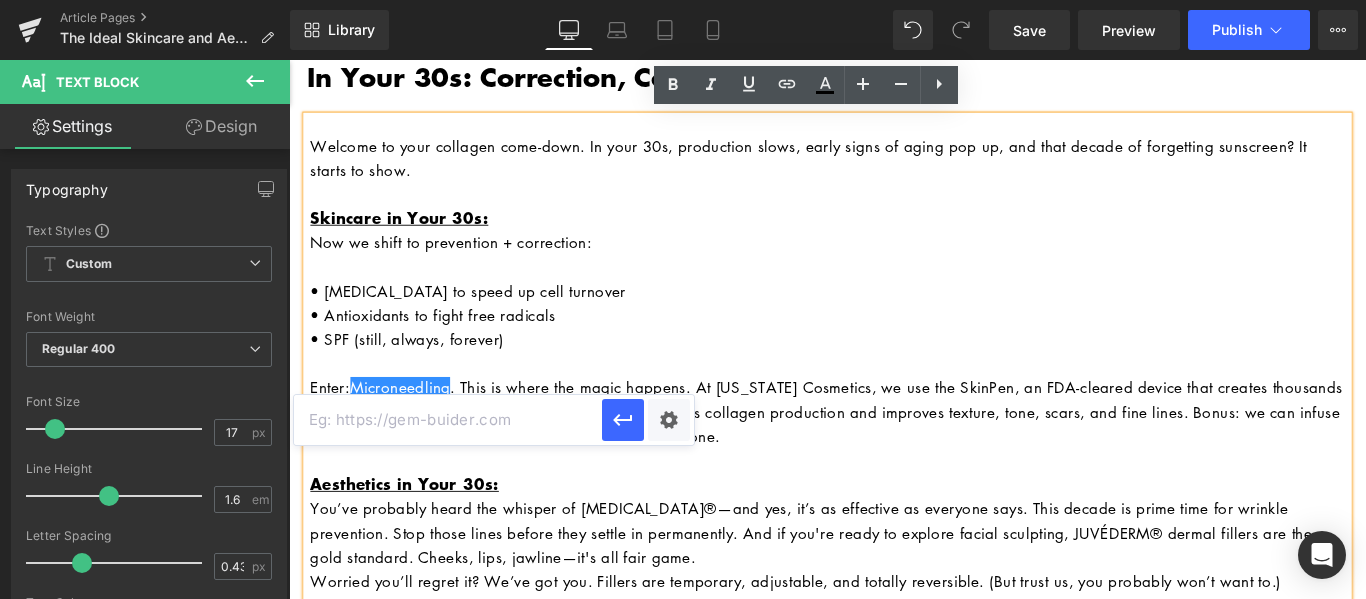 click at bounding box center (448, 420) 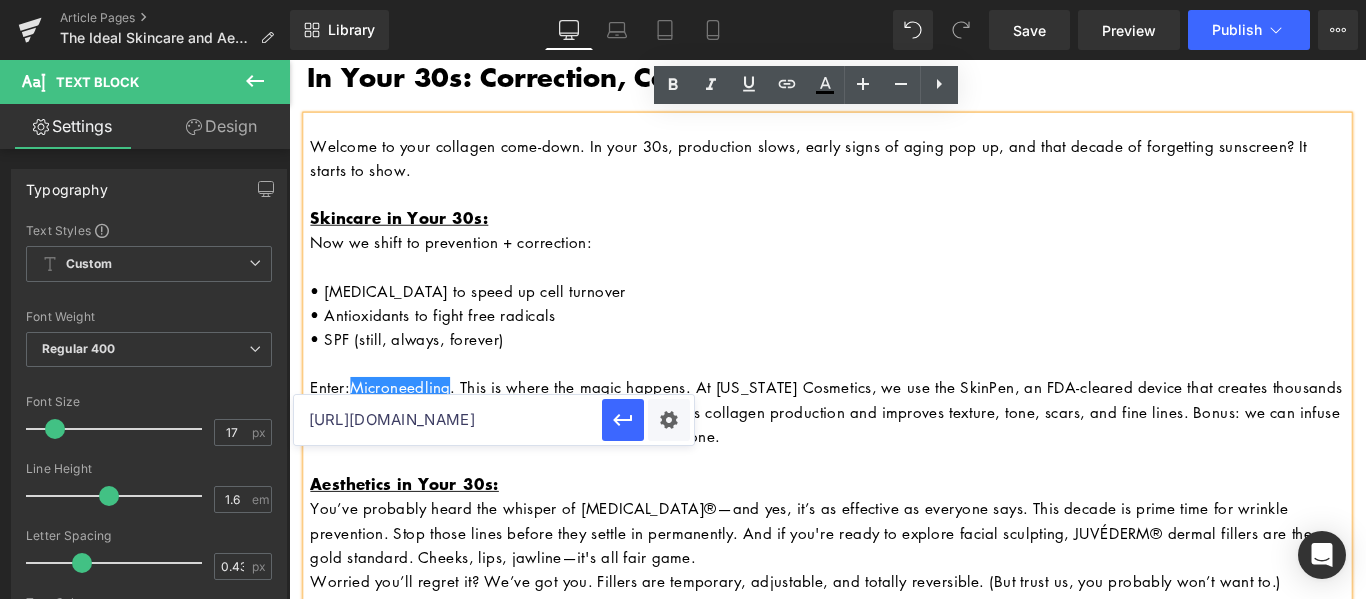 scroll, scrollTop: 0, scrollLeft: 136, axis: horizontal 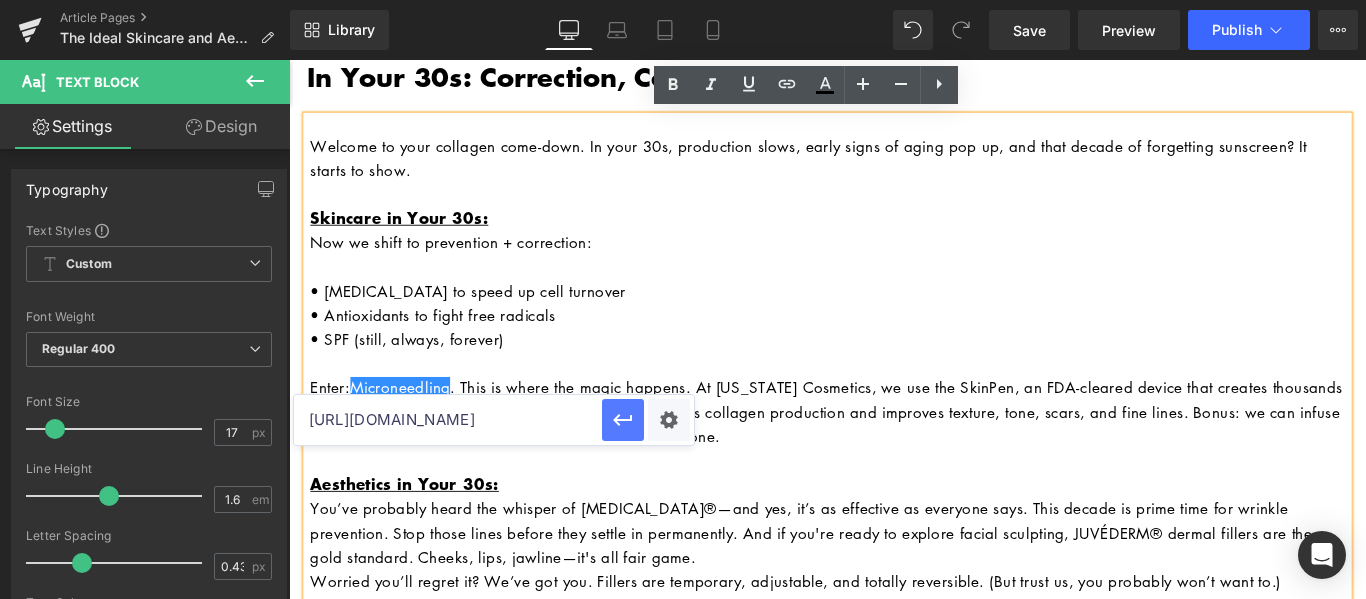 click 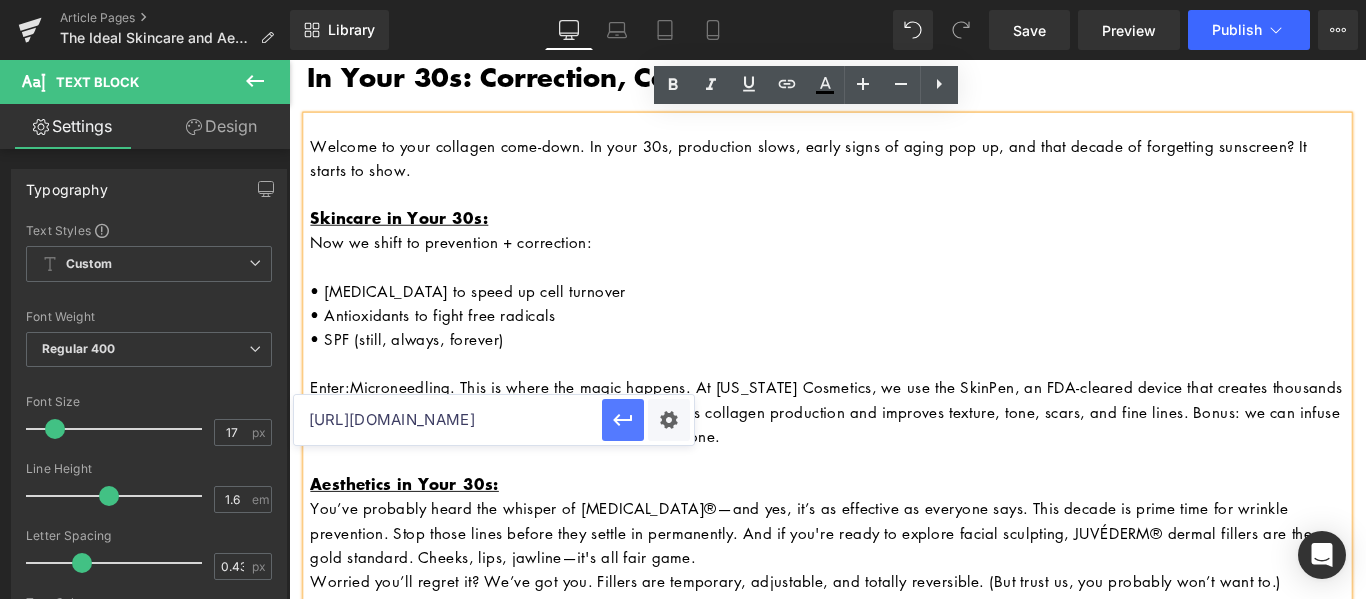 scroll, scrollTop: 0, scrollLeft: 0, axis: both 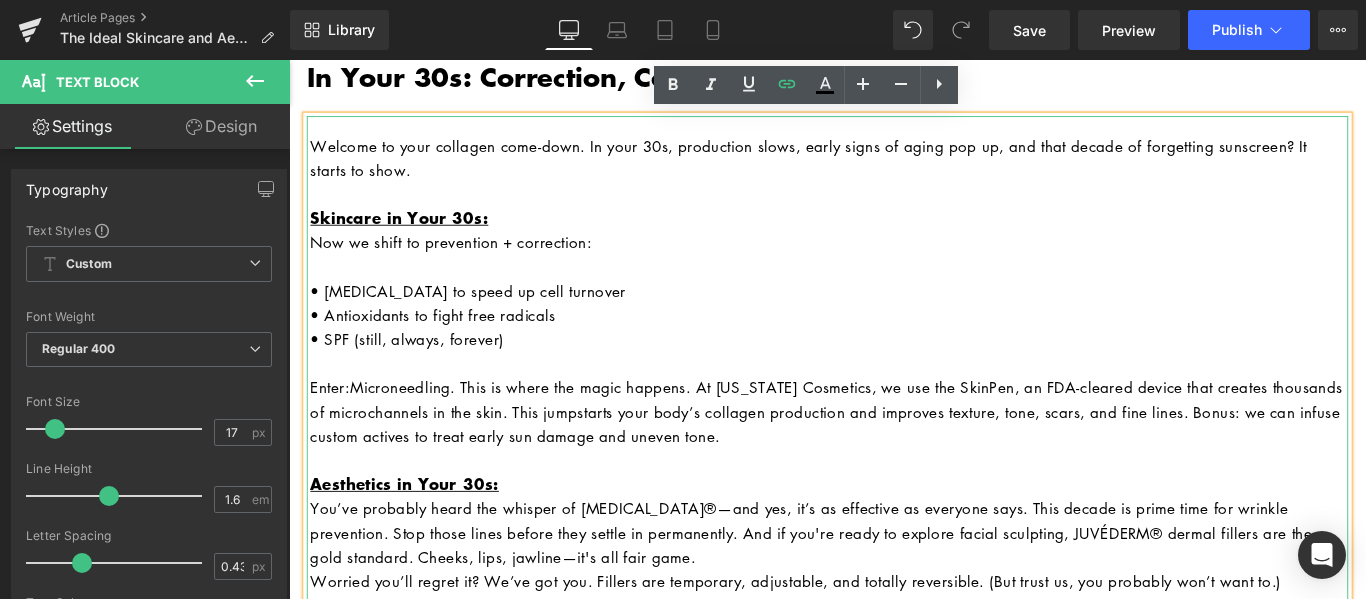 click on "•	[MEDICAL_DATA] to speed up cell turnover" at bounding box center (896, 319) 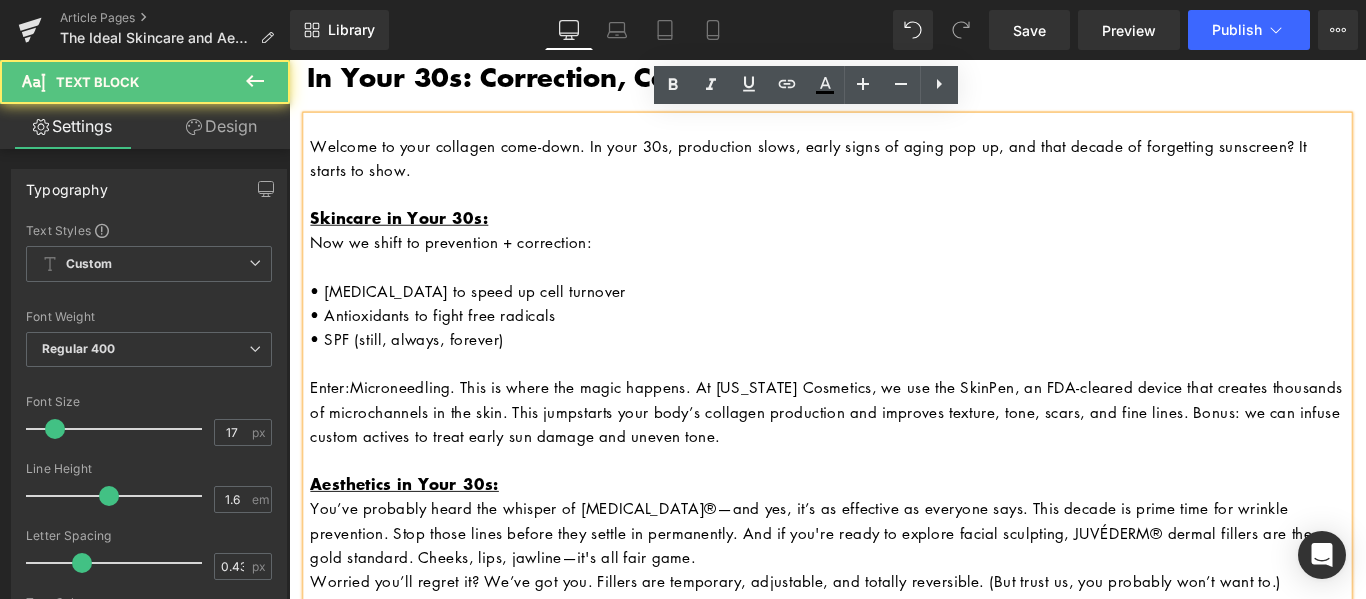 scroll, scrollTop: 1500, scrollLeft: 0, axis: vertical 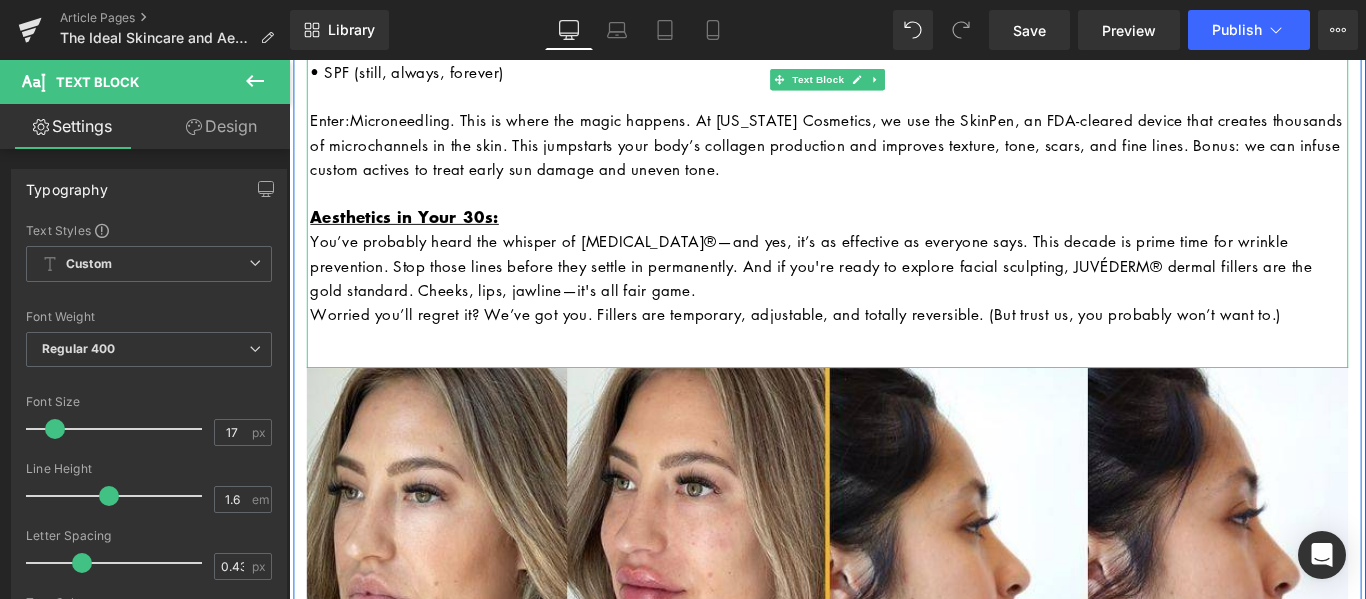 click on "Worried you’ll regret it? We’ve got you. Fillers are temporary, adjustable, and totally reversible. (But trust us, you probably won’t want to.)" at bounding box center (896, 345) 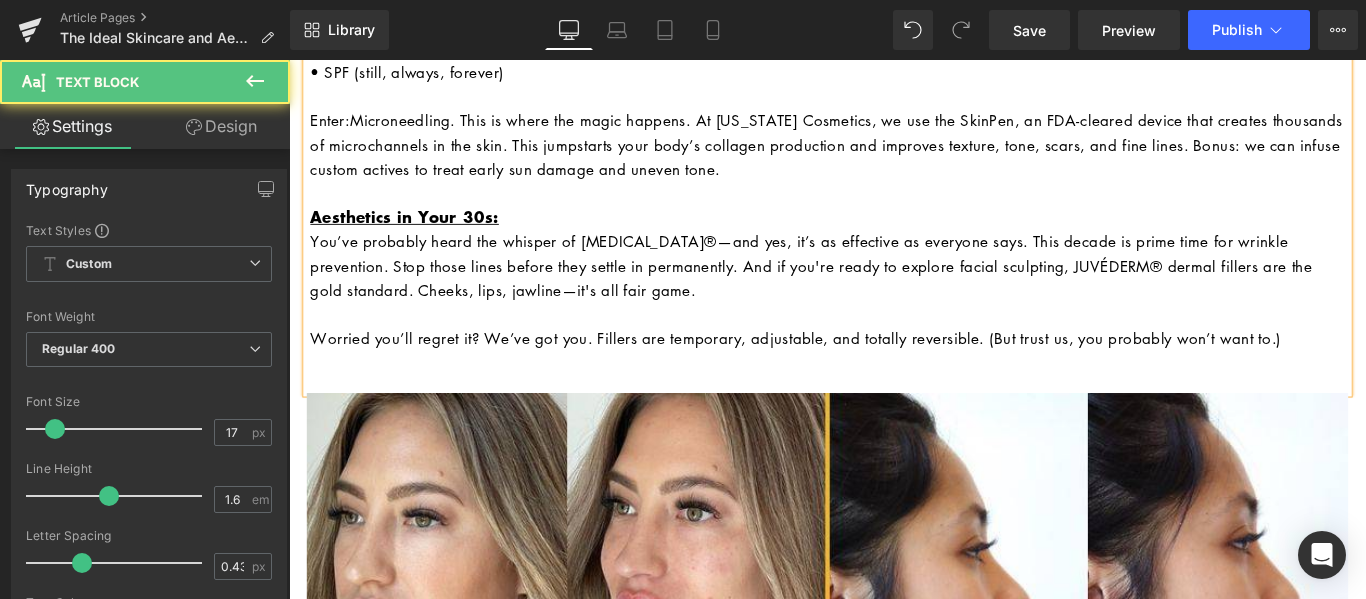click at bounding box center [896, 399] 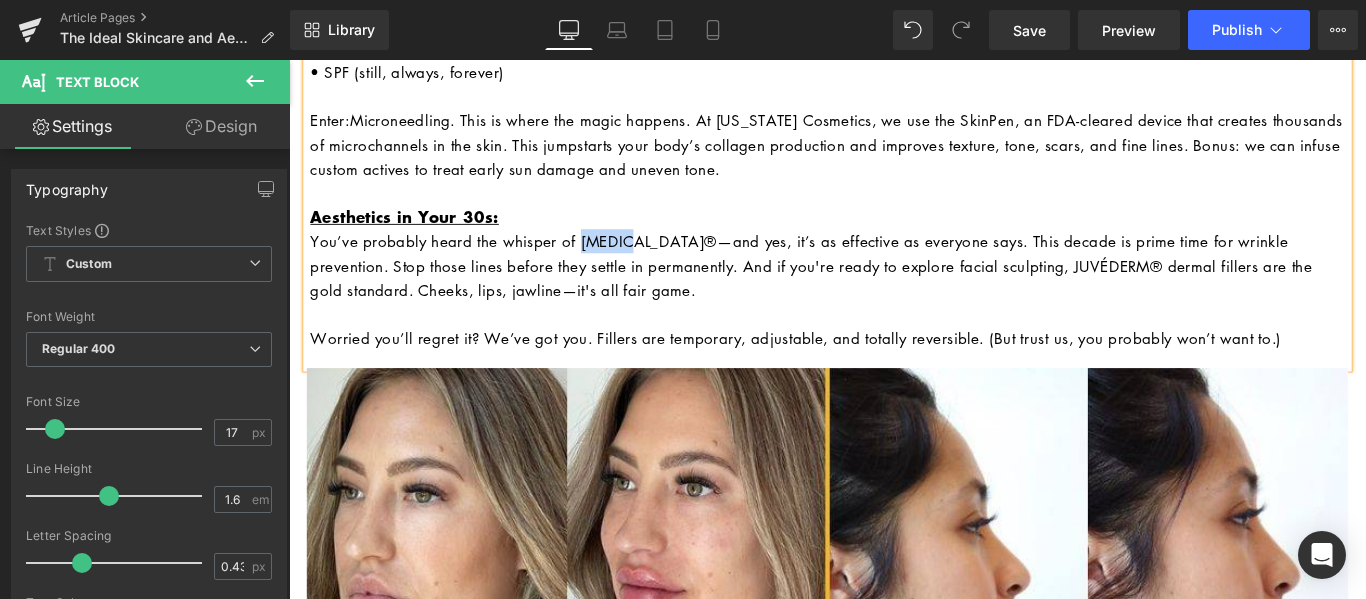drag, startPoint x: 661, startPoint y: 255, endPoint x: 610, endPoint y: 261, distance: 51.351727 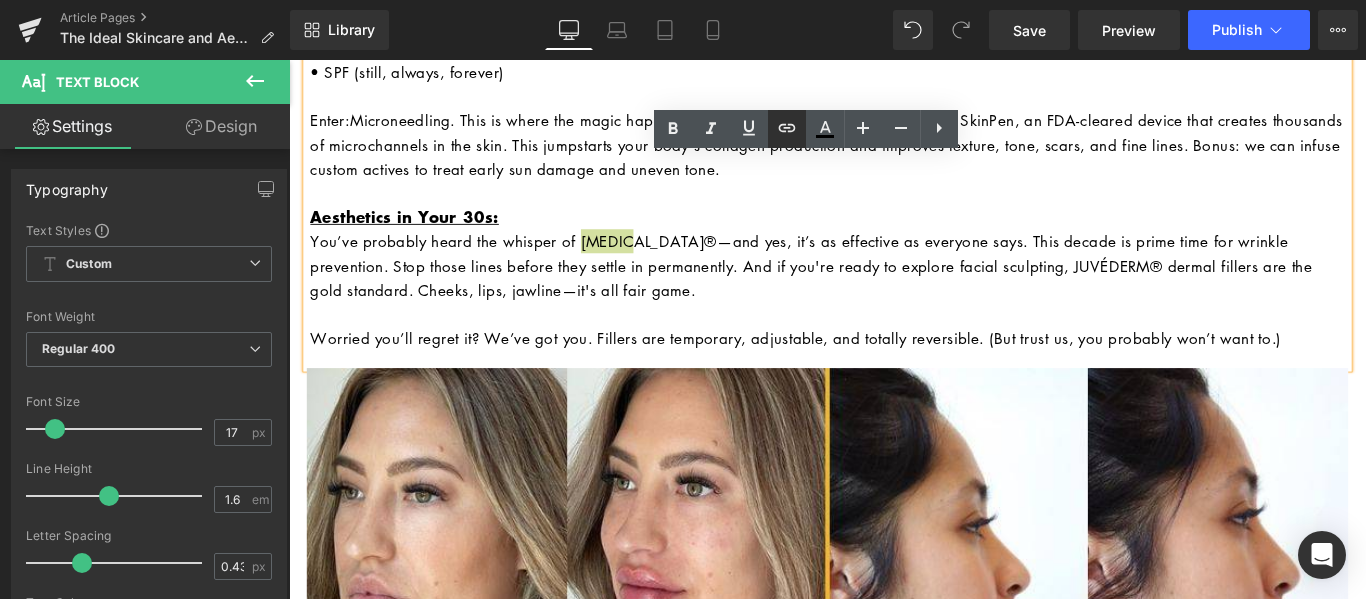click 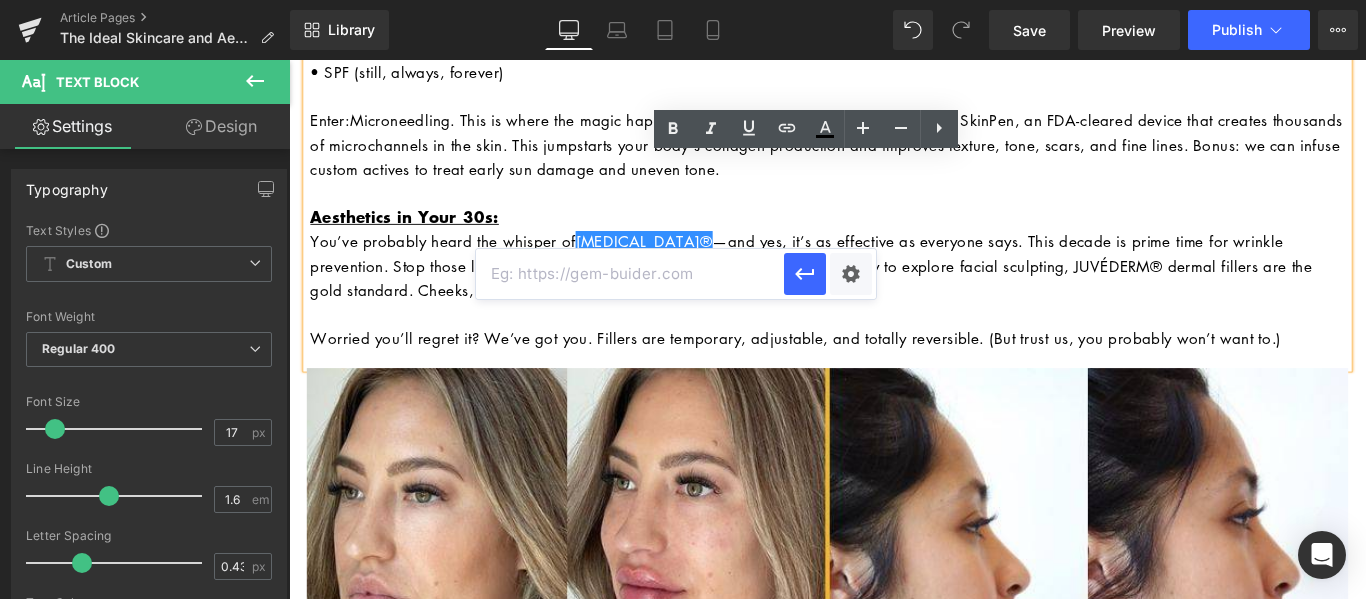 click at bounding box center [630, 274] 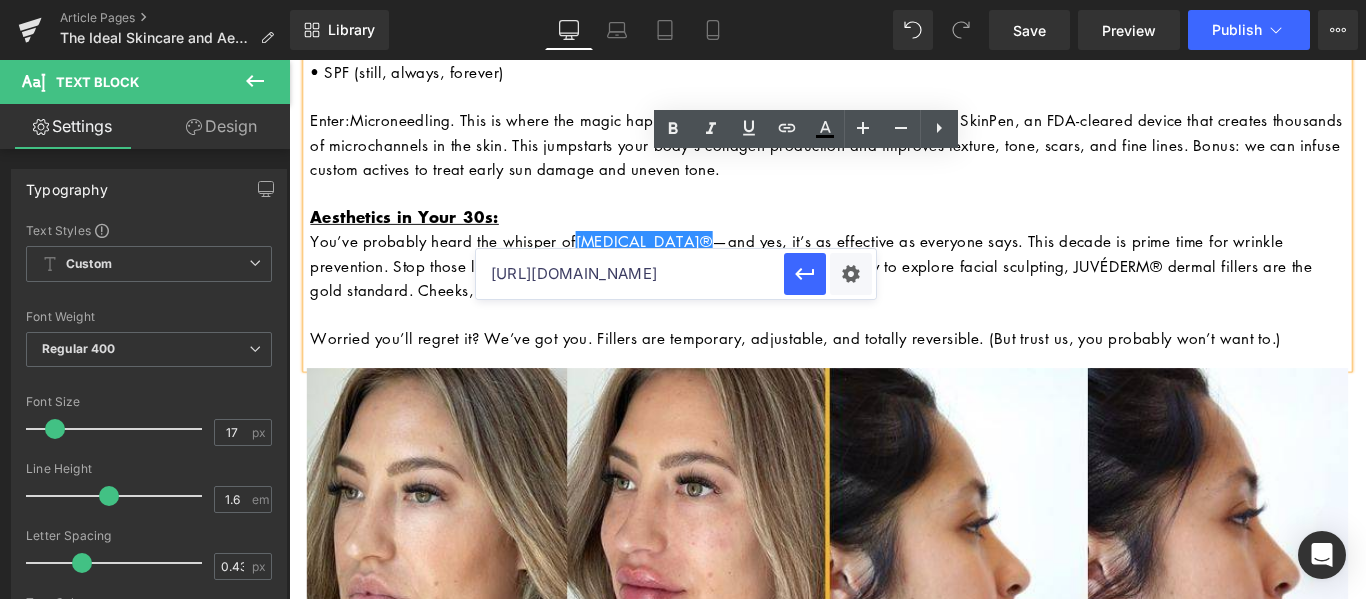 scroll, scrollTop: 0, scrollLeft: 155, axis: horizontal 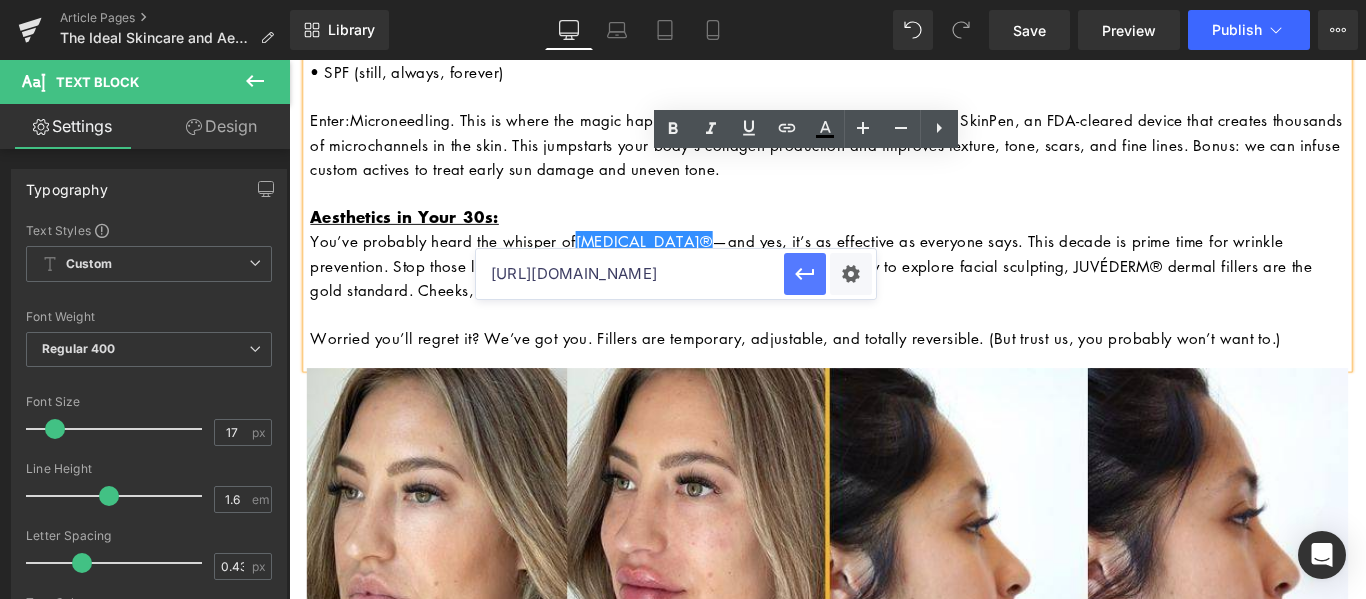 type on "https://californiacosmetics.com/products/botox-cosmetics" 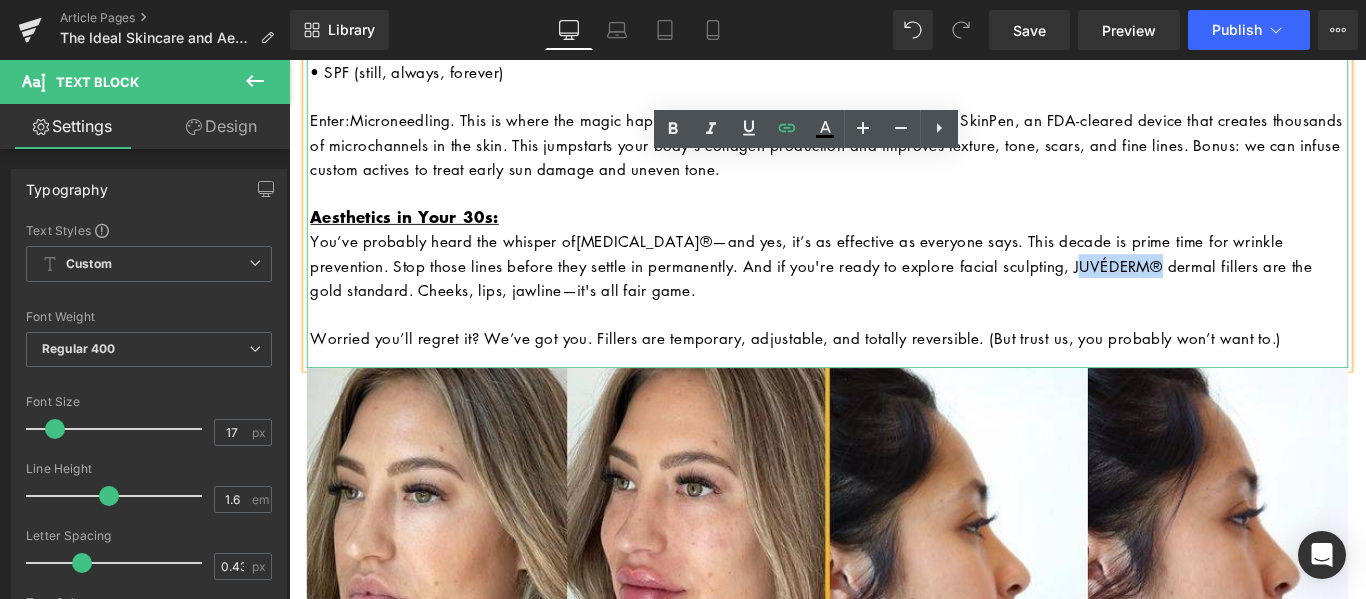 drag, startPoint x: 1137, startPoint y: 291, endPoint x: 1038, endPoint y: 290, distance: 99.00505 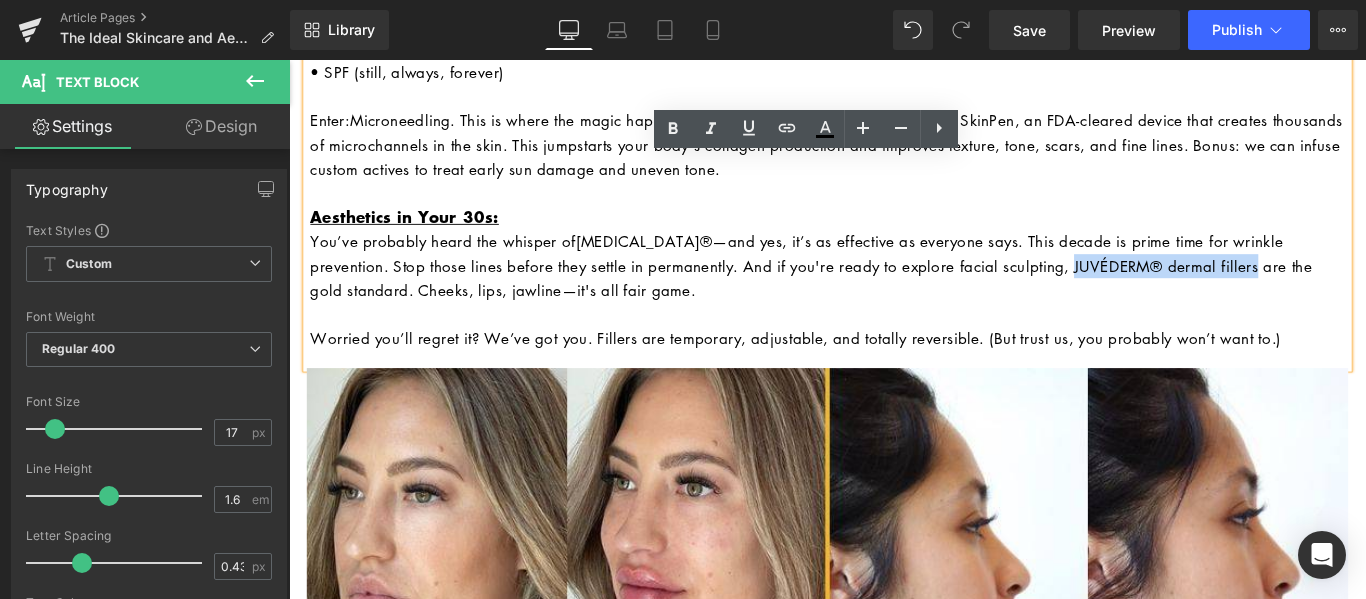drag, startPoint x: 1246, startPoint y: 285, endPoint x: 1034, endPoint y: 280, distance: 212.05896 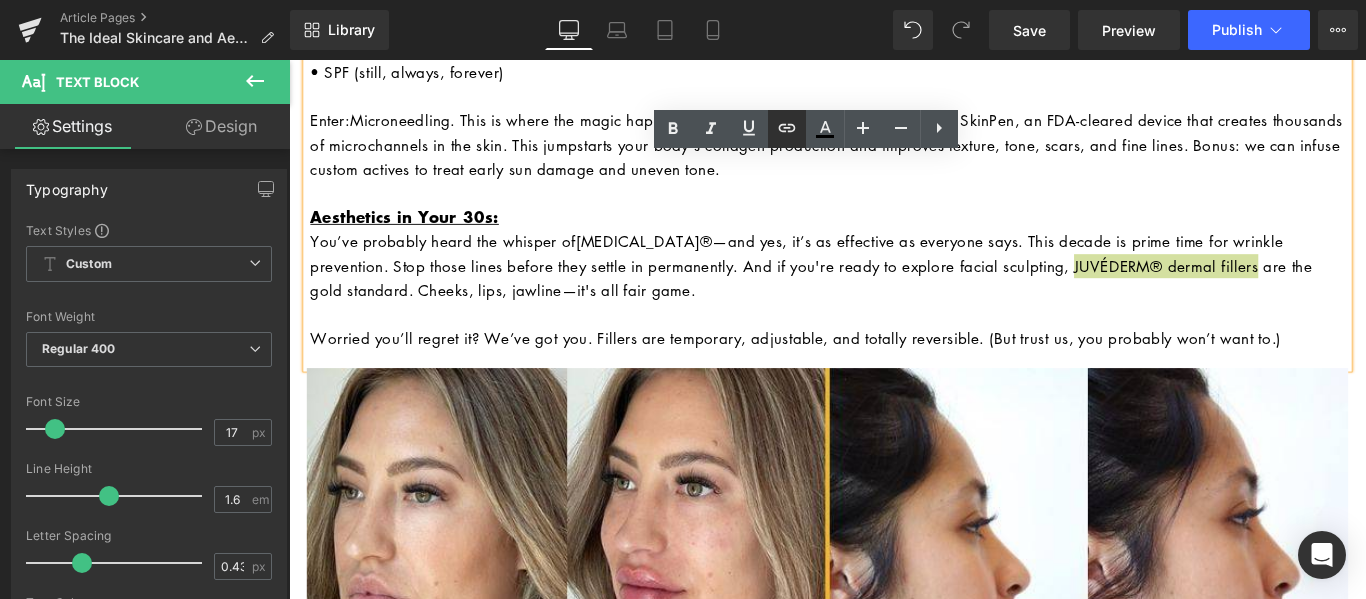 click 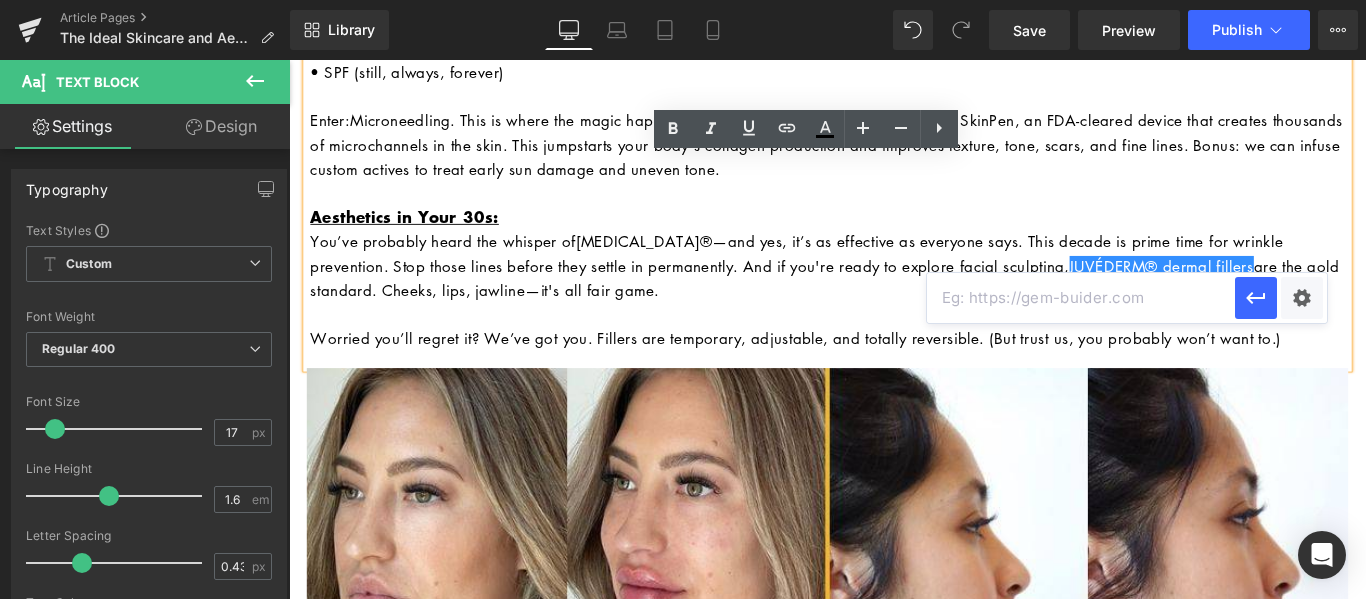 click at bounding box center (1081, 298) 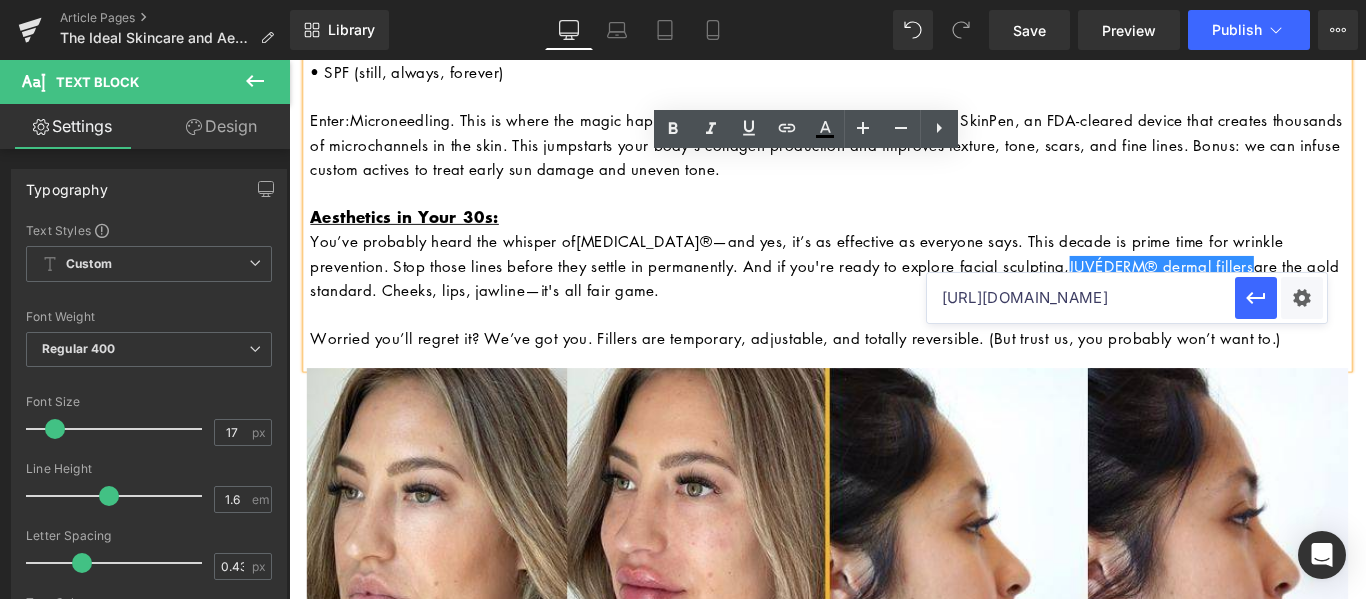 scroll, scrollTop: 0, scrollLeft: 100, axis: horizontal 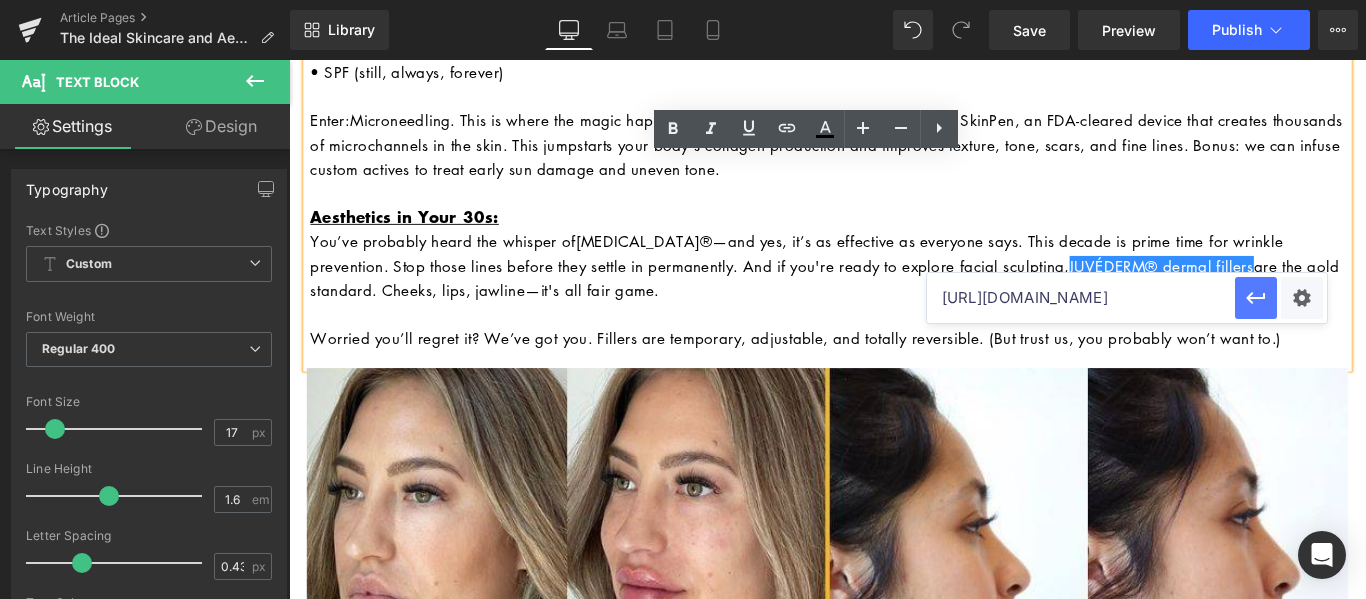 type on "https://californiacosmetics.com/products/juvederm" 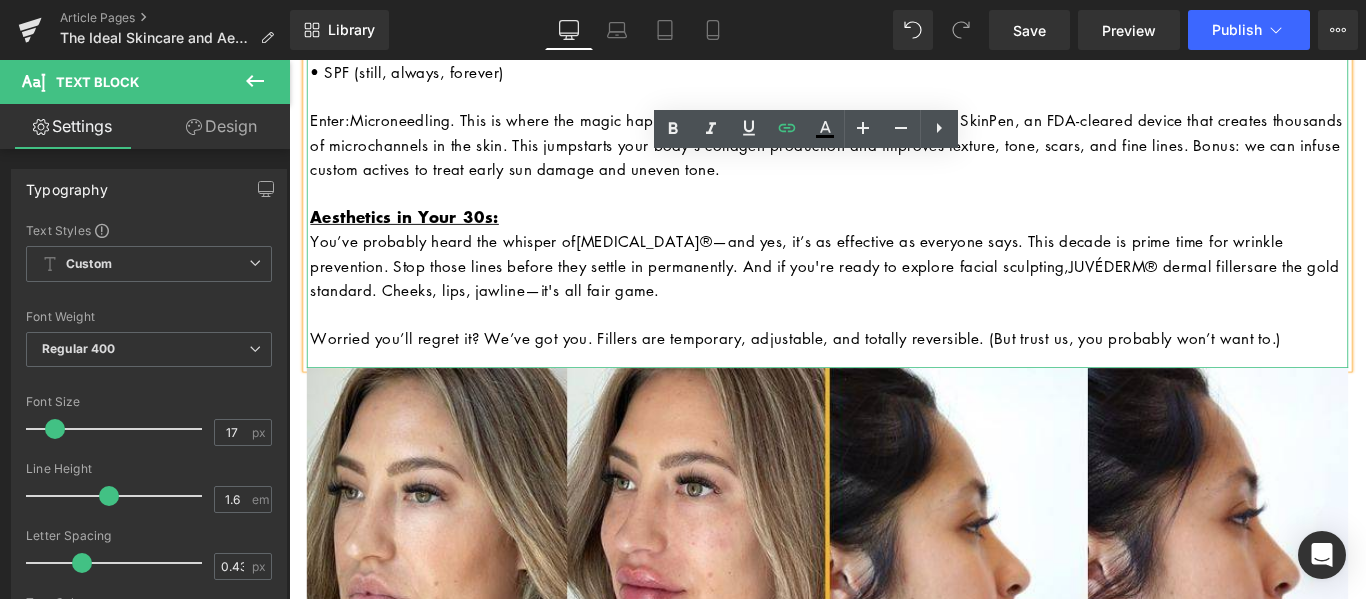 click on "You’ve probably heard the whisper of  Botox® —and yes, it’s as effective as everyone says. This decade is prime time for wrinkle prevention. Stop those lines before they settle in permanently. And if you're ready to explore facial sculpting,  JUVÉDERM® dermal fillers  are the gold standard. Cheeks, lips, jawline—it's all fair game." at bounding box center (896, 291) 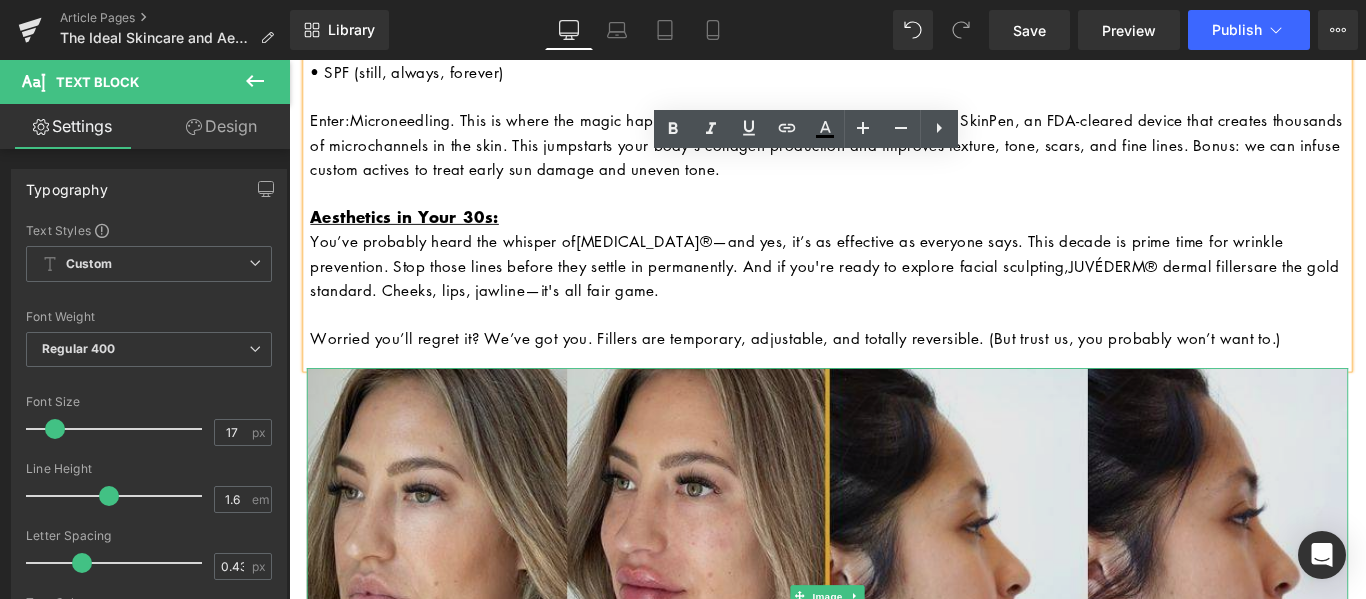 click at bounding box center [894, 662] 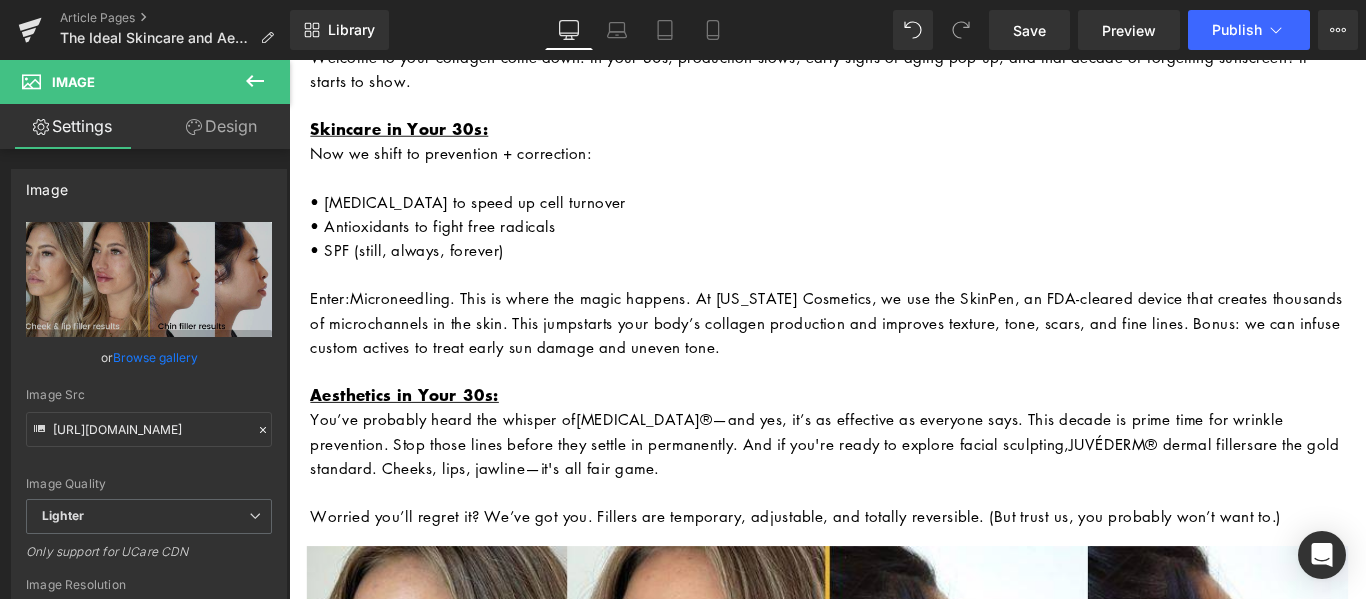scroll, scrollTop: 1800, scrollLeft: 0, axis: vertical 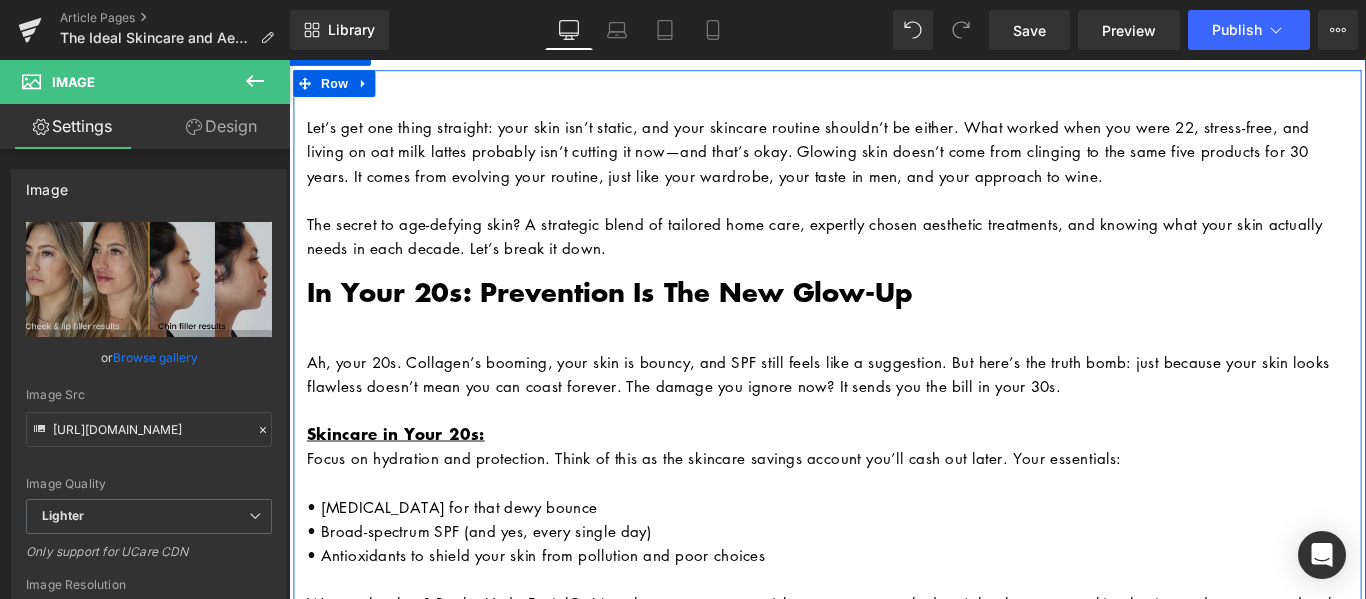 click at bounding box center [894, 351] 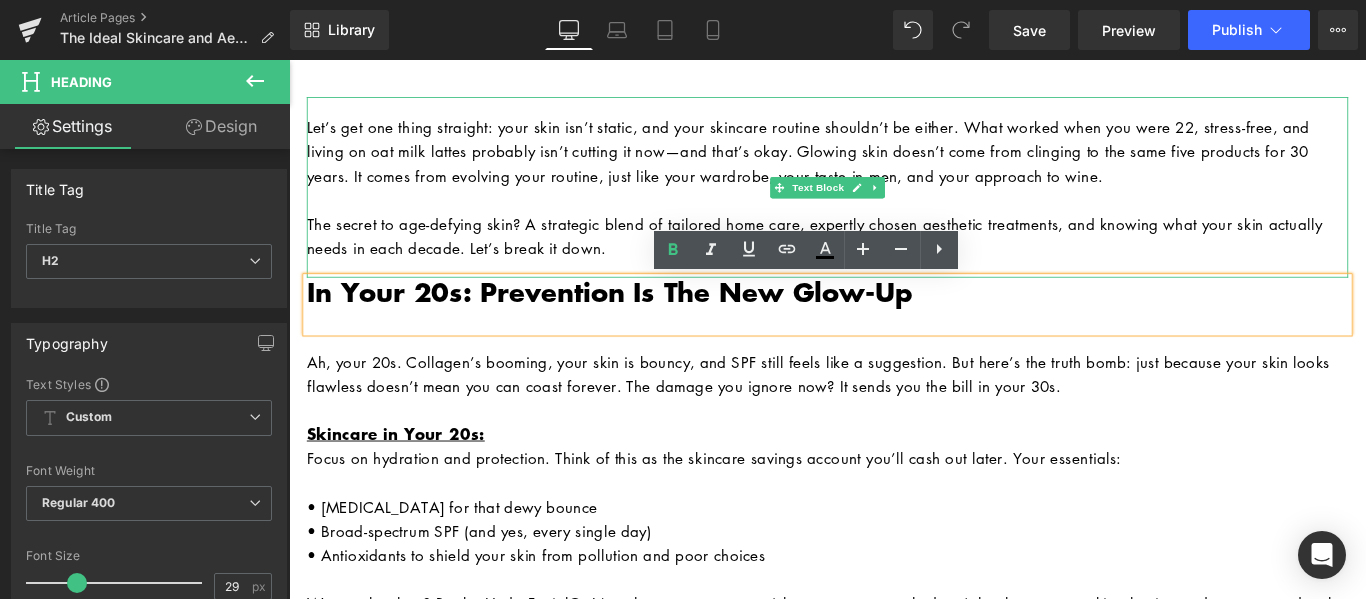 click on "The secret to age-defying skin? A strategic blend of tailored home care, expertly chosen aesthetic treatments, and knowing what your skin actually needs in each decade. Let’s break it down." at bounding box center [894, 258] 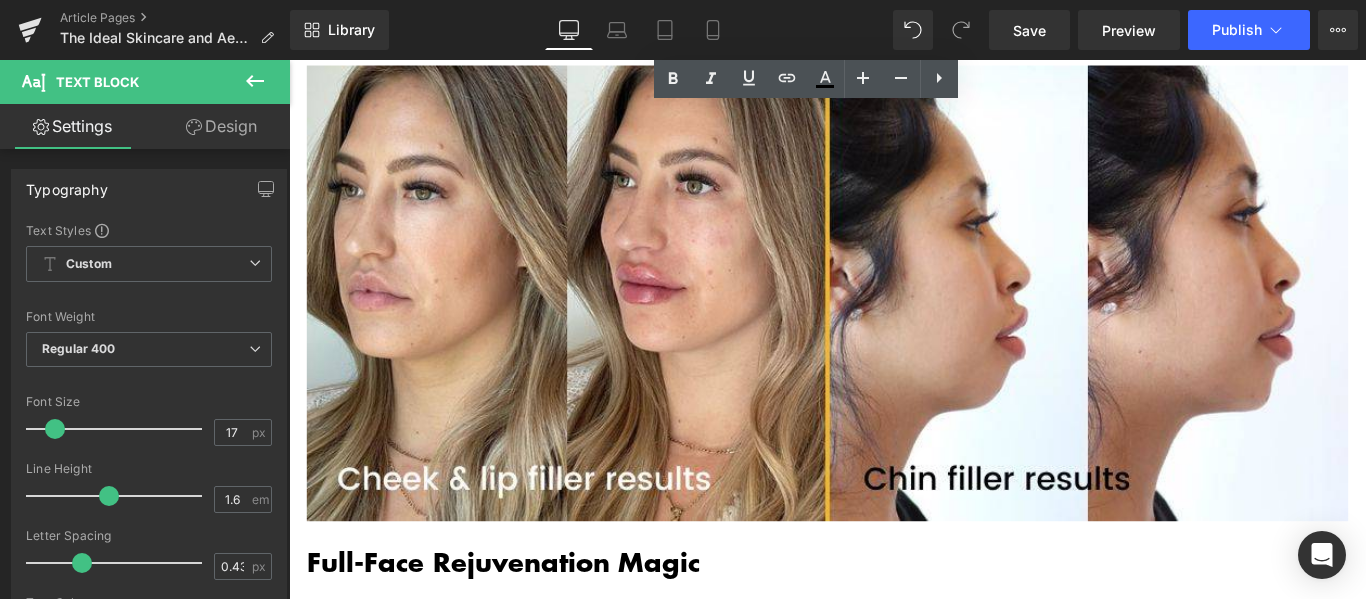 scroll, scrollTop: 2606, scrollLeft: 0, axis: vertical 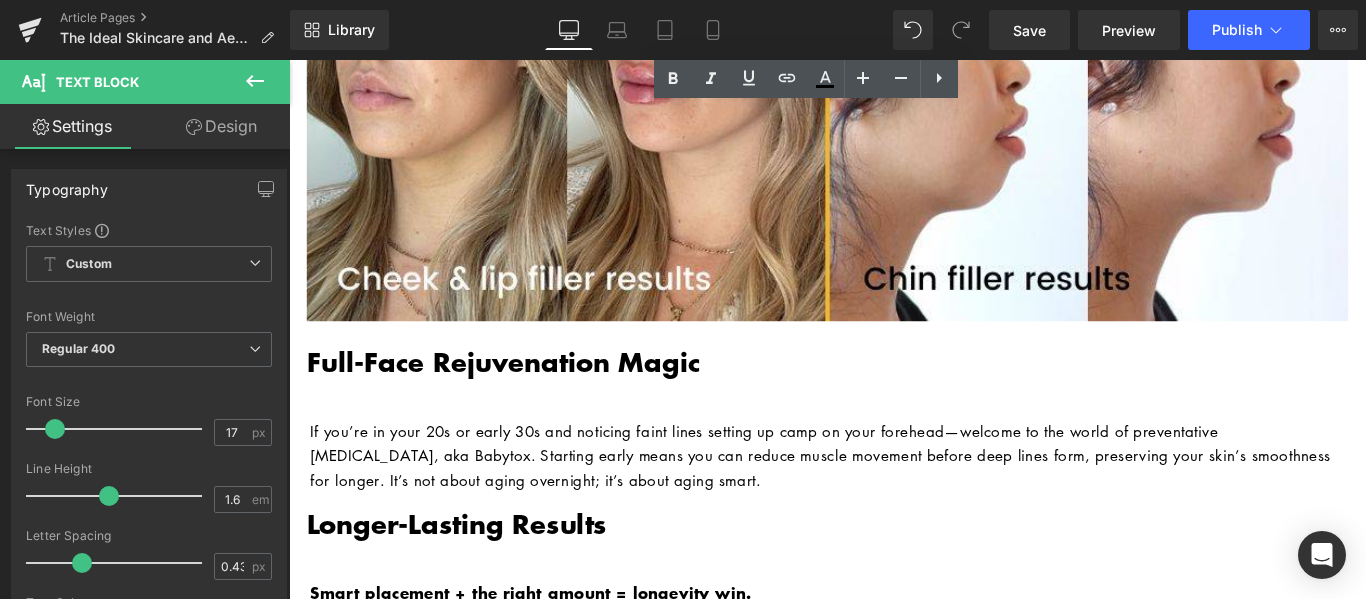 click on "Full-Face Rejuvenation Magic" at bounding box center (530, 399) 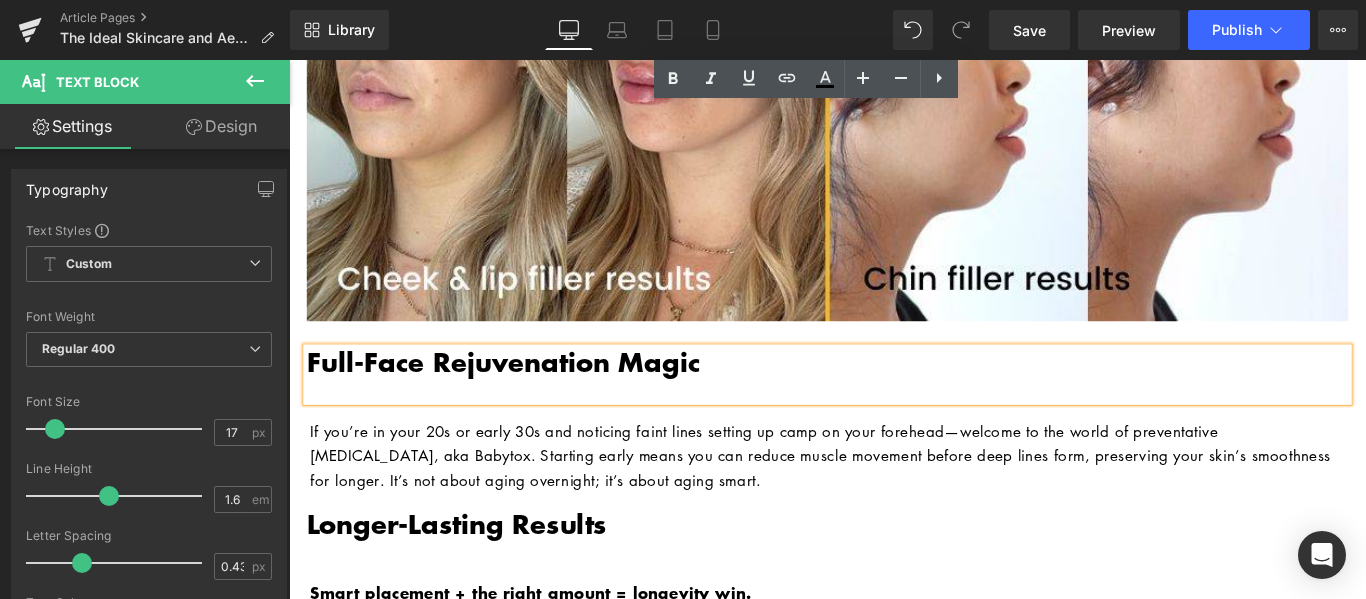 click on "Full-Face Rejuvenation Magic" at bounding box center (530, 399) 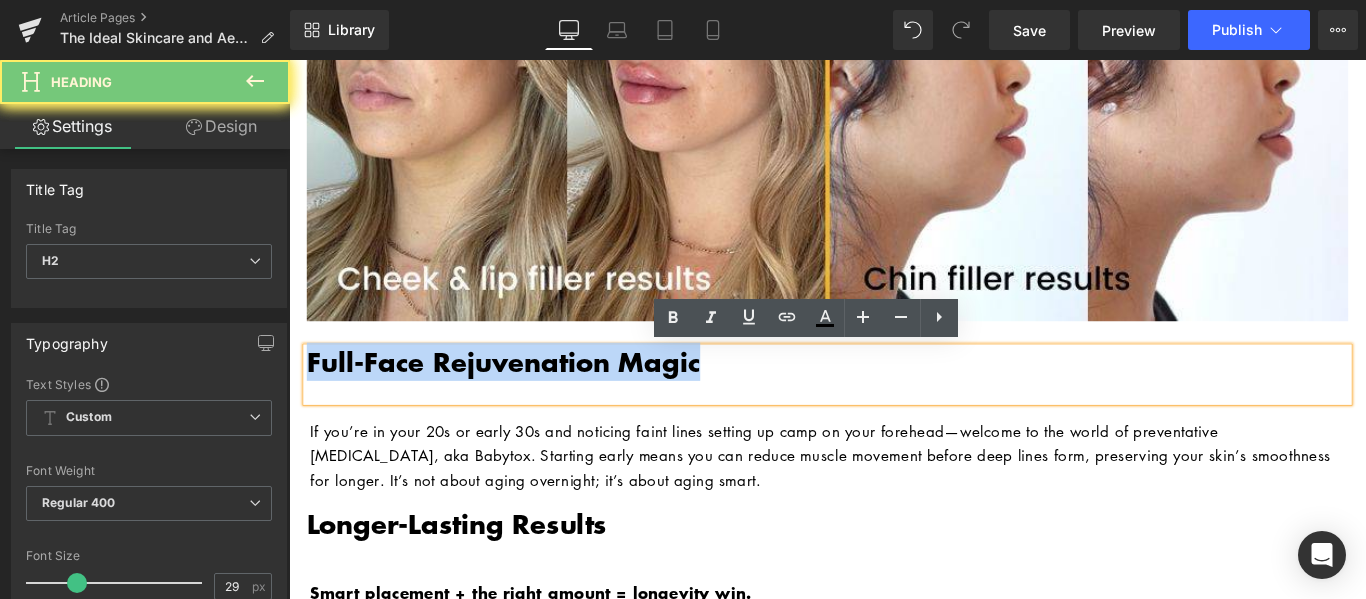 paste 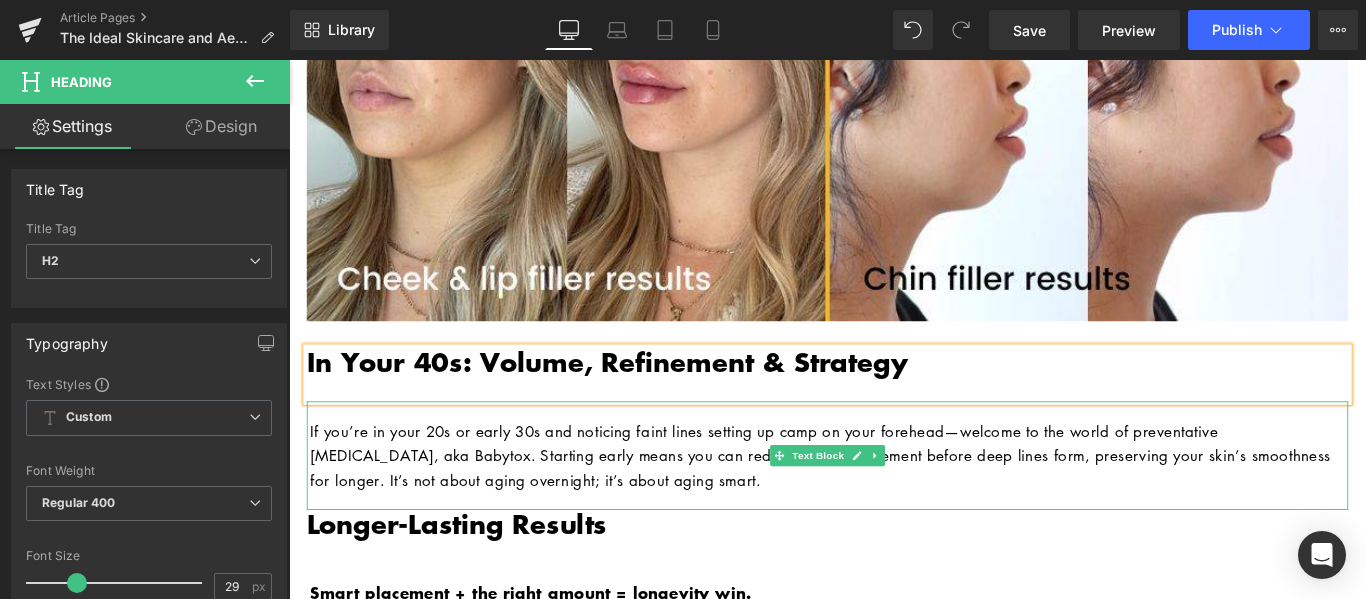 click on "If you’re in your 20s or early 30s and noticing faint lines setting up camp on your forehead—welcome to the world of preventative Botox, aka Babytox. Starting early means you can reduce muscle movement before deep lines form, preserving your skin’s smoothness for longer. It’s not about aging overnight; it’s about aging smart." at bounding box center (896, 505) 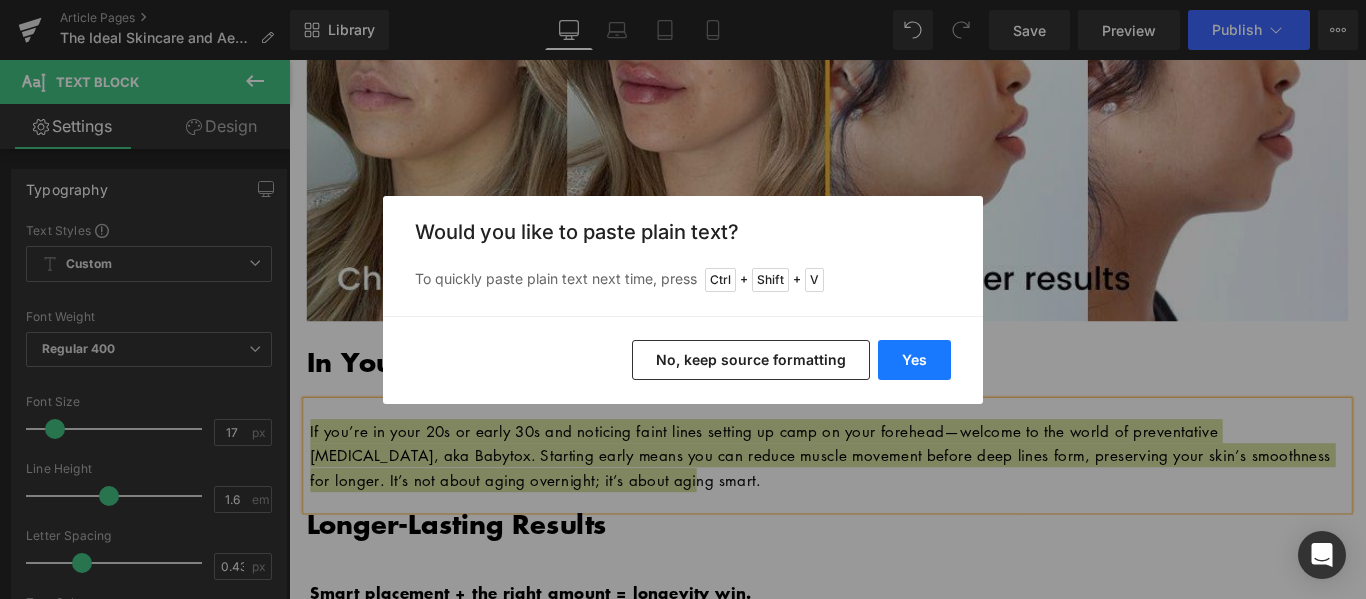 click on "Yes" at bounding box center [914, 360] 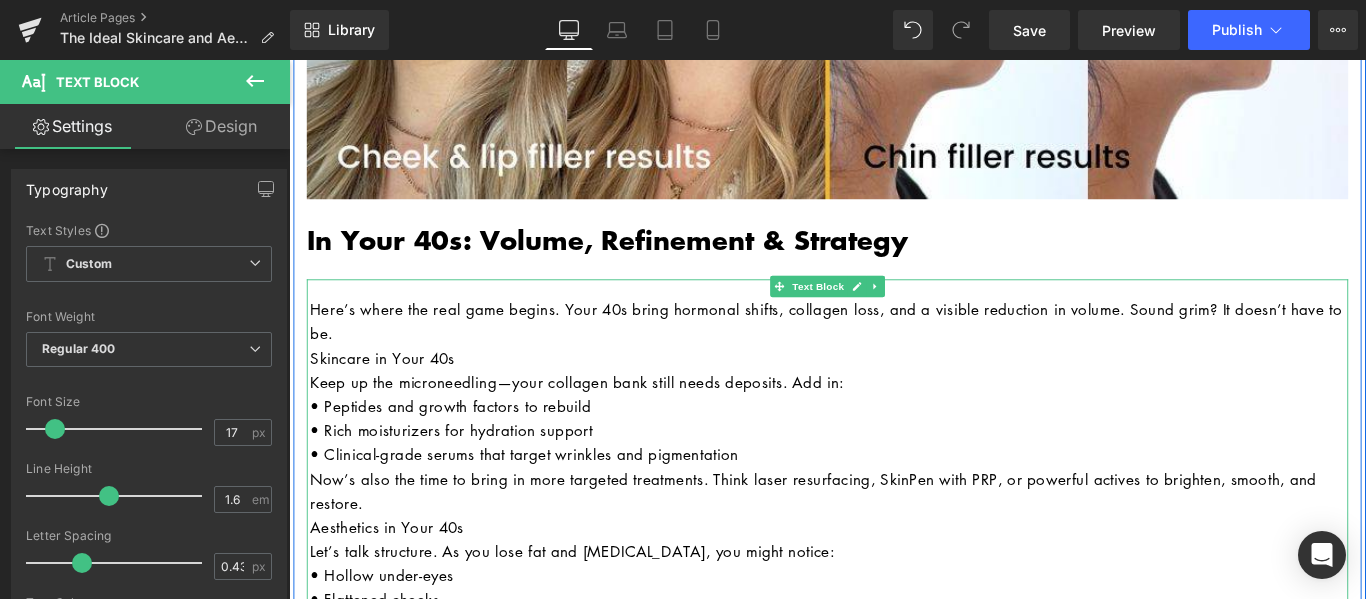 scroll, scrollTop: 2806, scrollLeft: 0, axis: vertical 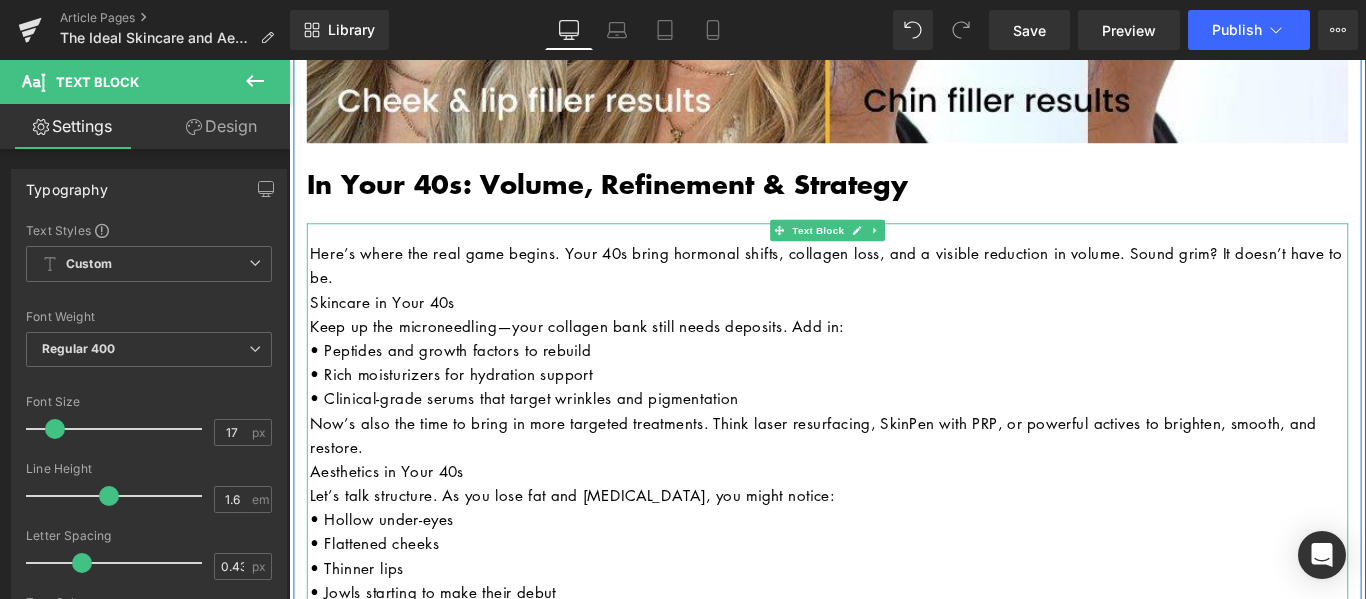 click on "Here’s where the real game begins. Your 40s bring hormonal shifts, collagen loss, and a visible reduction in volume. Sound grim? It doesn’t have to be." at bounding box center [896, 291] 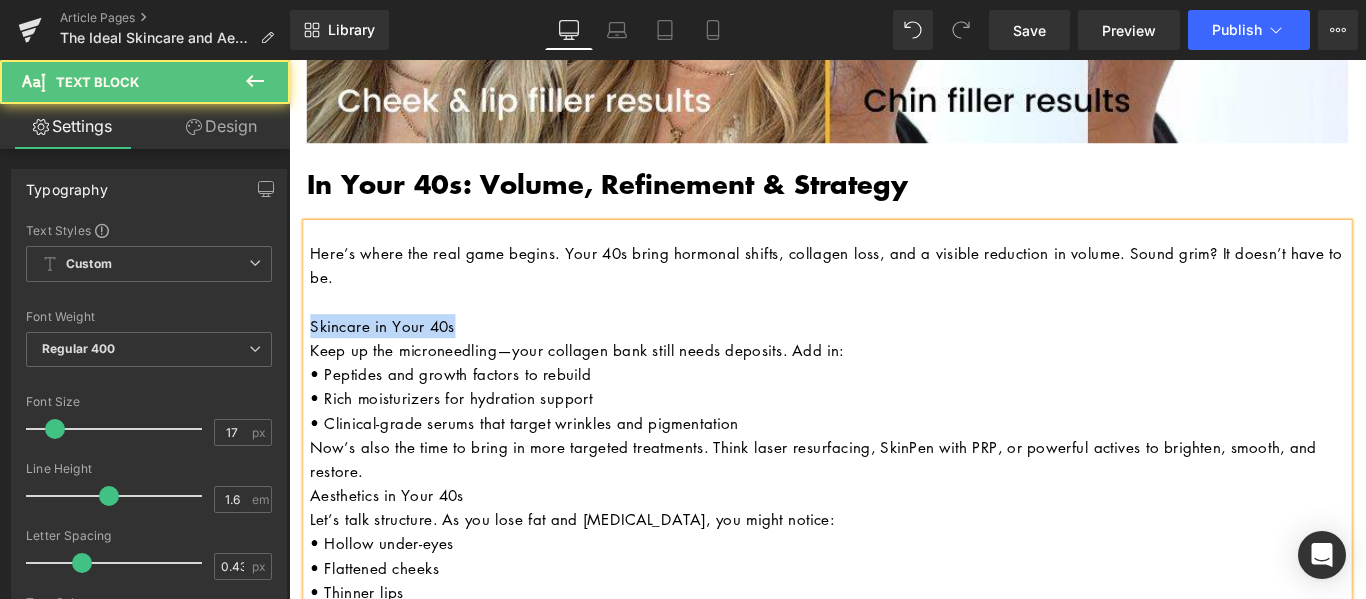 drag, startPoint x: 488, startPoint y: 350, endPoint x: 250, endPoint y: 354, distance: 238.03362 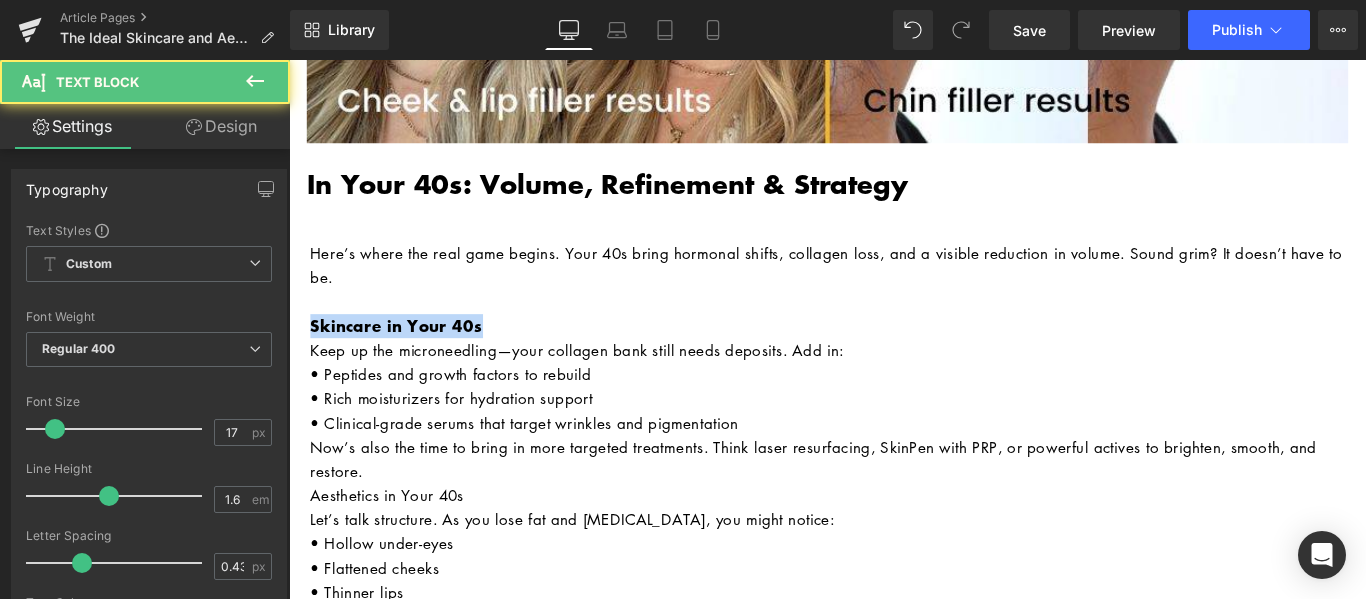 drag, startPoint x: 490, startPoint y: 350, endPoint x: 275, endPoint y: 350, distance: 215 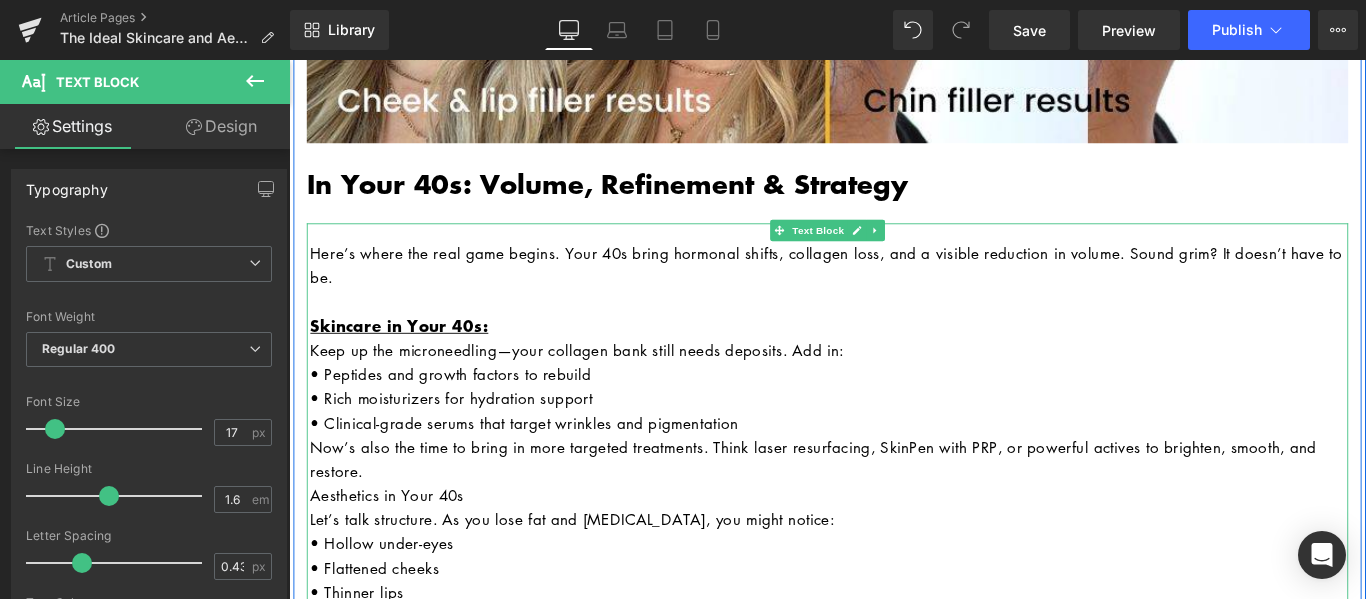 click on "Keep up the microneedling—your collagen bank still needs deposits. Add in:" at bounding box center [896, 386] 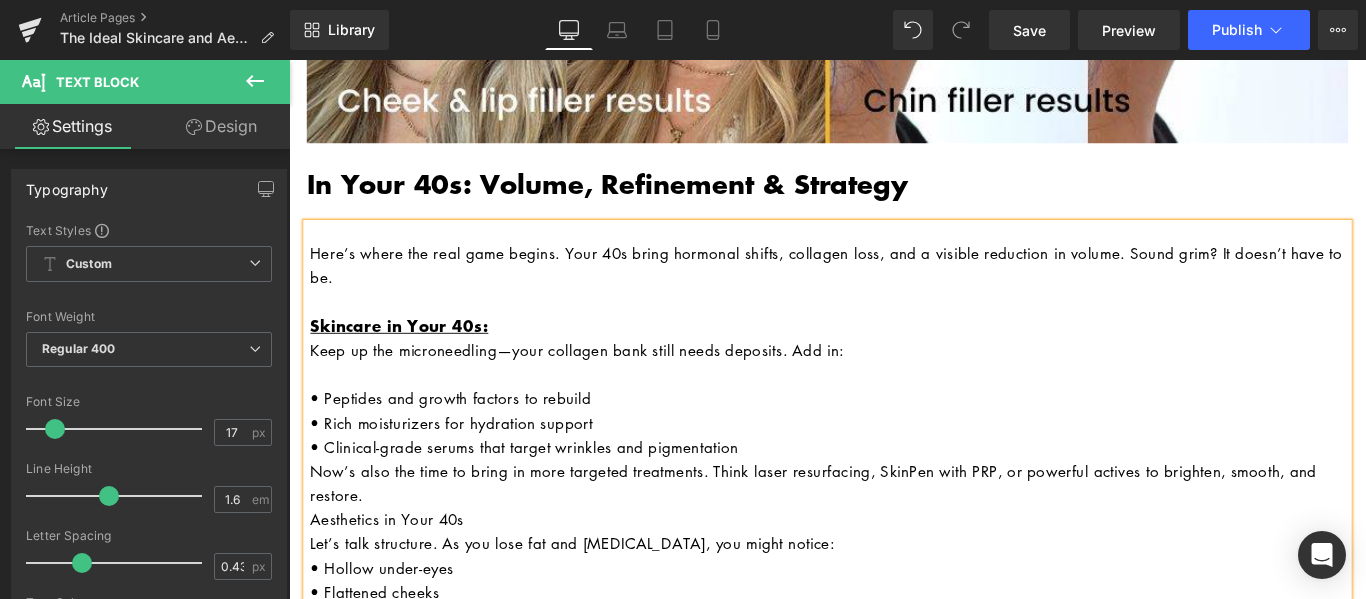 click on "•	Clinical-grade serums that target wrinkles and pigmentation" at bounding box center [896, 495] 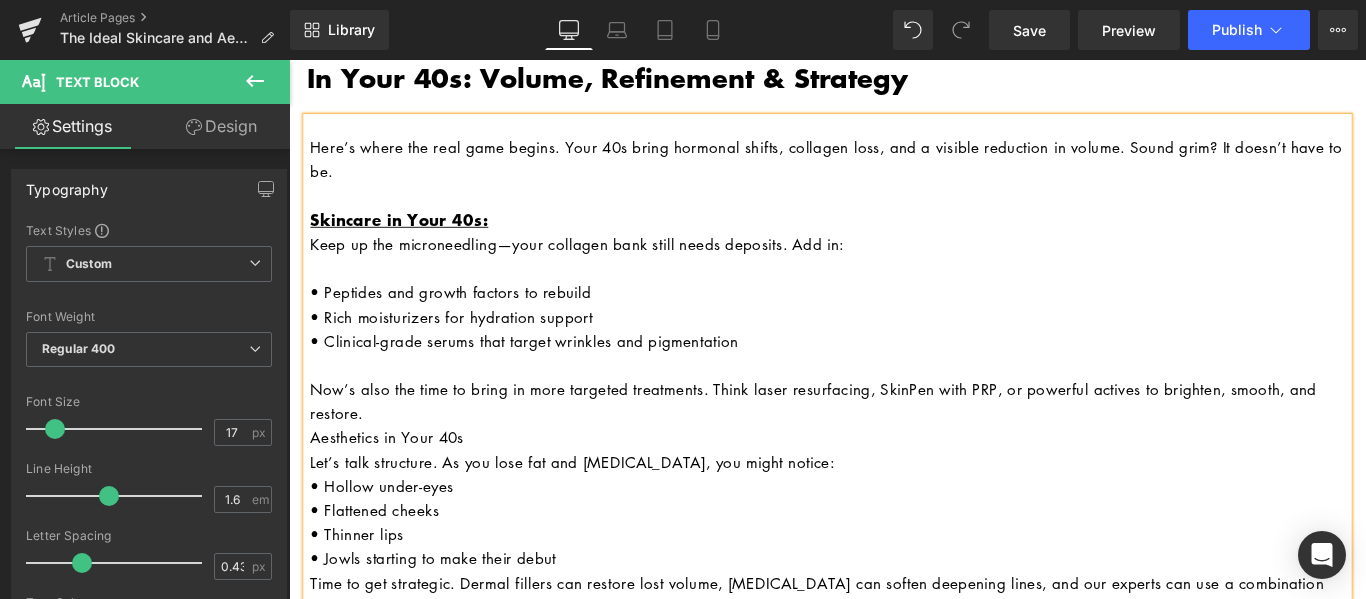 scroll, scrollTop: 3006, scrollLeft: 0, axis: vertical 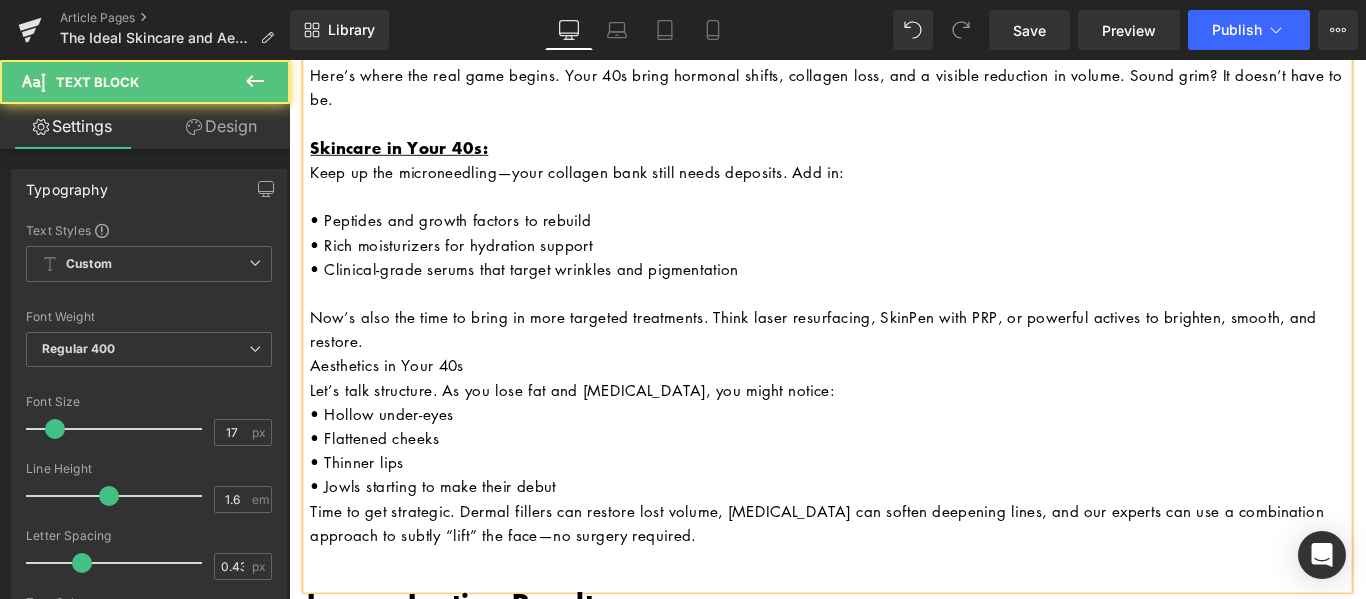 click on "Now’s also the time to bring in more targeted treatments. Think laser resurfacing, SkinPen with PRP, or powerful actives to brighten, smooth, and restore." at bounding box center (896, 363) 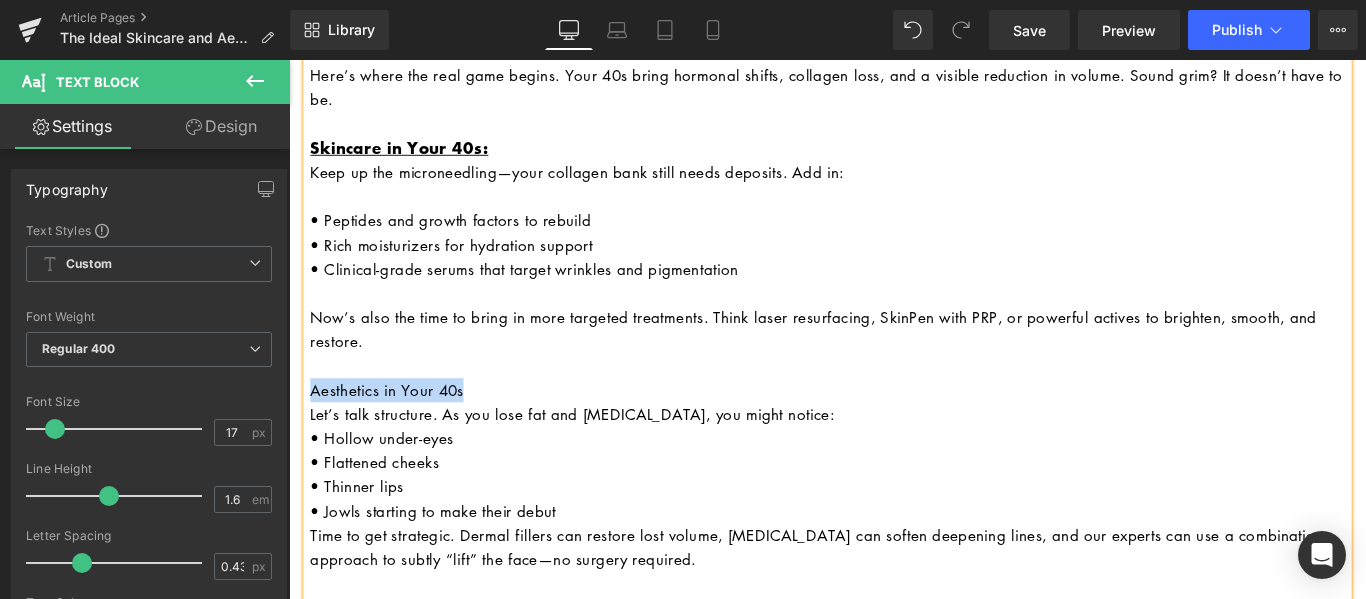 drag, startPoint x: 499, startPoint y: 424, endPoint x: 560, endPoint y: 447, distance: 65.192024 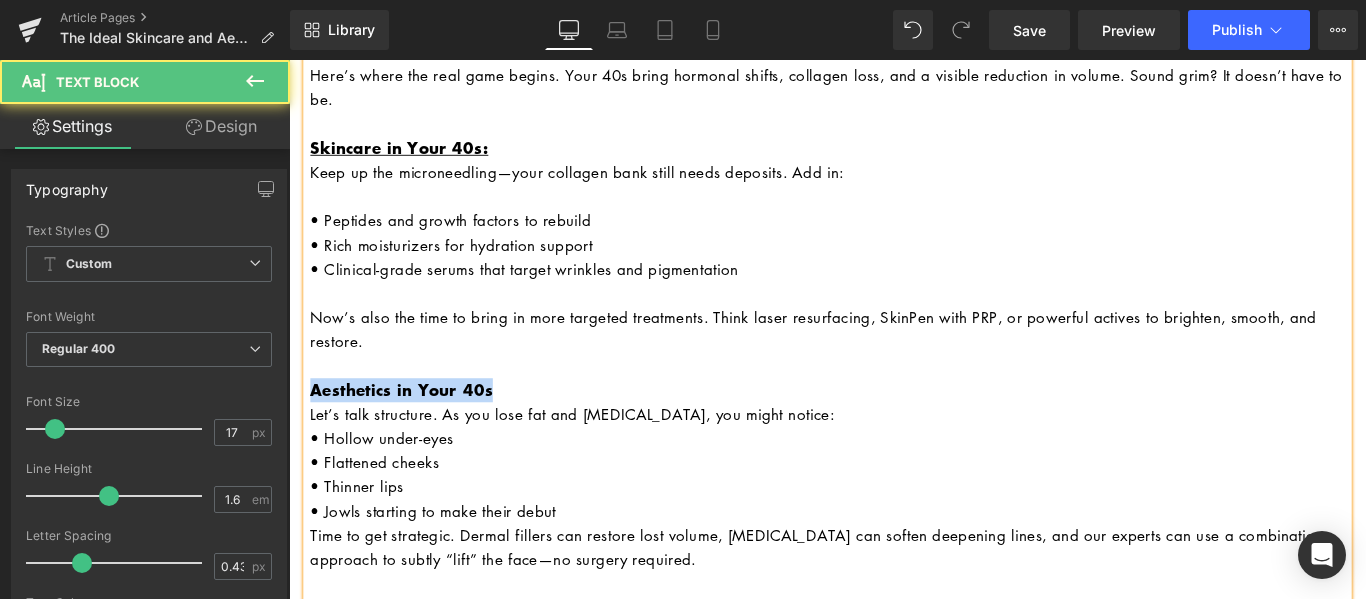 drag, startPoint x: 503, startPoint y: 429, endPoint x: 223, endPoint y: 427, distance: 280.00714 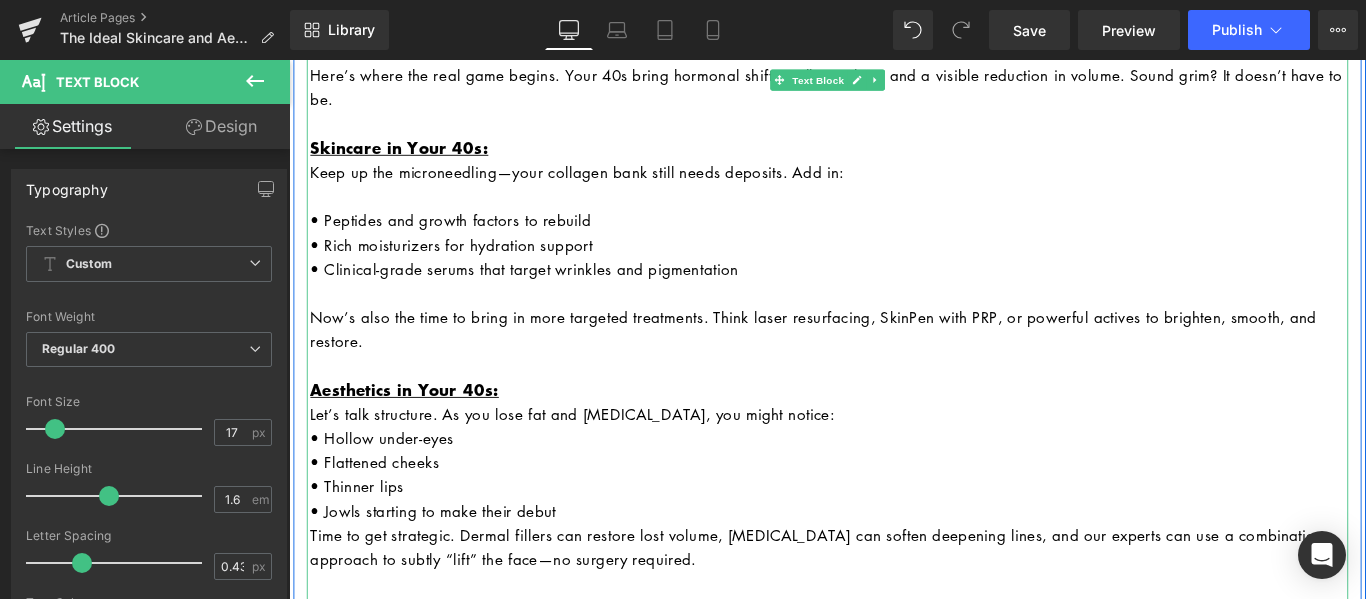 click on "Let’s talk structure. As you lose fat and [MEDICAL_DATA], you might notice:" at bounding box center (896, 458) 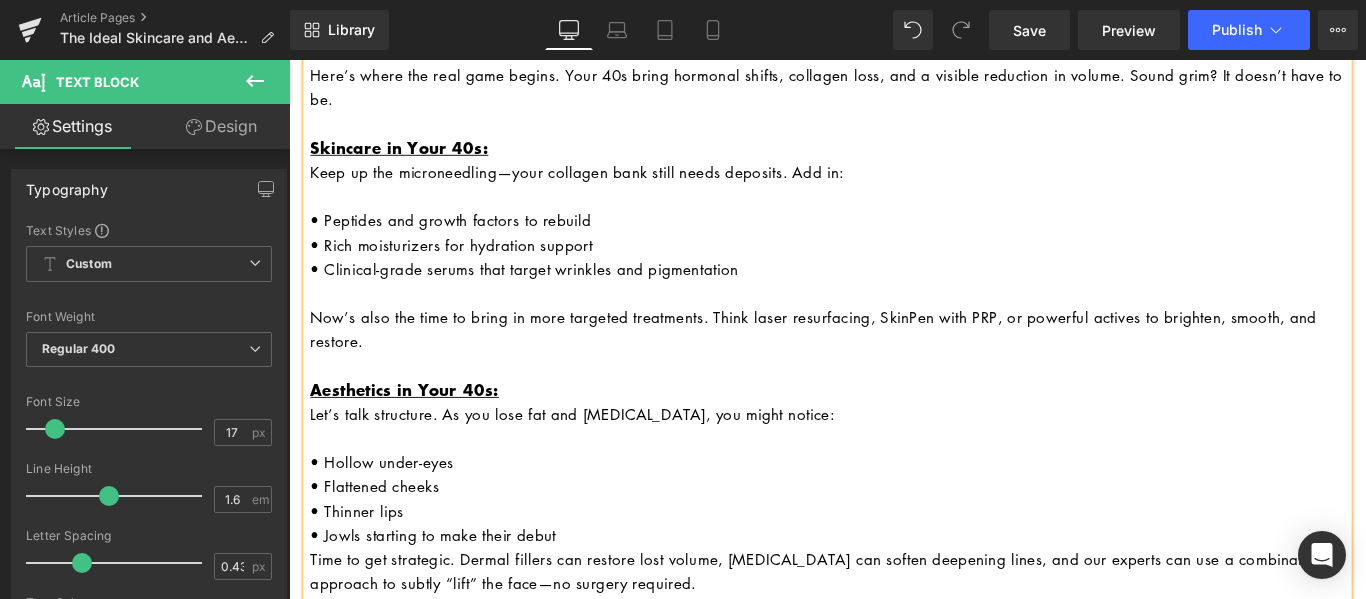 scroll, scrollTop: 3306, scrollLeft: 0, axis: vertical 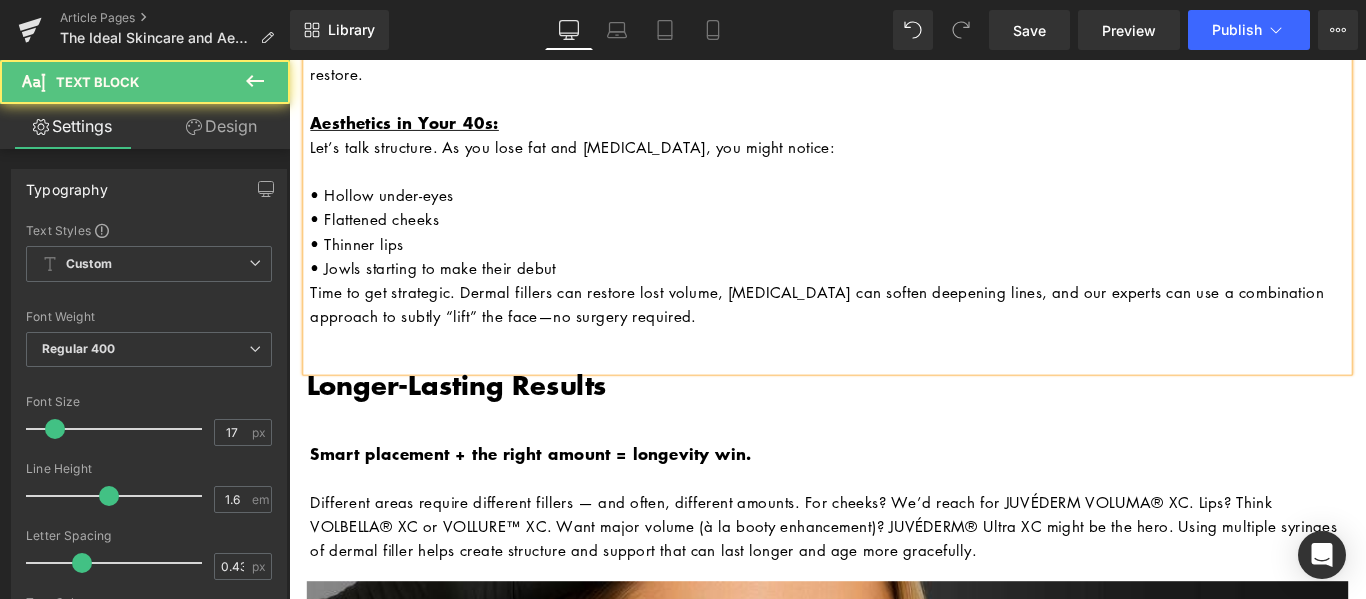 click on "•	Jowls starting to make their debut" at bounding box center [896, 294] 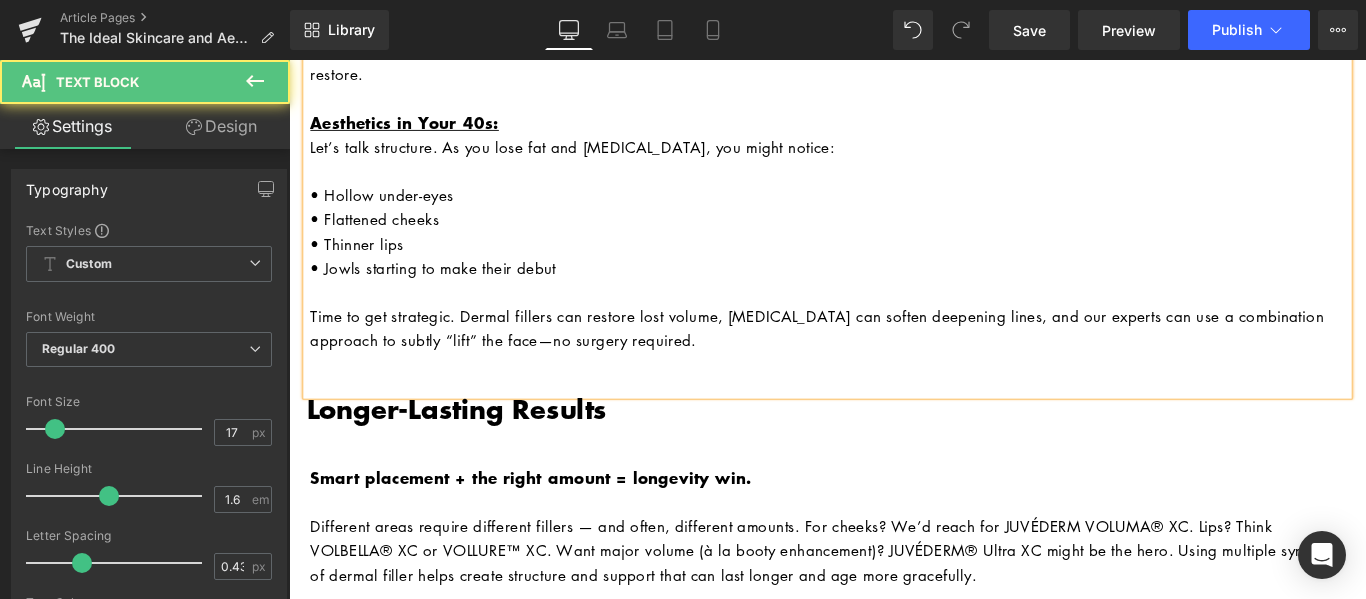 click on "Time to get strategic. Dermal fillers can restore lost volume, Botox can soften deepening lines, and our experts can use a combination approach to subtly “lift” the face—no surgery required." at bounding box center (896, 362) 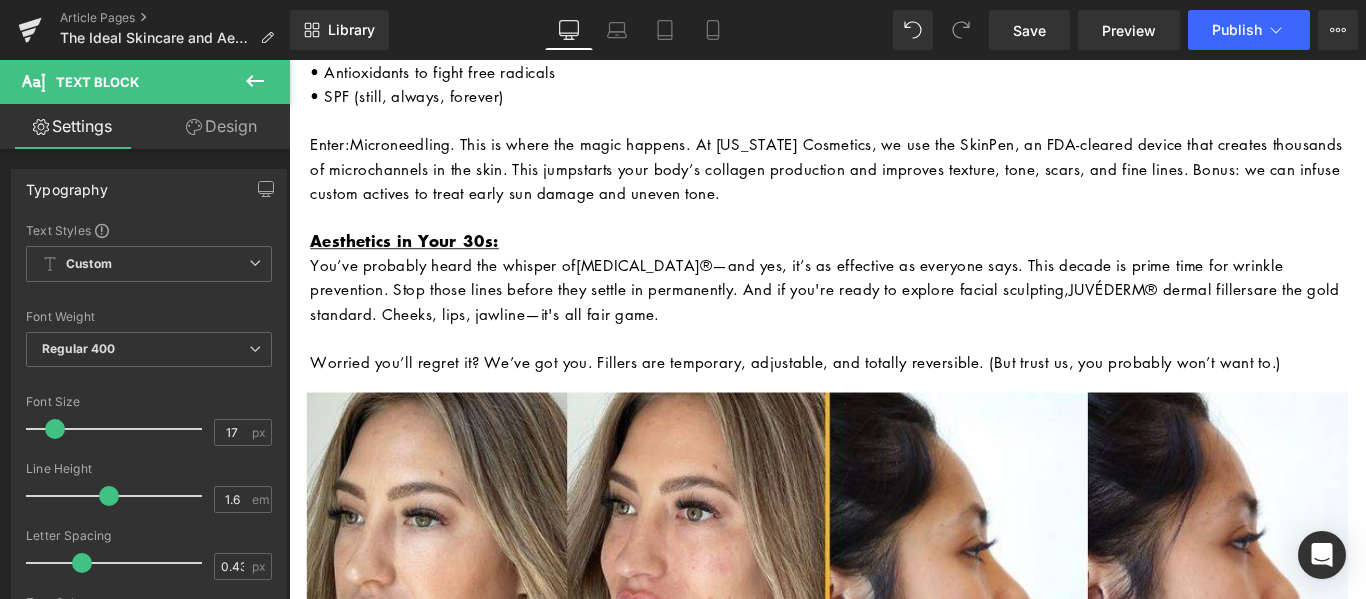 scroll, scrollTop: 2006, scrollLeft: 0, axis: vertical 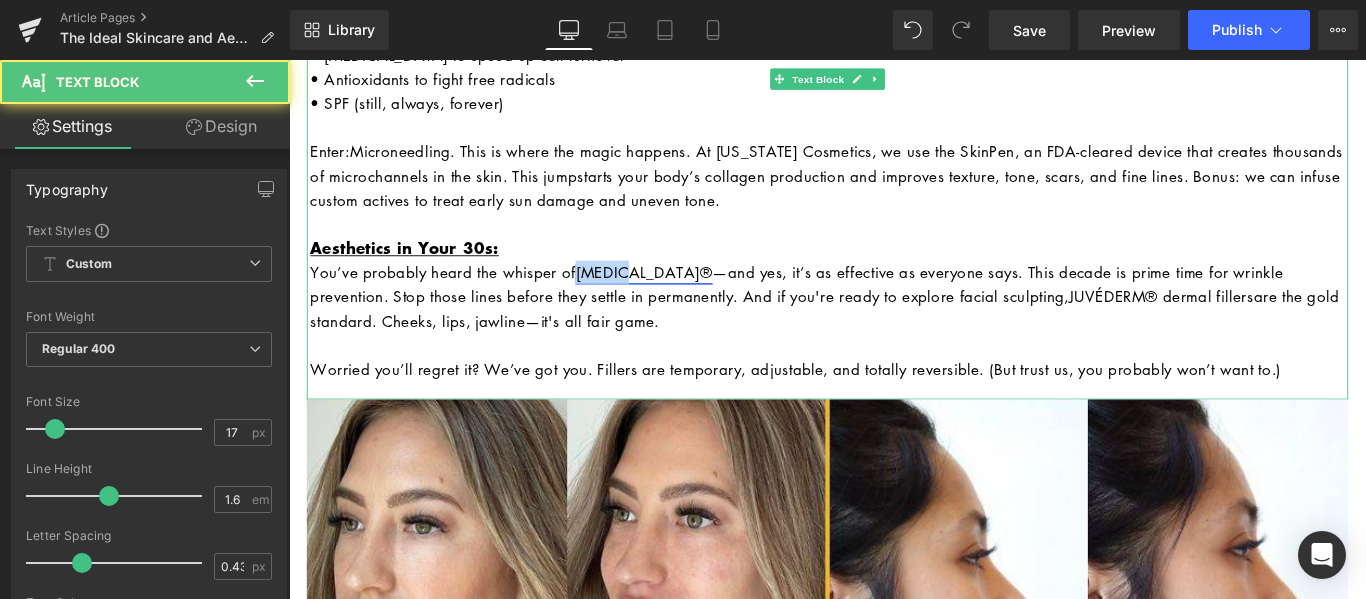 click on "You’ve probably heard the whisper of  Botox® —and yes, it’s as effective as everyone says. This decade is prime time for wrinkle prevention. Stop those lines before they settle in permanently. And if you're ready to explore facial sculpting,  JUVÉDERM® dermal fillers  are the gold standard. Cheeks, lips, jawline—it's all fair game." at bounding box center [896, 327] 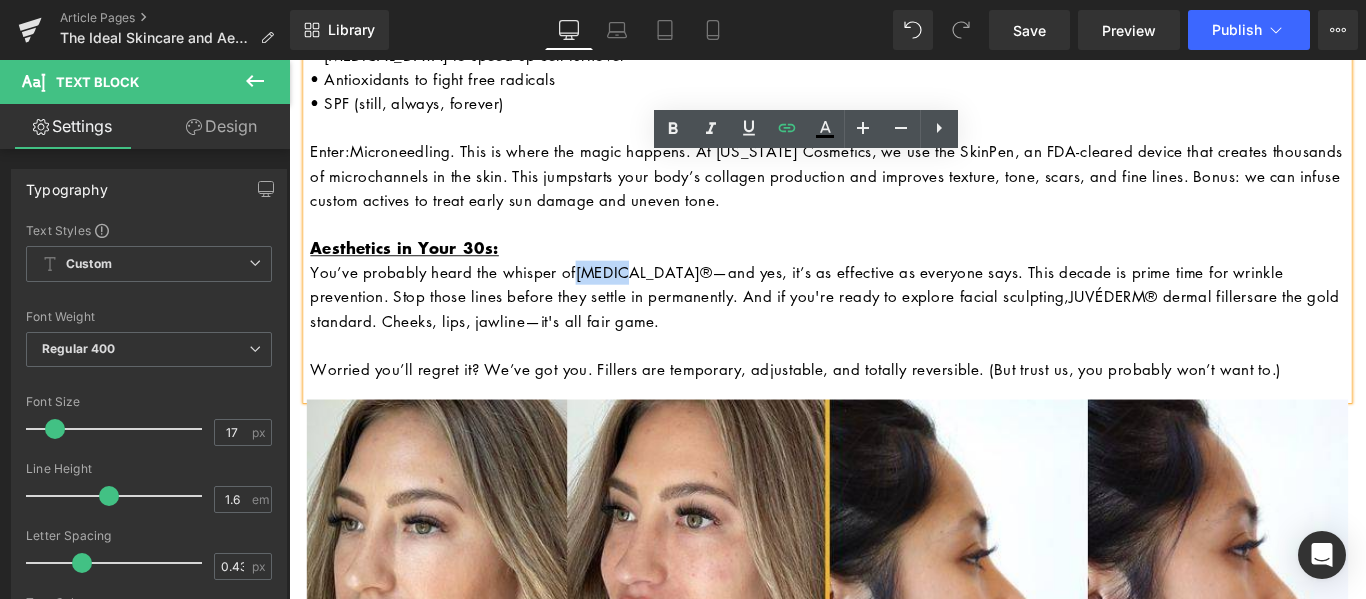 copy on "[MEDICAL_DATA]®" 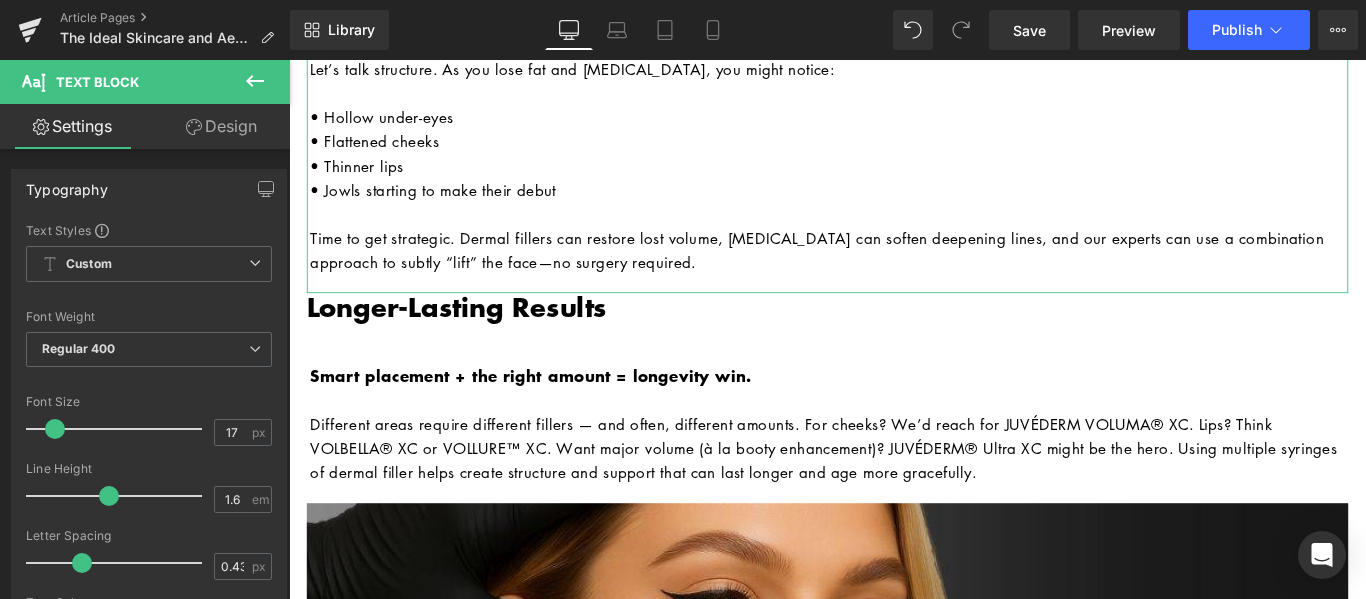 scroll, scrollTop: 3406, scrollLeft: 0, axis: vertical 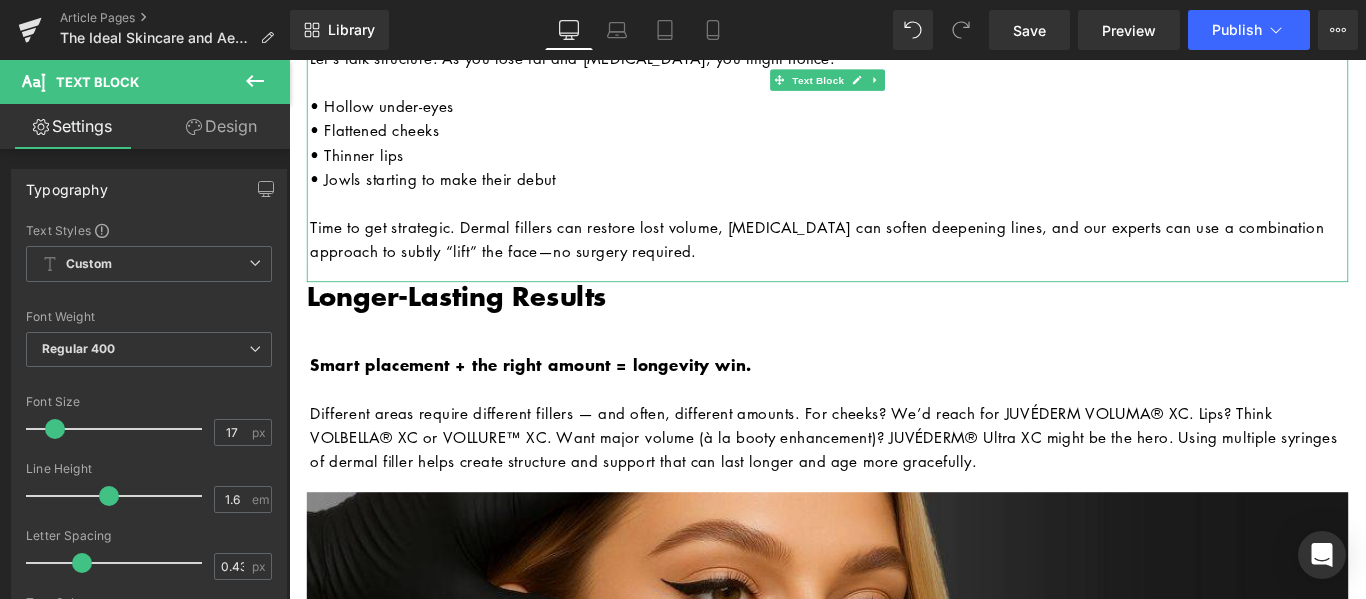click on "Time to get strategic. Dermal fillers can restore lost volume, Botox can soften deepening lines, and our experts can use a combination approach to subtly “lift” the face—no surgery required." at bounding box center (896, 262) 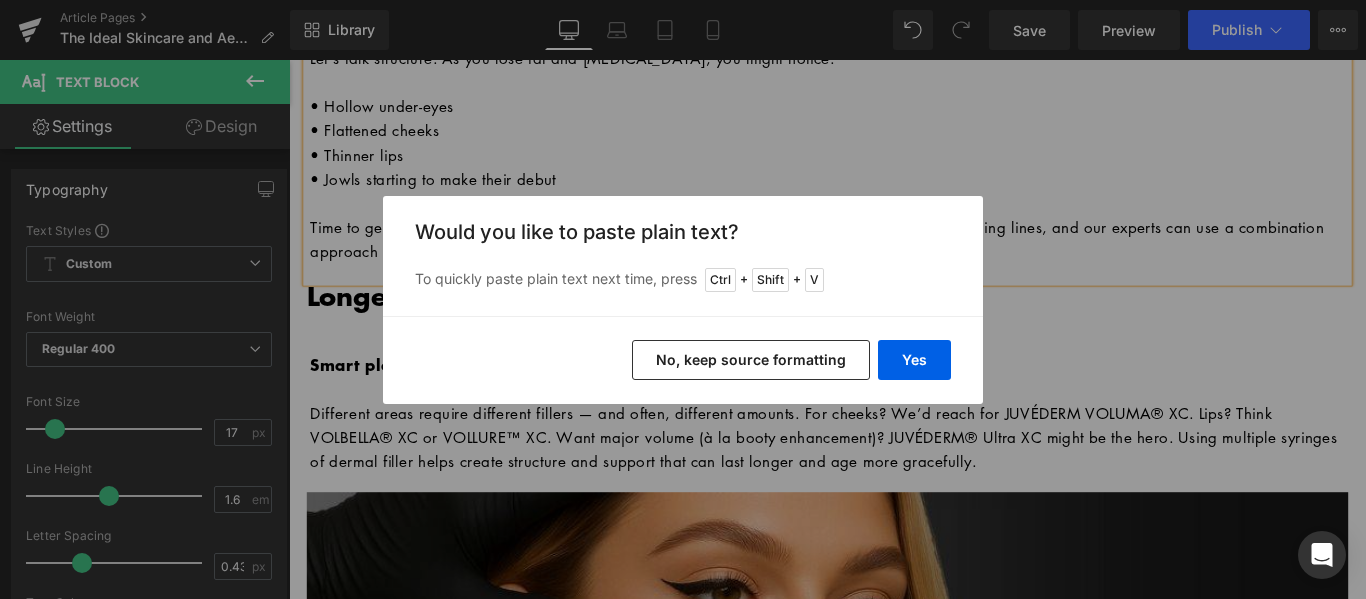 click on "No, keep source formatting" at bounding box center [751, 360] 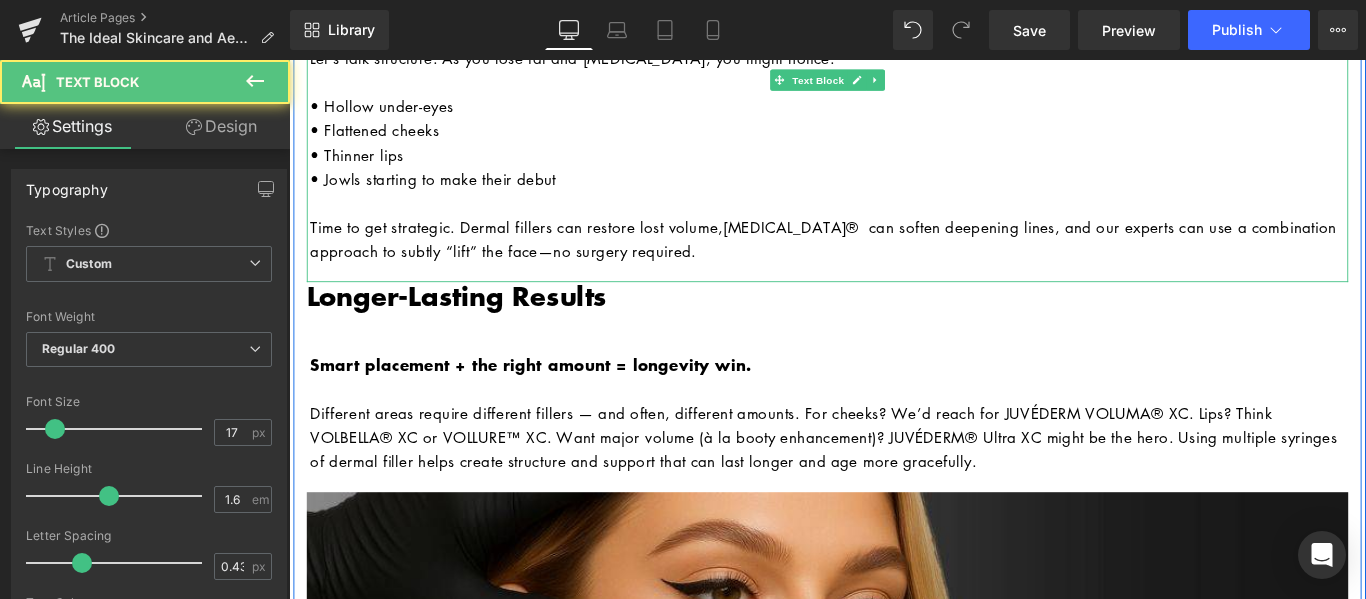 click on "Time to get strategic. Dermal fillers can restore lost volume,
Botox®    can soften deepening lines, and our experts can use a combination approach to subtly “lift” the face—no surgery required." at bounding box center [896, 262] 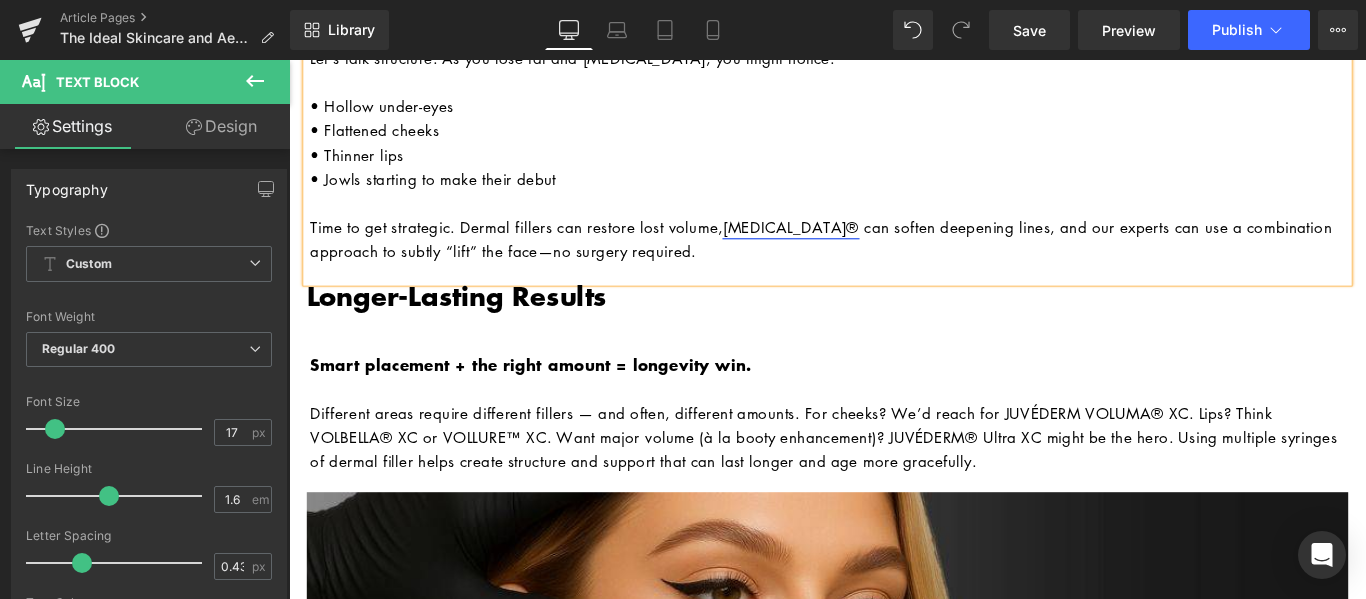 click on "[MEDICAL_DATA]®" at bounding box center [852, 248] 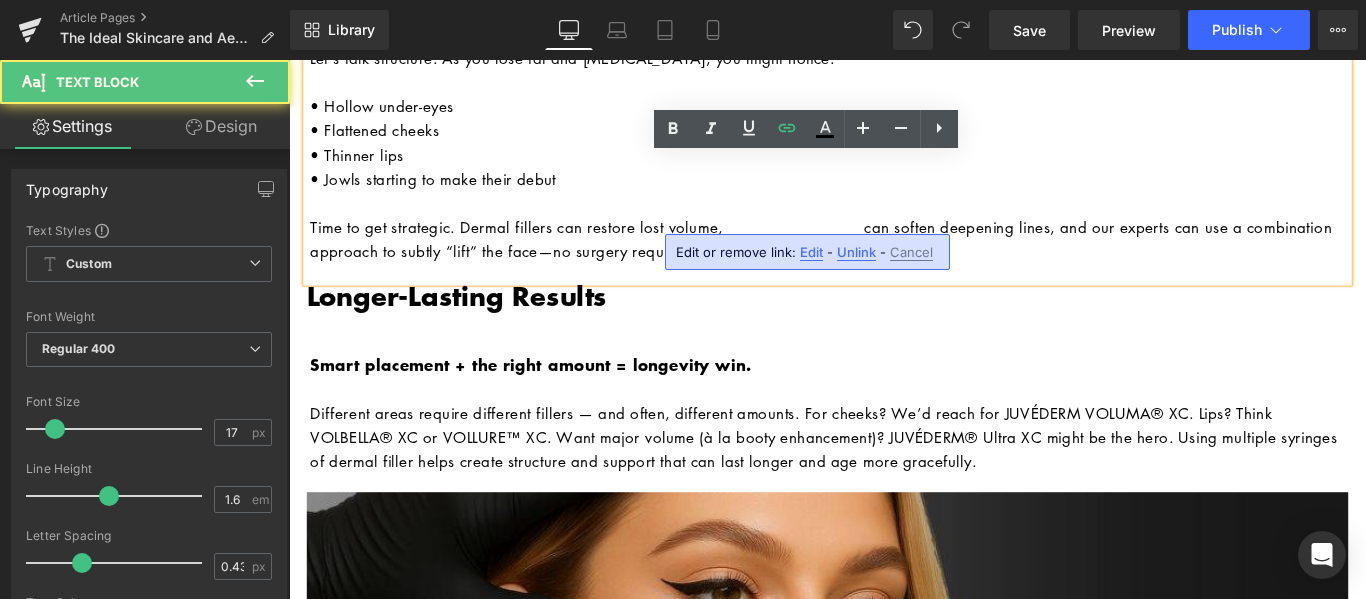 click on "Time to get strategic. Dermal fillers can restore lost volume,
Botox®   can soften deepening lines, and our experts can use a combination approach to subtly “lift” the face—no surgery required." at bounding box center (896, 262) 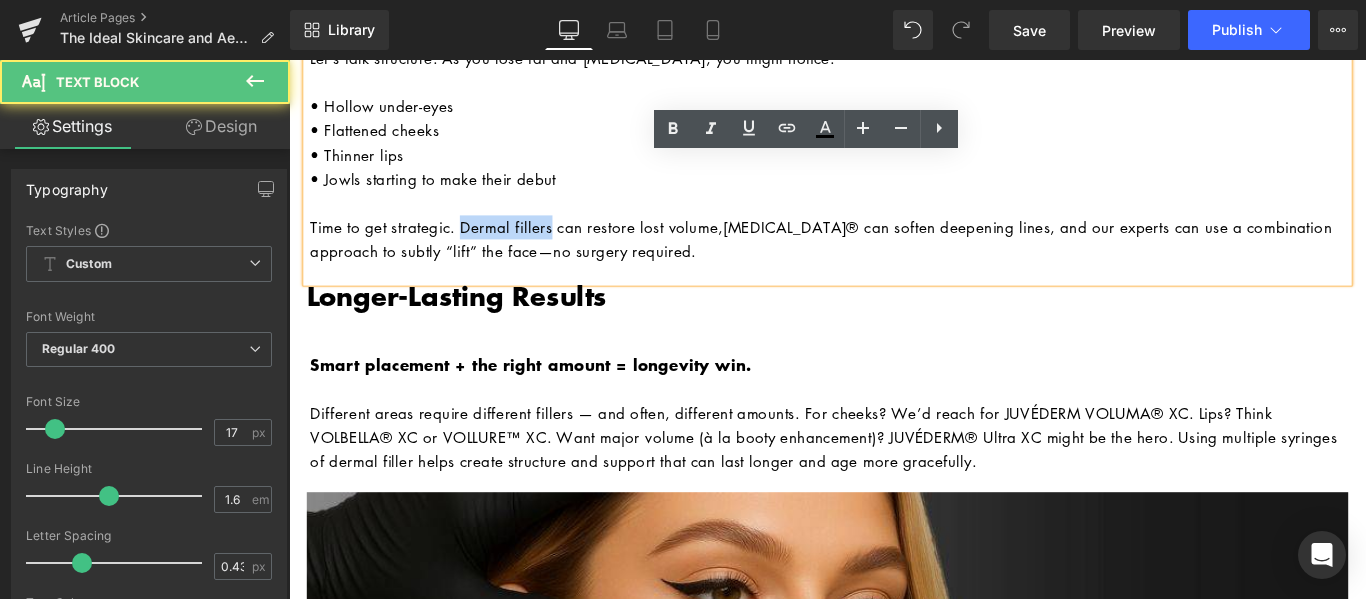 drag, startPoint x: 578, startPoint y: 238, endPoint x: 478, endPoint y: 236, distance: 100.02 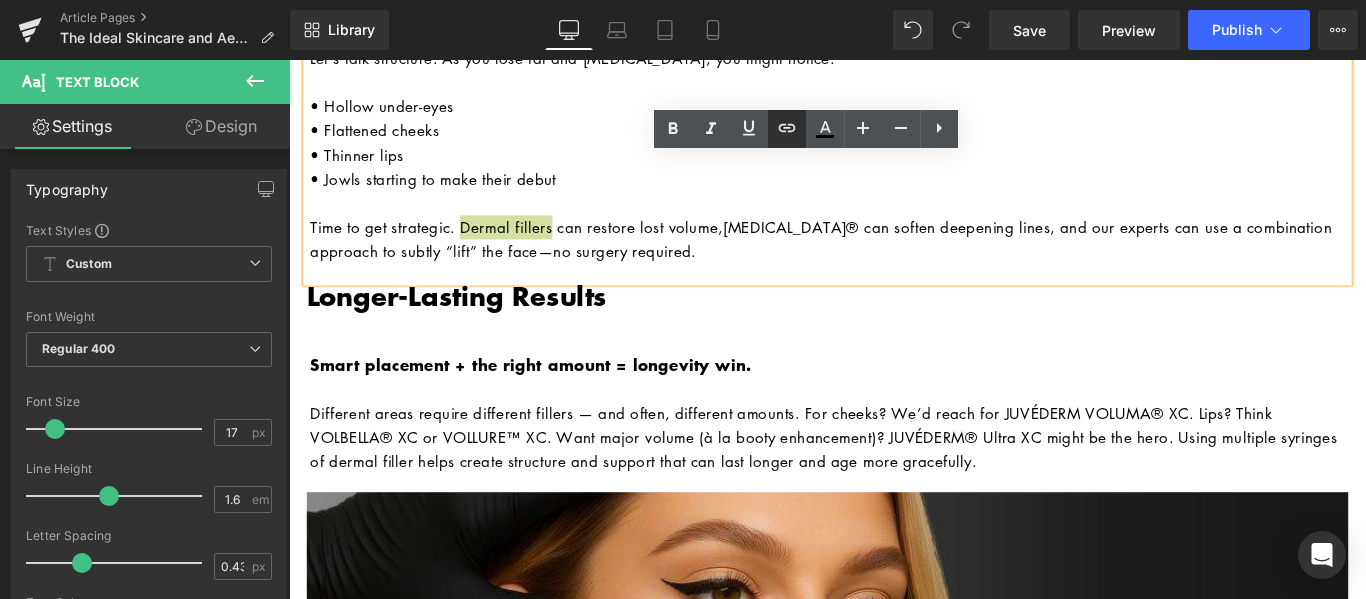 click 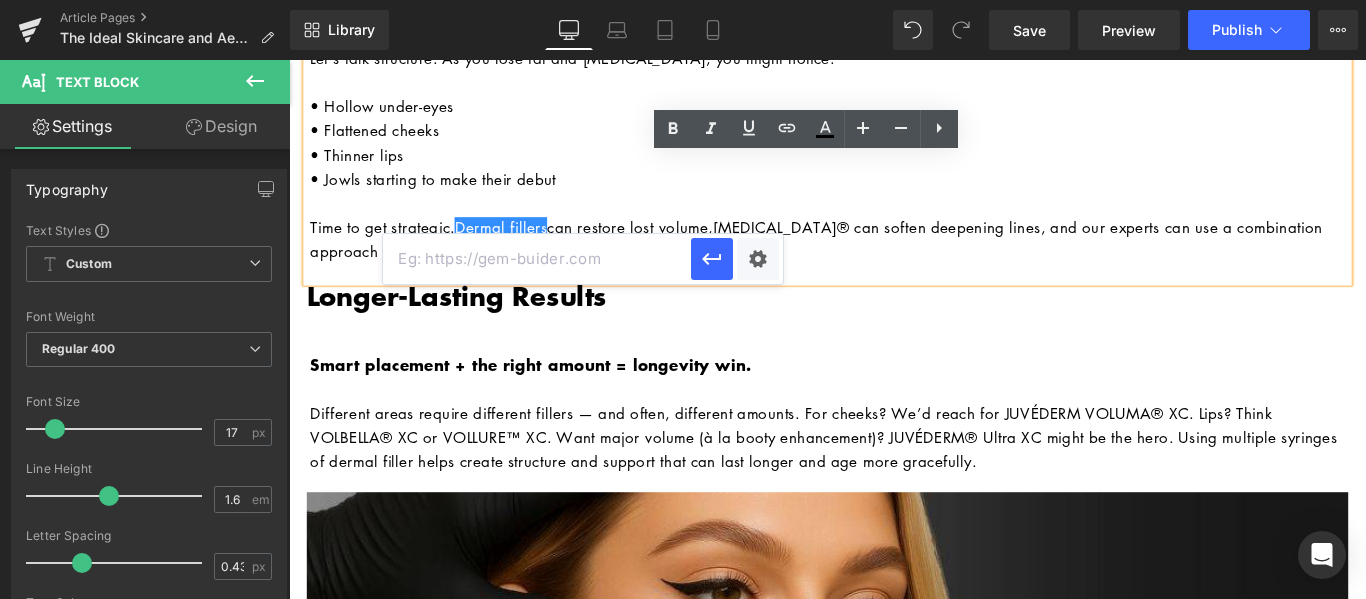 click at bounding box center (537, 259) 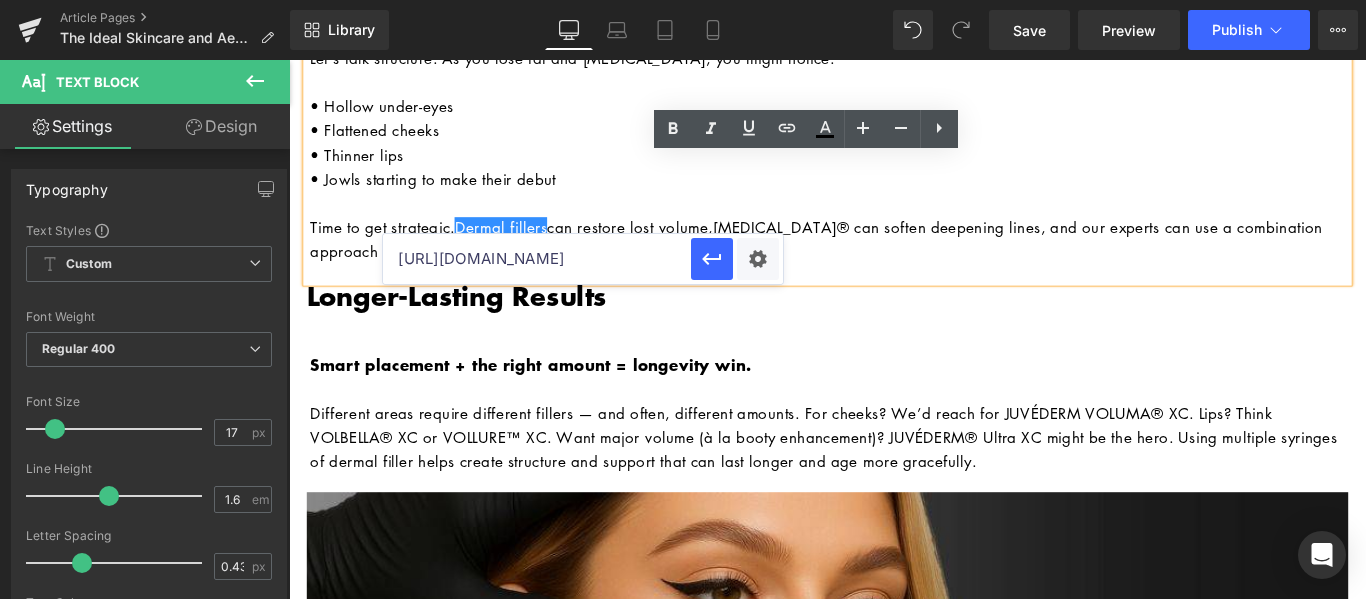 scroll, scrollTop: 0, scrollLeft: 100, axis: horizontal 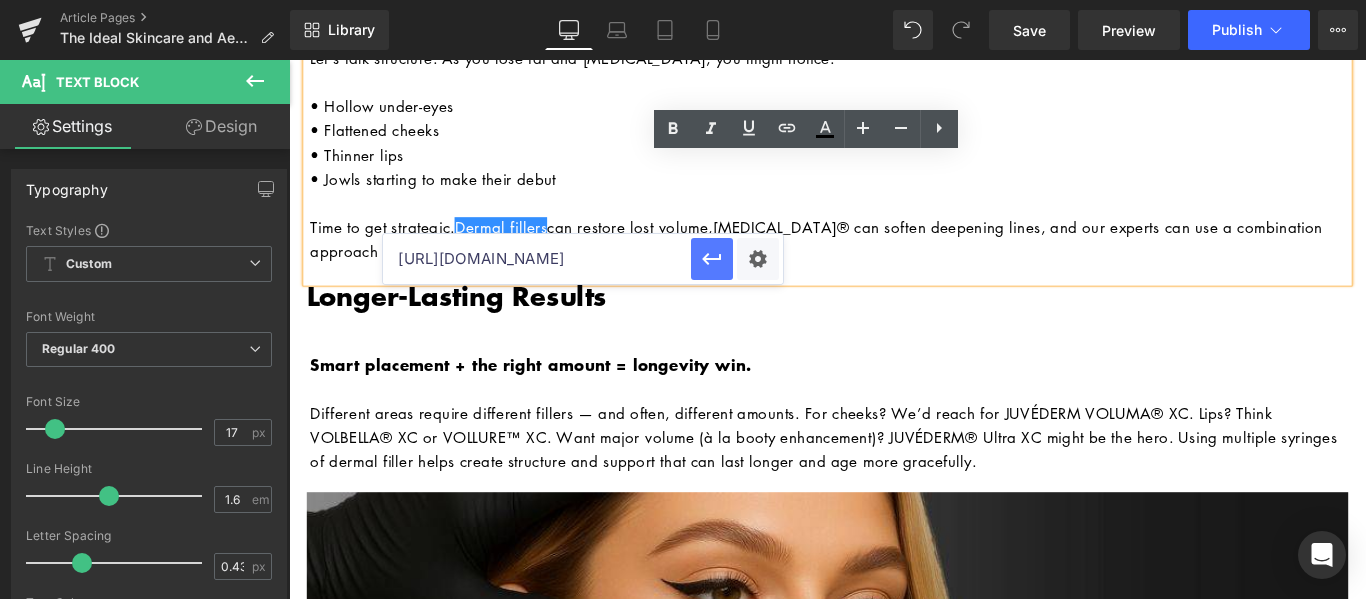 type on "https://californiacosmetics.com/products/juvederm" 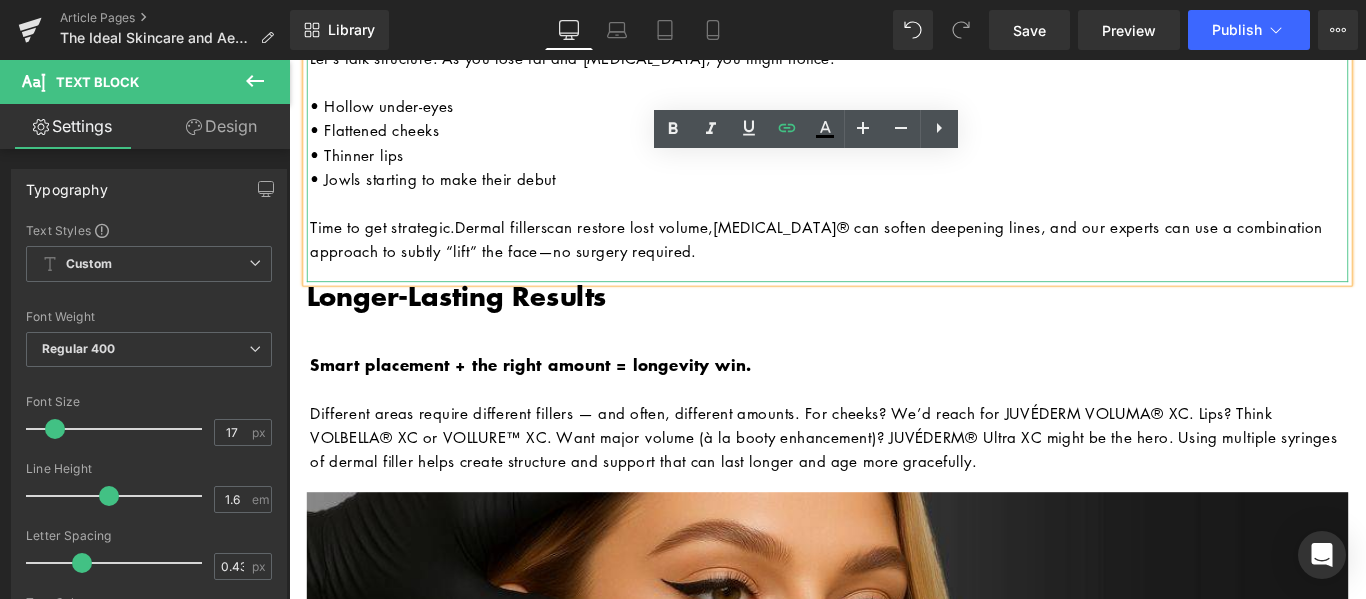 click on "•	Jowls starting to make their debut" at bounding box center (896, 208) 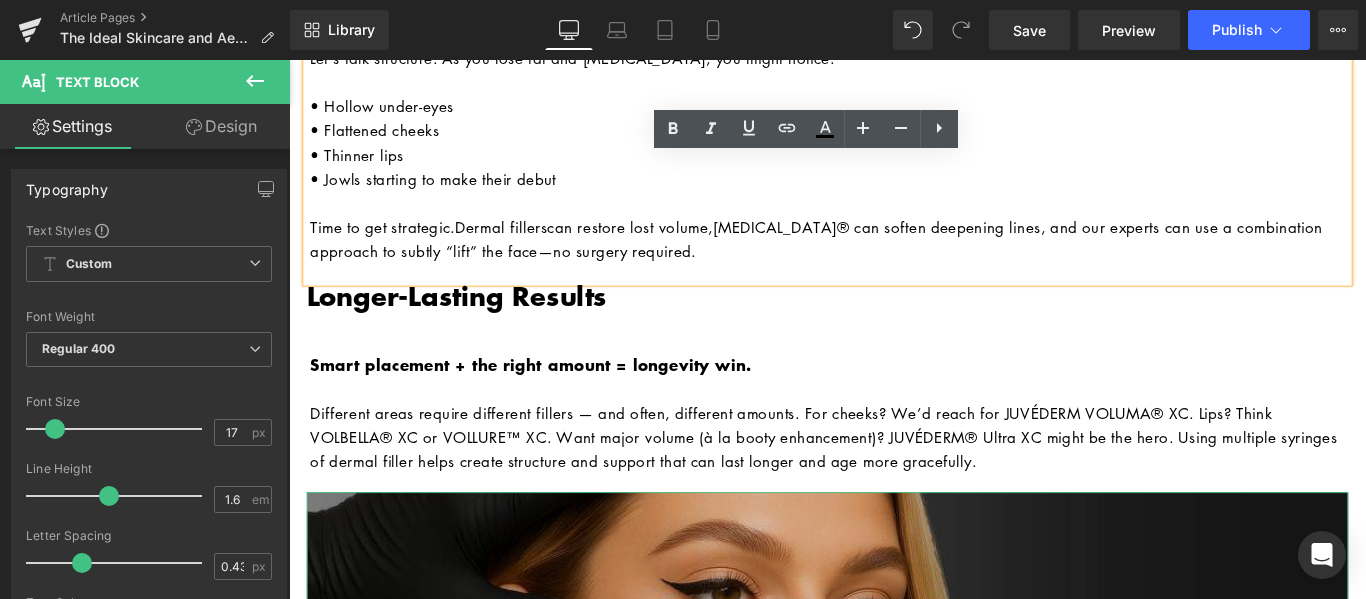 click at bounding box center (894, 802) 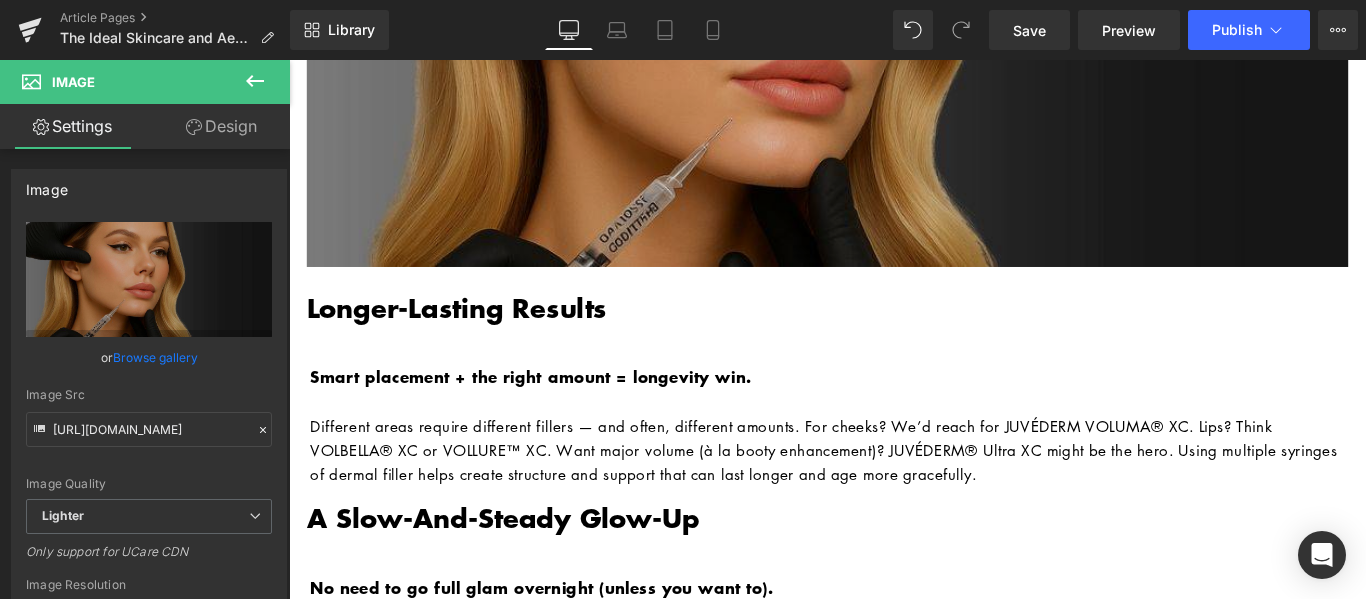scroll, scrollTop: 3973, scrollLeft: 0, axis: vertical 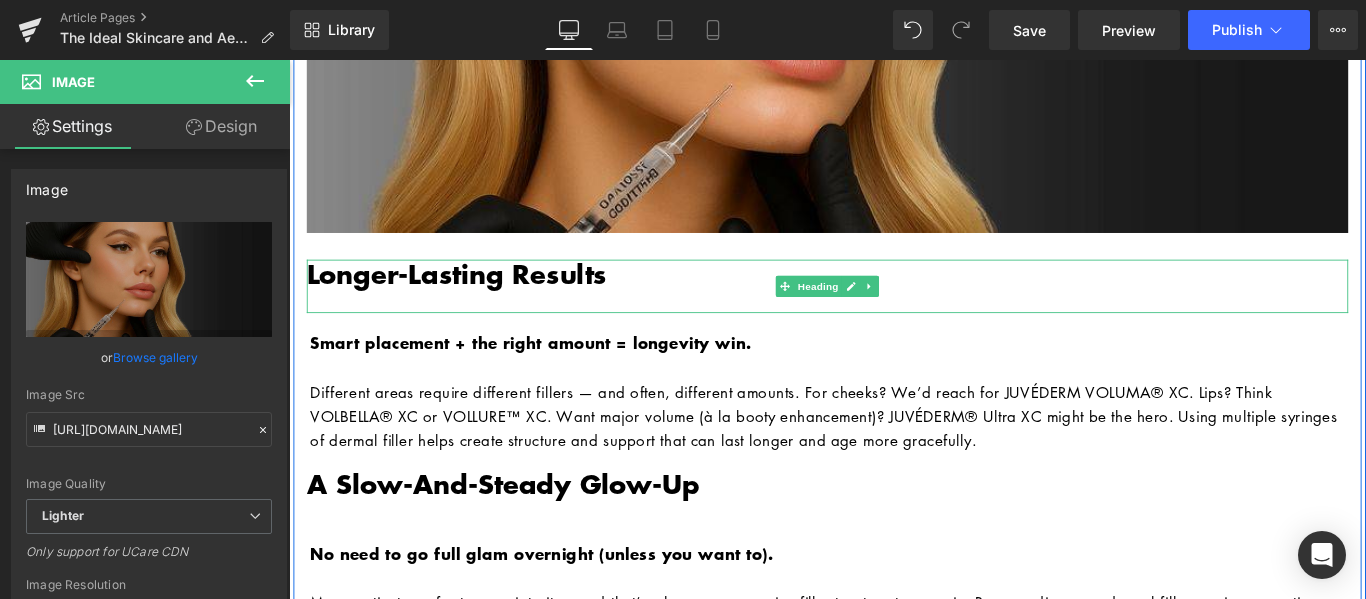 click on "Longer-Lasting Results" at bounding box center [477, 299] 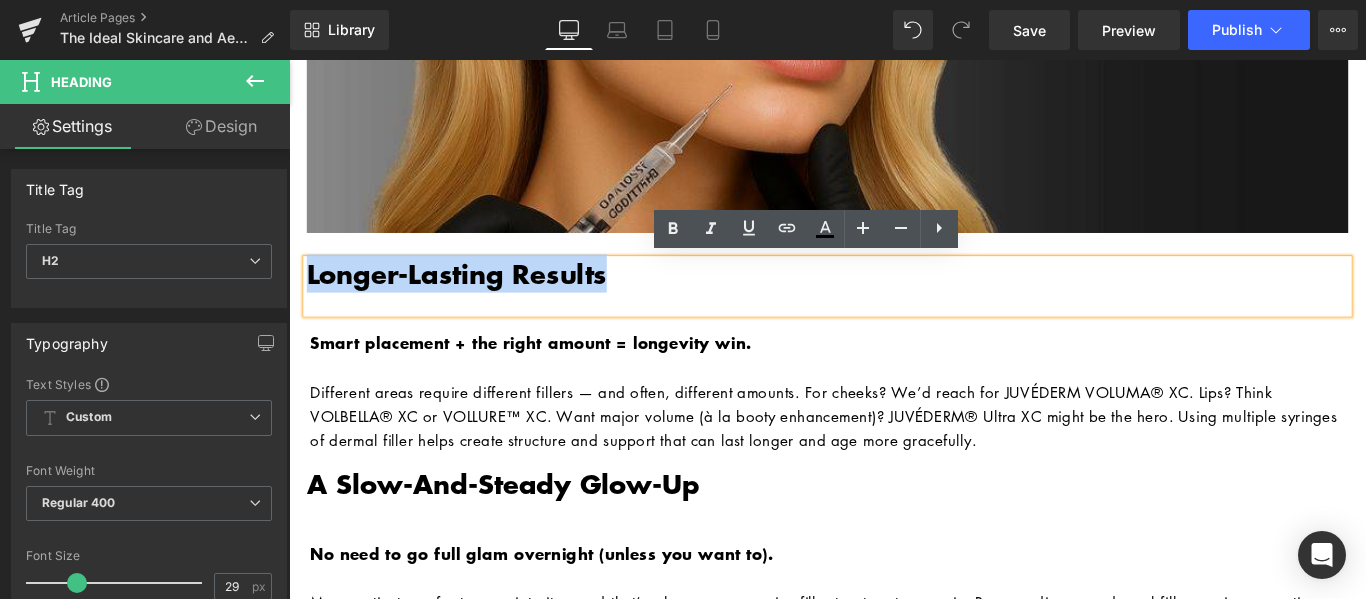 paste 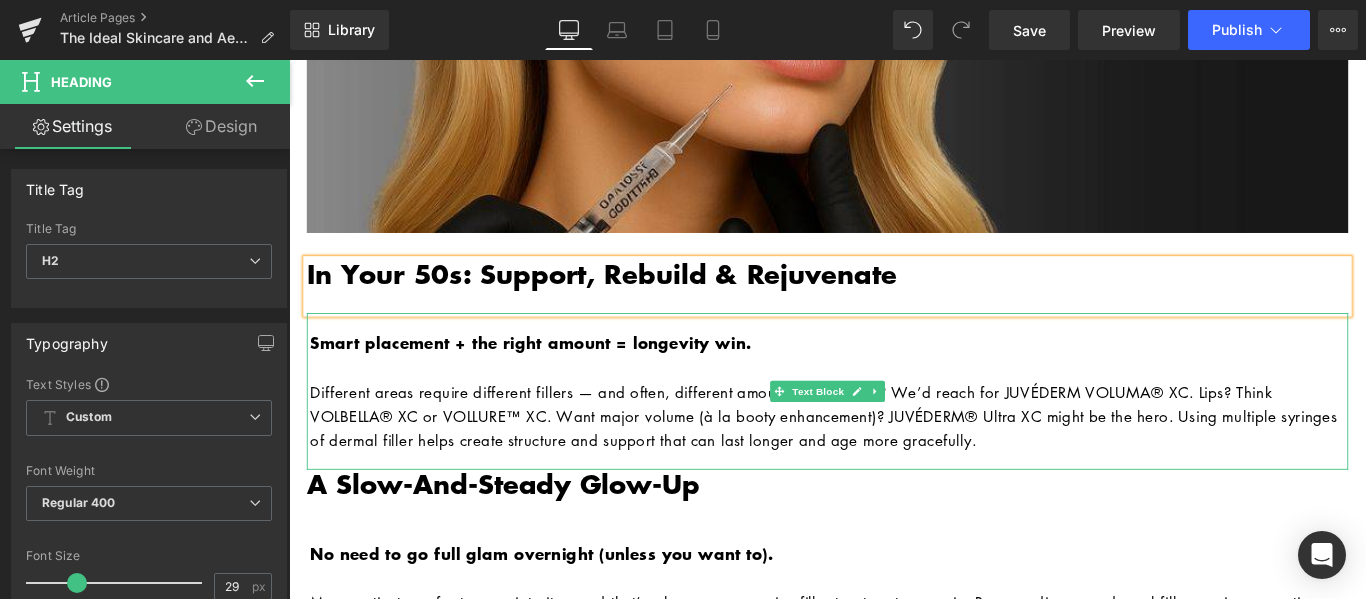 click on "Smart placement + the right amount = longevity win." at bounding box center (561, 377) 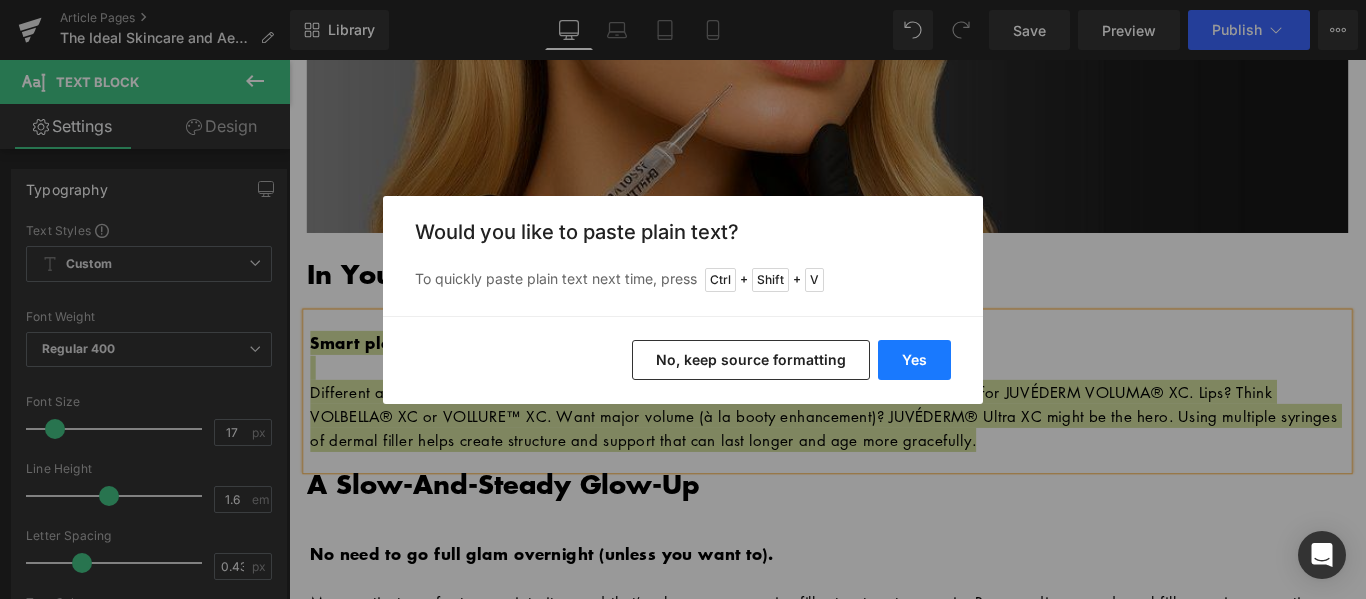 click on "Yes" at bounding box center (914, 360) 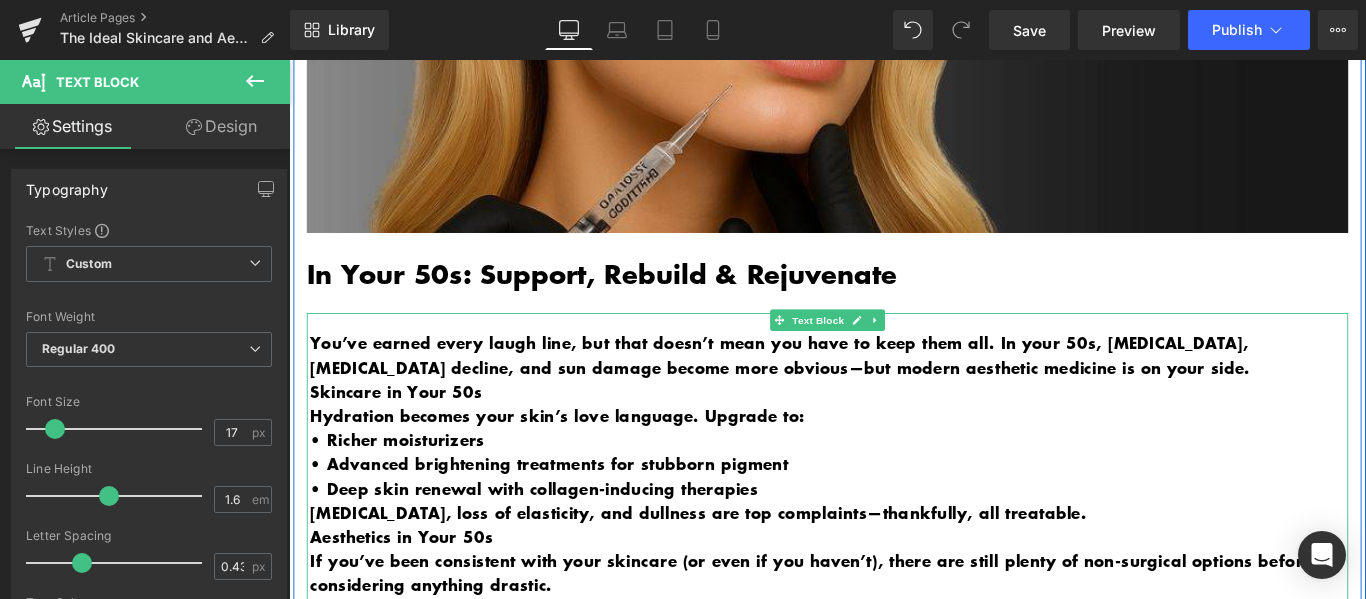 click on "Skincare in Your 50s" at bounding box center [896, 432] 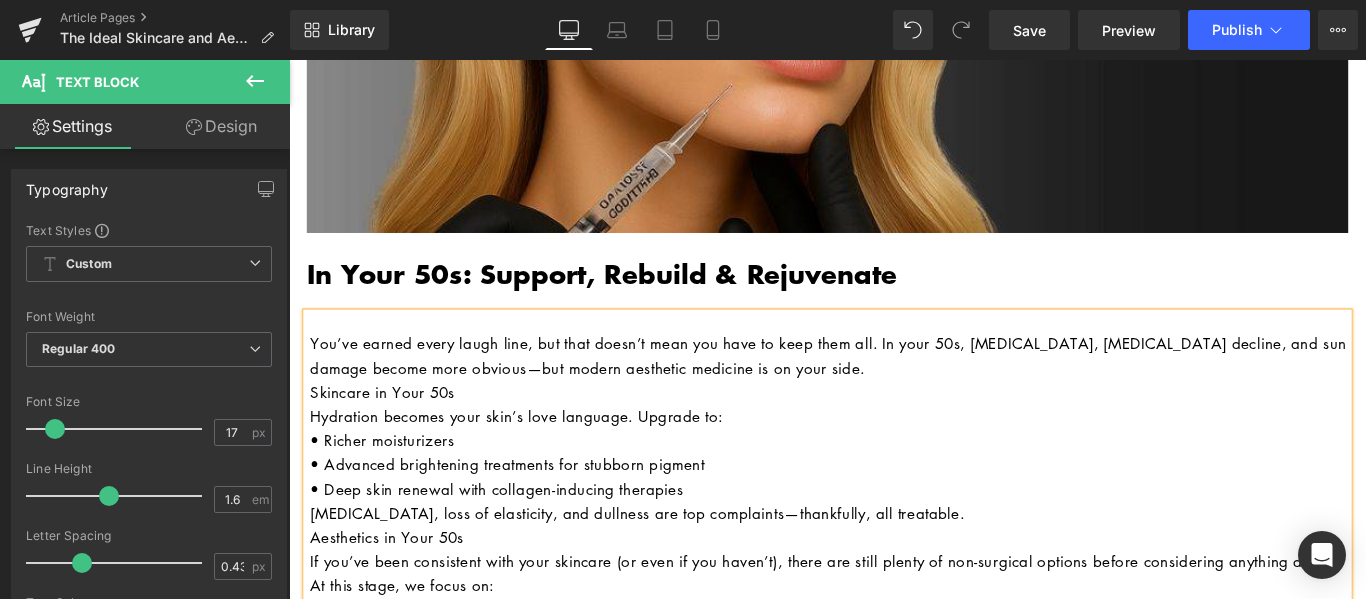 click on "Skincare in Your 50s" at bounding box center [896, 432] 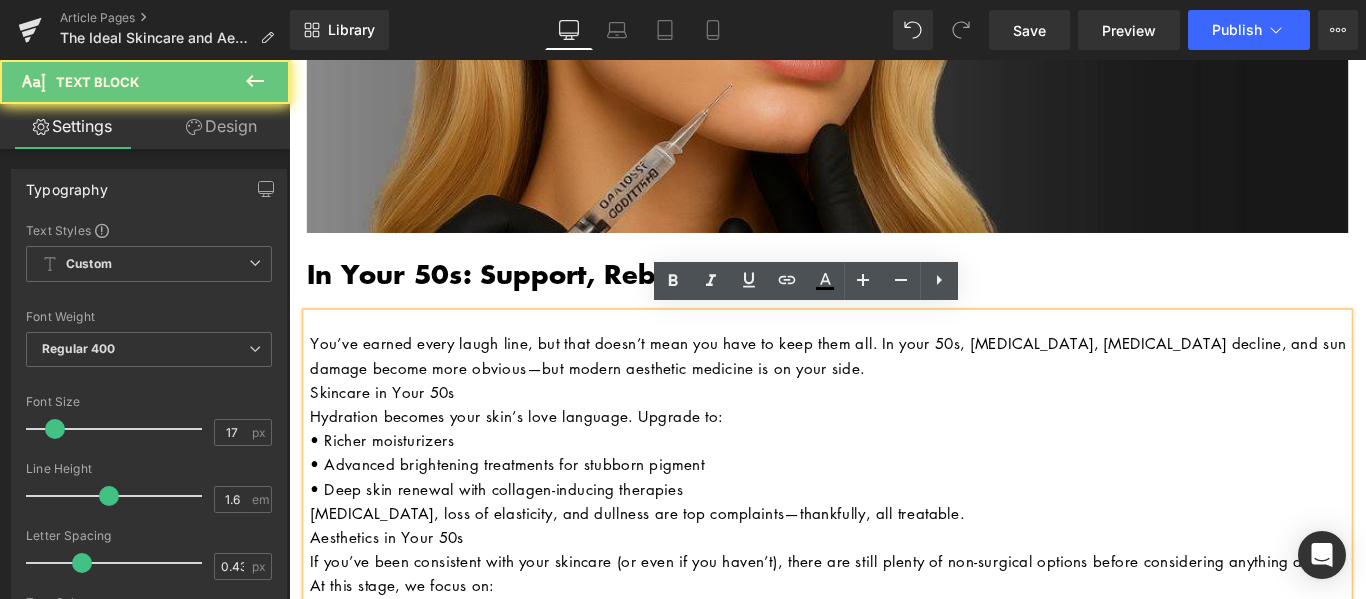 click on "You’ve earned every laugh line, but that doesn’t mean you have to keep them all. In your 50s, [MEDICAL_DATA], [MEDICAL_DATA] decline, and sun damage become more obvious—but modern aesthetic medicine is on your side." at bounding box center (896, 391) 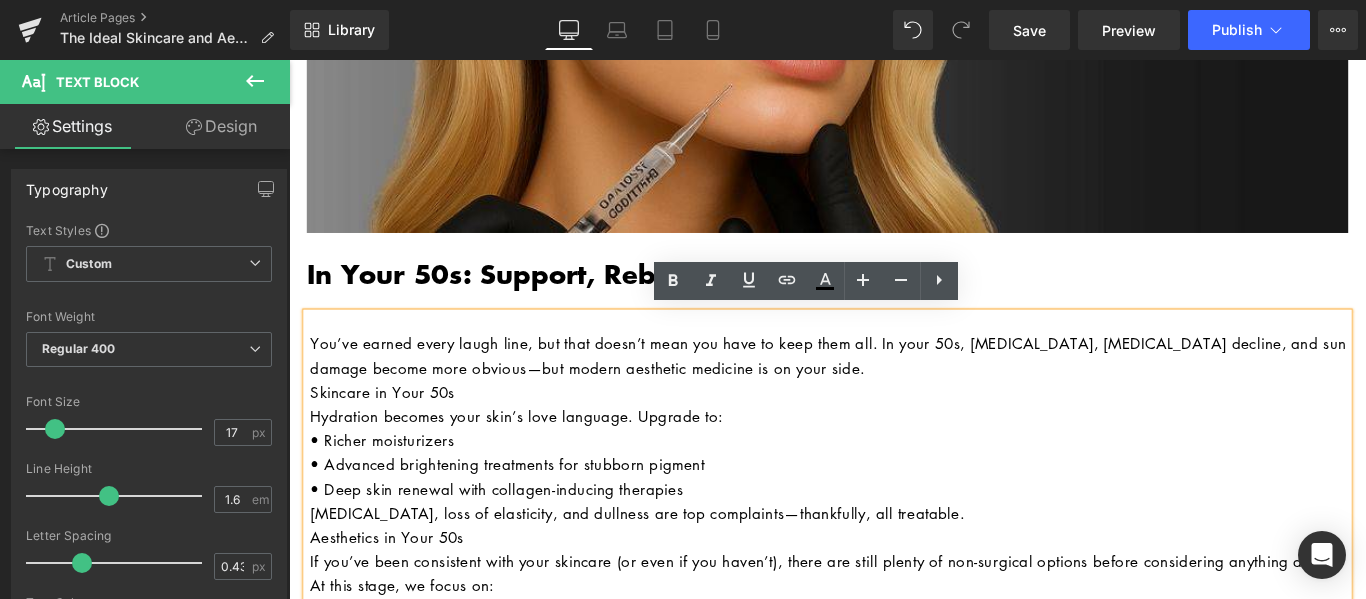 type 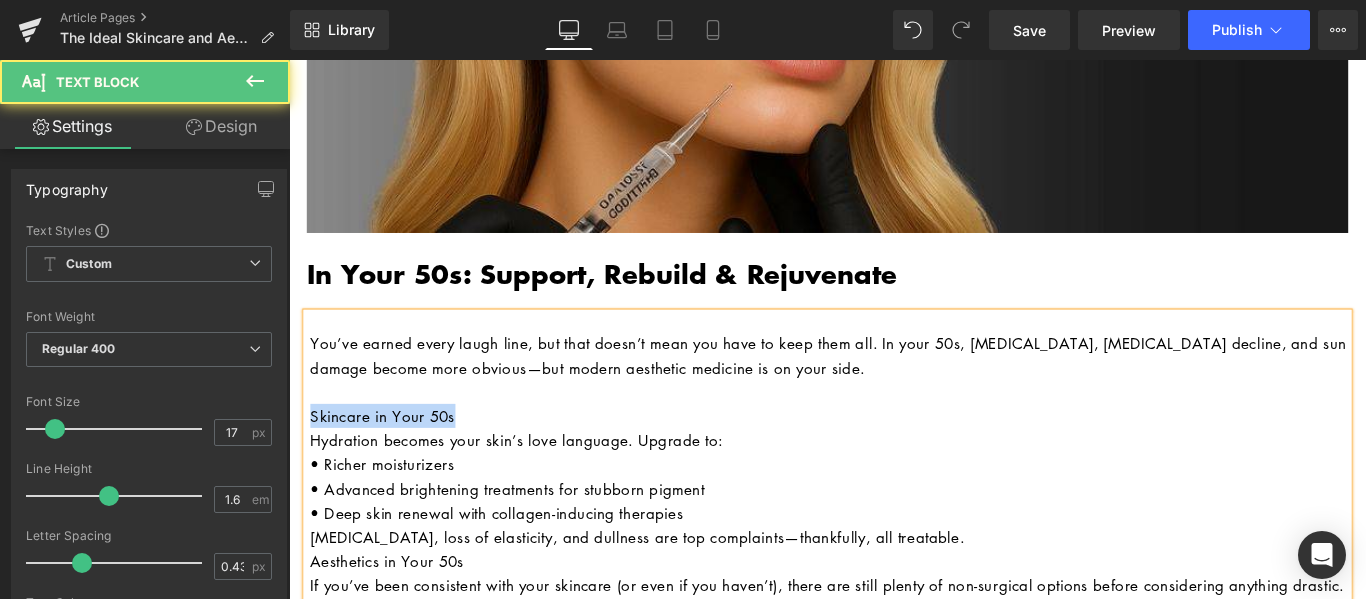 drag, startPoint x: 517, startPoint y: 455, endPoint x: 268, endPoint y: 455, distance: 249 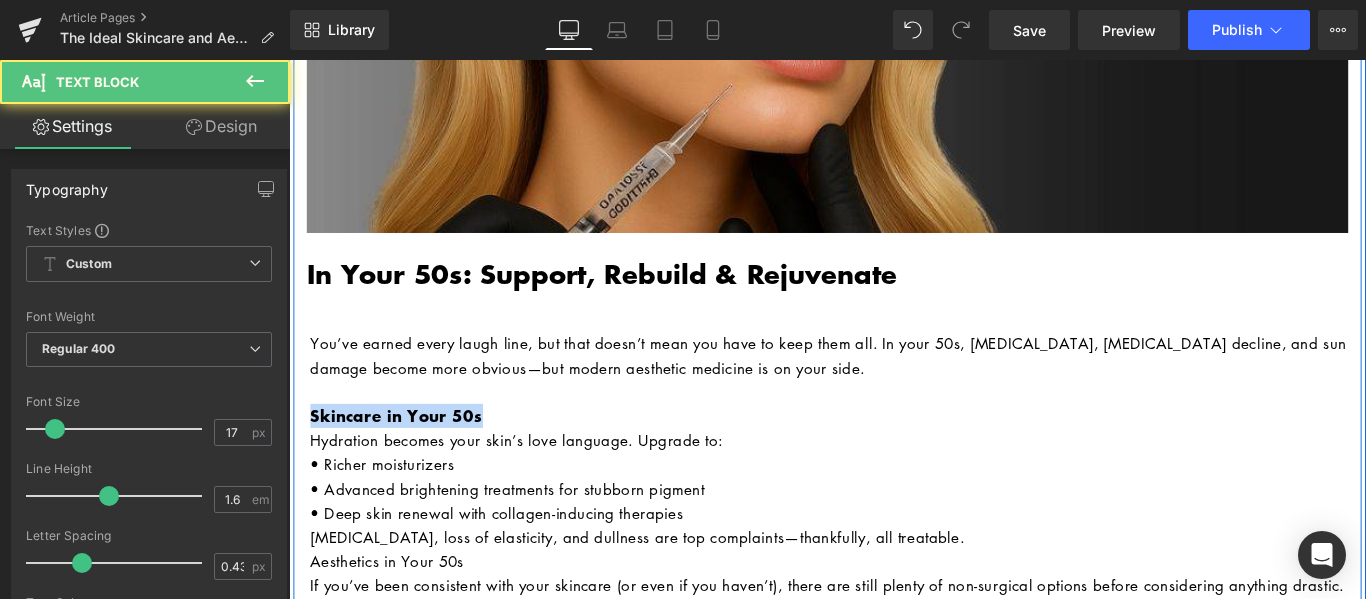 drag, startPoint x: 496, startPoint y: 454, endPoint x: 295, endPoint y: 454, distance: 201 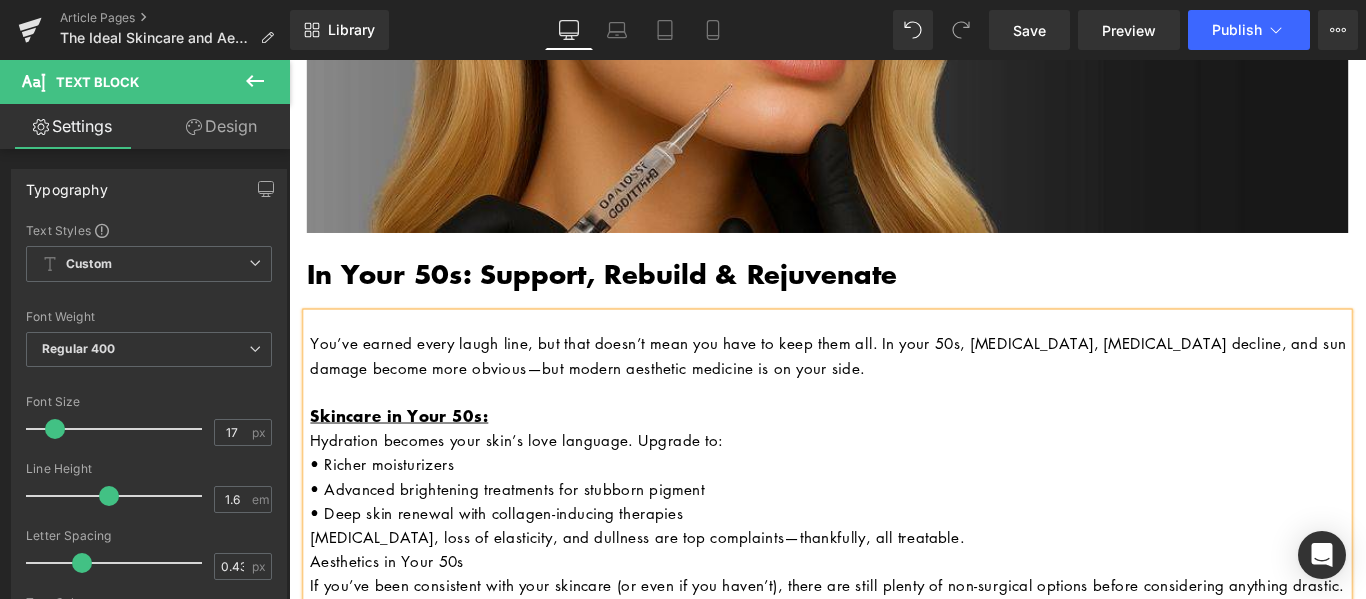 click on "Hydration becomes your skin’s love language. Upgrade to:" at bounding box center [896, 486] 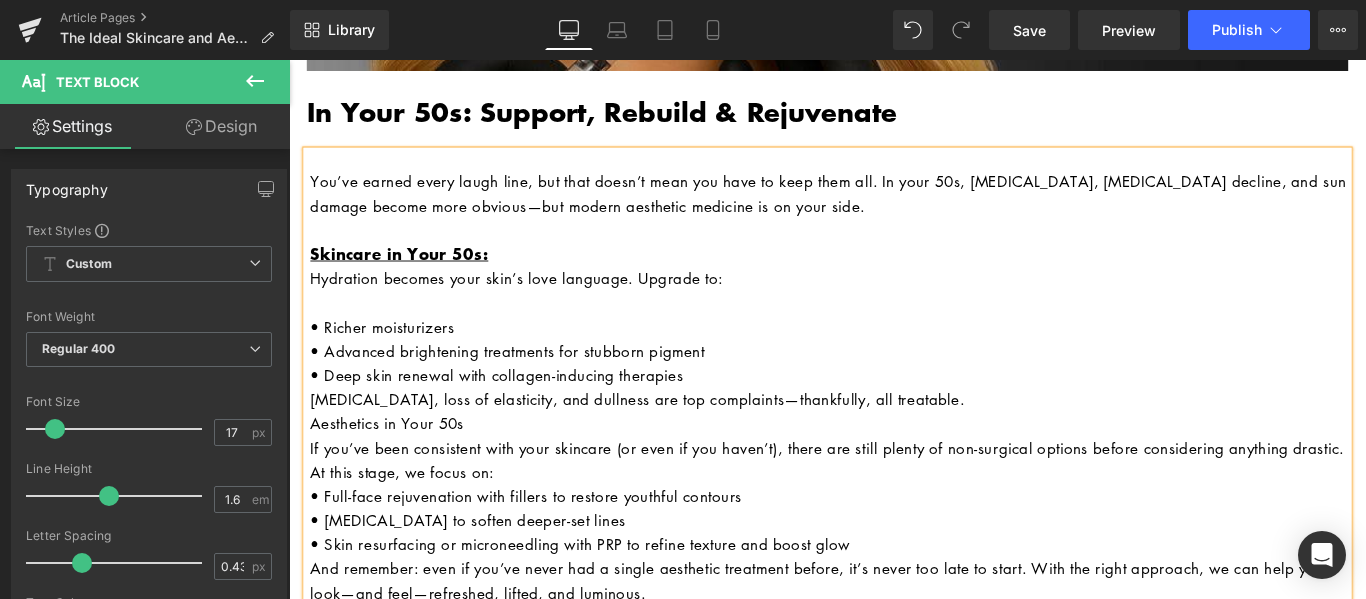 scroll, scrollTop: 4273, scrollLeft: 0, axis: vertical 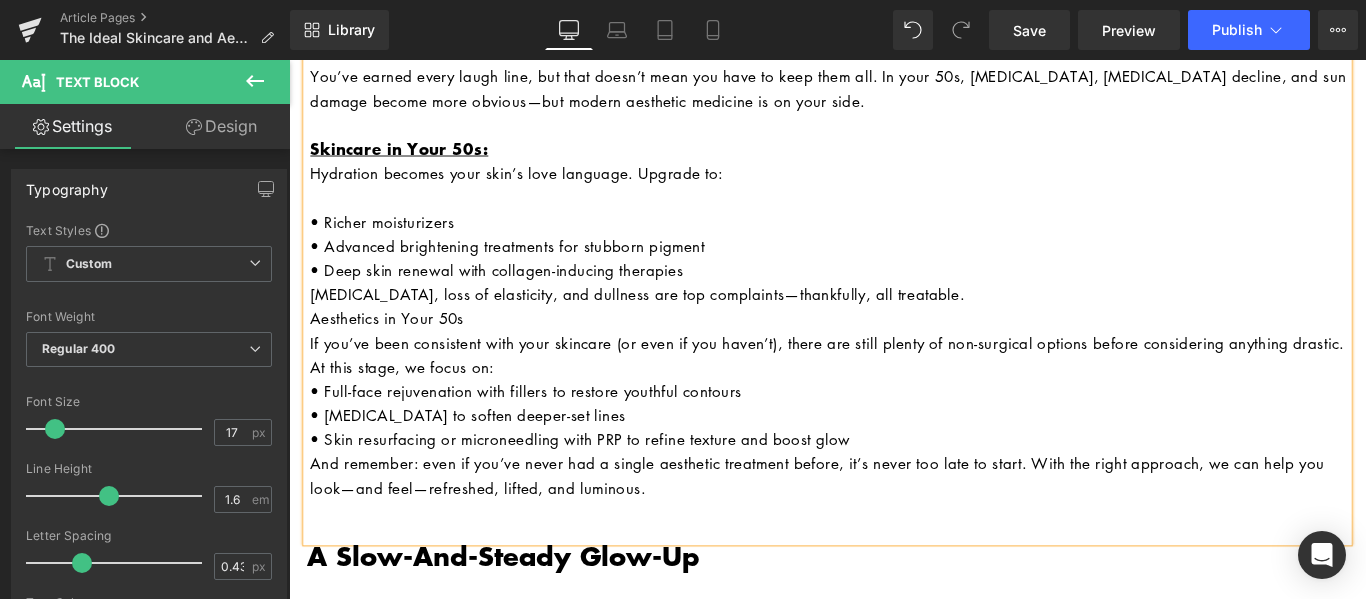 click on "•	Deep skin renewal with collagen-inducing therapies" at bounding box center [896, 295] 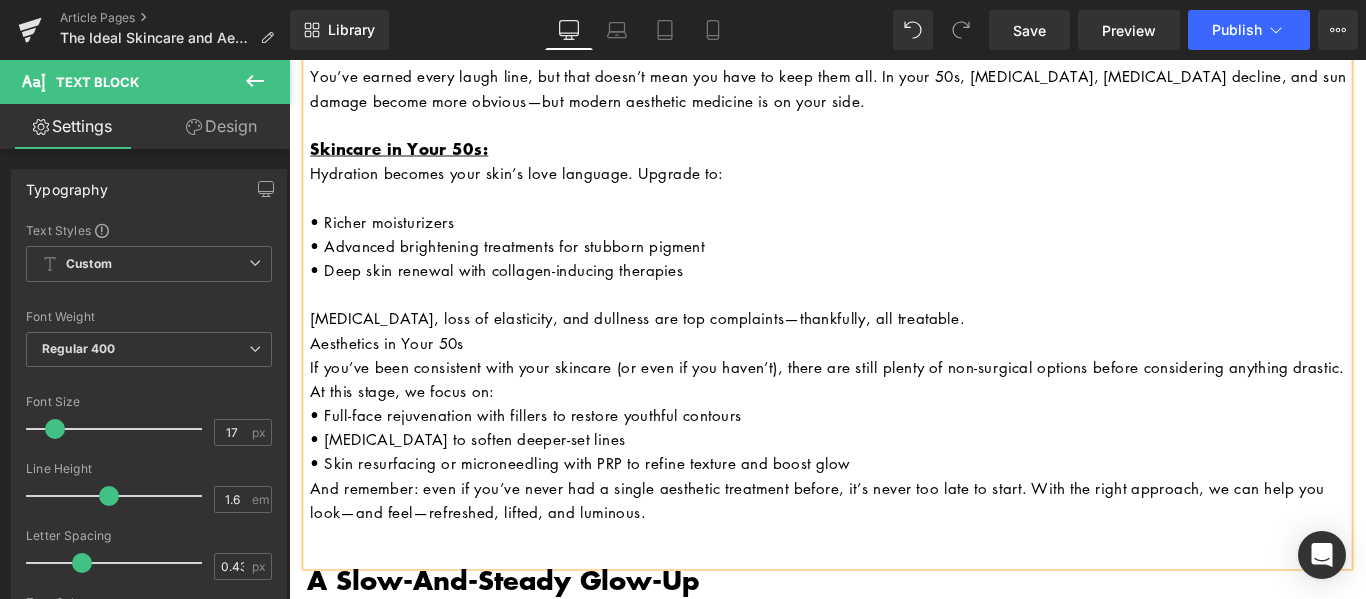 click on "[MEDICAL_DATA], loss of elasticity, and dullness are top complaints—thankfully, all treatable." at bounding box center (896, 349) 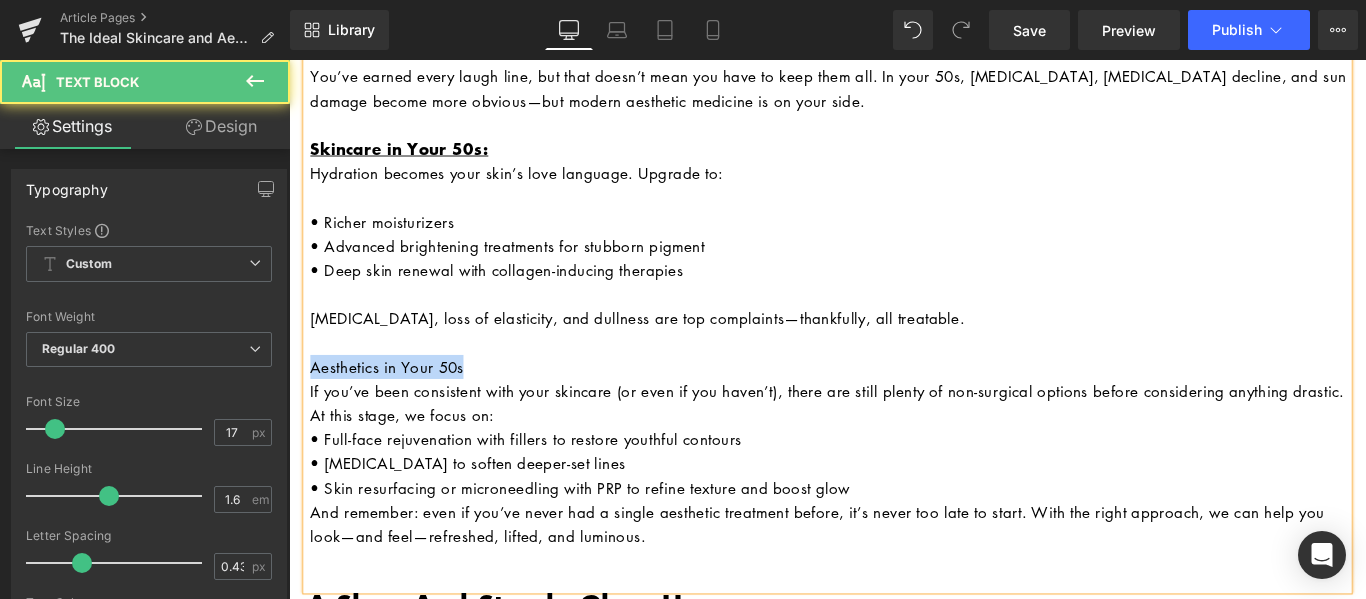 drag, startPoint x: 490, startPoint y: 400, endPoint x: 267, endPoint y: 400, distance: 223 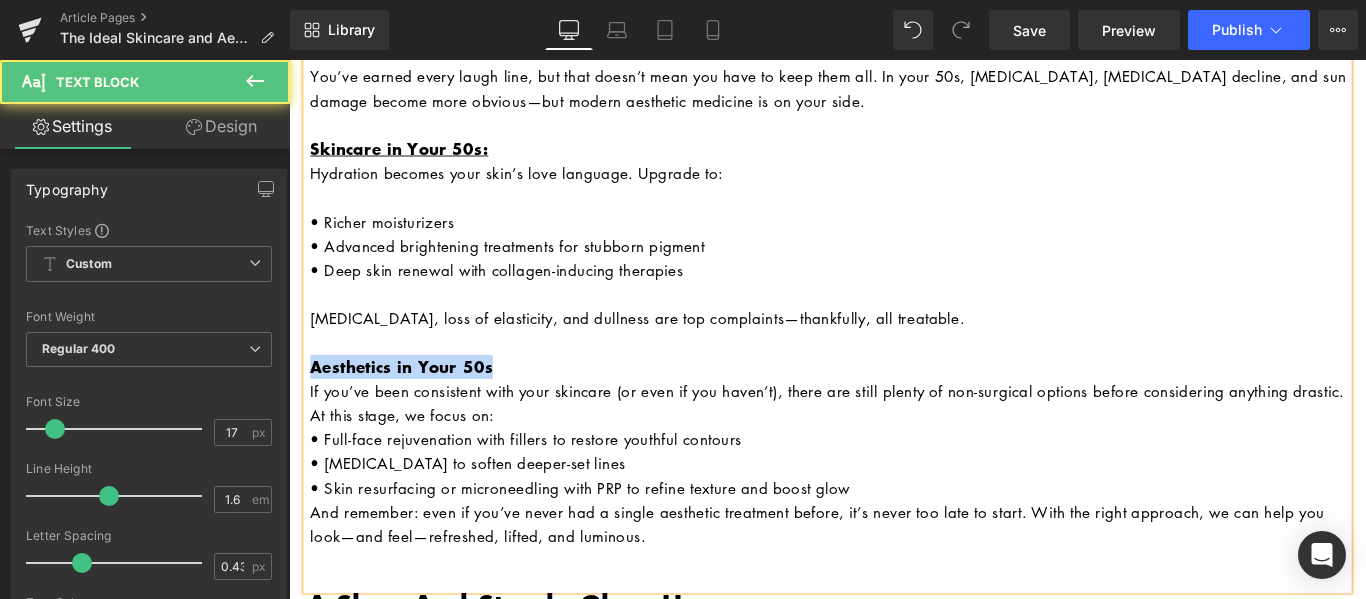 drag, startPoint x: 506, startPoint y: 398, endPoint x: 219, endPoint y: 397, distance: 287.00174 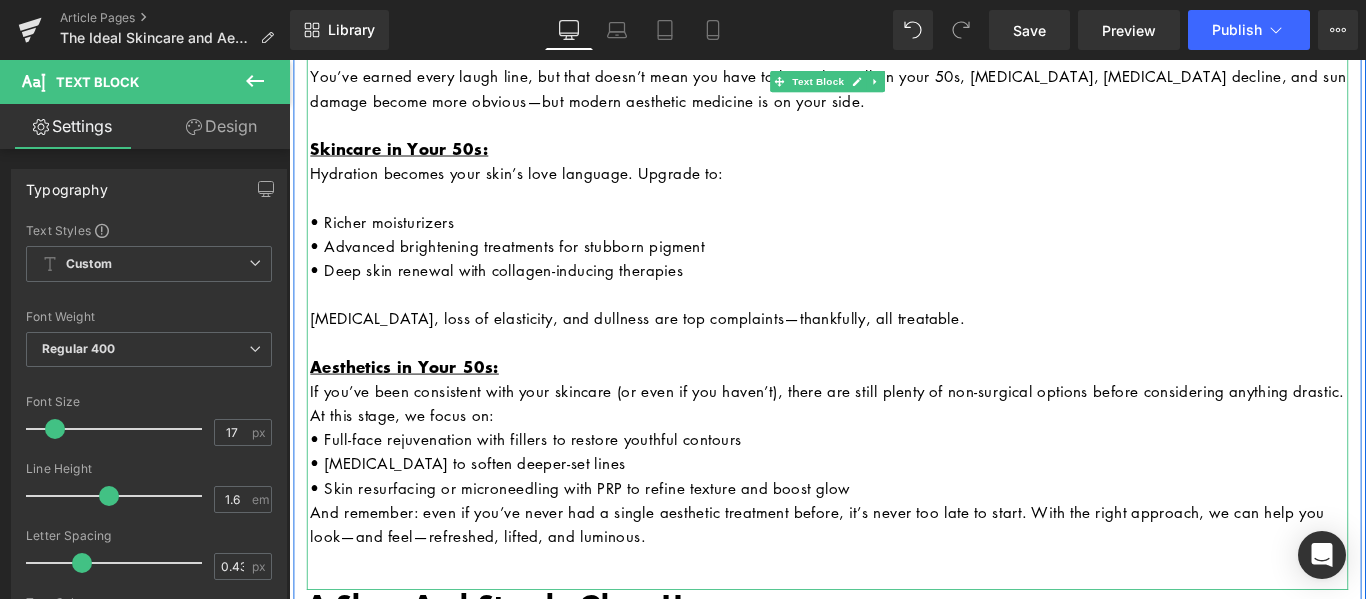 click on "If you’ve been consistent with your skincare (or even if you haven’t), there are still plenty of non-surgical options before considering anything drastic." at bounding box center [896, 431] 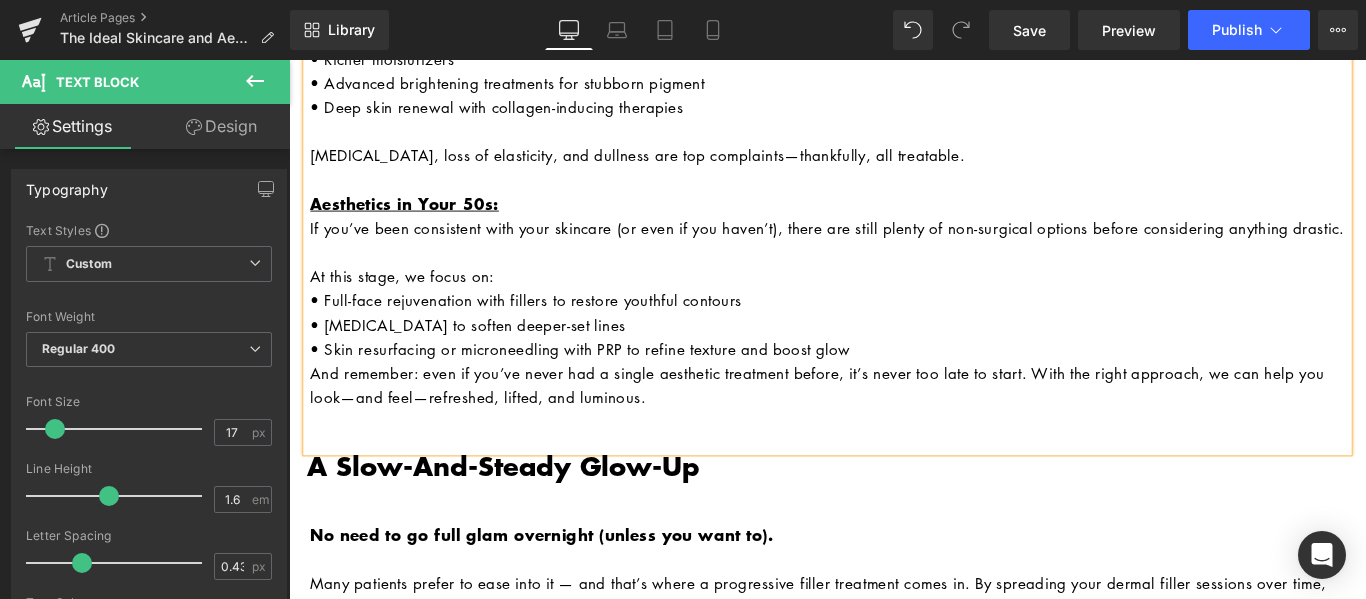 scroll, scrollTop: 4473, scrollLeft: 0, axis: vertical 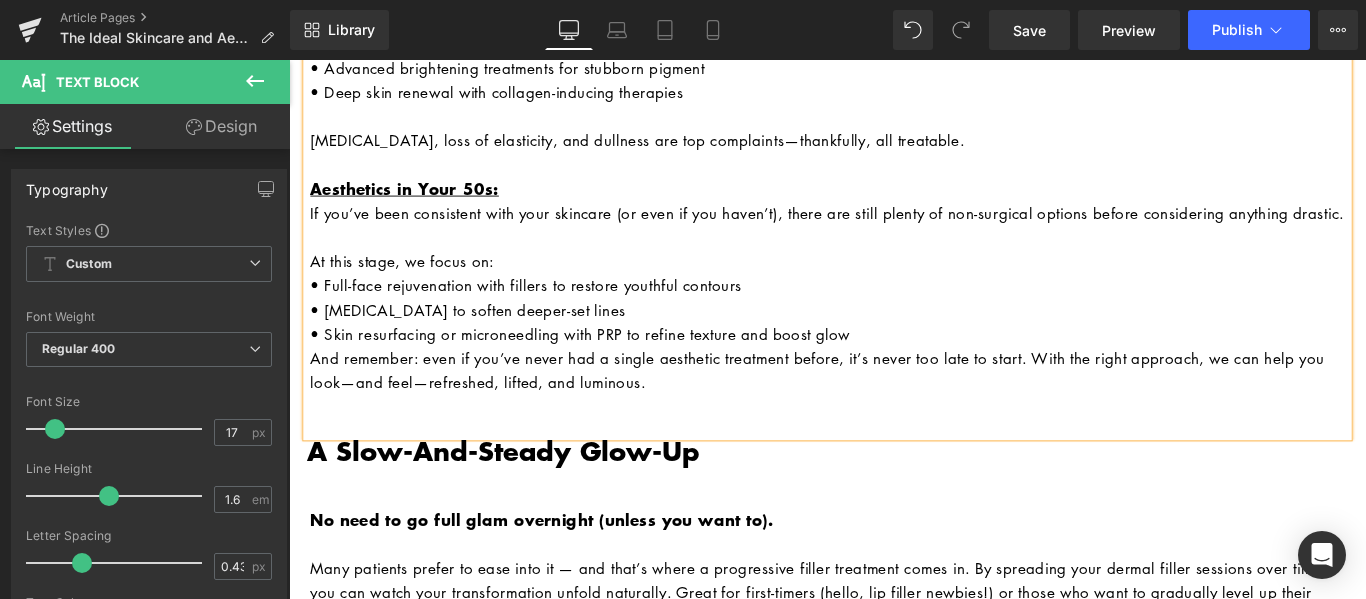 click on "At this stage, we focus on:" at bounding box center [896, 285] 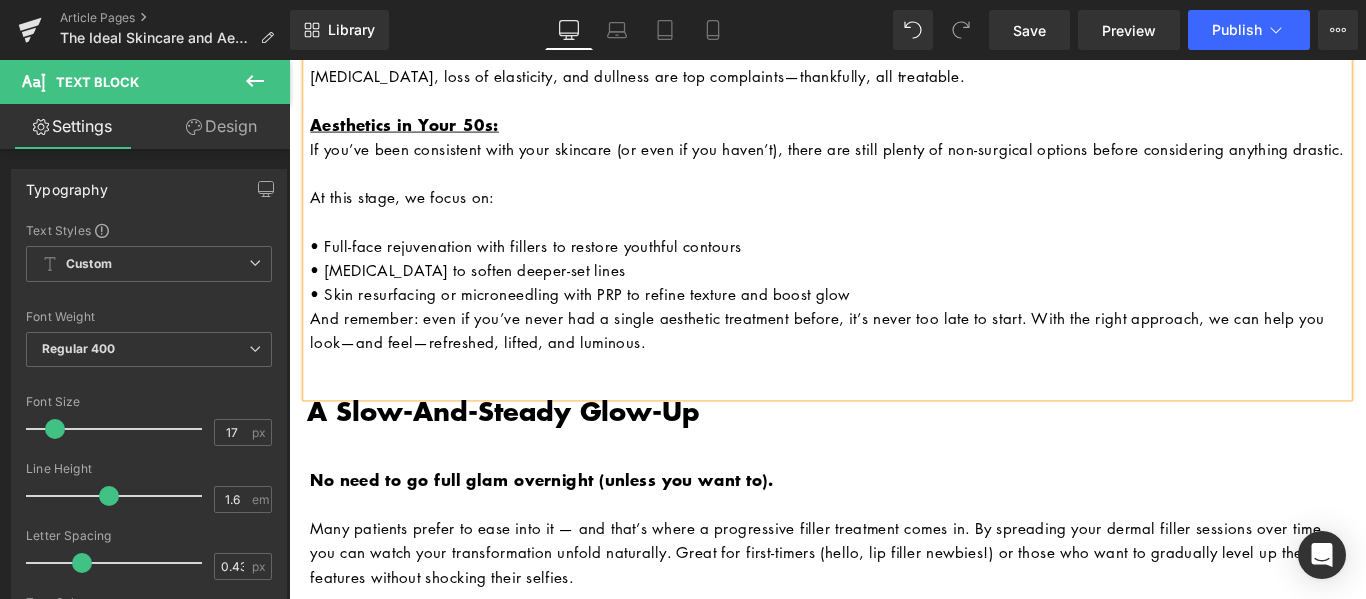 scroll, scrollTop: 4573, scrollLeft: 0, axis: vertical 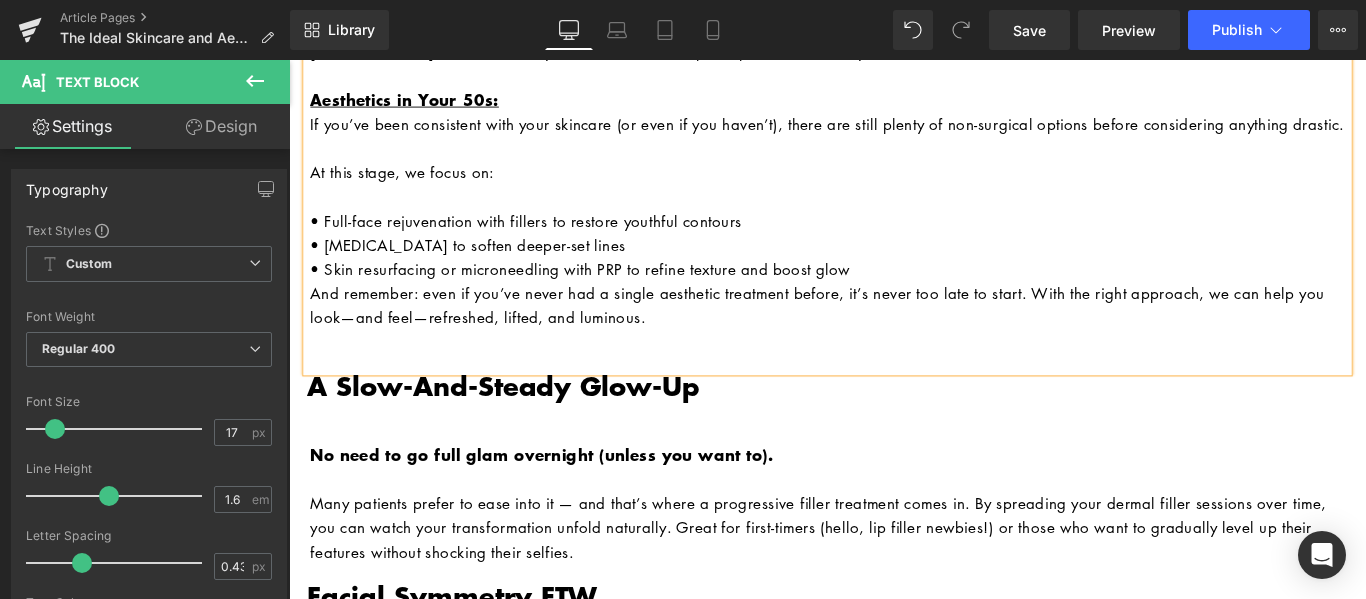 click on "•	Skin resurfacing or microneedling with PRP to refine texture and boost glow" at bounding box center [896, 294] 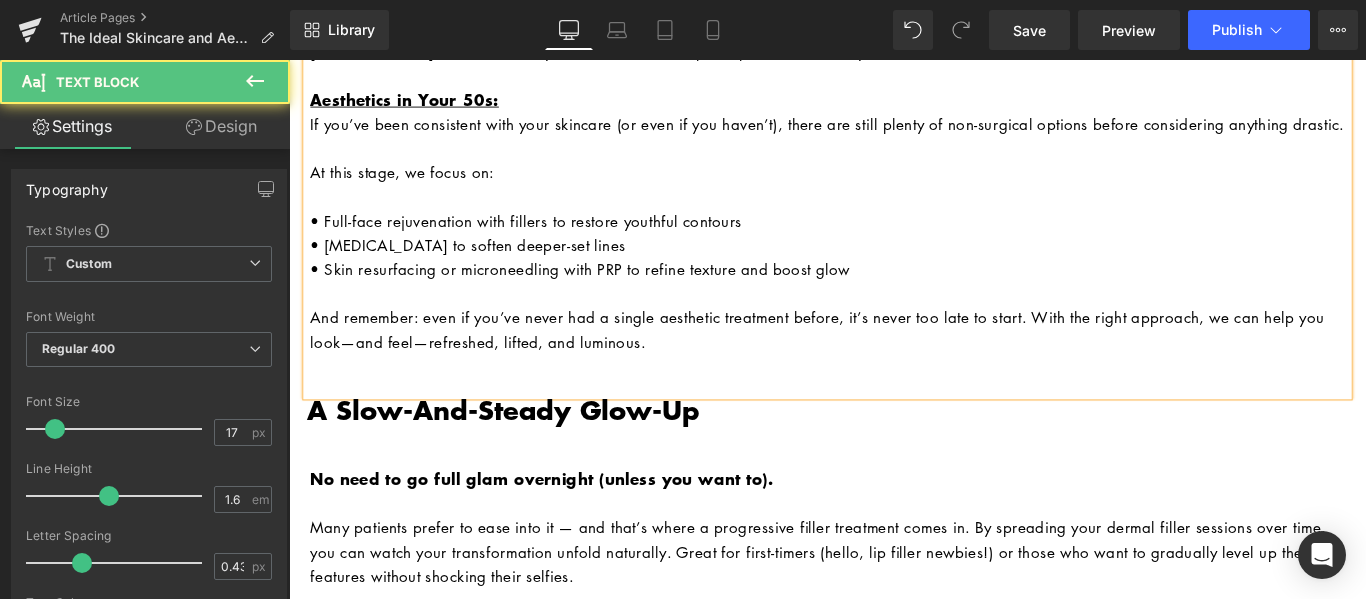 click on "And remember: even if you’ve never had a single aesthetic treatment before, it’s never too late to start. With the right approach, we can help you look—and feel—refreshed, lifted, and luminous." at bounding box center (896, 362) 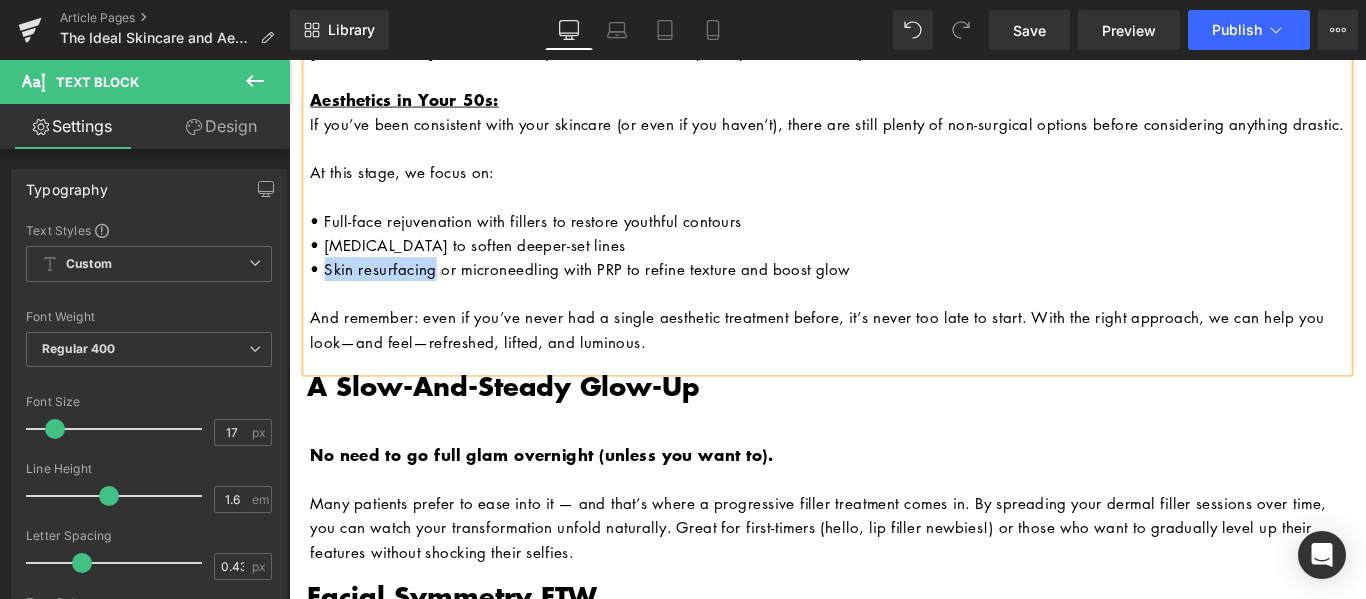 drag, startPoint x: 445, startPoint y: 316, endPoint x: 315, endPoint y: 315, distance: 130.00385 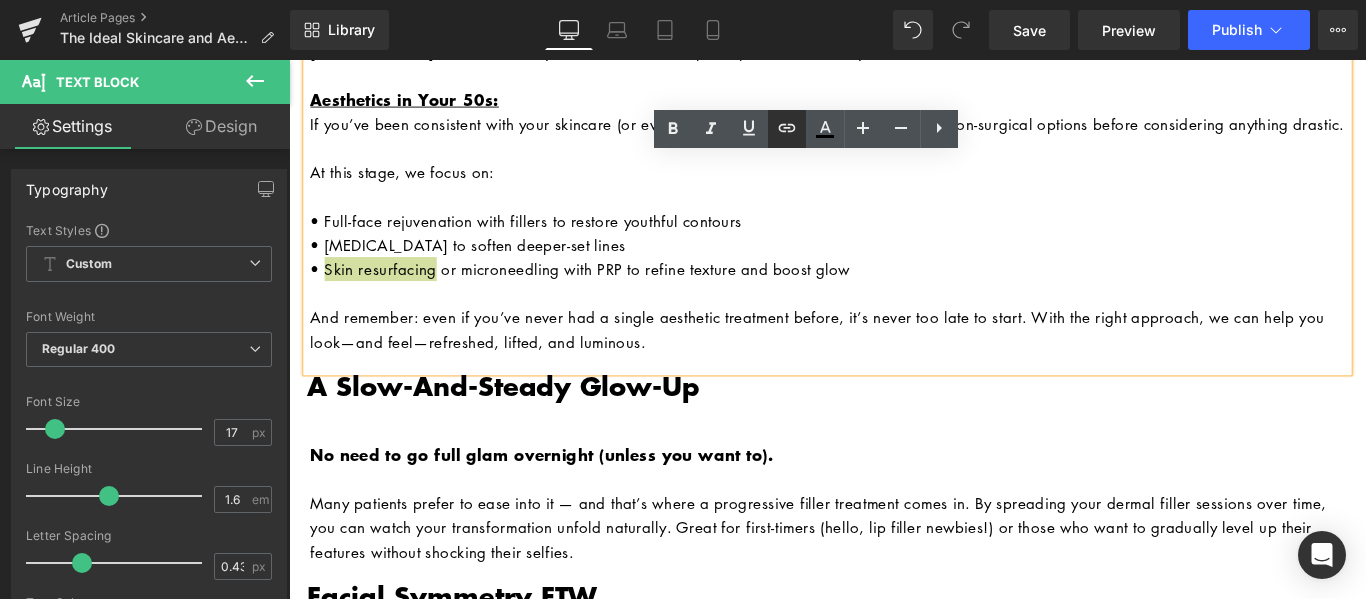 click 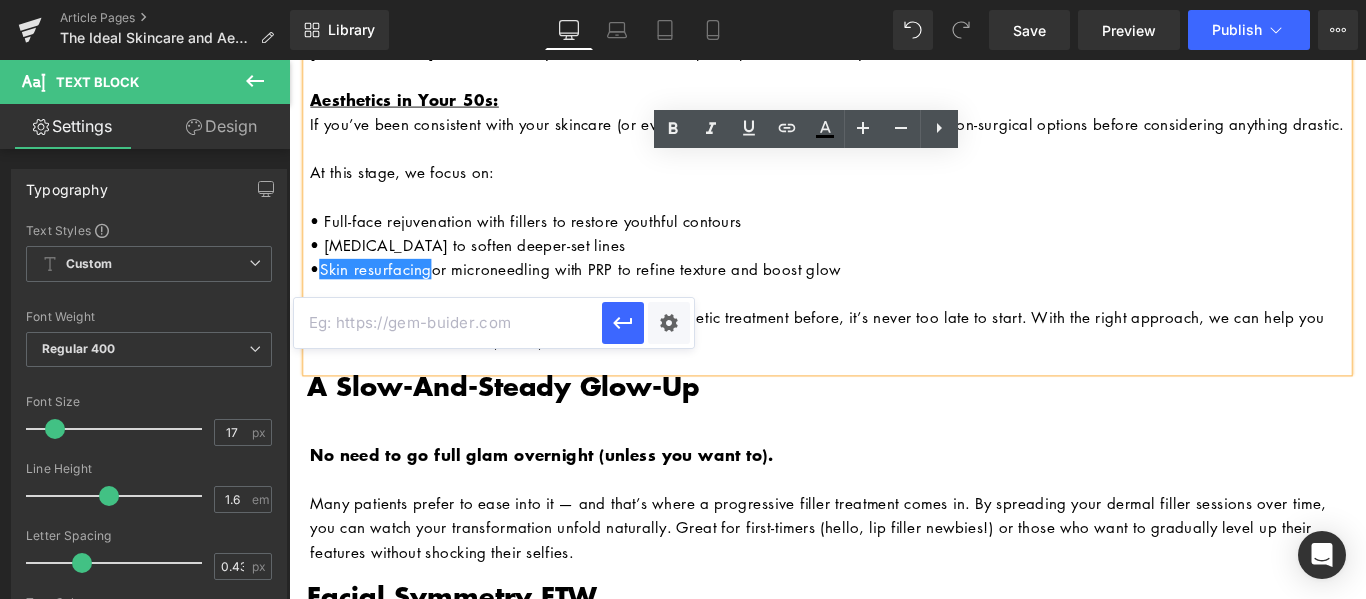 click at bounding box center [448, 323] 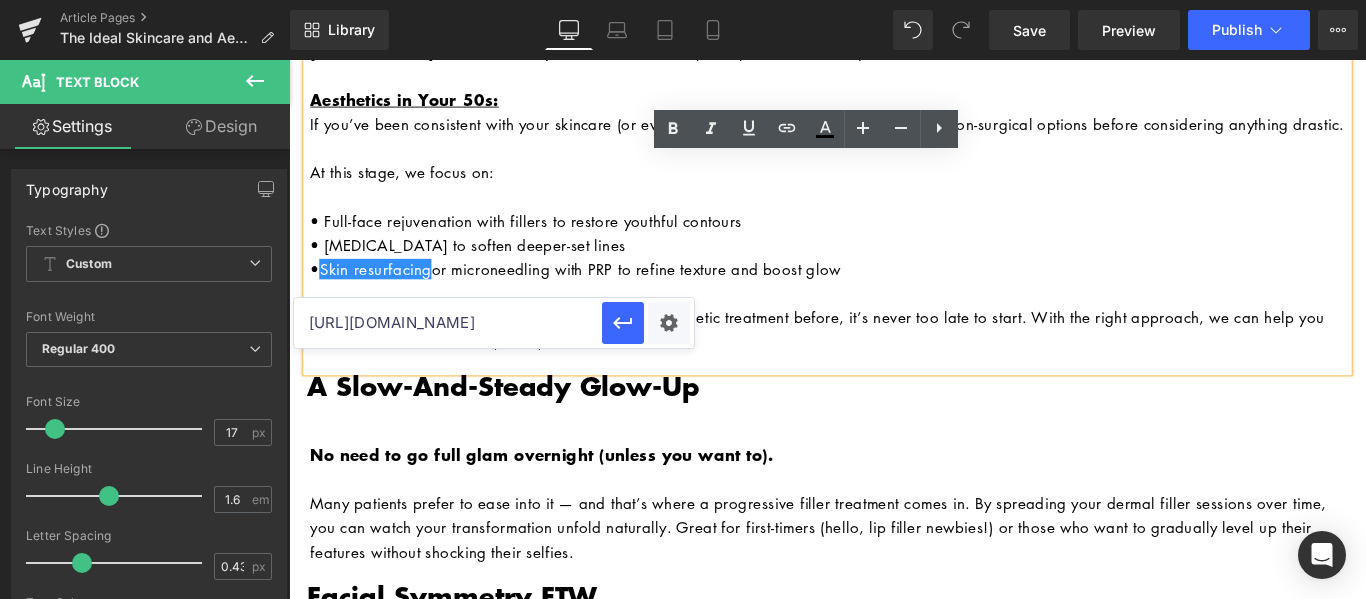 scroll, scrollTop: 0, scrollLeft: 189, axis: horizontal 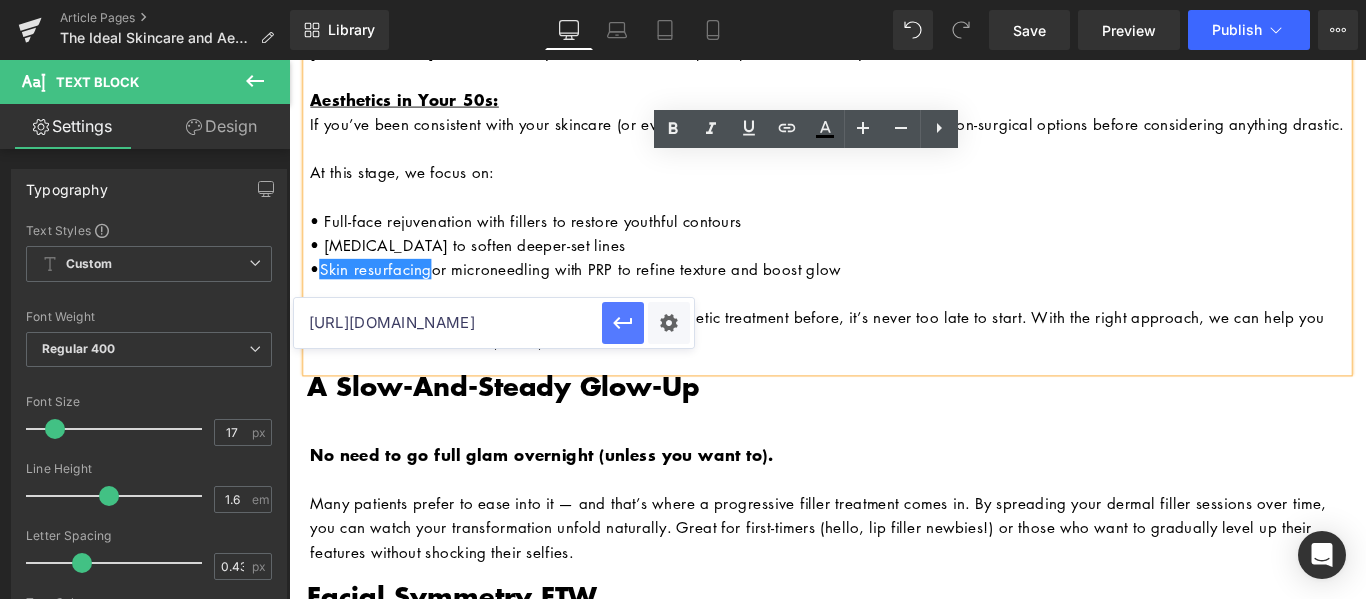 click 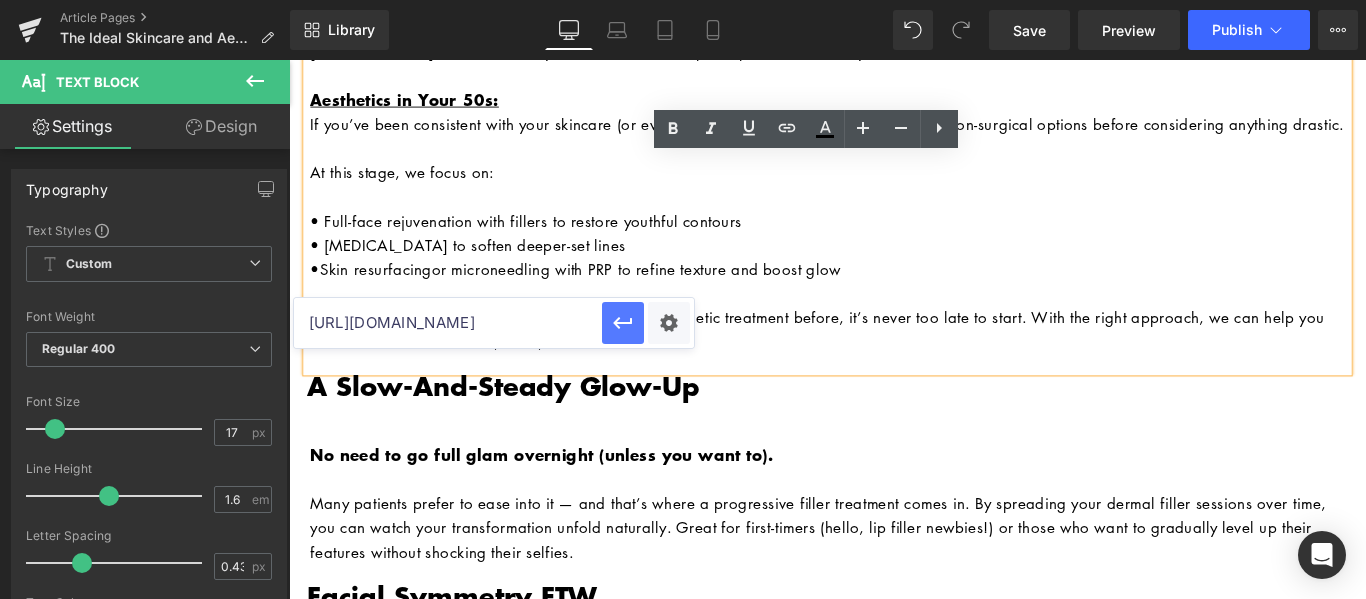 scroll, scrollTop: 0, scrollLeft: 0, axis: both 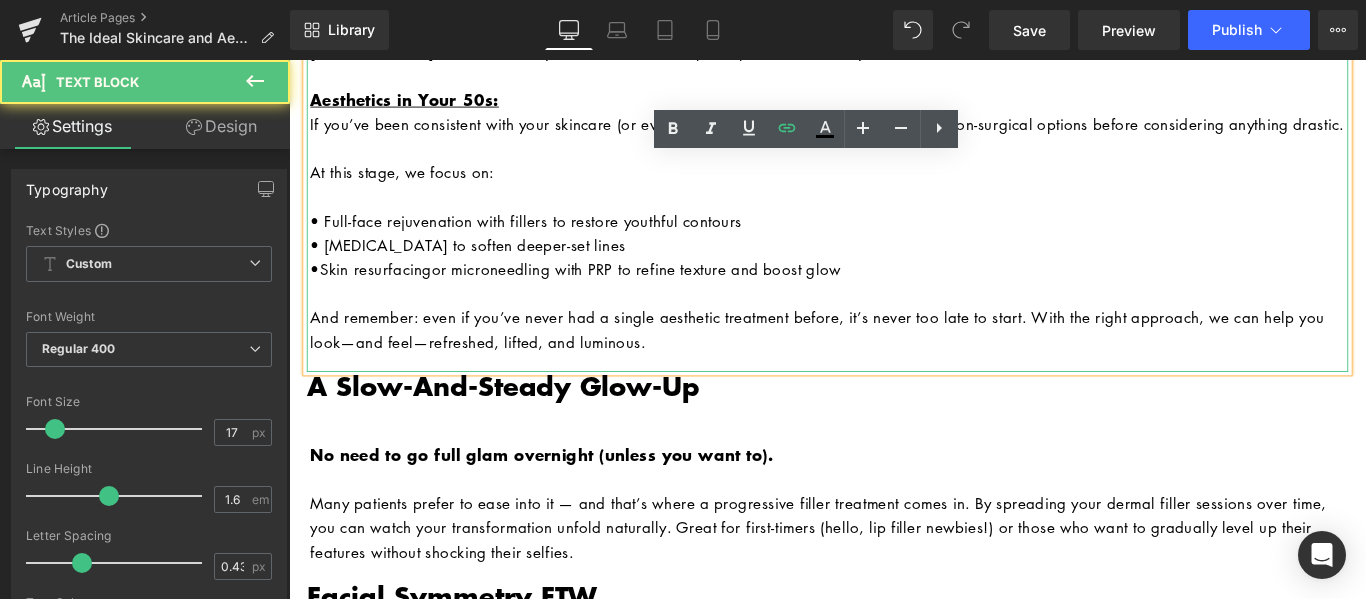 click on "•	 Skin resurfacing  or microneedling with PRP to refine texture and boost glow" at bounding box center (896, 294) 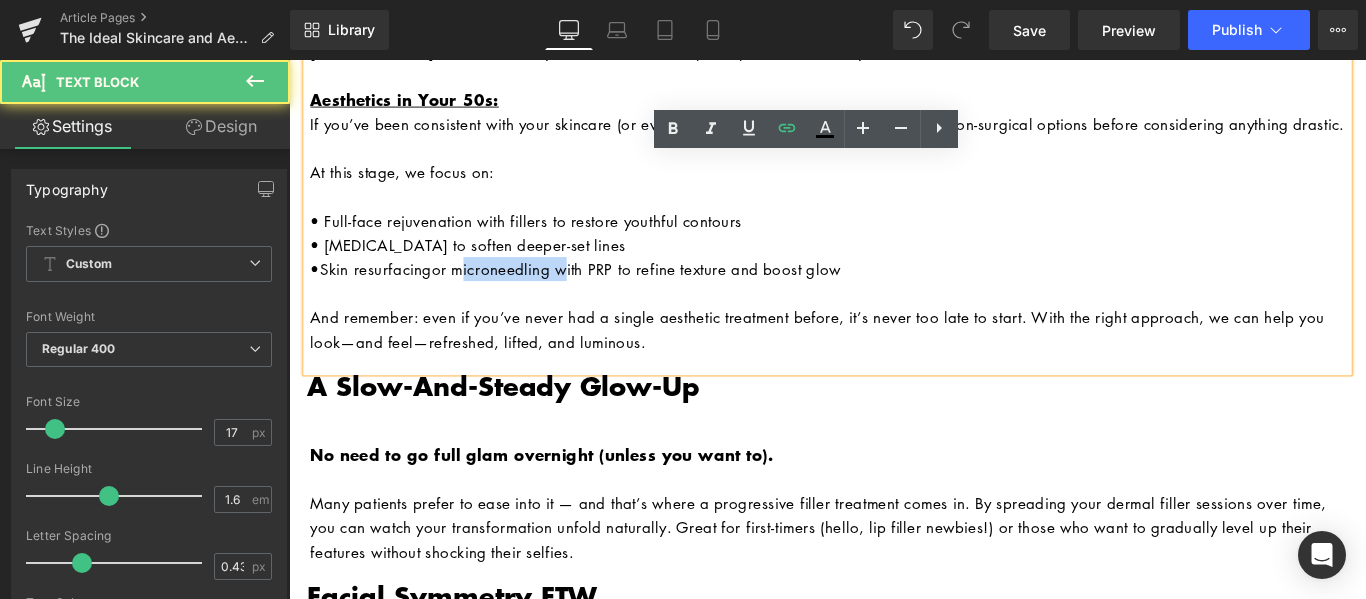 click on "•	 Skin resurfacing  or microneedling with PRP to refine texture and boost glow" at bounding box center (896, 294) 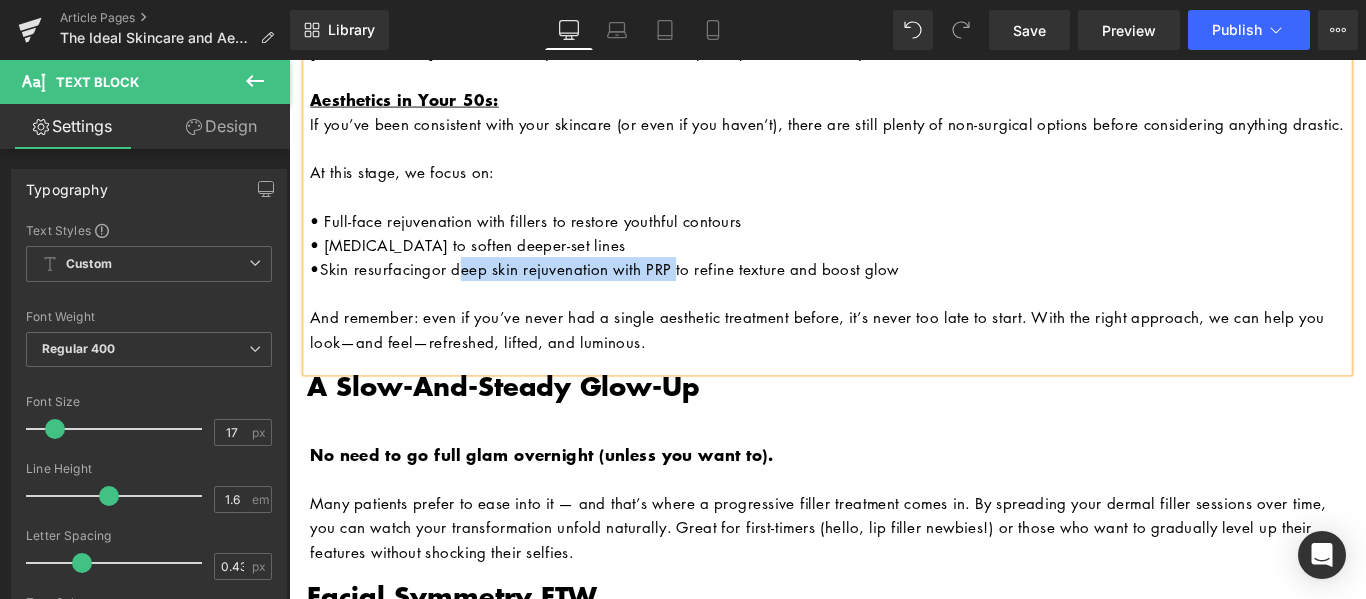 drag, startPoint x: 724, startPoint y: 319, endPoint x: 475, endPoint y: 312, distance: 249.09837 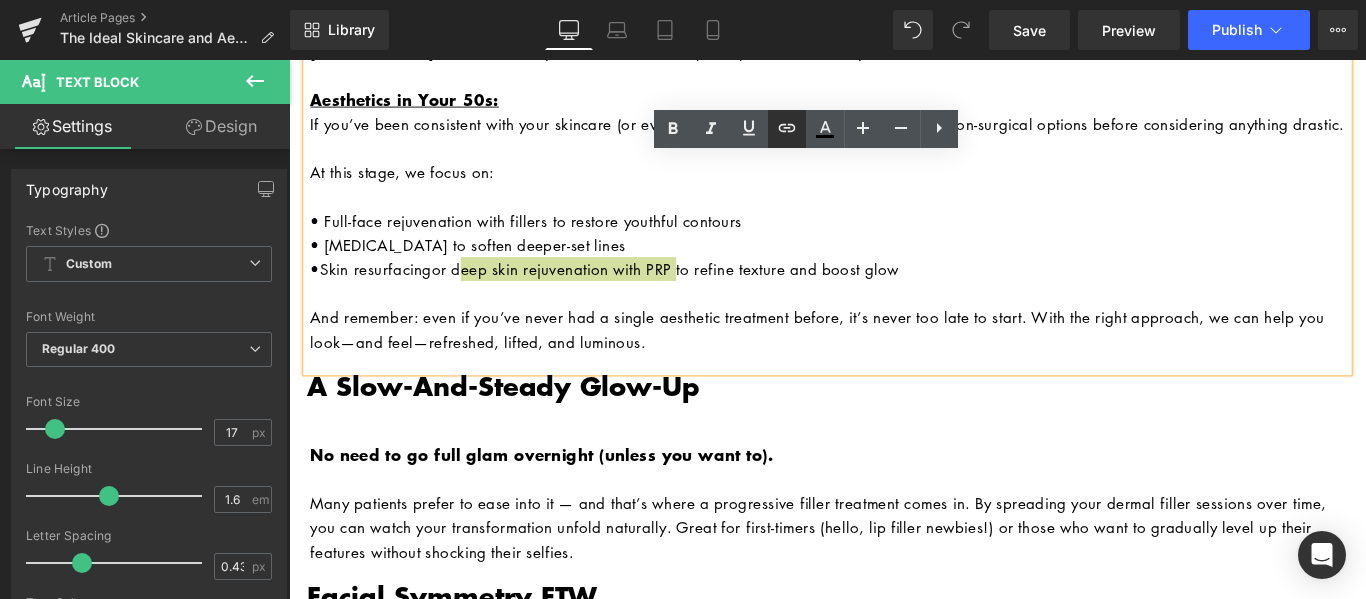 click 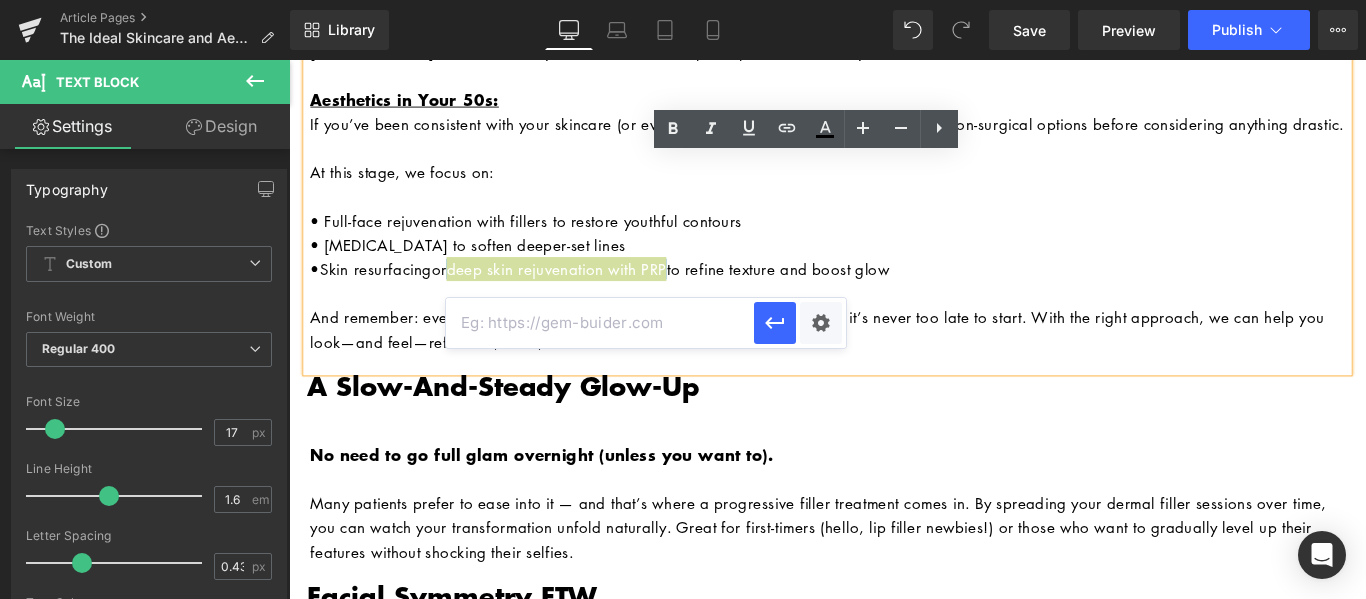 click at bounding box center (600, 323) 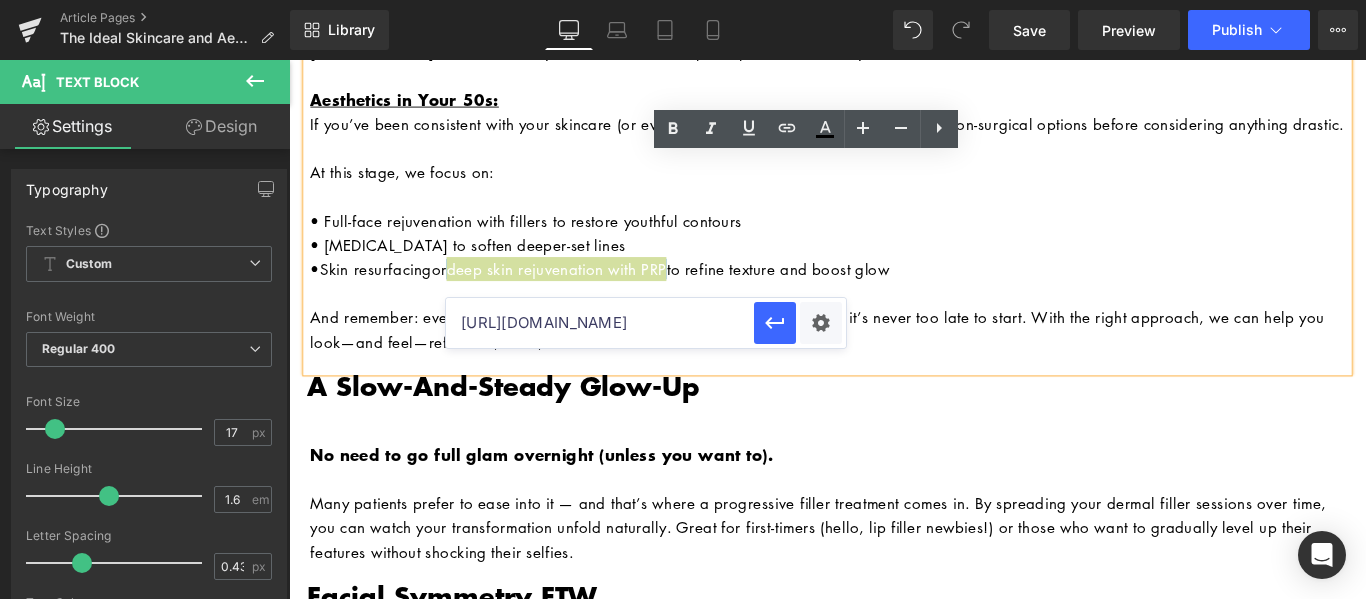 scroll, scrollTop: 0, scrollLeft: 103, axis: horizontal 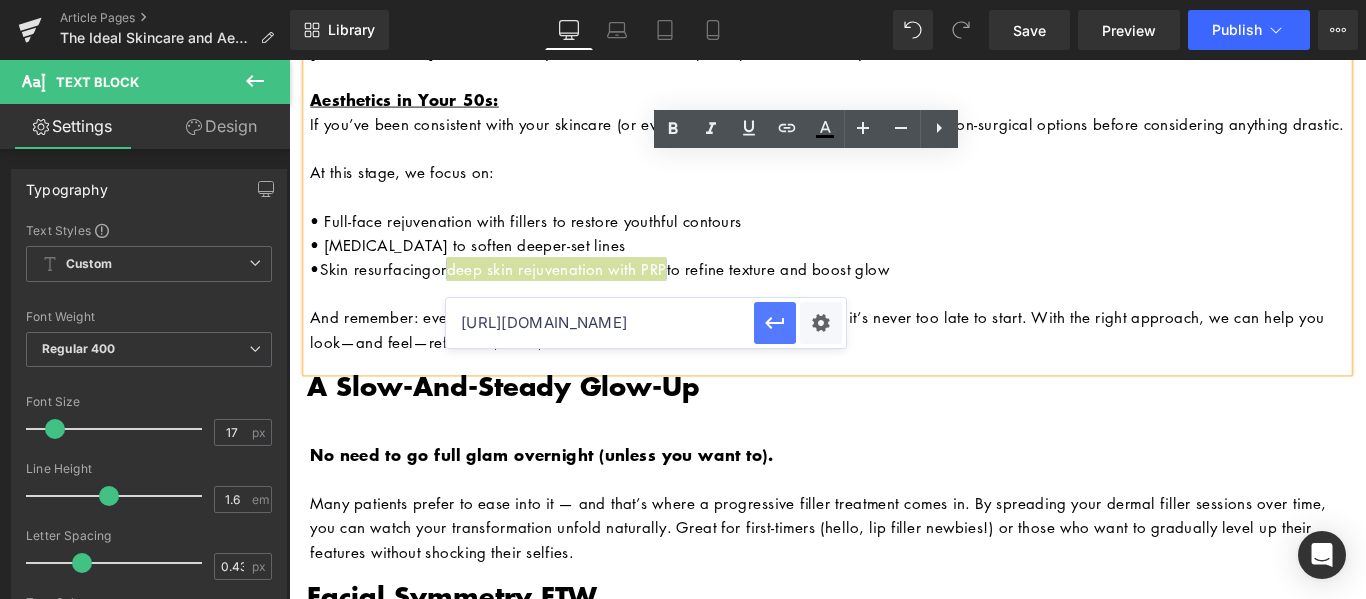 type on "https://californiacosmetics.com/products/prp-facial" 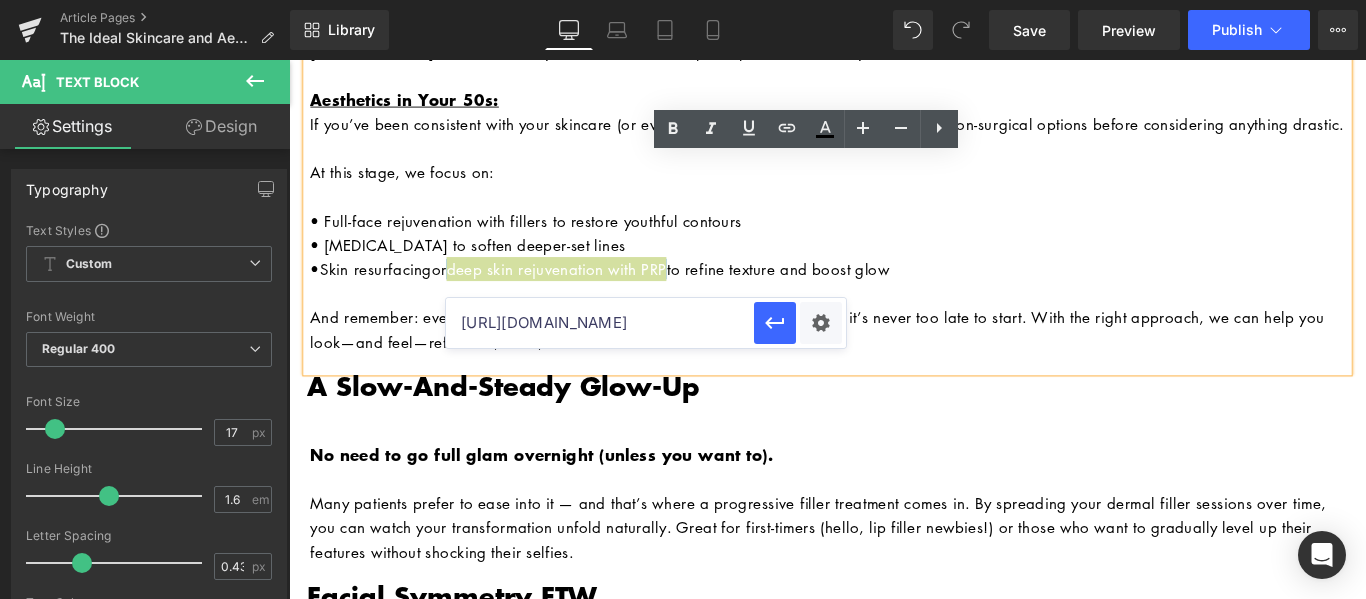 scroll, scrollTop: 0, scrollLeft: 0, axis: both 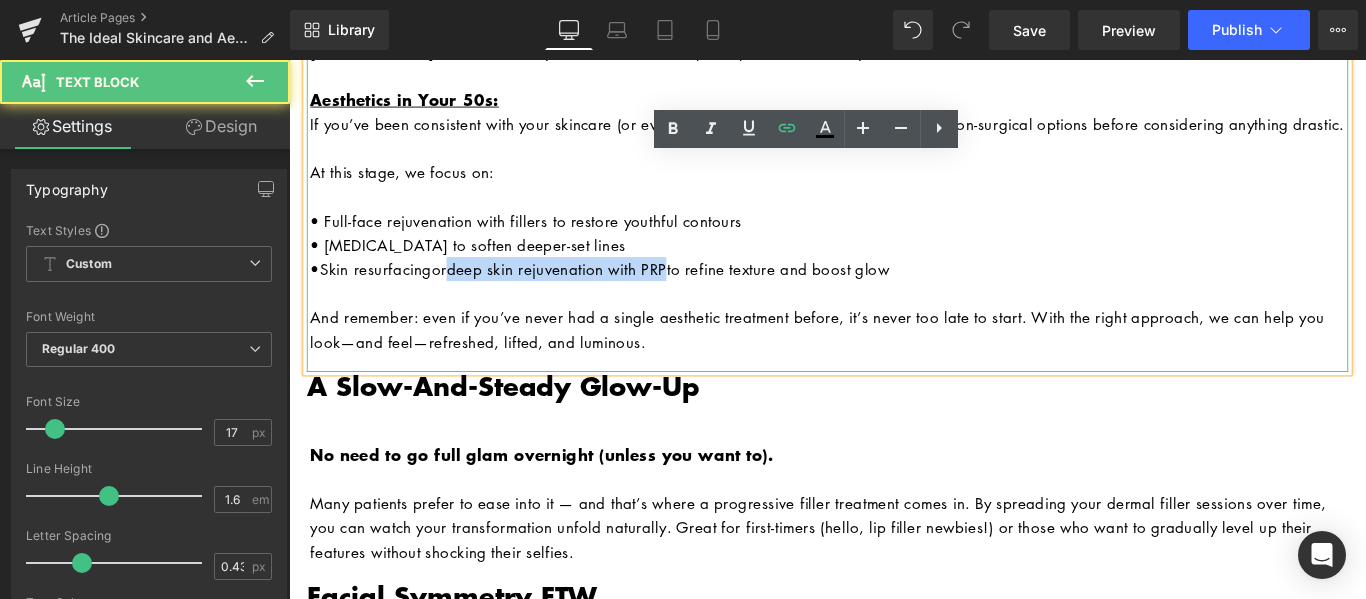 click at bounding box center (896, 212) 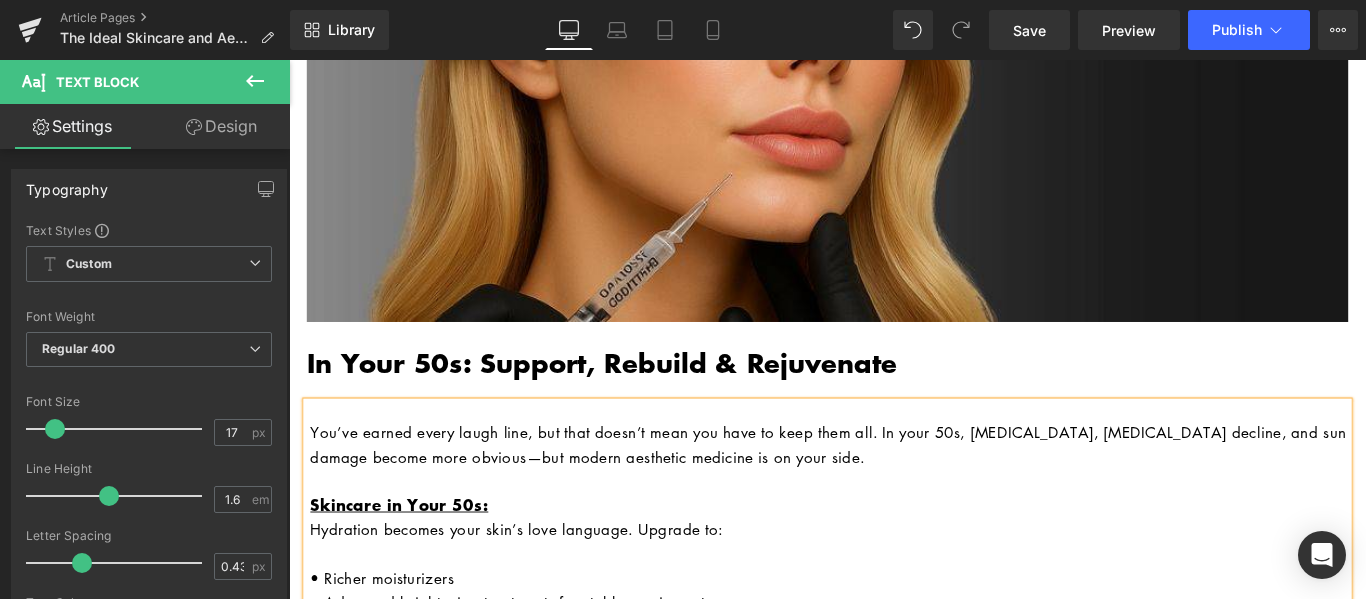 scroll, scrollTop: 3373, scrollLeft: 0, axis: vertical 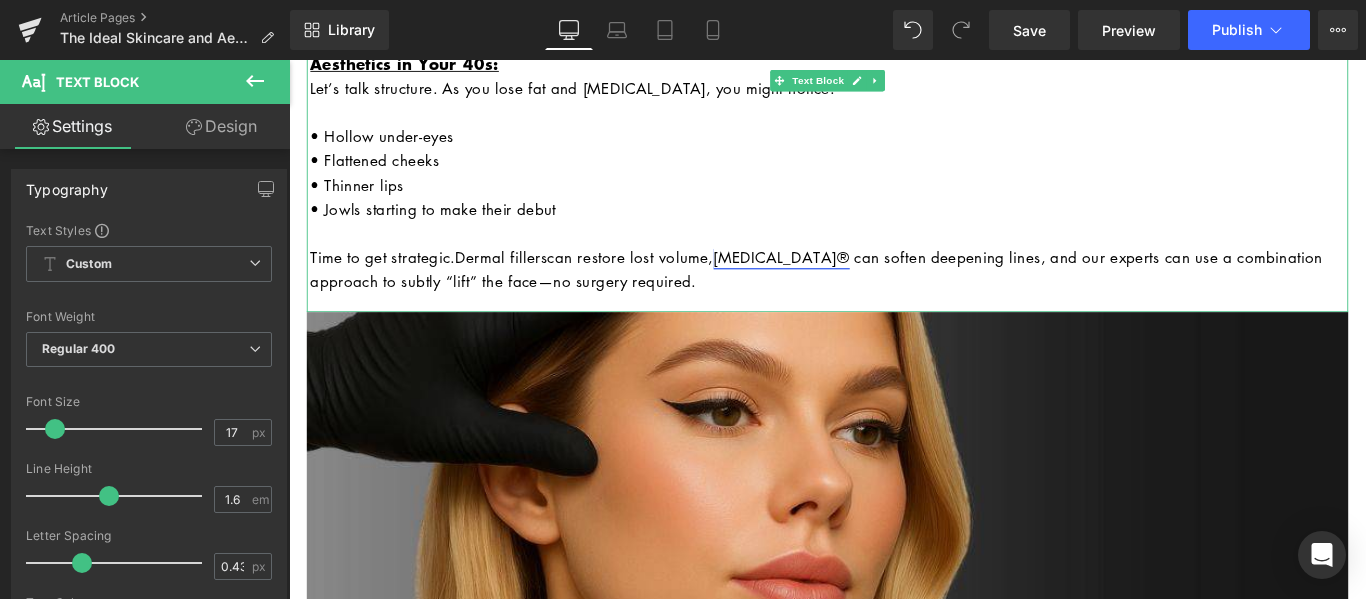 drag, startPoint x: 852, startPoint y: 271, endPoint x: 792, endPoint y: 272, distance: 60.00833 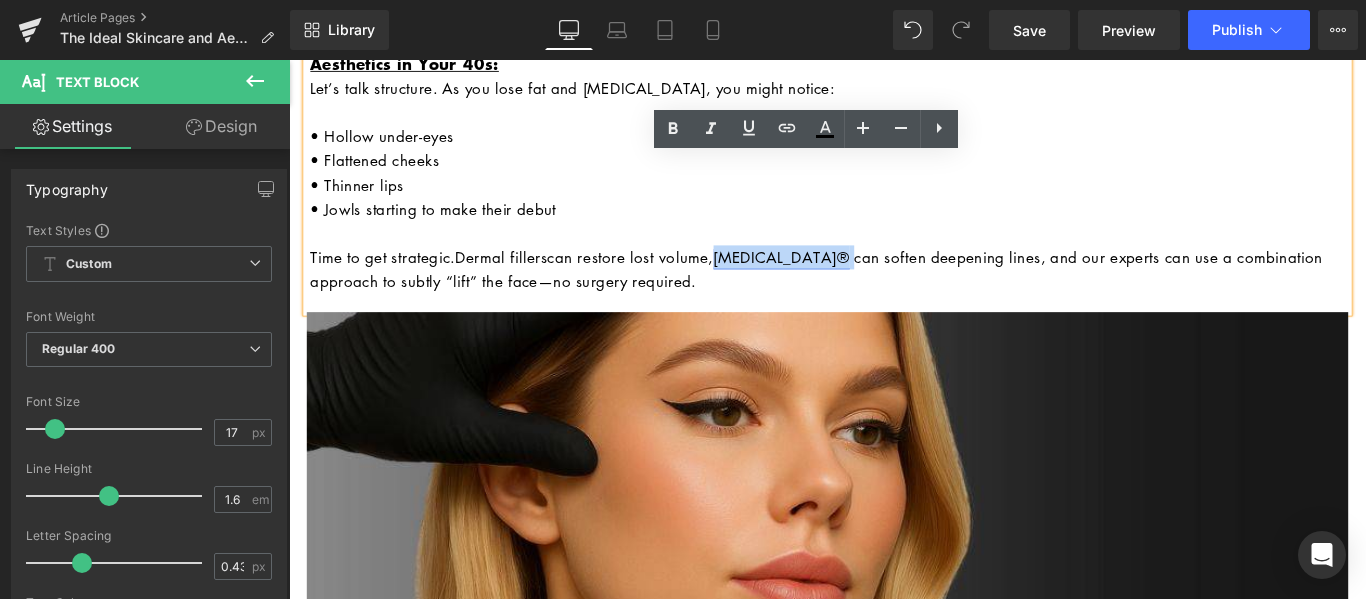 copy on "[MEDICAL_DATA]®" 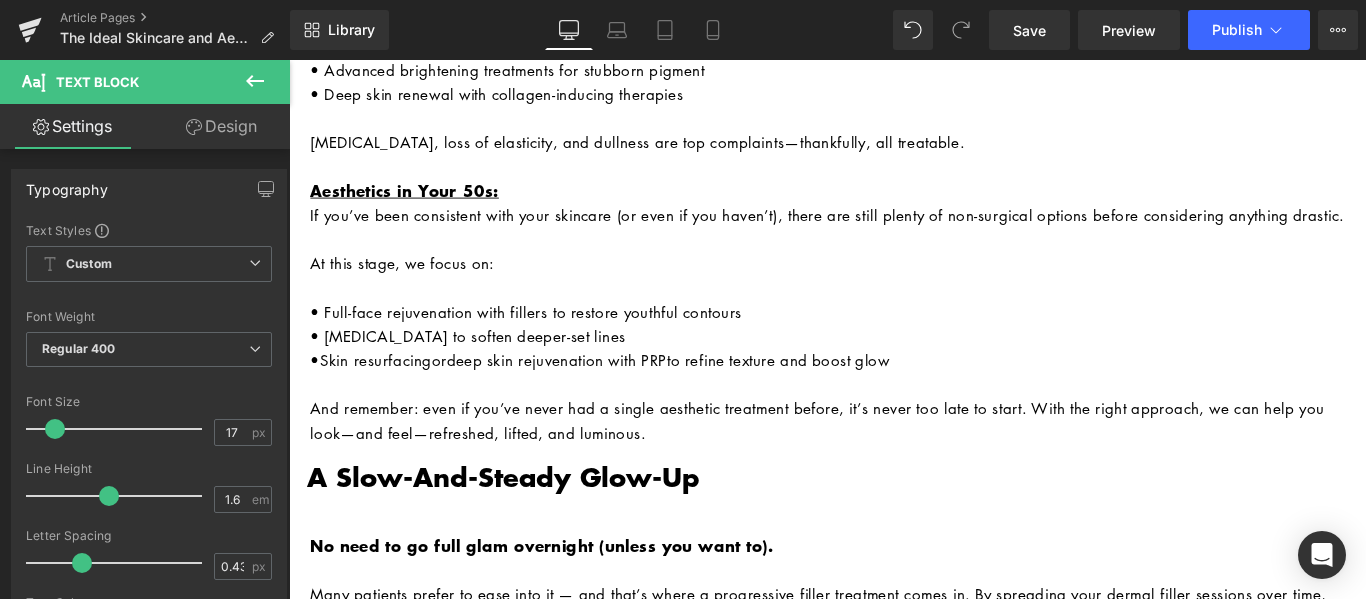 scroll, scrollTop: 4473, scrollLeft: 0, axis: vertical 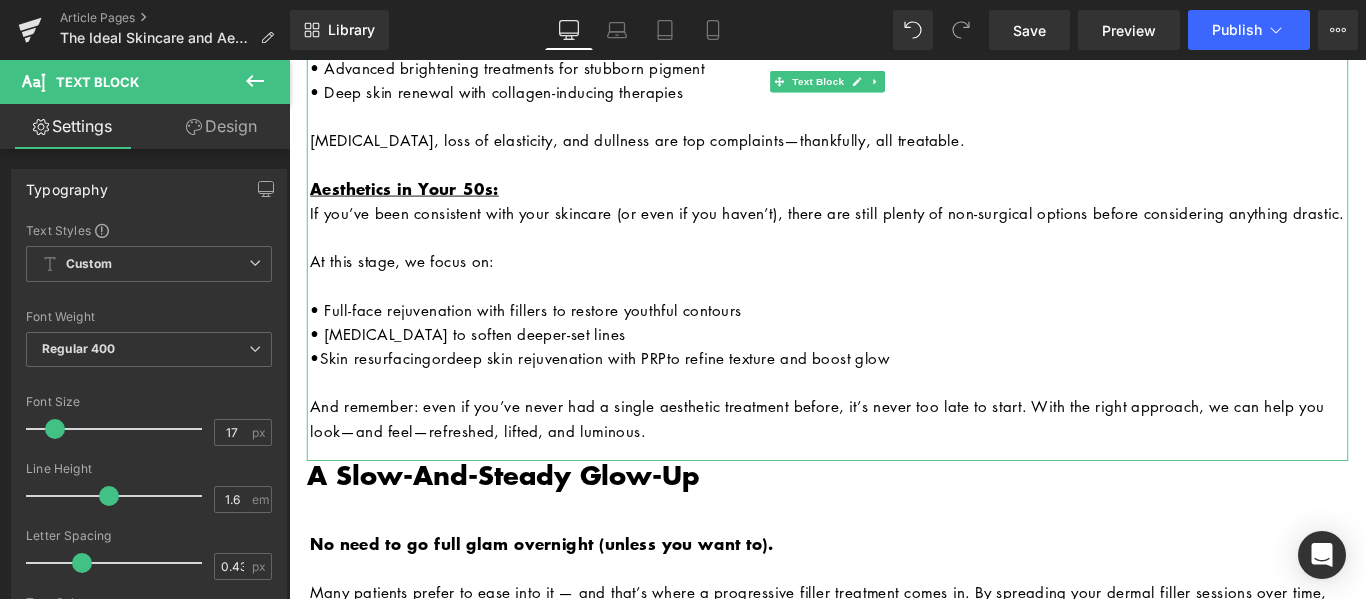 click on "•	Botox to soften deeper-set lines" at bounding box center (896, 367) 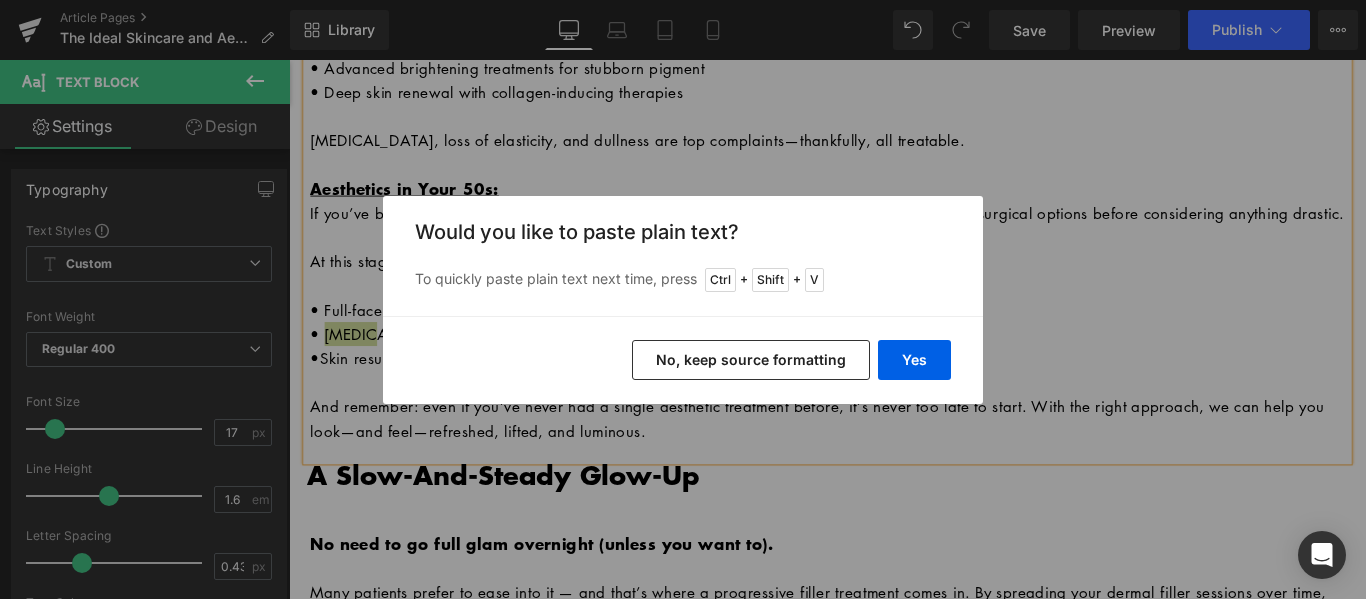 click on "No, keep source formatting" at bounding box center [751, 360] 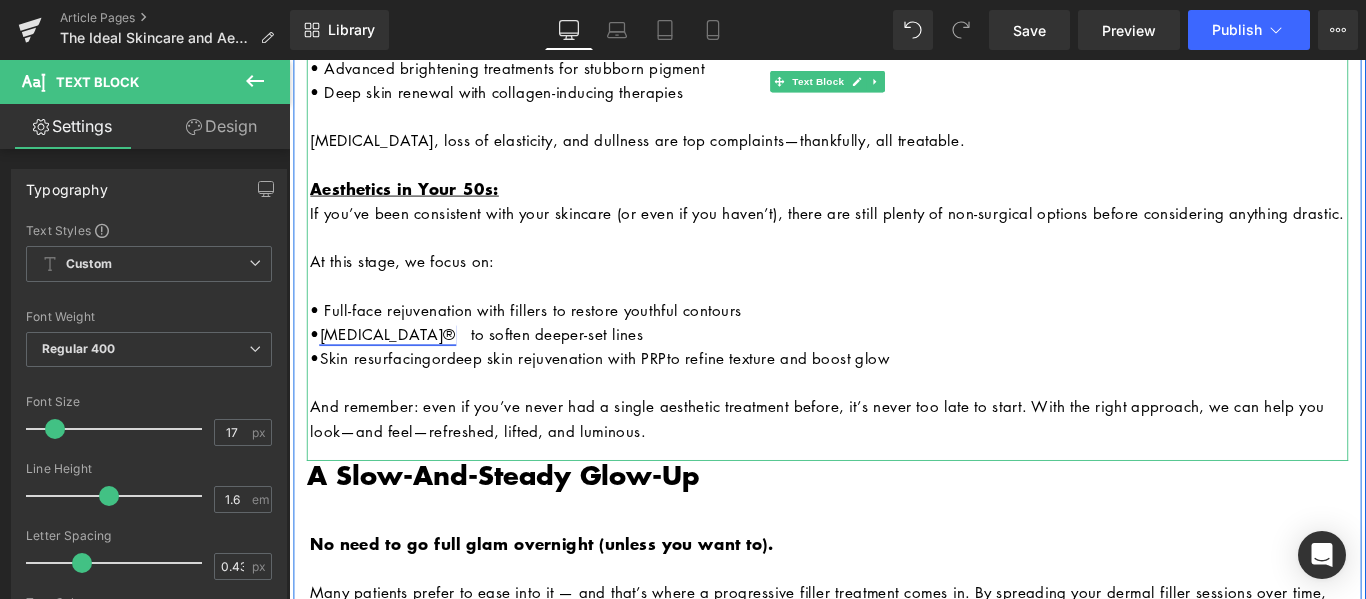 click on "•
Botox®      to soften deeper-set lines" at bounding box center [896, 367] 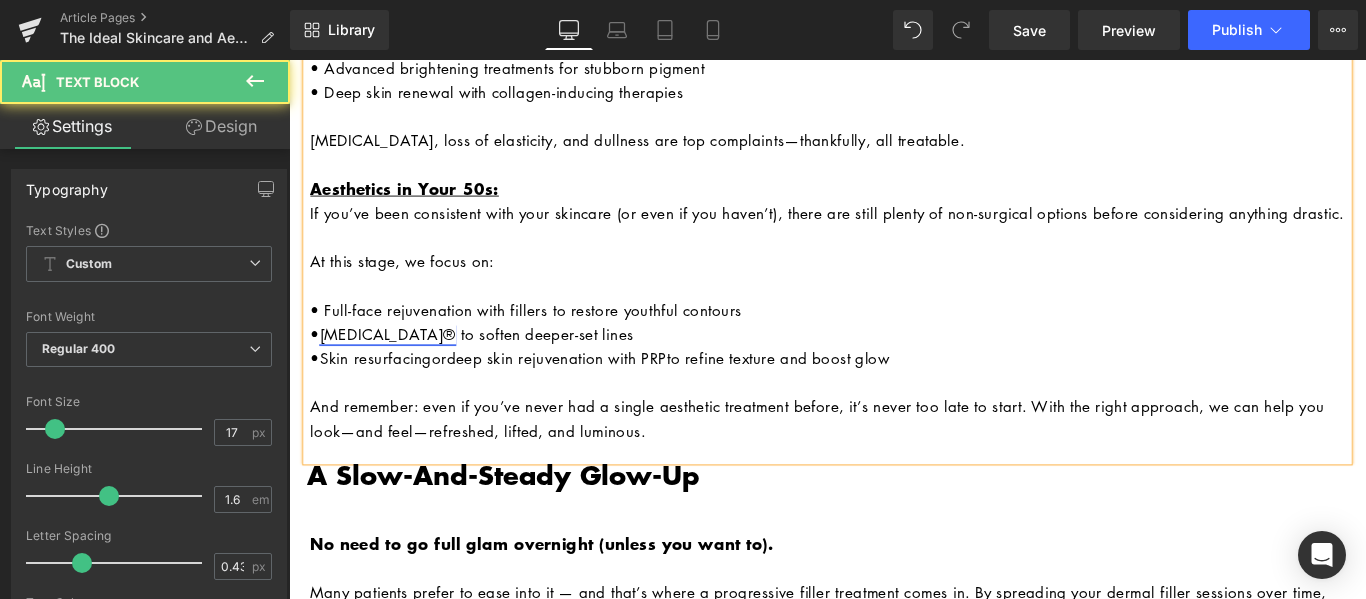 click on "At this stage, we focus on:" at bounding box center (896, 285) 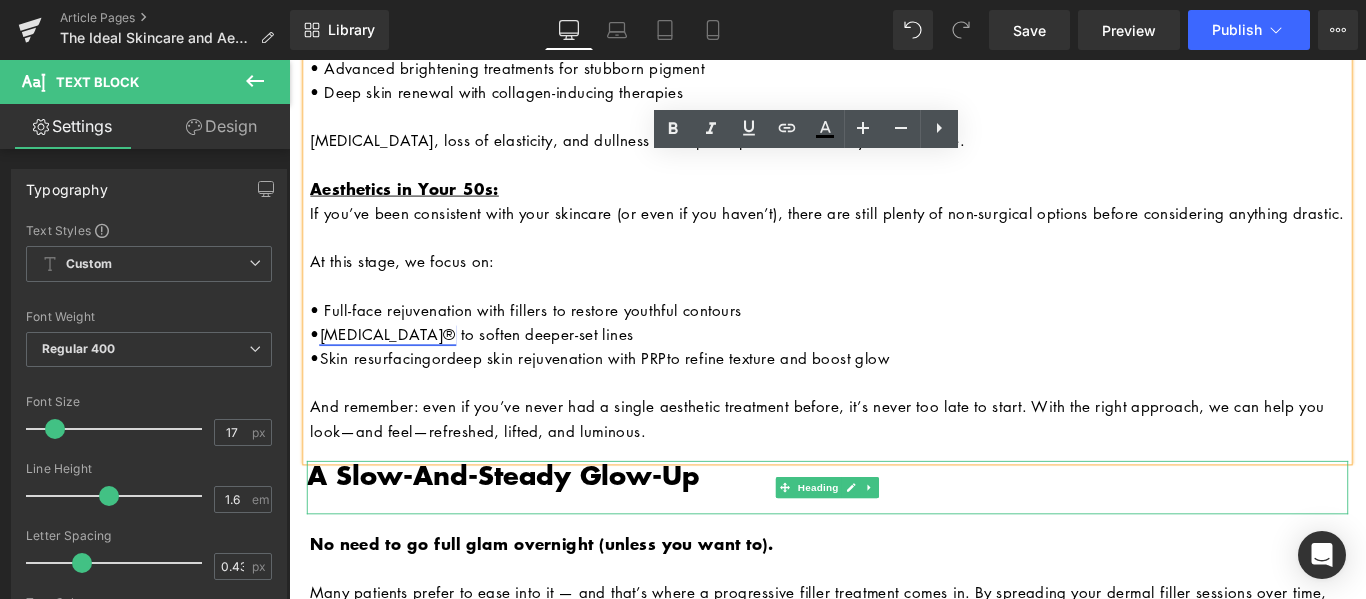 click on "A Slow-and-Steady Glow-Up" at bounding box center (894, 526) 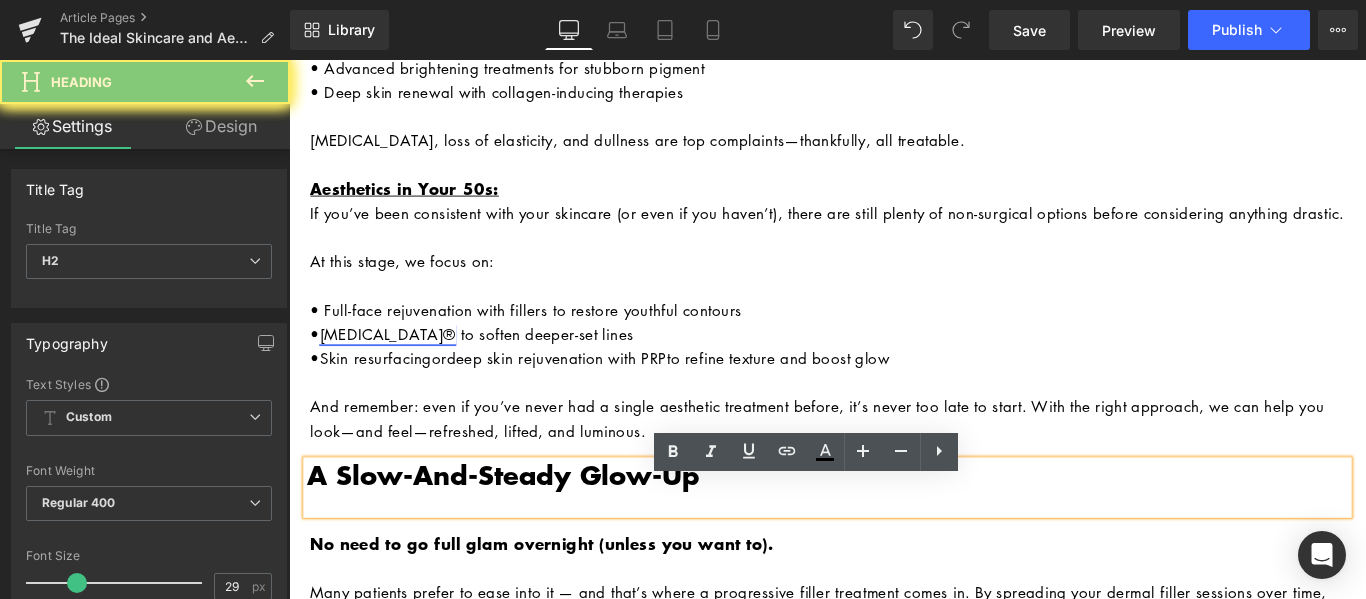 paste 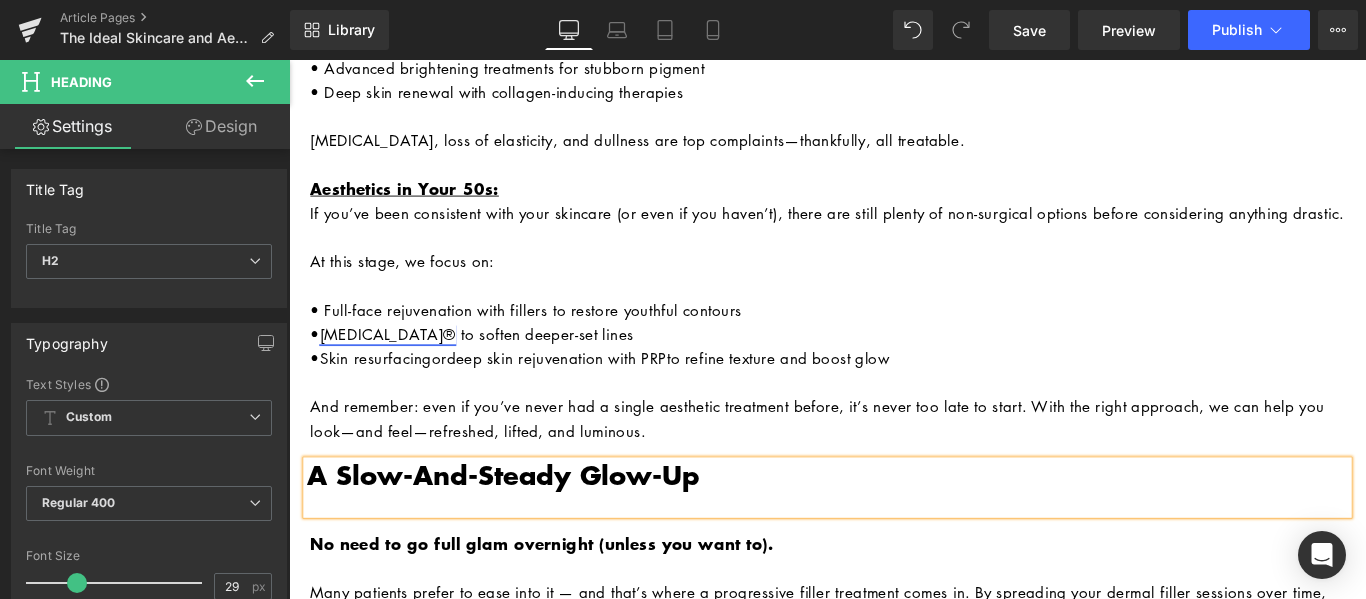 type 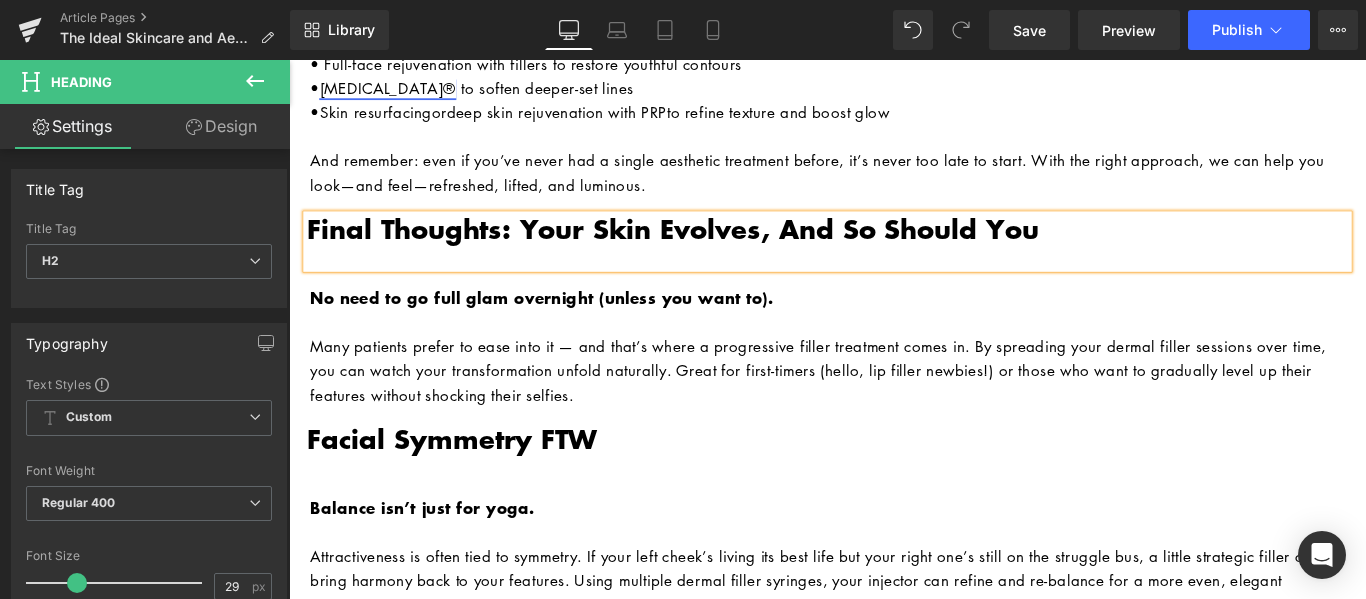 scroll, scrollTop: 4773, scrollLeft: 0, axis: vertical 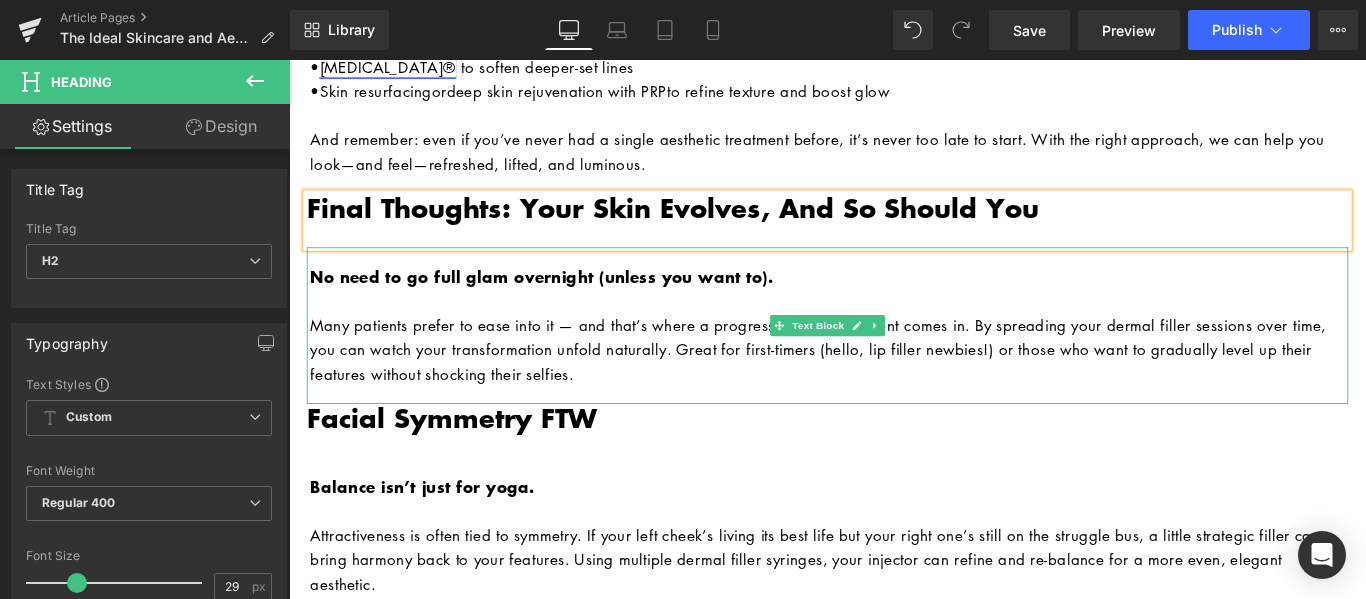 click on "Many patients prefer to ease into it — and that’s where a progressive filler treatment comes in. By spreading your dermal filler sessions over time, you can watch your transformation unfold naturally. Great for first-timers (hello, lip filler newbies!) or those who want to gradually level up their features without shocking their selfies." at bounding box center (883, 384) 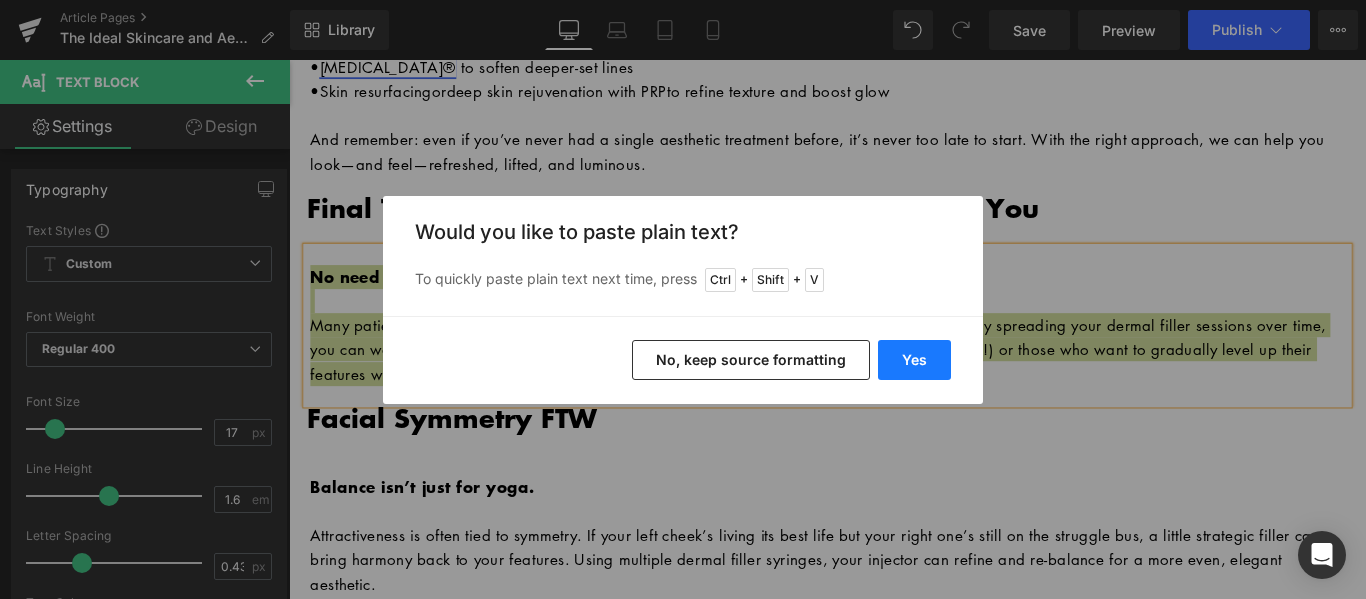 click on "Yes" at bounding box center [914, 360] 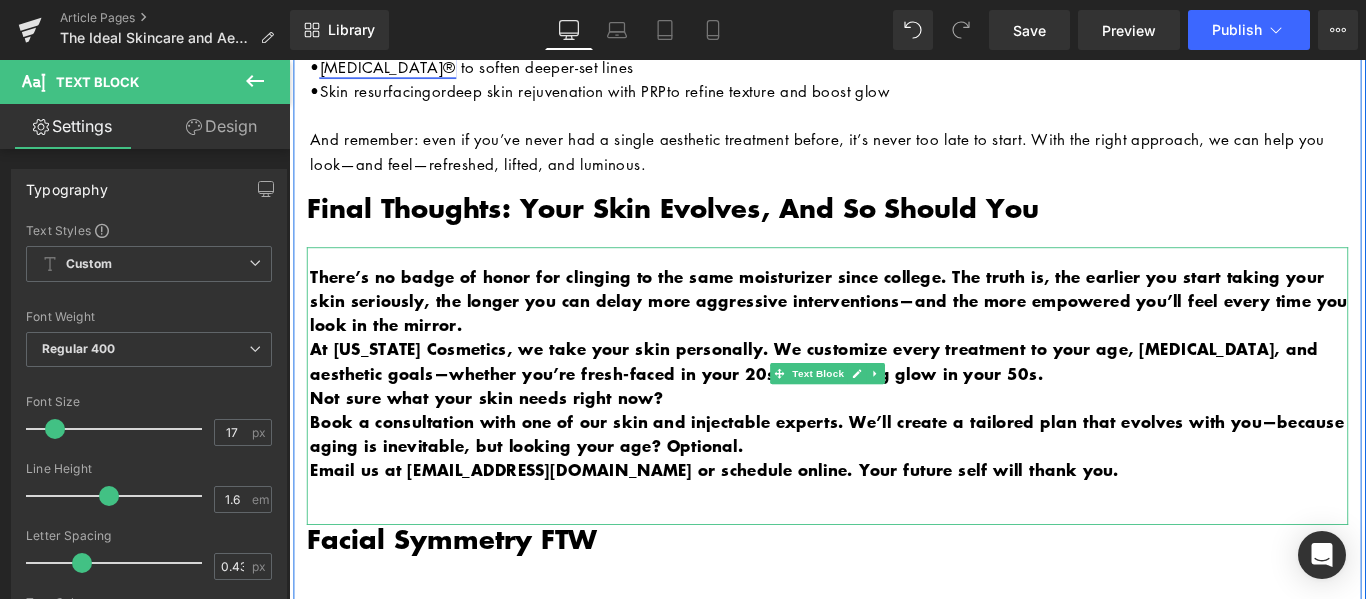 click on "At [US_STATE] Cosmetics, we take your skin personally. We customize every treatment to your age, [MEDICAL_DATA], and aesthetic goals—whether you’re fresh-faced in your 20s or redefining glow in your 50s." at bounding box center (896, 398) 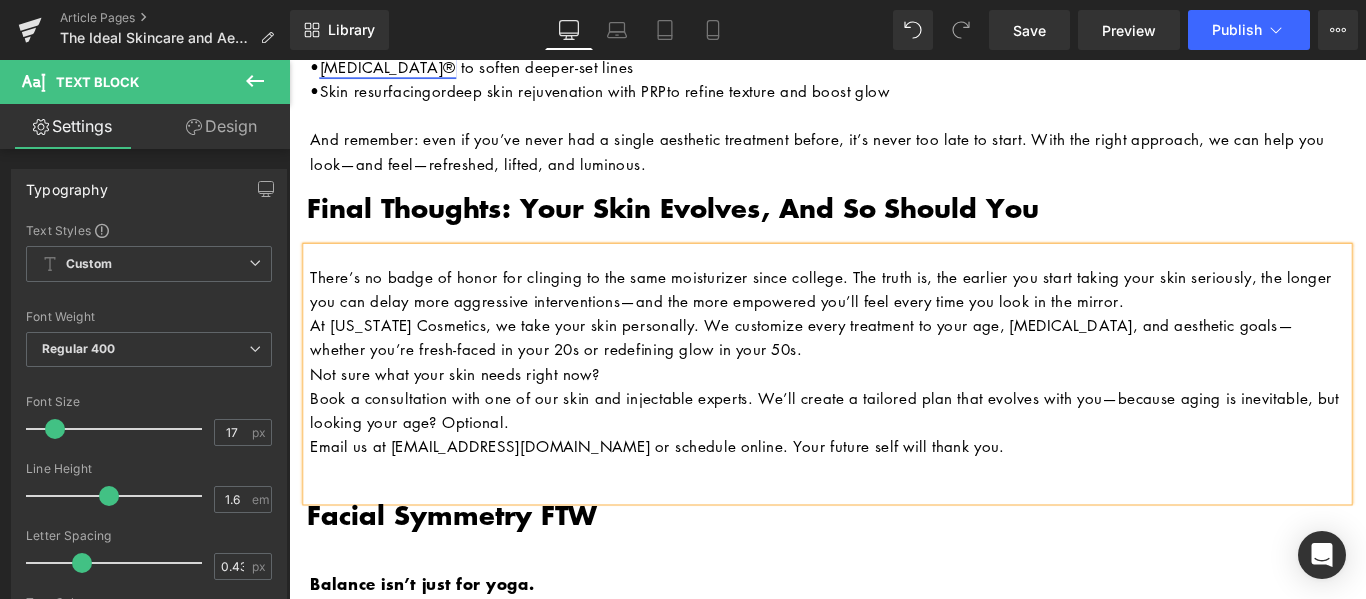 click at bounding box center (896, 520) 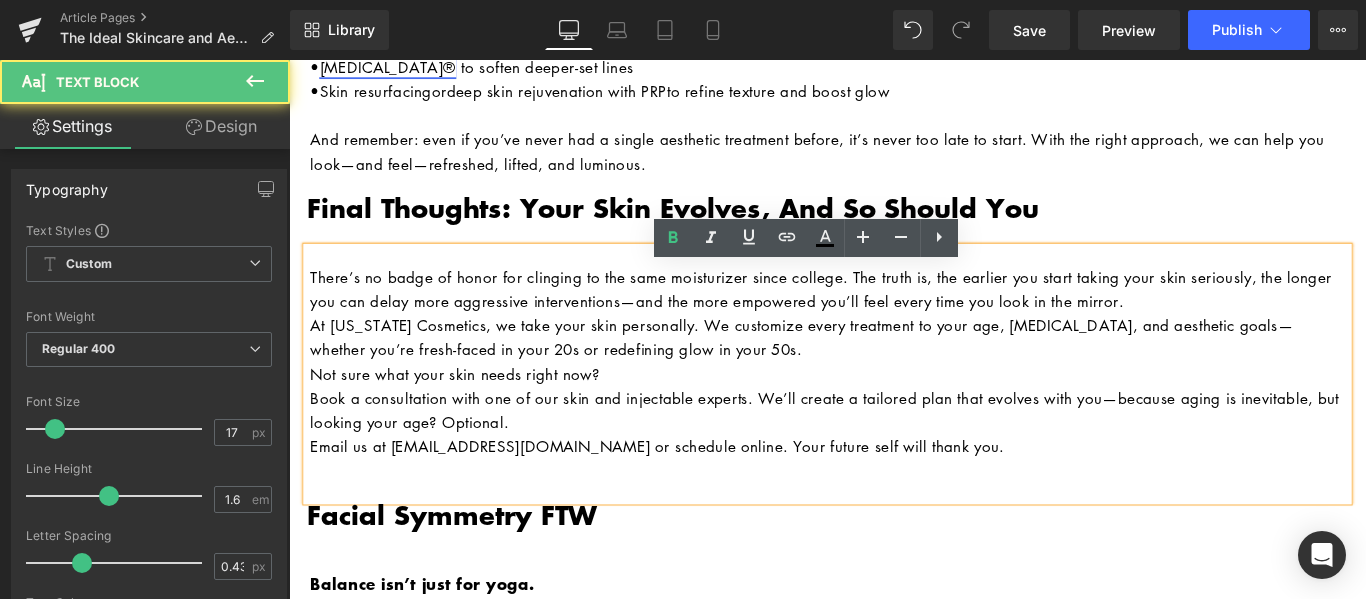 type 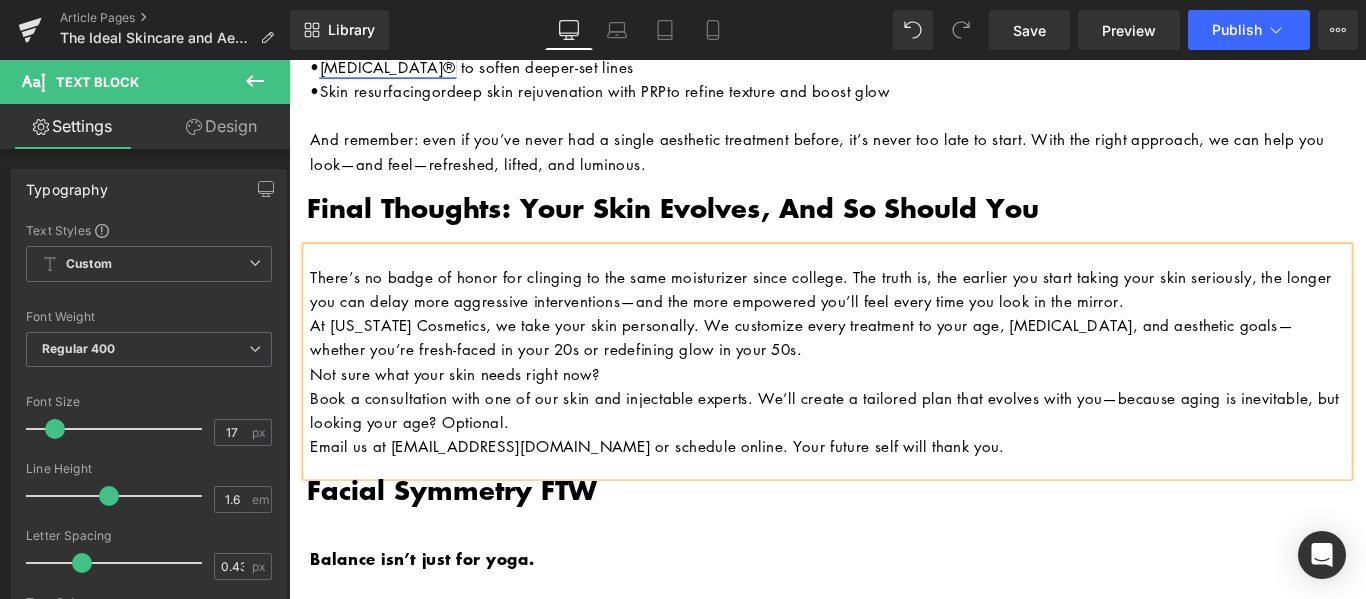 click on "Facial Symmetry FTW" at bounding box center [472, 542] 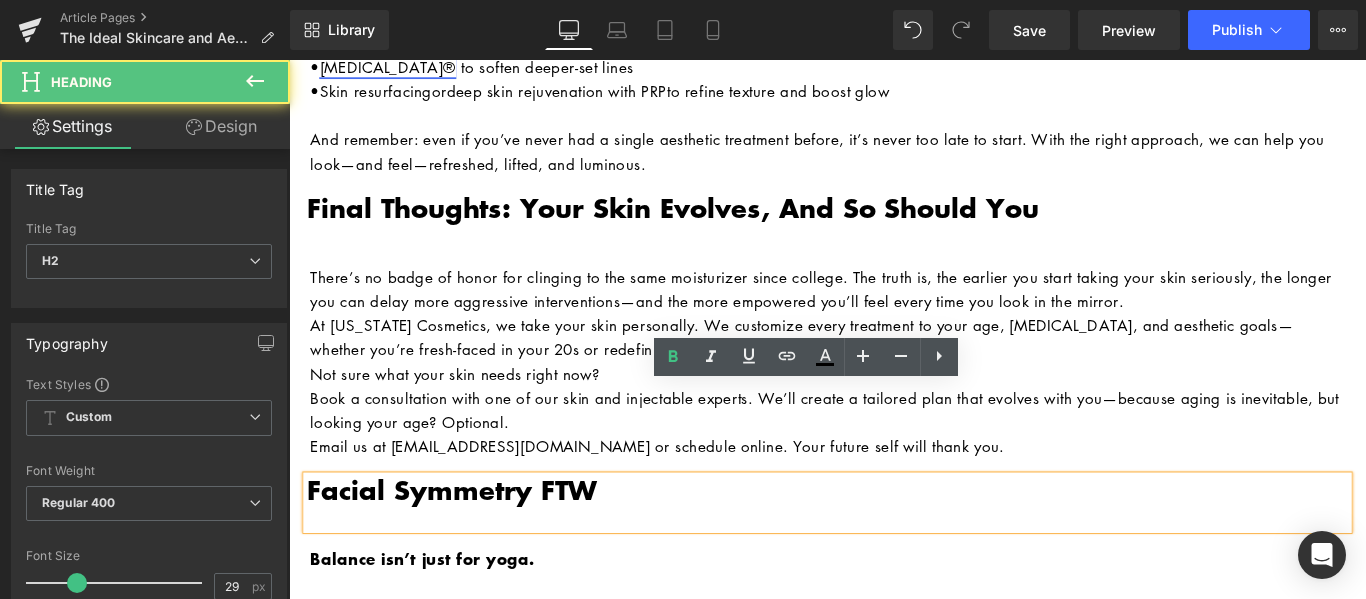 scroll, scrollTop: 4973, scrollLeft: 0, axis: vertical 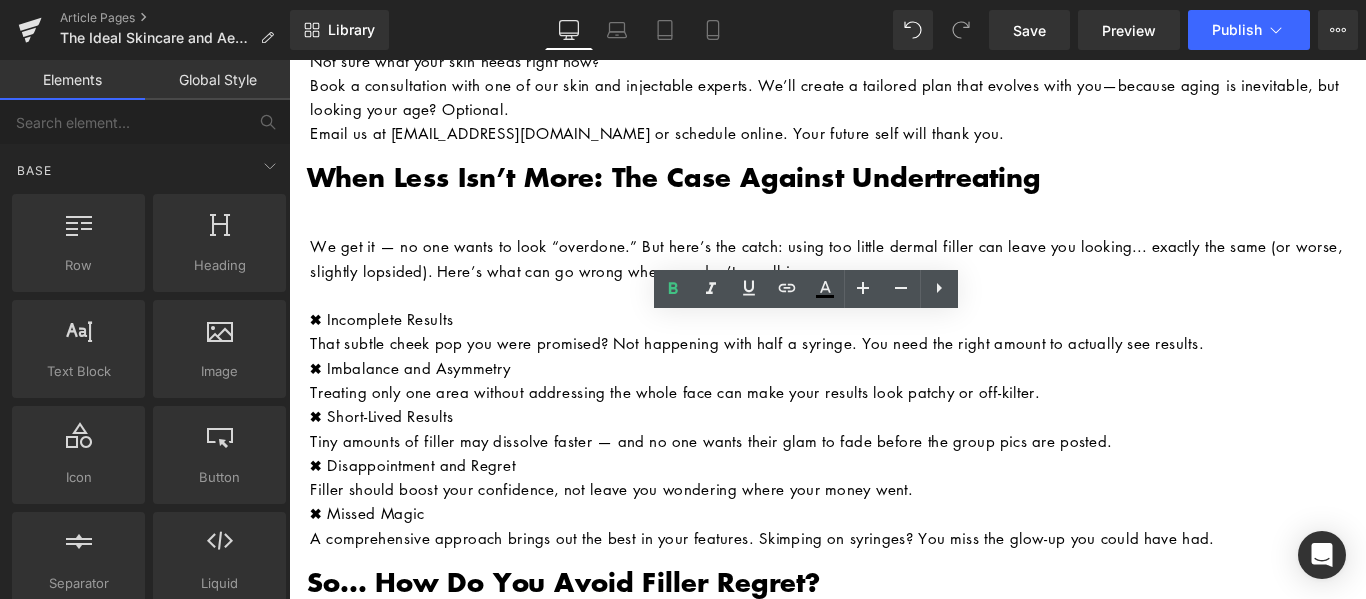 click on "When Less Isn’t More: The Case Against Undertreating" at bounding box center [721, 191] 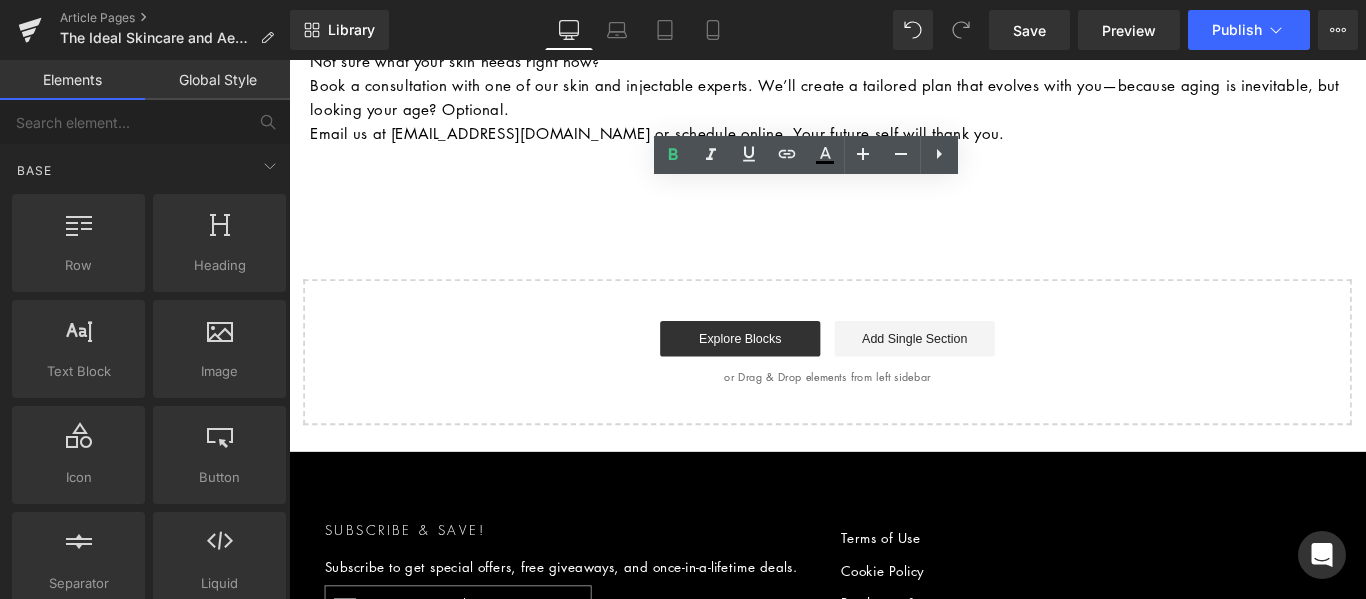 click on "Text Block
The Ideal Skincare and Aesthetics for Every Age
Heading         Row
Hero Banner   274px   160px     Row          Text Block         Heading" at bounding box center [894, -2568] 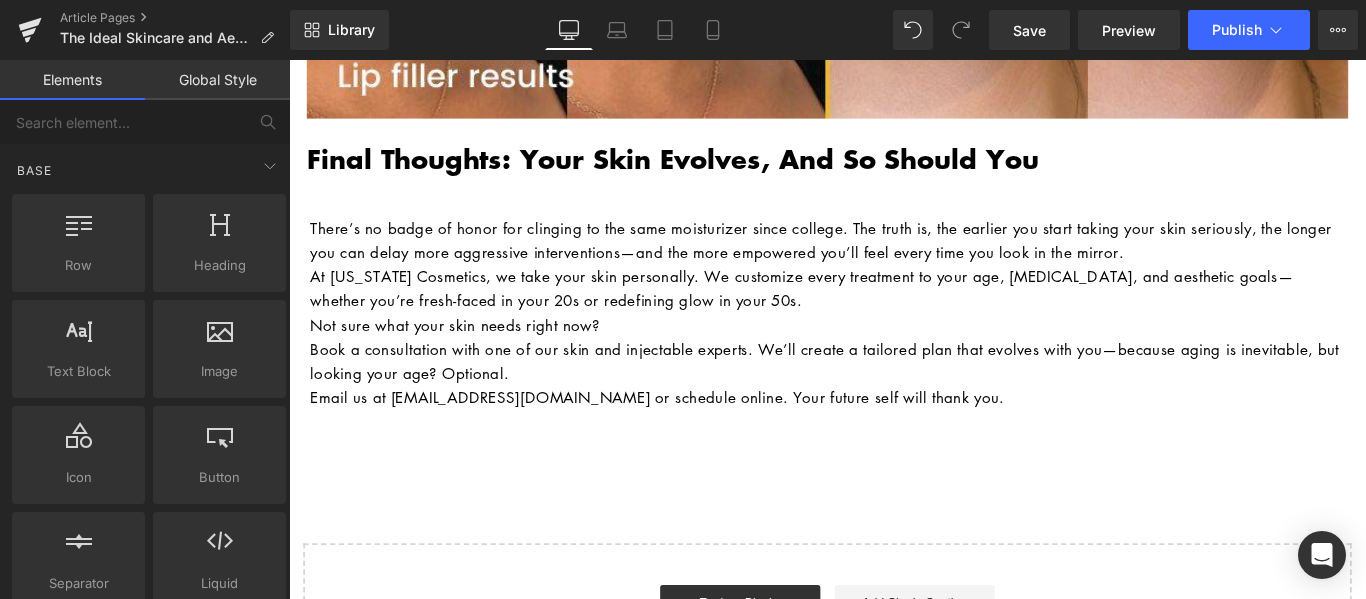 scroll, scrollTop: 5366, scrollLeft: 0, axis: vertical 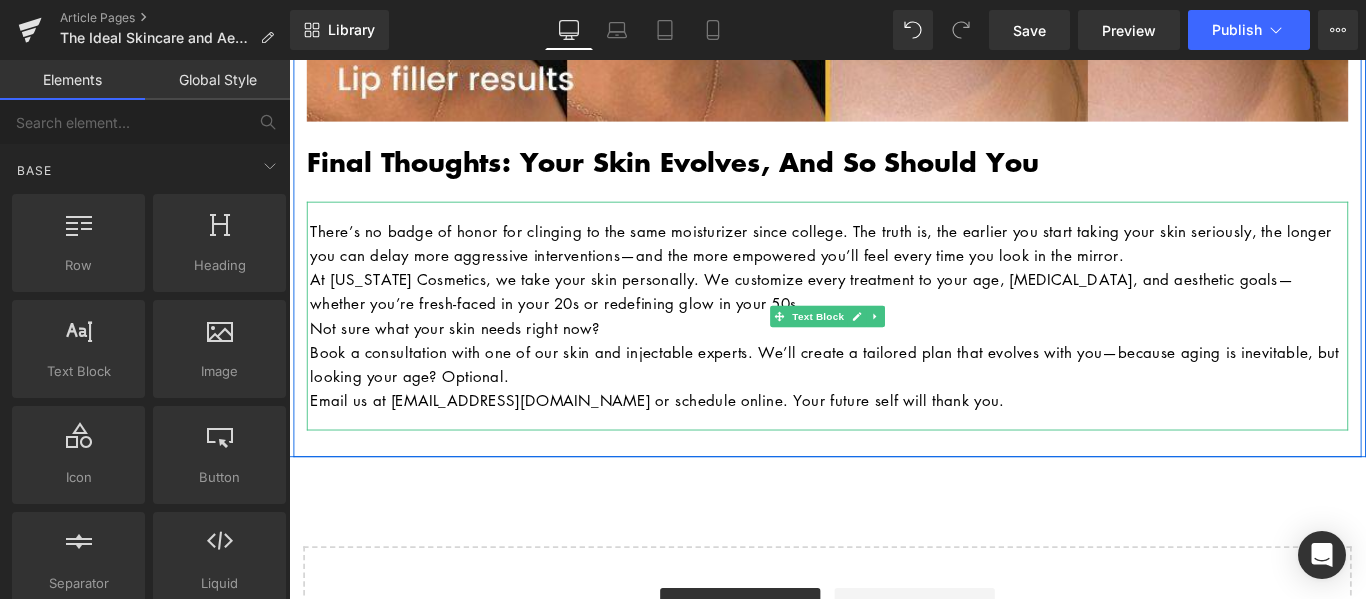 click on "There’s no badge of honor for clinging to the same moisturizer since college. The truth is, the earlier you start taking your skin seriously, the longer you can delay more aggressive interventions—and the more empowered you’ll feel every time you look in the mirror." at bounding box center [896, 266] 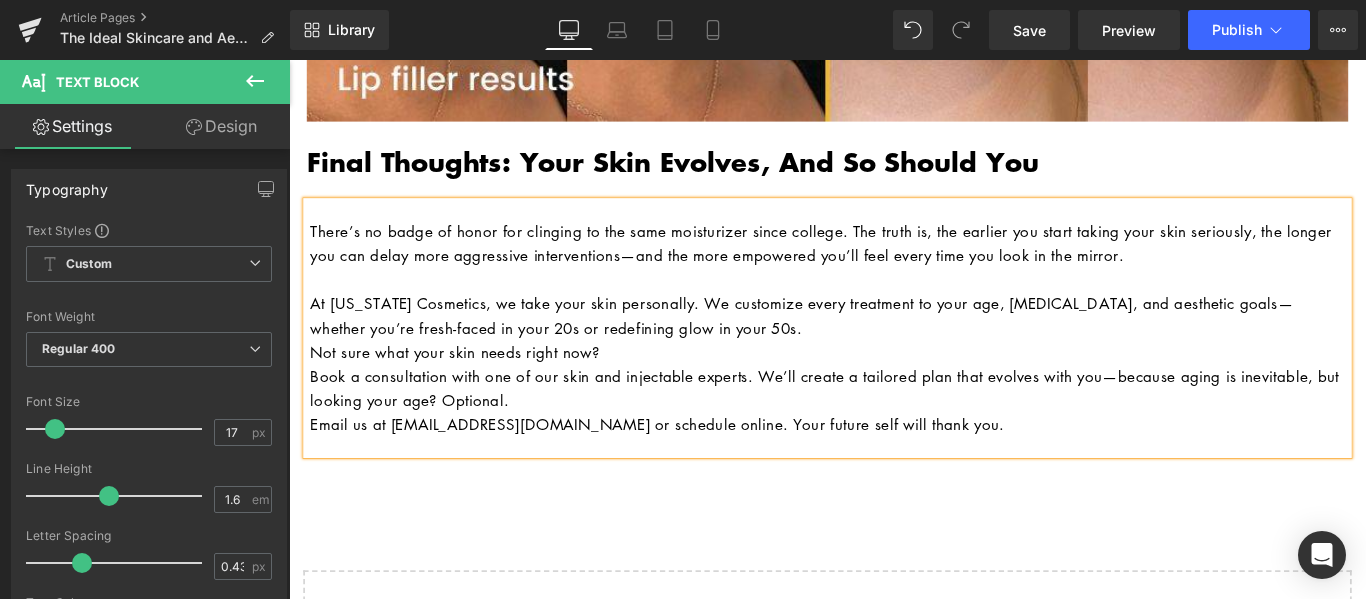 click on "At [US_STATE] Cosmetics, we take your skin personally. We customize every treatment to your age, [MEDICAL_DATA], and aesthetic goals—whether you’re fresh-faced in your 20s or redefining glow in your 50s." at bounding box center (896, 347) 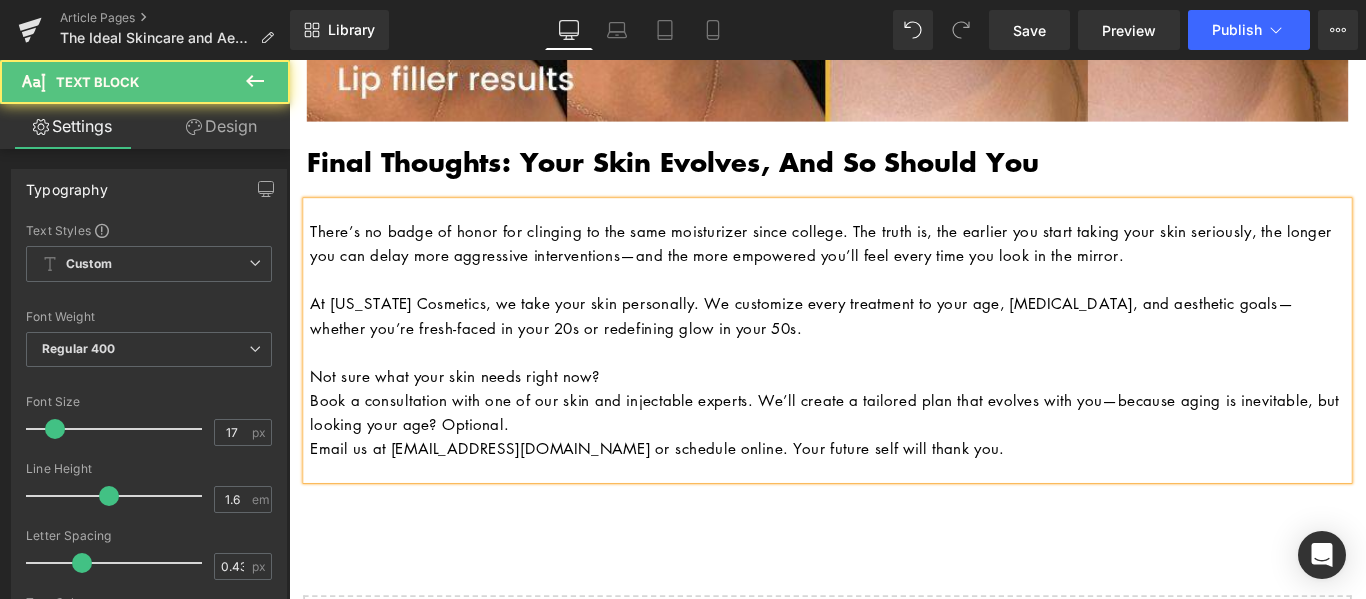 click on "Book a consultation with one of our skin and injectable experts. We’ll create a tailored plan that evolves with you—because aging is inevitable, but looking your age? Optional." at bounding box center [896, 456] 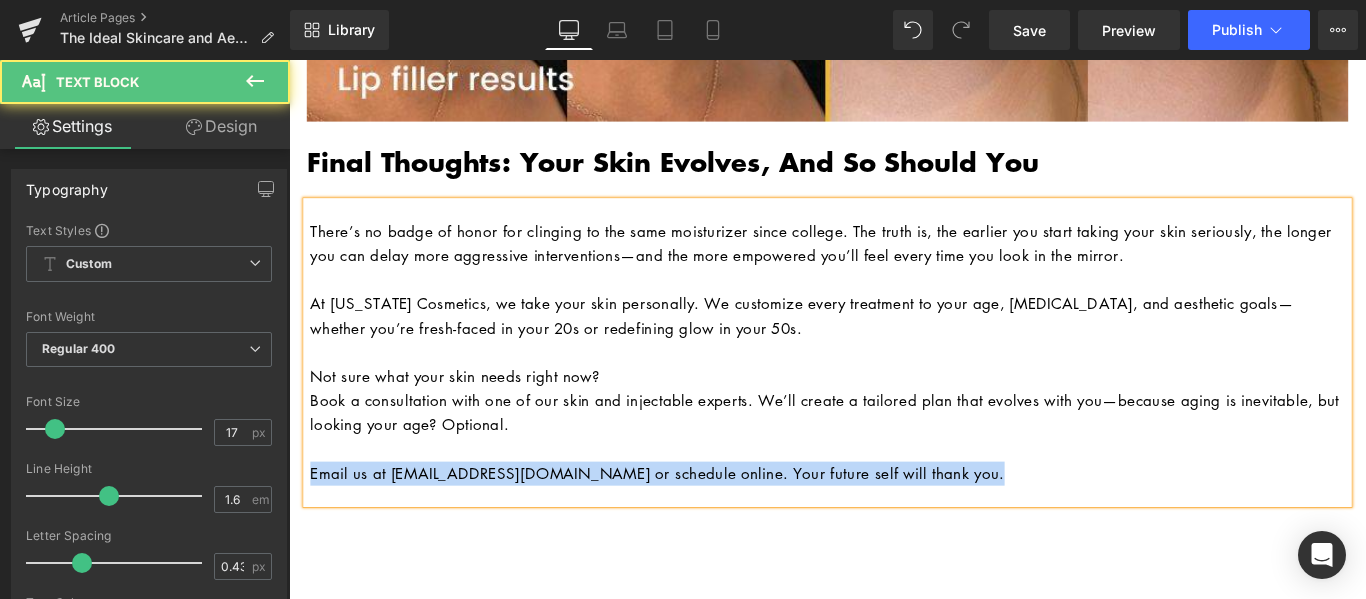 drag, startPoint x: 1070, startPoint y: 541, endPoint x: 292, endPoint y: 541, distance: 778 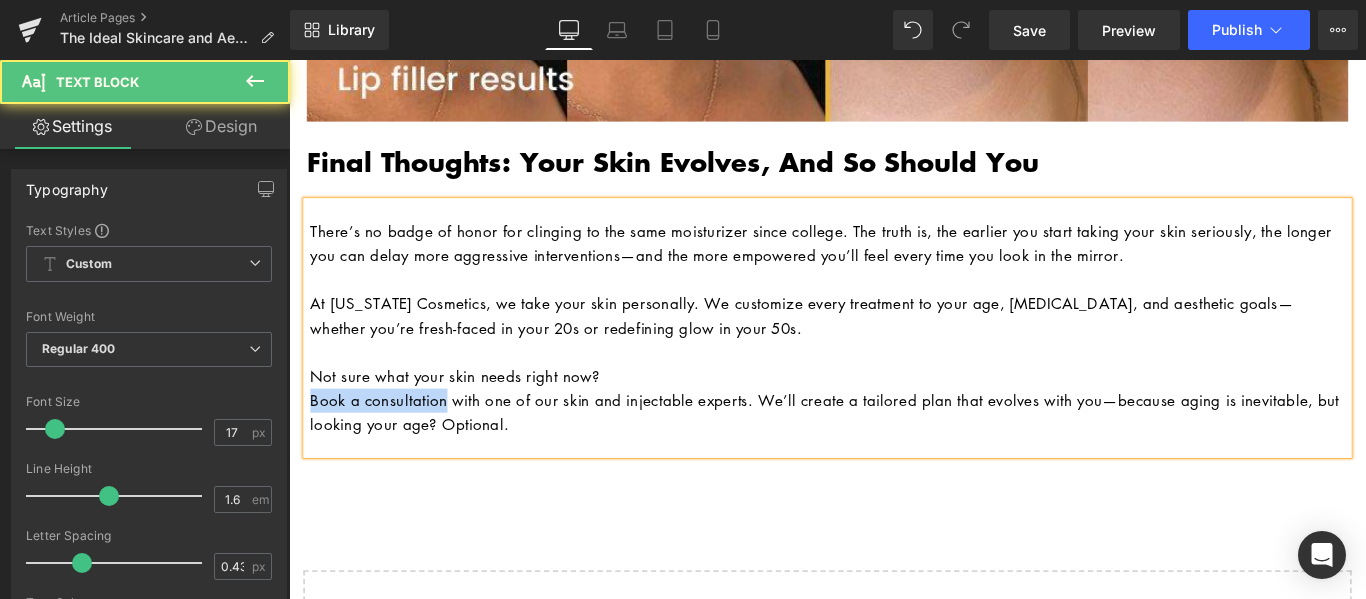 drag, startPoint x: 458, startPoint y: 459, endPoint x: 309, endPoint y: 464, distance: 149.08386 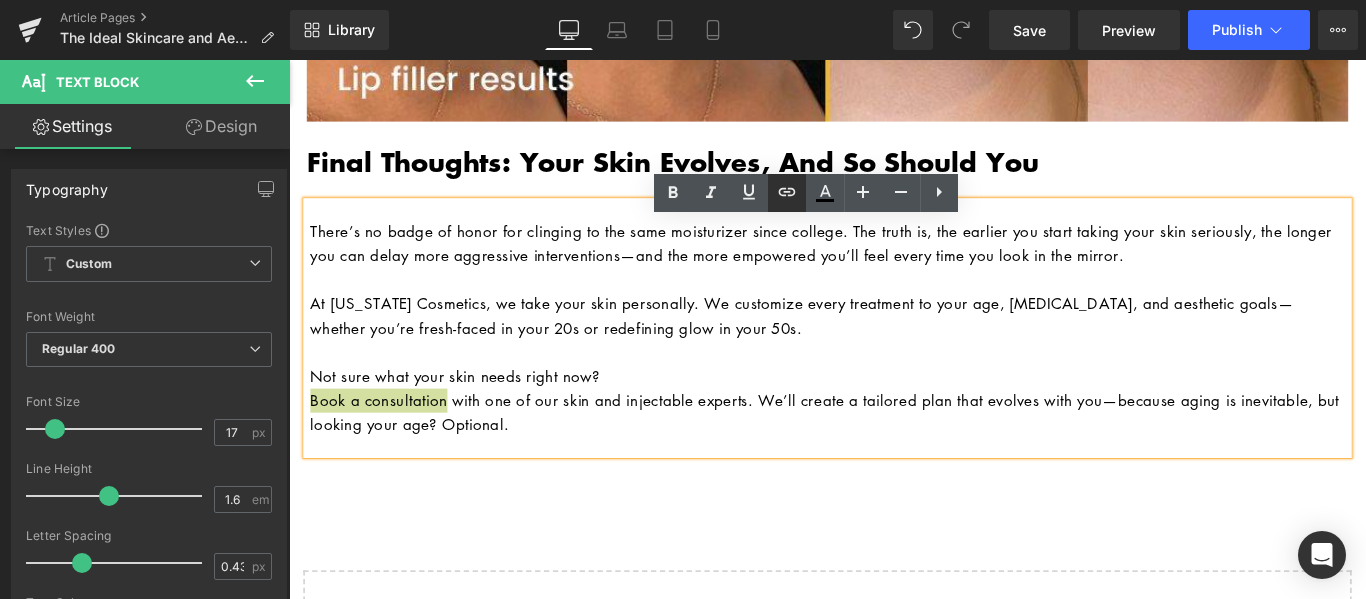 click 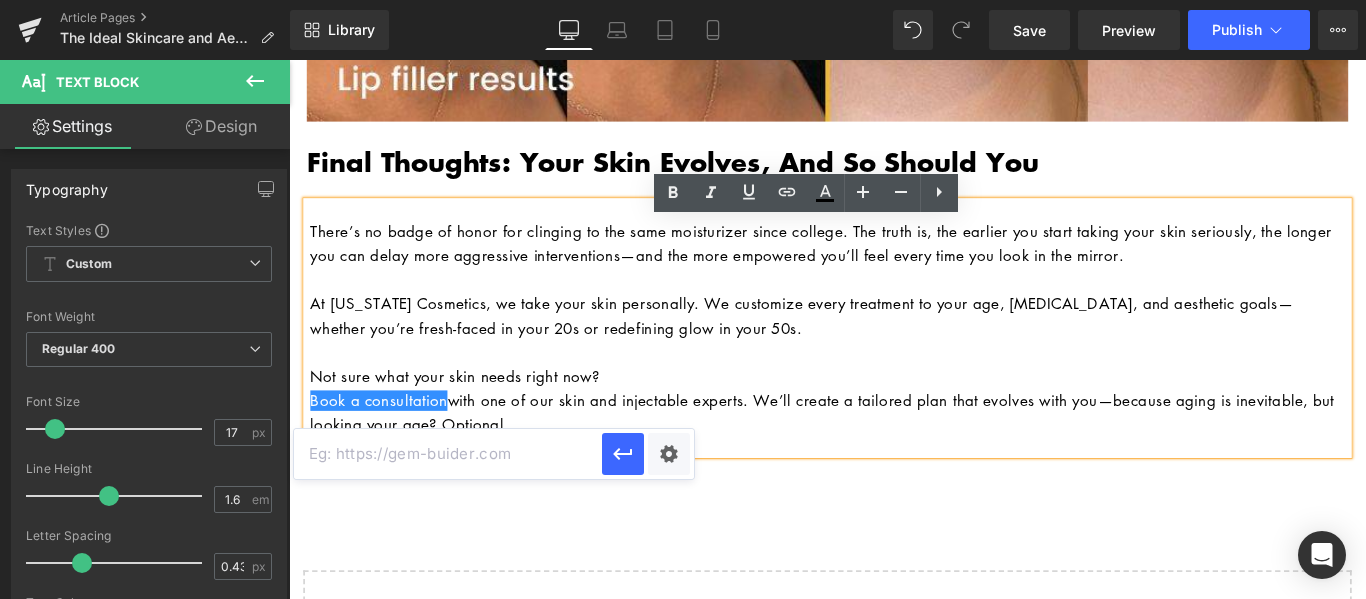 click at bounding box center (448, 454) 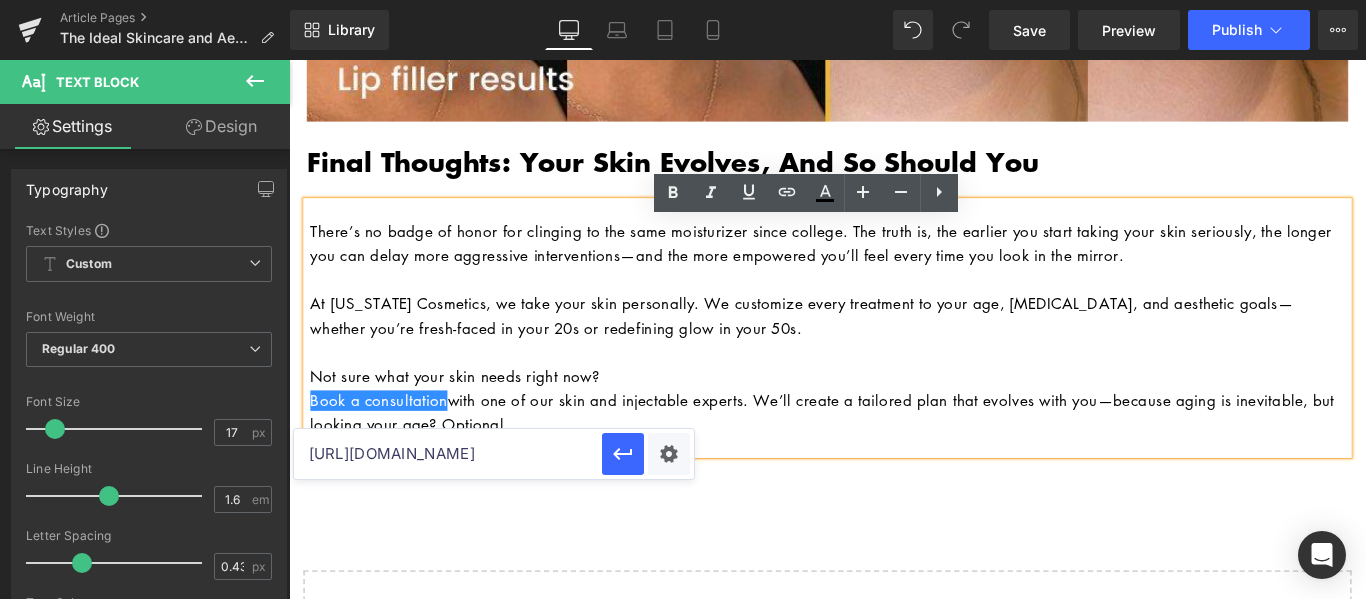 scroll, scrollTop: 0, scrollLeft: 162, axis: horizontal 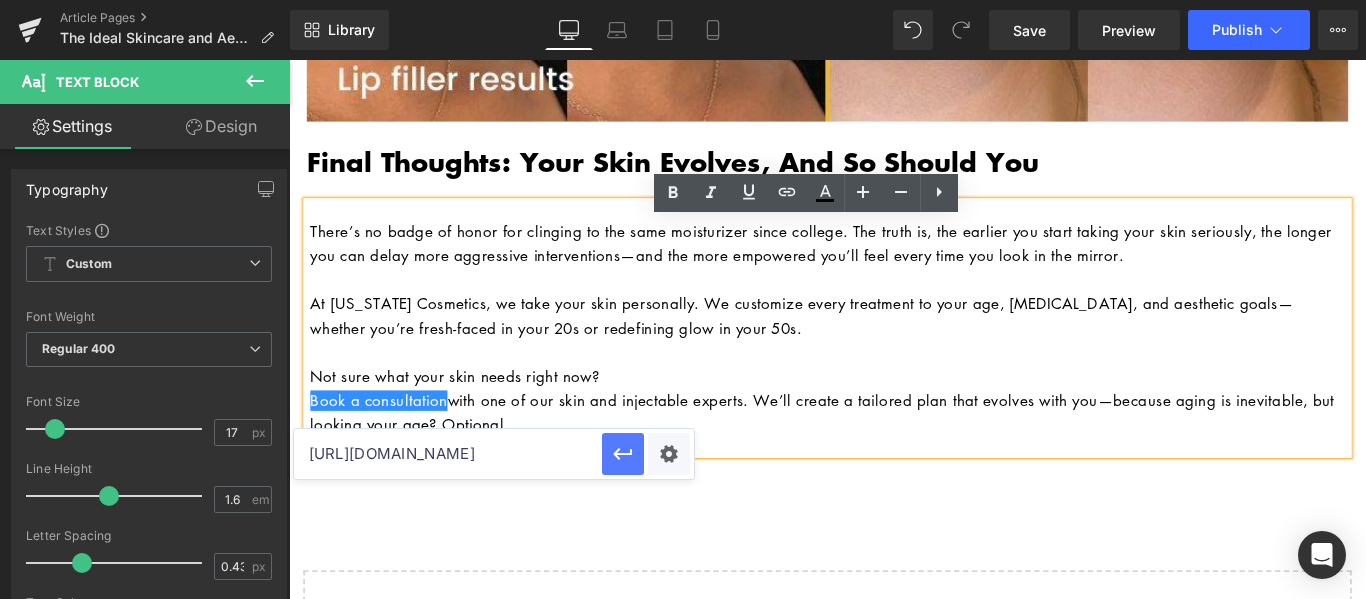 click 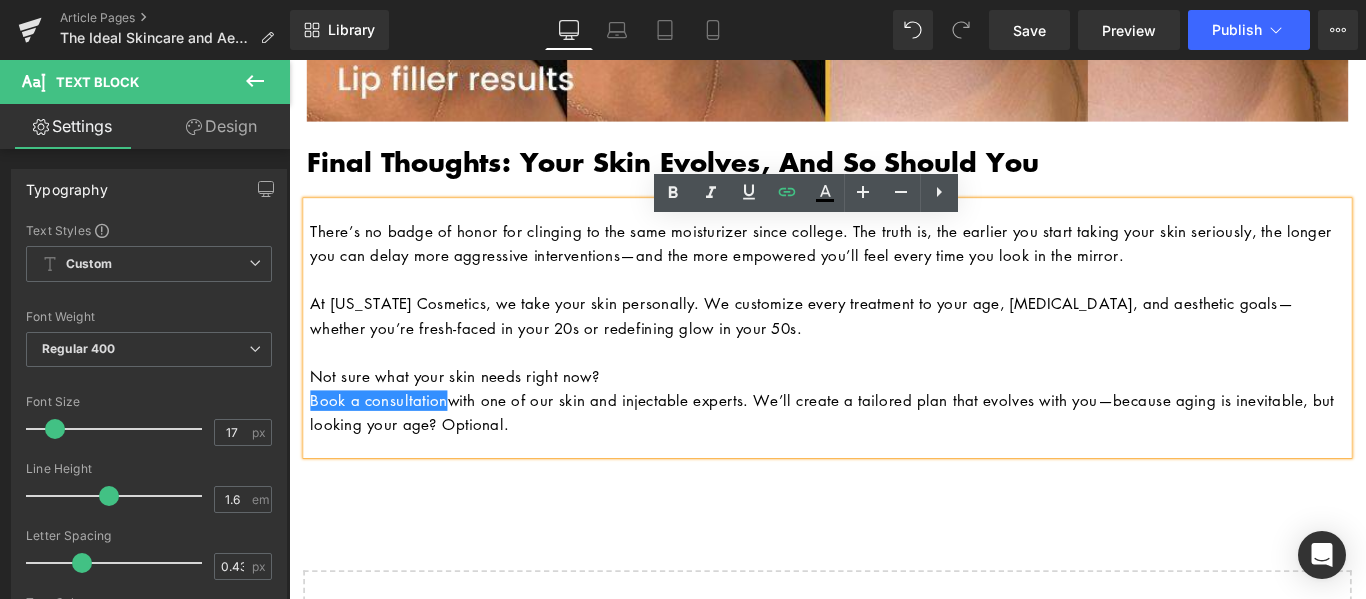 scroll, scrollTop: 0, scrollLeft: 0, axis: both 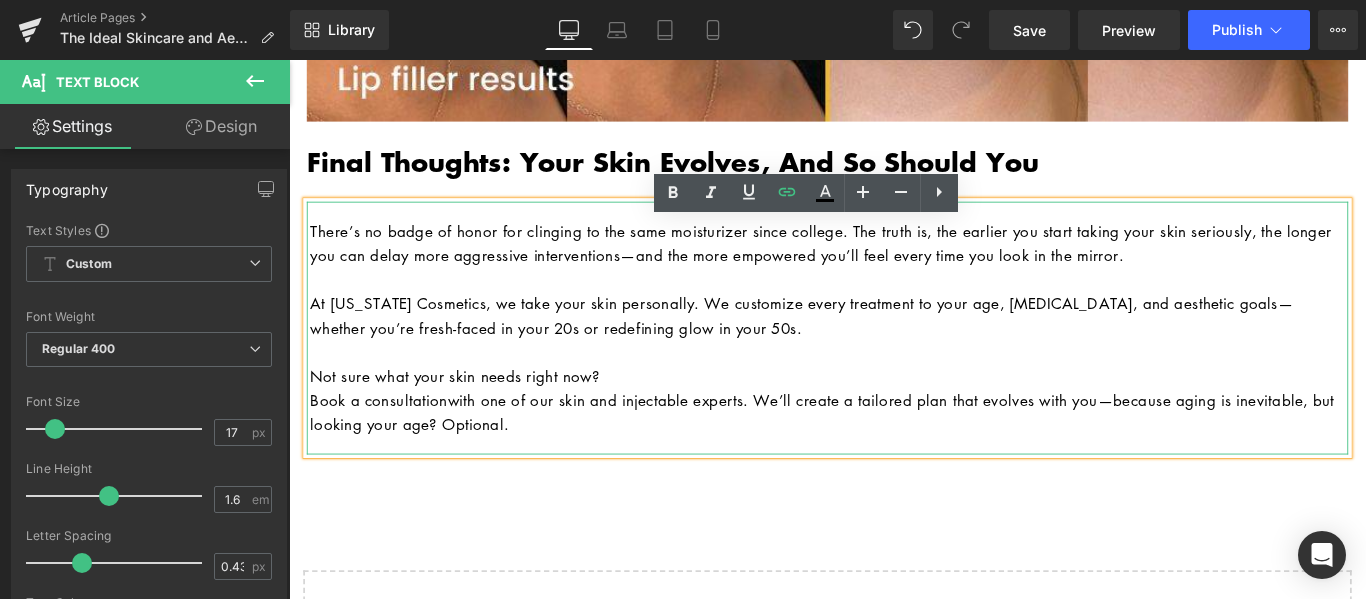 click at bounding box center (896, 306) 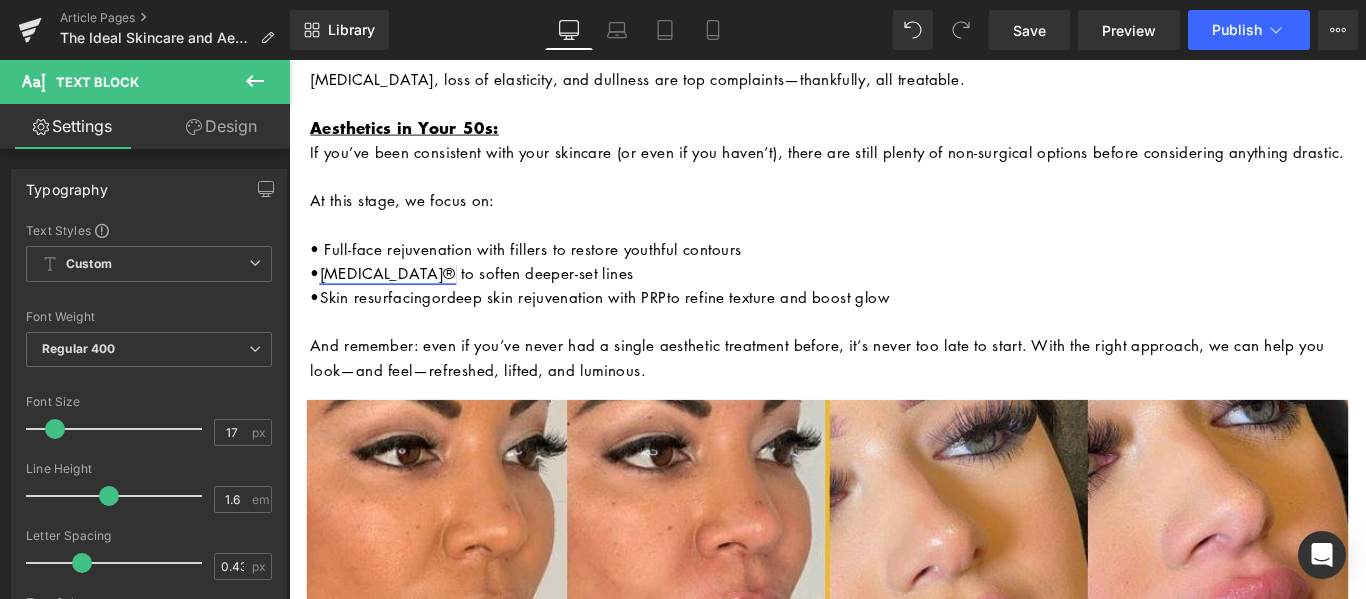 scroll, scrollTop: 4466, scrollLeft: 0, axis: vertical 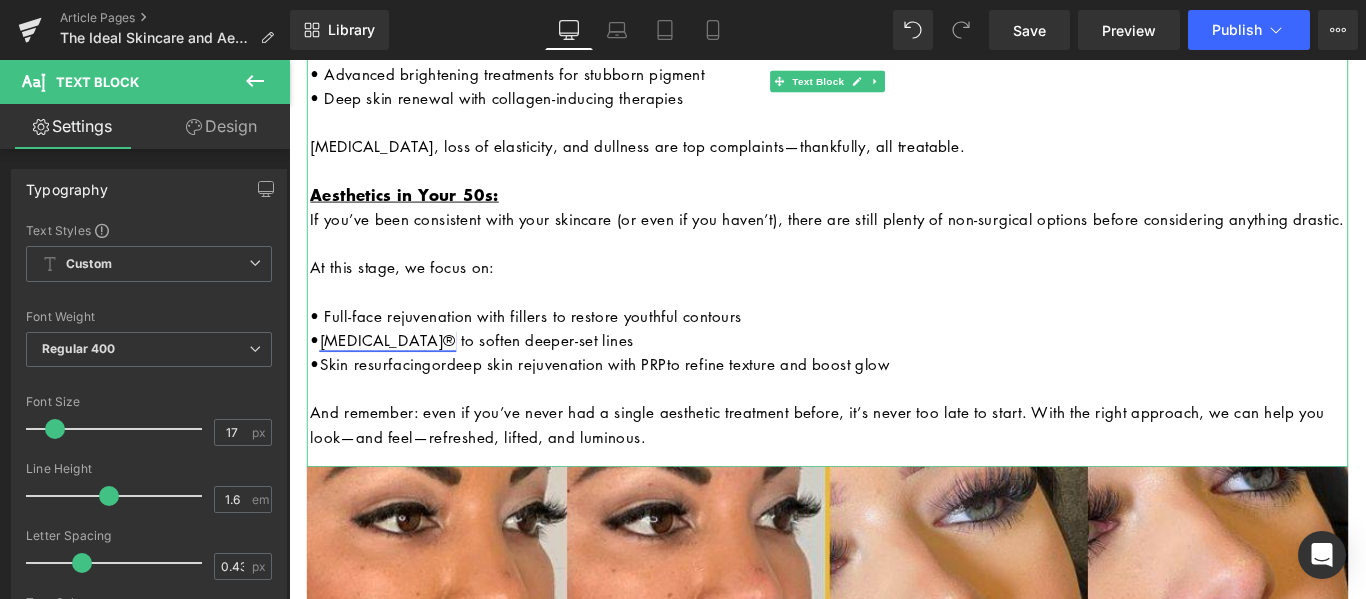 click on "•
Botox®   to soften deeper-set lines" at bounding box center [896, 374] 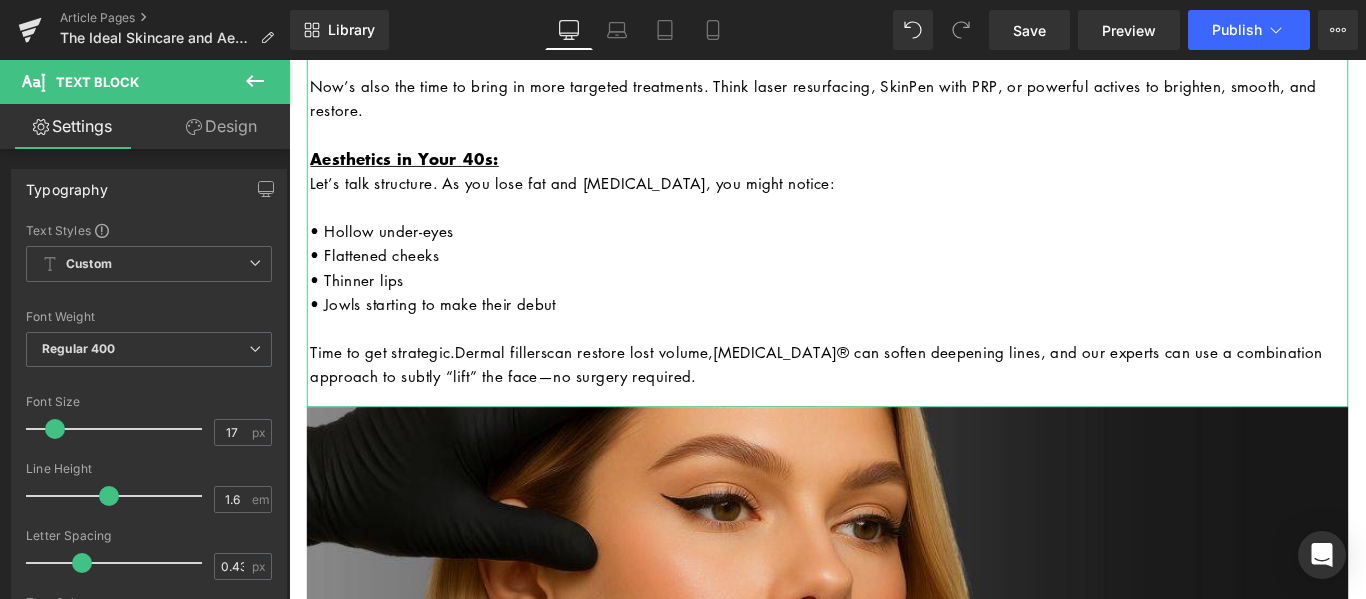 scroll, scrollTop: 2966, scrollLeft: 0, axis: vertical 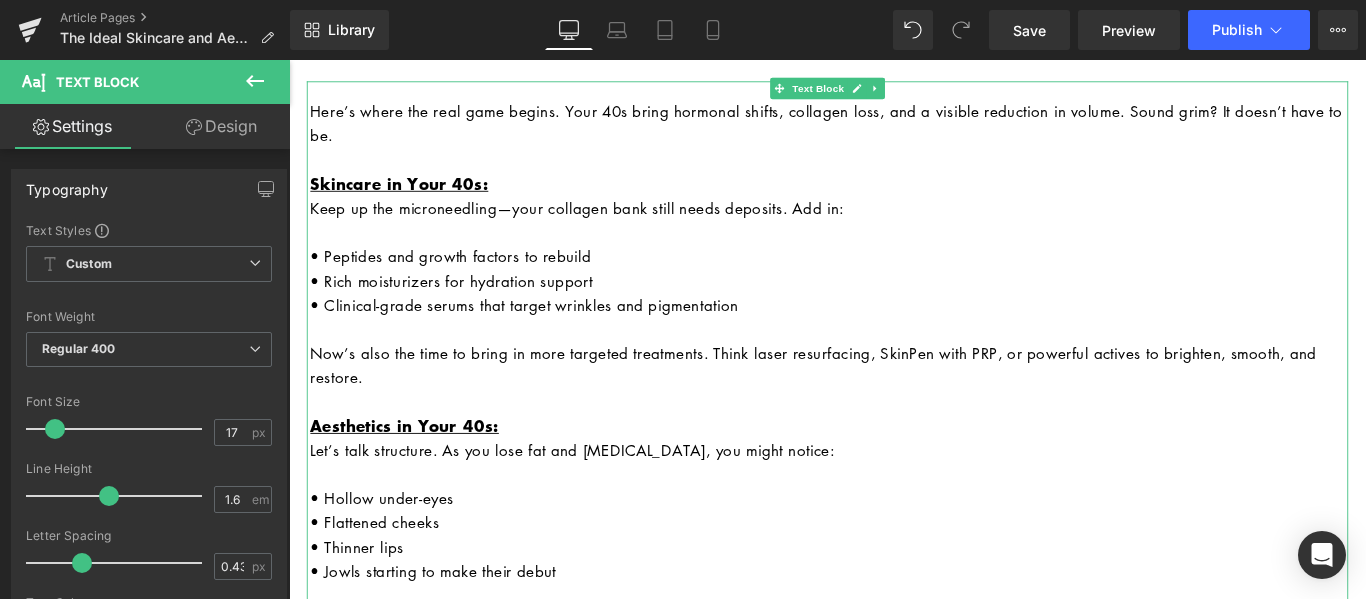 click on "Now’s also the time to bring in more targeted treatments. Think laser resurfacing, SkinPen with PRP, or powerful actives to brighten, smooth, and restore." at bounding box center [896, 403] 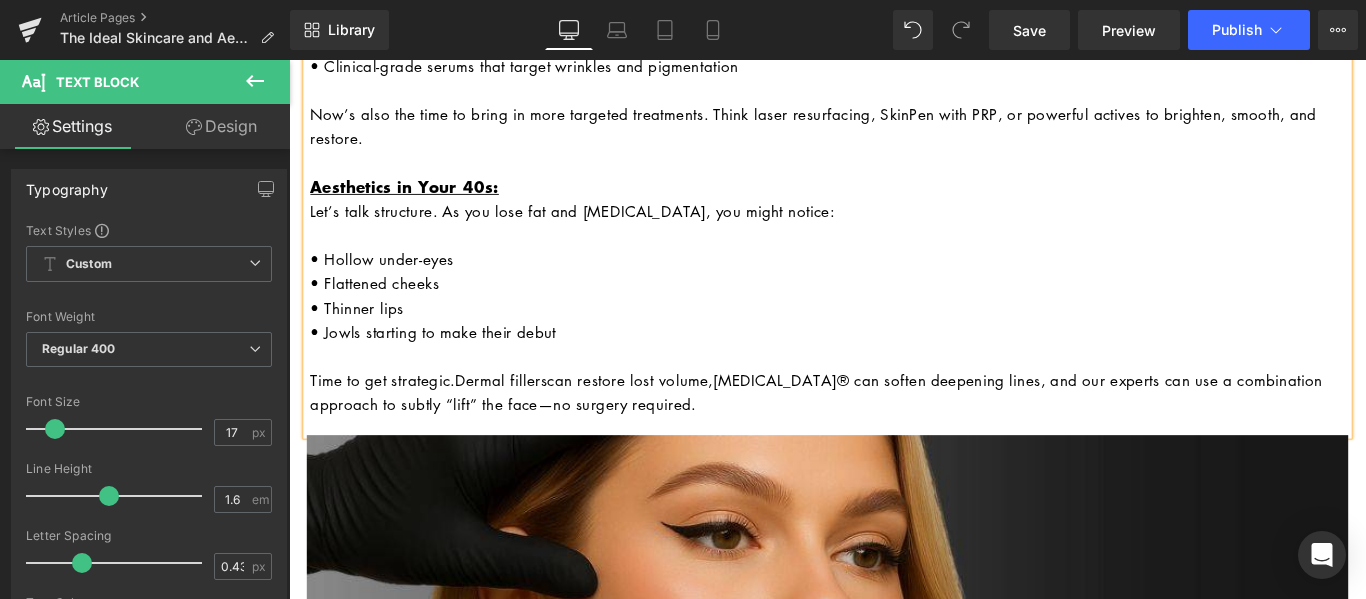 scroll, scrollTop: 3266, scrollLeft: 0, axis: vertical 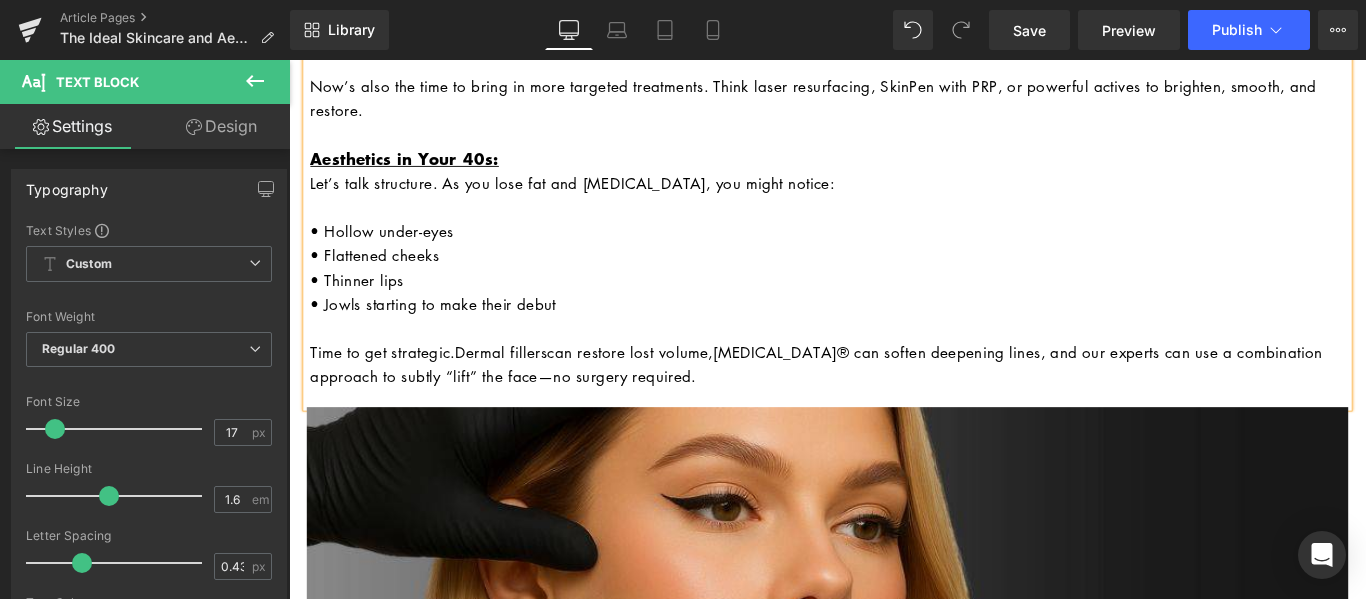 click on "Time to get strategic.  Dermal fillers  can restore lost volume,
Botox®   can soften deepening lines, and our experts can use a combination approach to subtly “lift” the face—no surgery required." at bounding box center (896, 402) 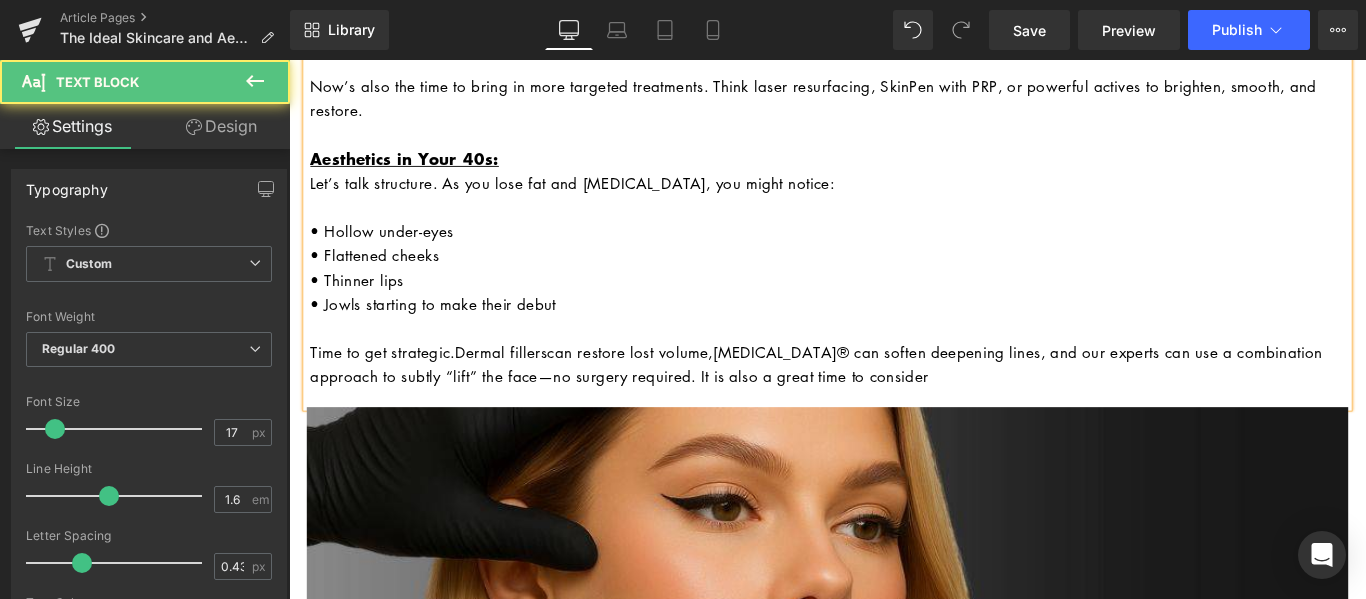 click on "Time to get strategic.  Dermal fillers  can restore lost volume,
Botox®   can soften deepening lines, and our experts can use a combination approach to subtly “lift” the face—no surgery required. It is also a great time to consider" at bounding box center [896, 402] 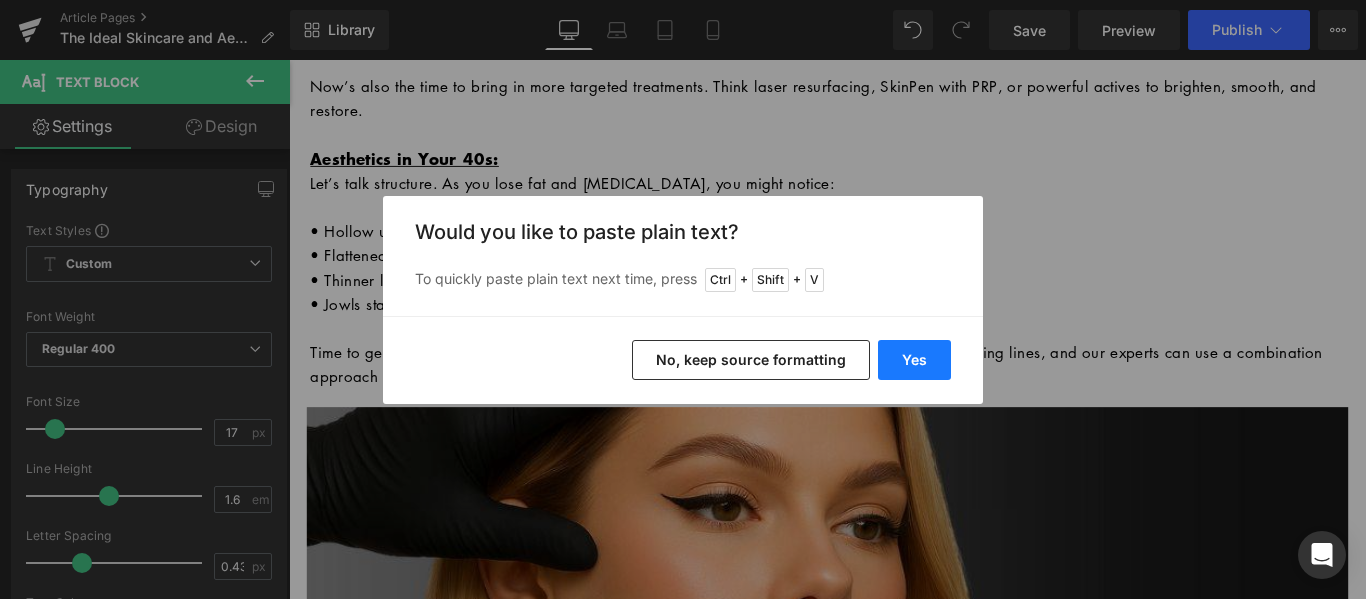 click on "Yes" at bounding box center [914, 360] 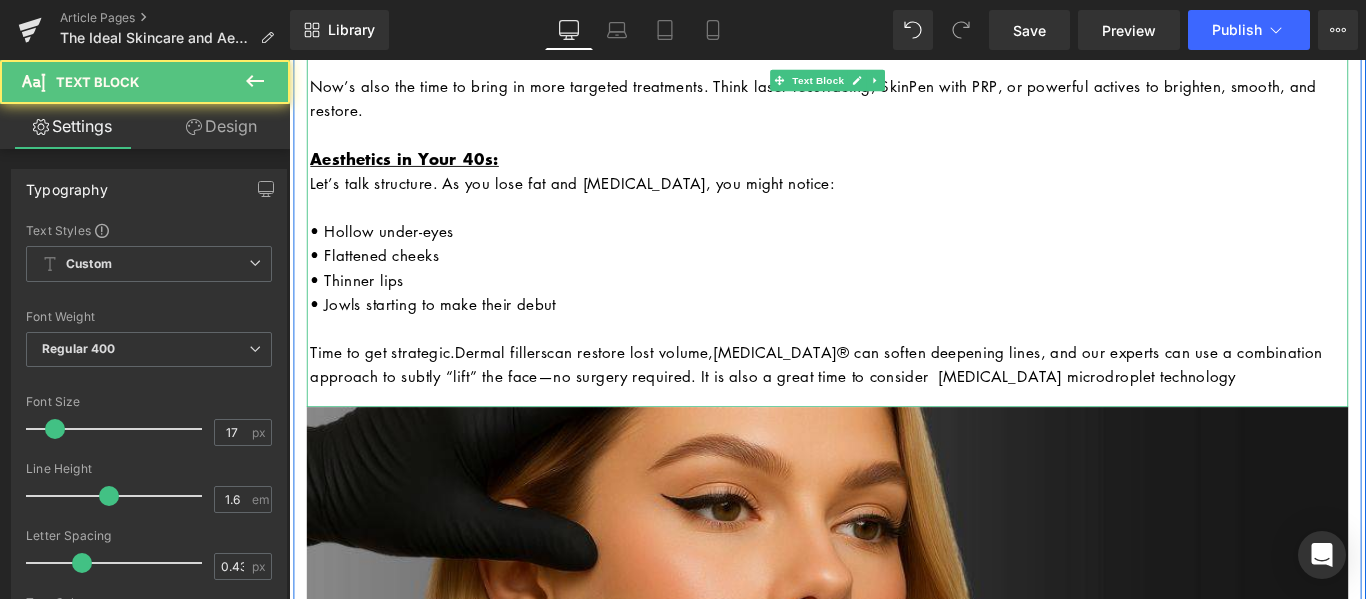 click on "Time to get strategic.  Dermal fillers  can restore lost volume,
Botox®   can soften deepening lines, and our experts can use a combination approach to subtly “lift” the face—no surgery required. It is also a great time to consider  hyaluronic acid microdroplet technology" at bounding box center (896, 402) 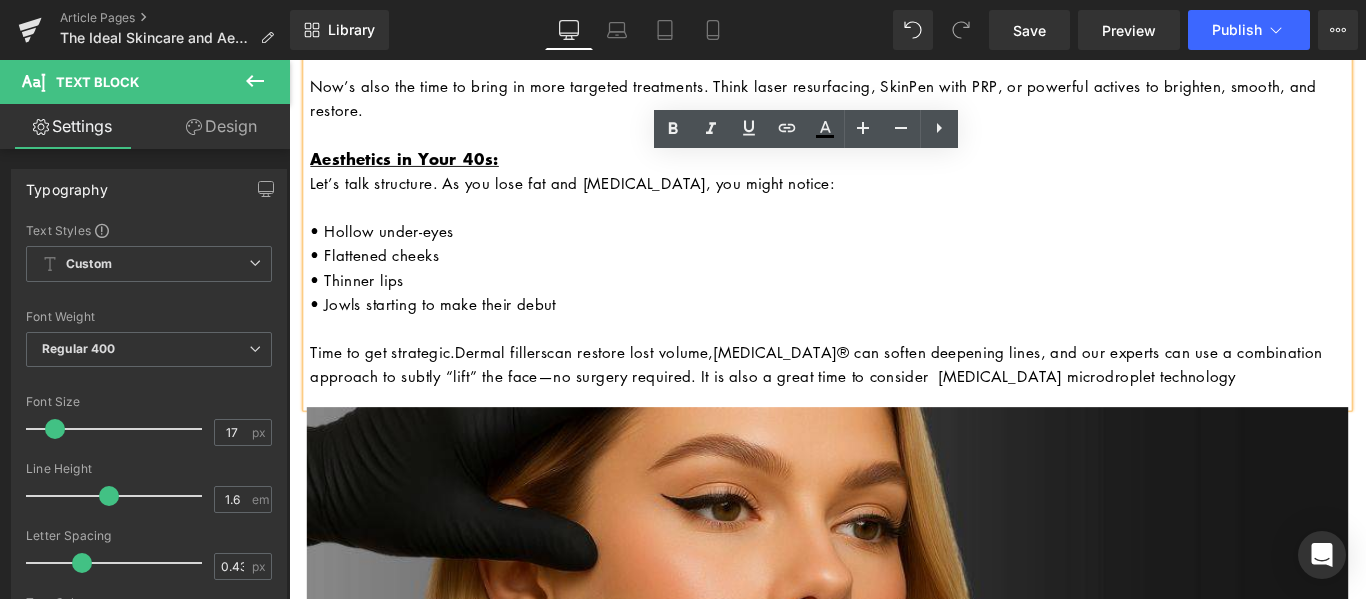 click on "Time to get strategic.  Dermal fillers  can restore lost volume,
Botox®   can soften deepening lines, and our experts can use a combination approach to subtly “lift” the face—no surgery required. It is also a great time to consider  hyaluronic acid microdroplet technology" at bounding box center (896, 402) 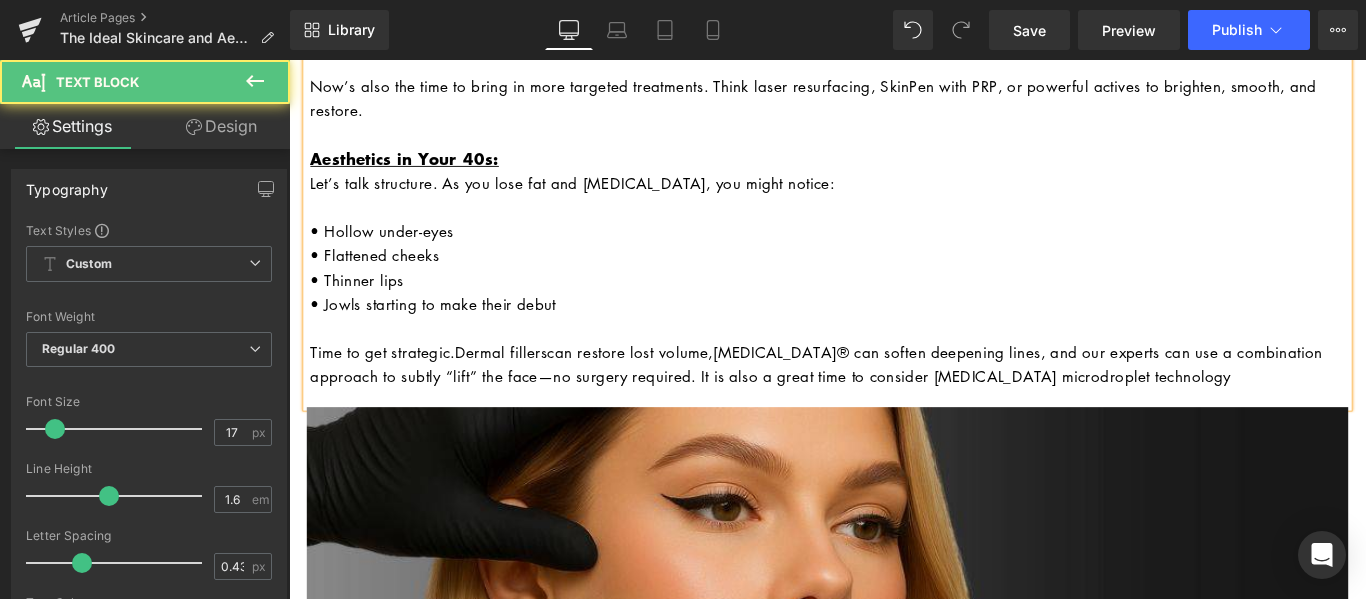 click on "Time to get strategic.  Dermal fillers  can restore lost volume,
Botox®   can soften deepening lines, and our experts can use a combination approach to subtly “lift” the face—no surgery required. It is also a great time to consider hyaluronic acid microdroplet technology" at bounding box center [896, 402] 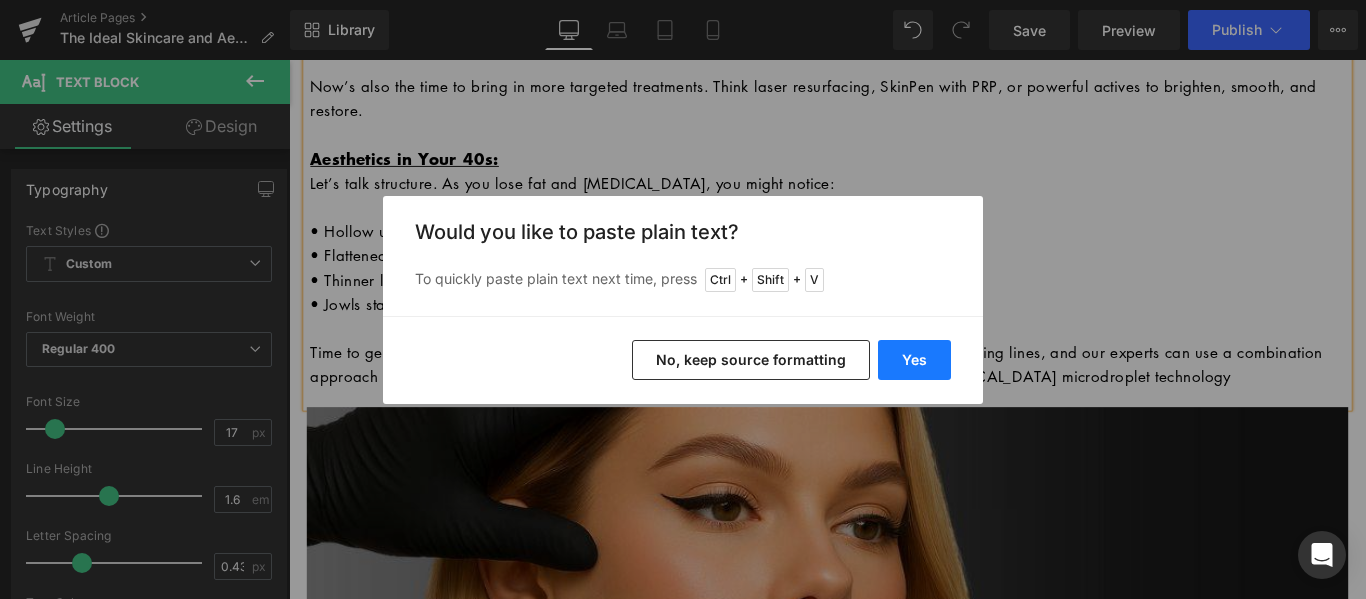 click on "Yes" at bounding box center (914, 360) 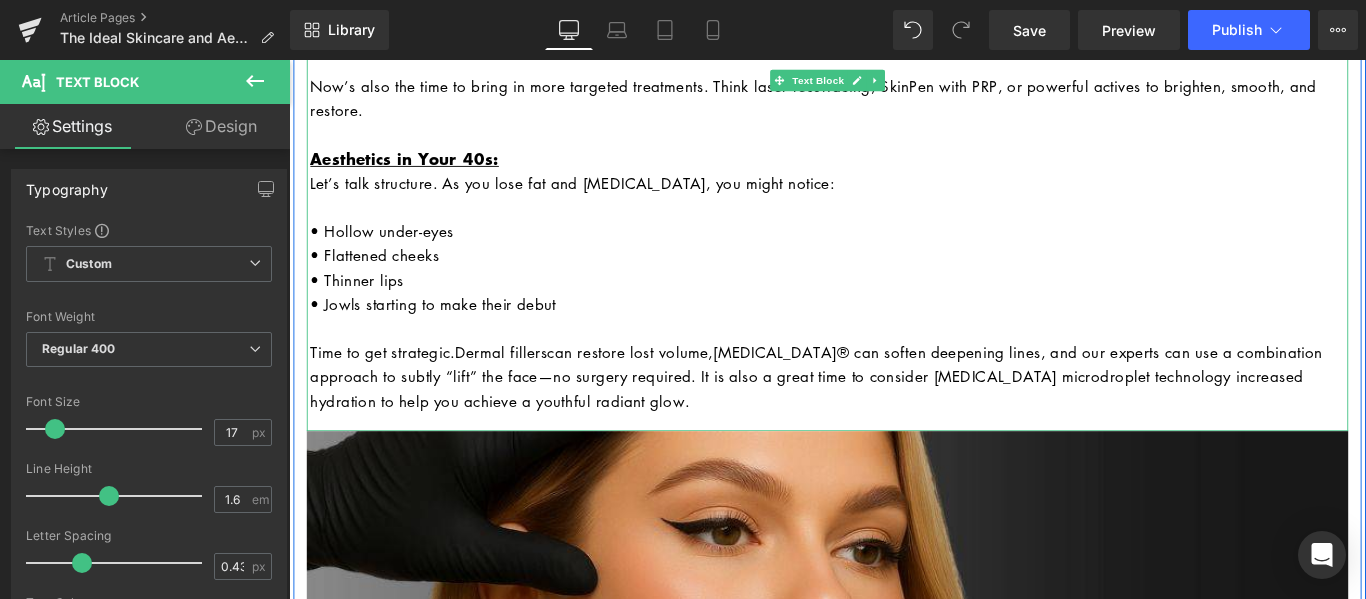 click on "Time to get strategic.  Dermal fillers  can restore lost volume,
Botox®   can soften deepening lines, and our experts can use a combination approach to subtly “lift” the face—no surgery required. It is also a great time to consider hyaluronic acid microdroplet technology increased hydration to help you achieve a youthful radiant glow." at bounding box center (896, 416) 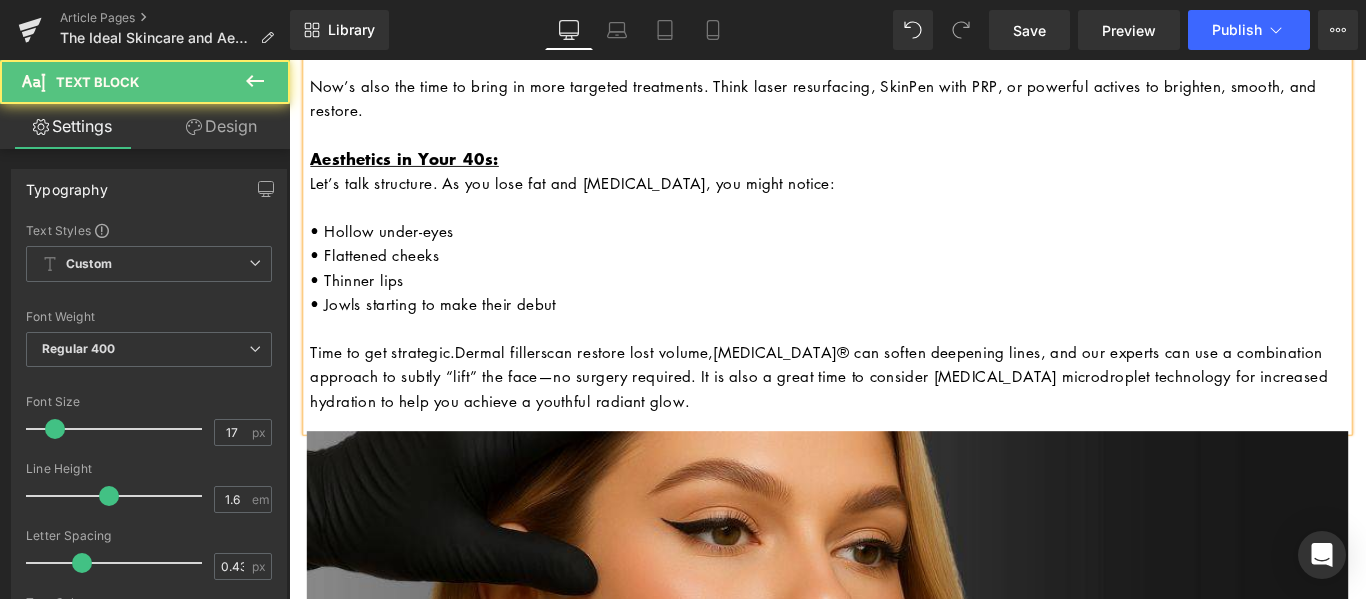 click on "Time to get strategic.  Dermal fillers  can restore lost volume,
Botox®   can soften deepening lines, and our experts can use a combination approach to subtly “lift” the face—no surgery required. It is also a great time to consider hyaluronic acid microdroplet technology for increased hydration to help you achieve a youthful radiant glow." at bounding box center [896, 416] 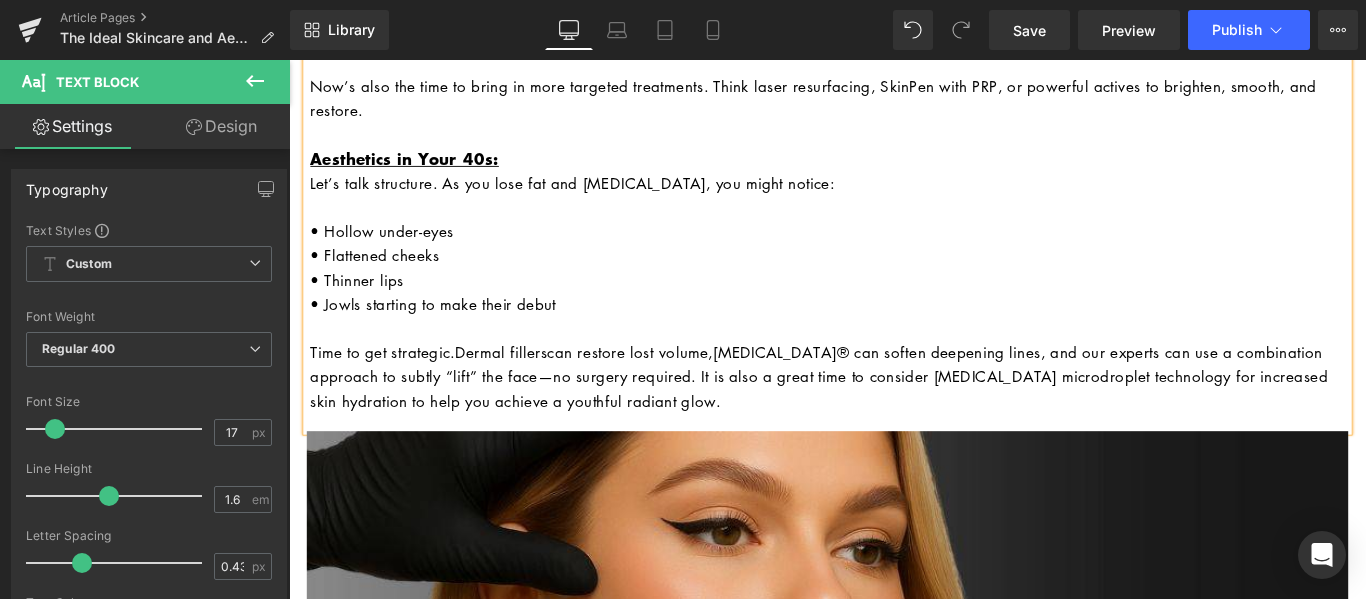 click on "Time to get strategic.  Dermal fillers  can restore lost volume,
Botox®   can soften deepening lines, and our experts can use a combination approach to subtly “lift” the face—no surgery required. It is also a great time to consider hyaluronic acid microdroplet technology for increased skin hydration to help you achieve a youthful radiant glow." at bounding box center (896, 416) 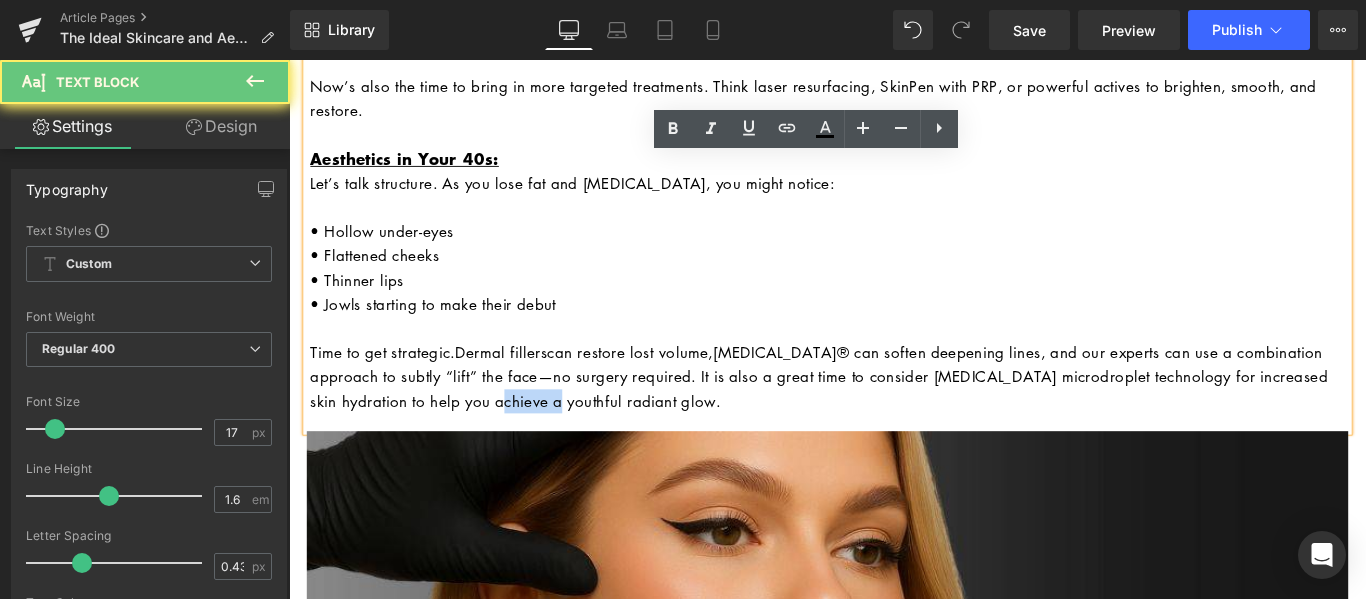 click on "Time to get strategic.  Dermal fillers  can restore lost volume,
Botox®   can soften deepening lines, and our experts can use a combination approach to subtly “lift” the face—no surgery required. It is also a great time to consider hyaluronic acid microdroplet technology for increased skin hydration to help you achieve a youthful radiant glow." at bounding box center [896, 416] 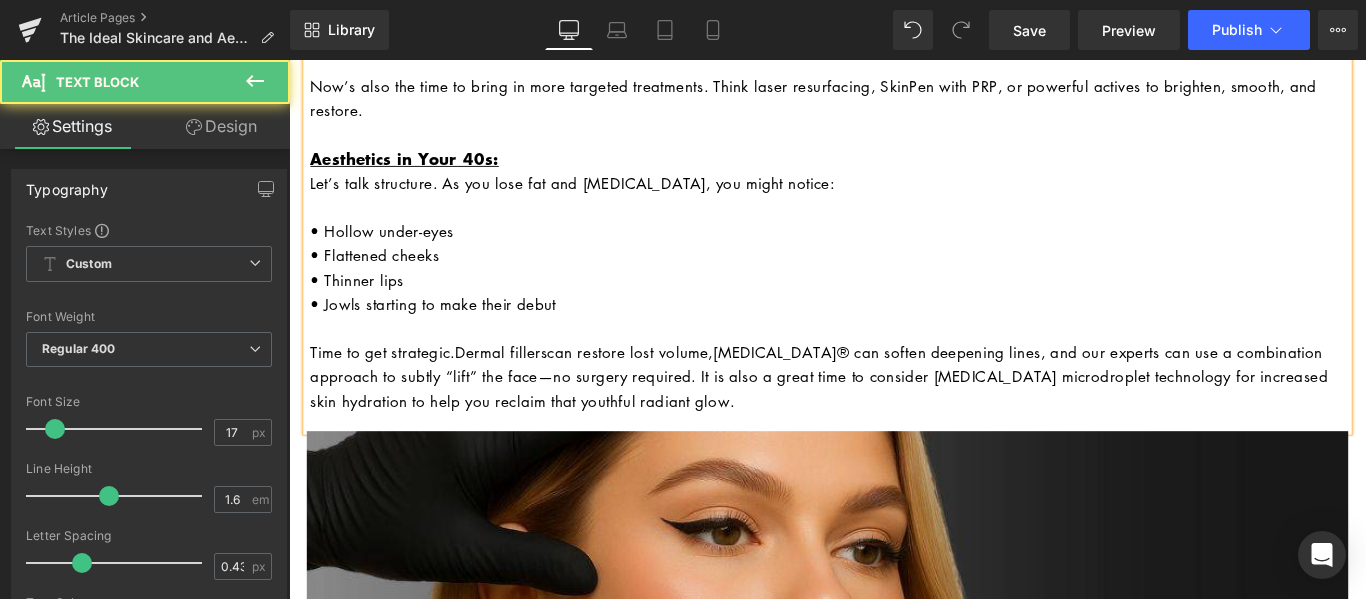 click on "Time to get strategic.  Dermal fillers  can restore lost volume,
Botox®   can soften deepening lines, and our experts can use a combination approach to subtly “lift” the face—no surgery required. It is also a great time to consider hyaluronic acid microdroplet technology for increased skin hydration to help you reclaim that youthful radiant glow." at bounding box center (896, 416) 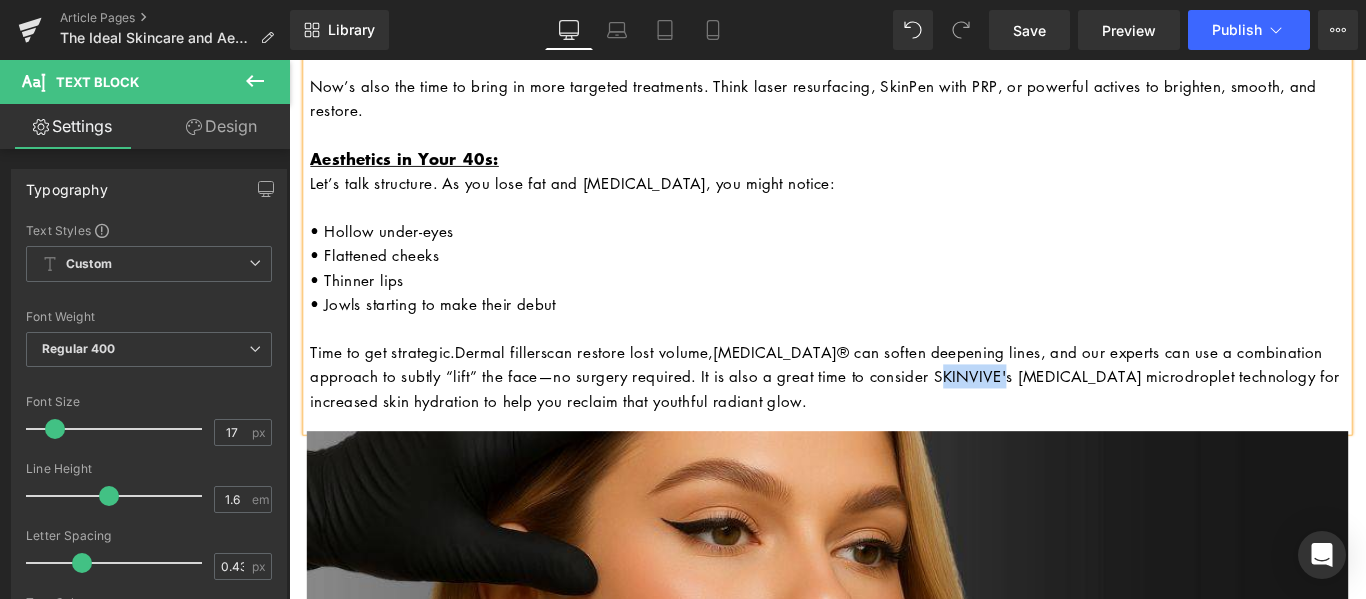 drag, startPoint x: 1014, startPoint y: 409, endPoint x: 935, endPoint y: 406, distance: 79.05694 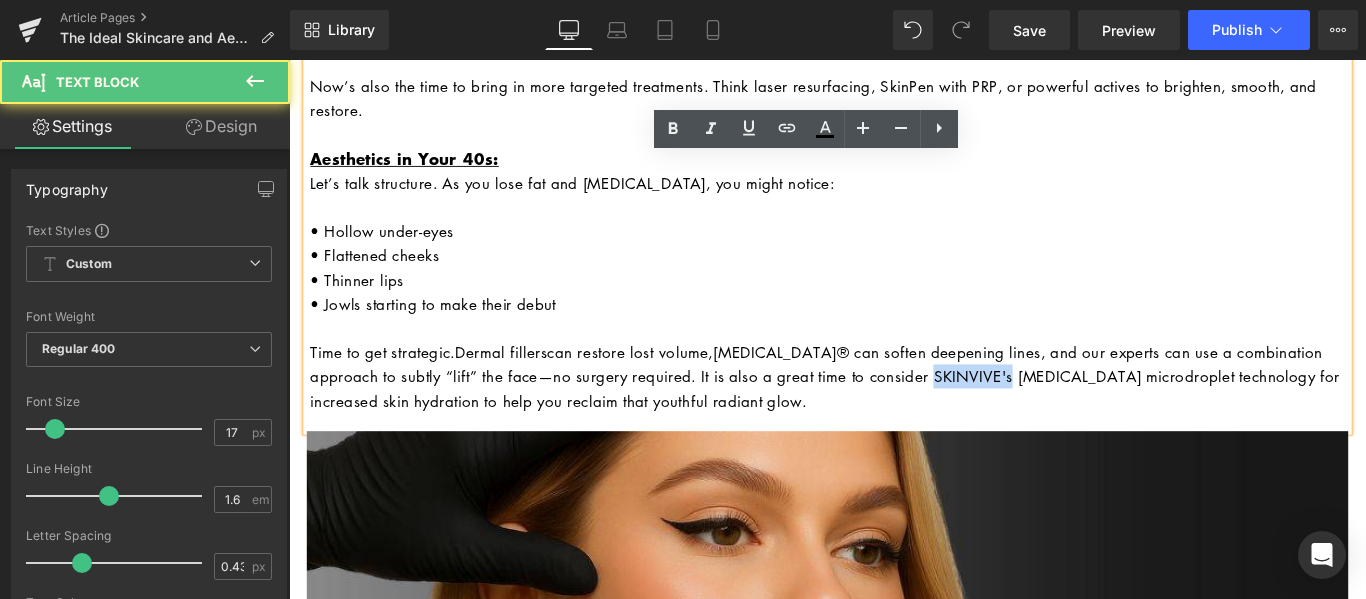 drag, startPoint x: 1018, startPoint y: 411, endPoint x: 928, endPoint y: 407, distance: 90.088844 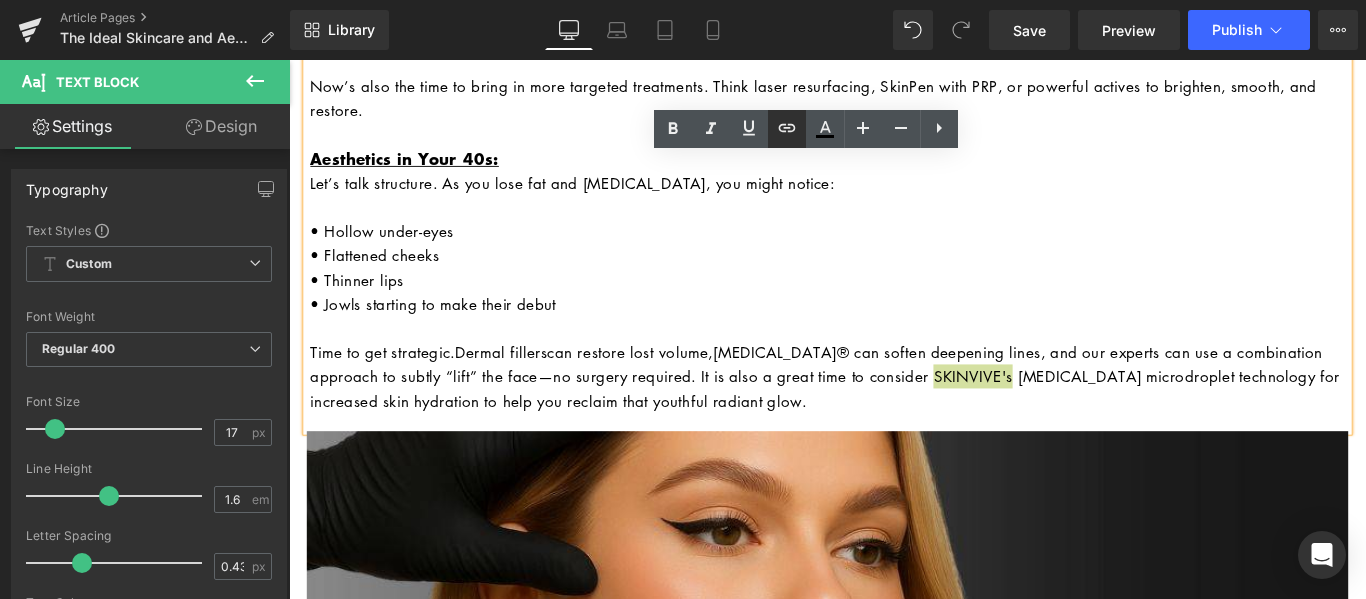 click 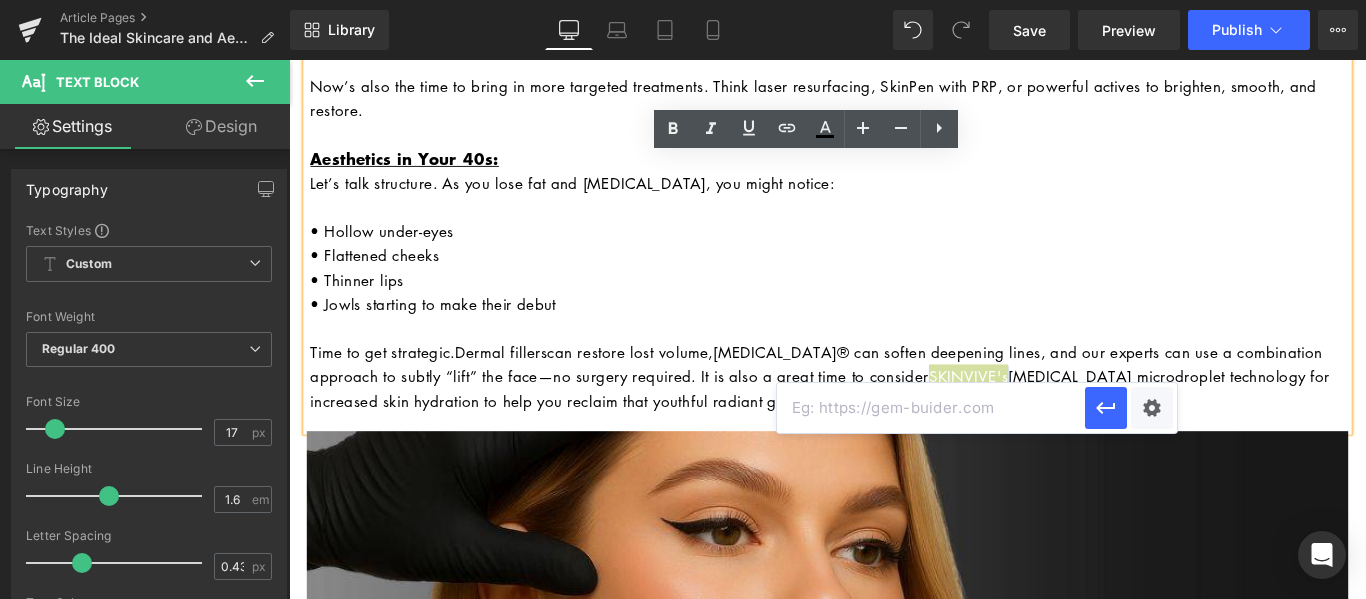 click at bounding box center [931, 408] 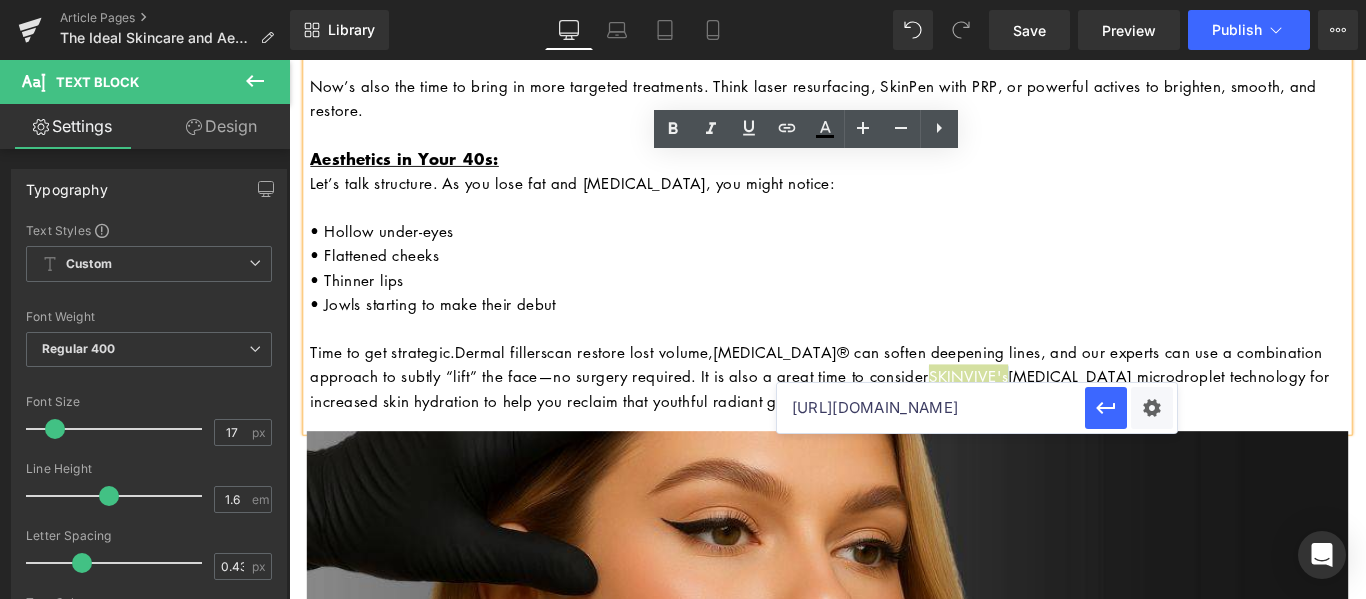 scroll, scrollTop: 0, scrollLeft: 91, axis: horizontal 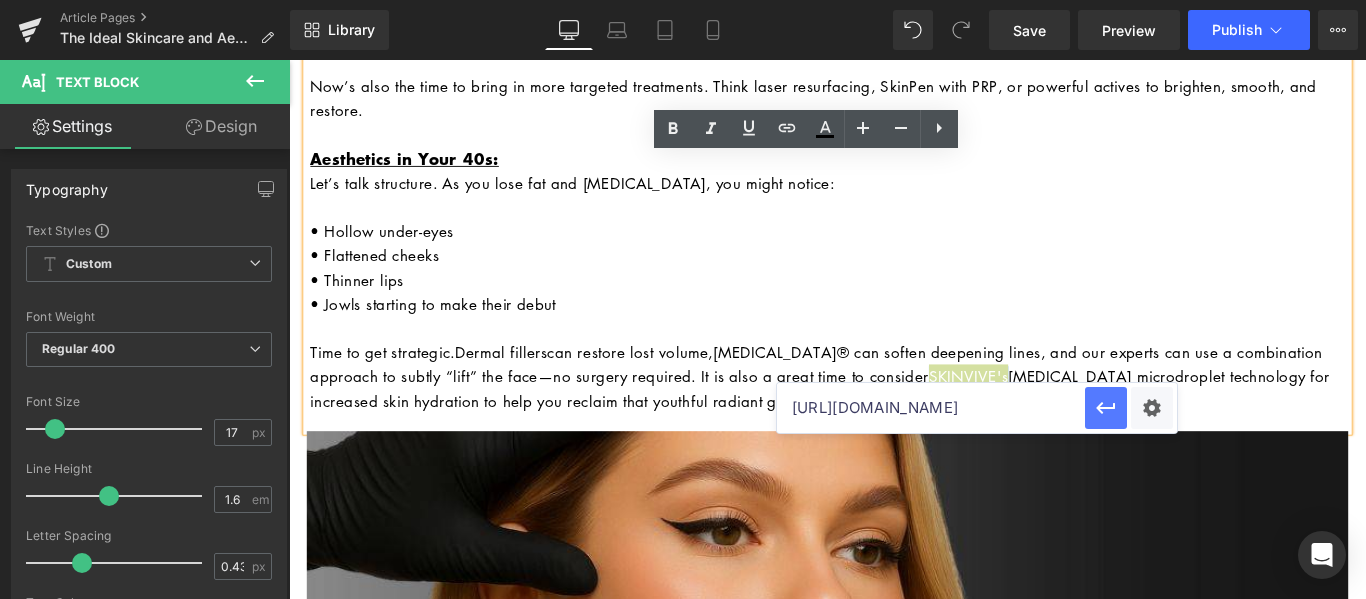 type on "https://californiacosmetics.com/products/skinvive" 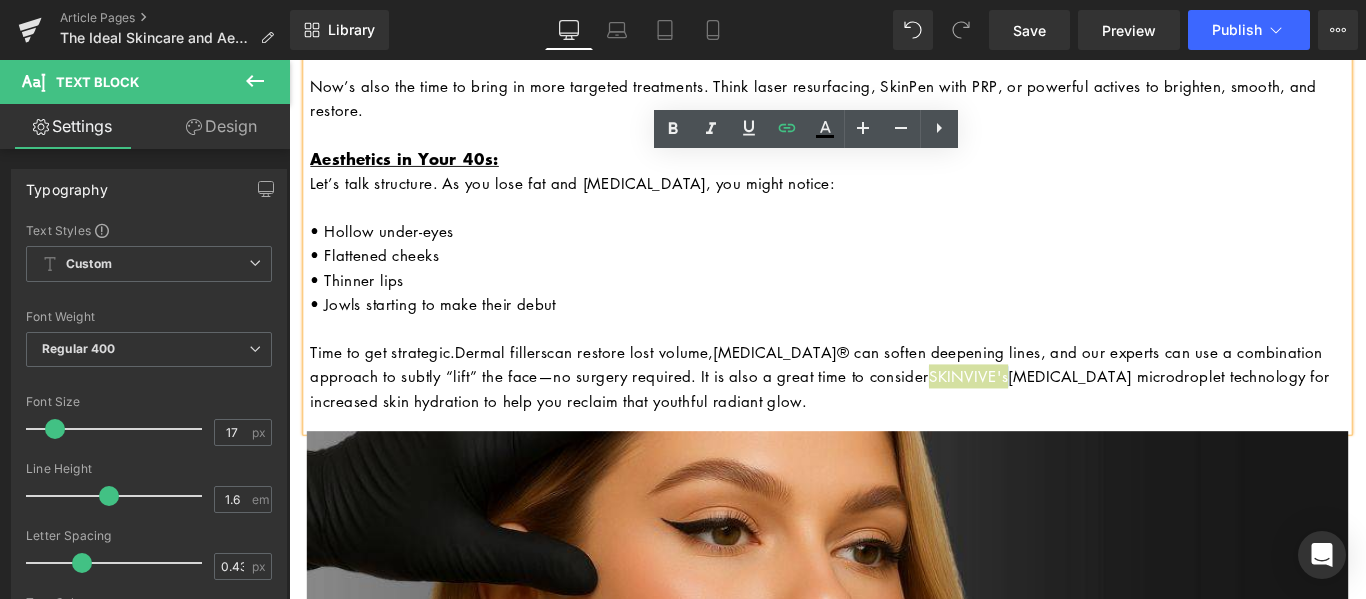 scroll, scrollTop: 0, scrollLeft: 0, axis: both 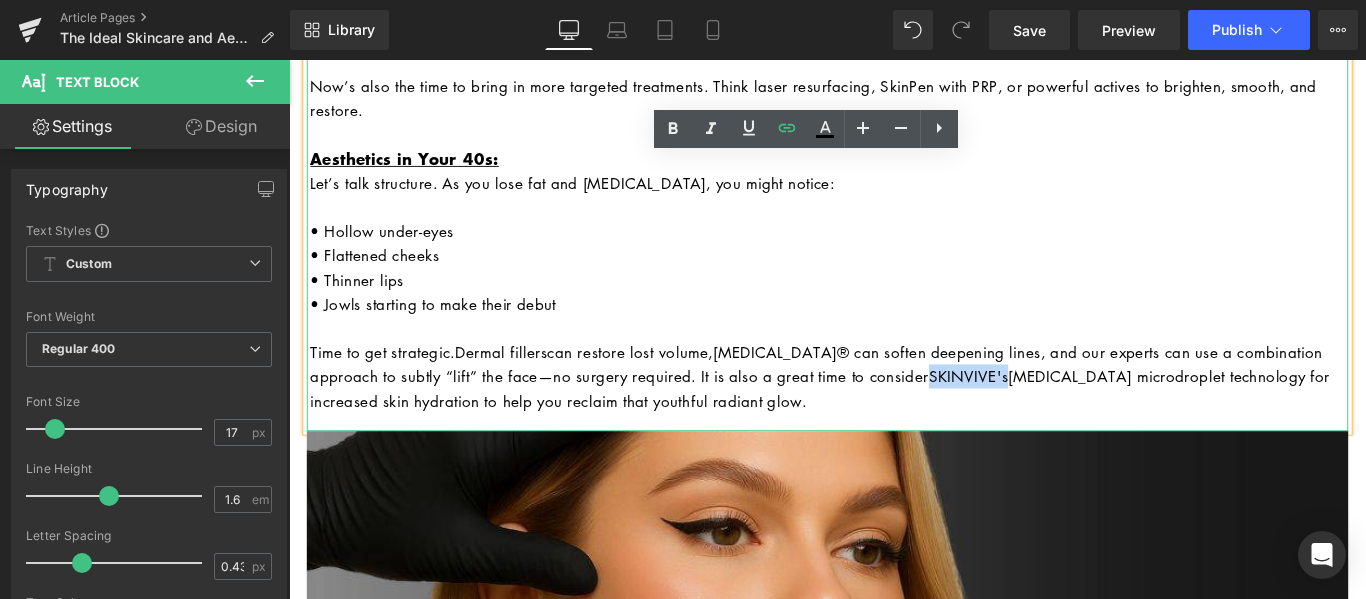 click on "•	Flattened cheeks" at bounding box center (896, 279) 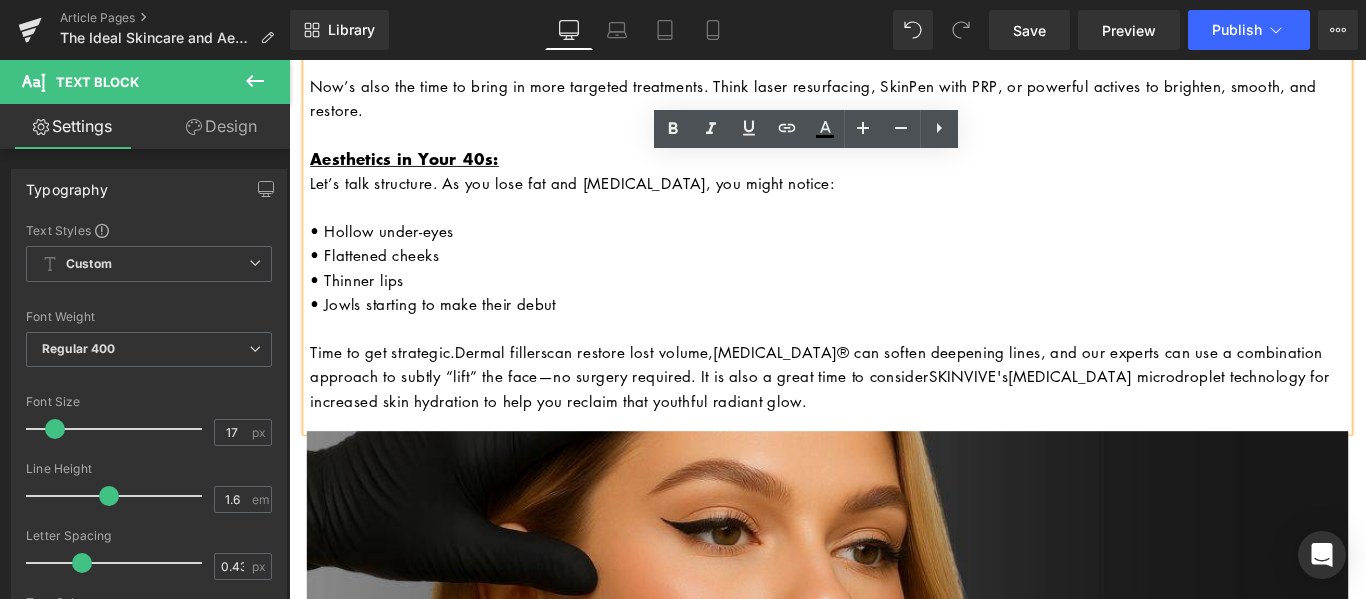 click on "•	Jowls starting to make their debut" at bounding box center (896, 348) 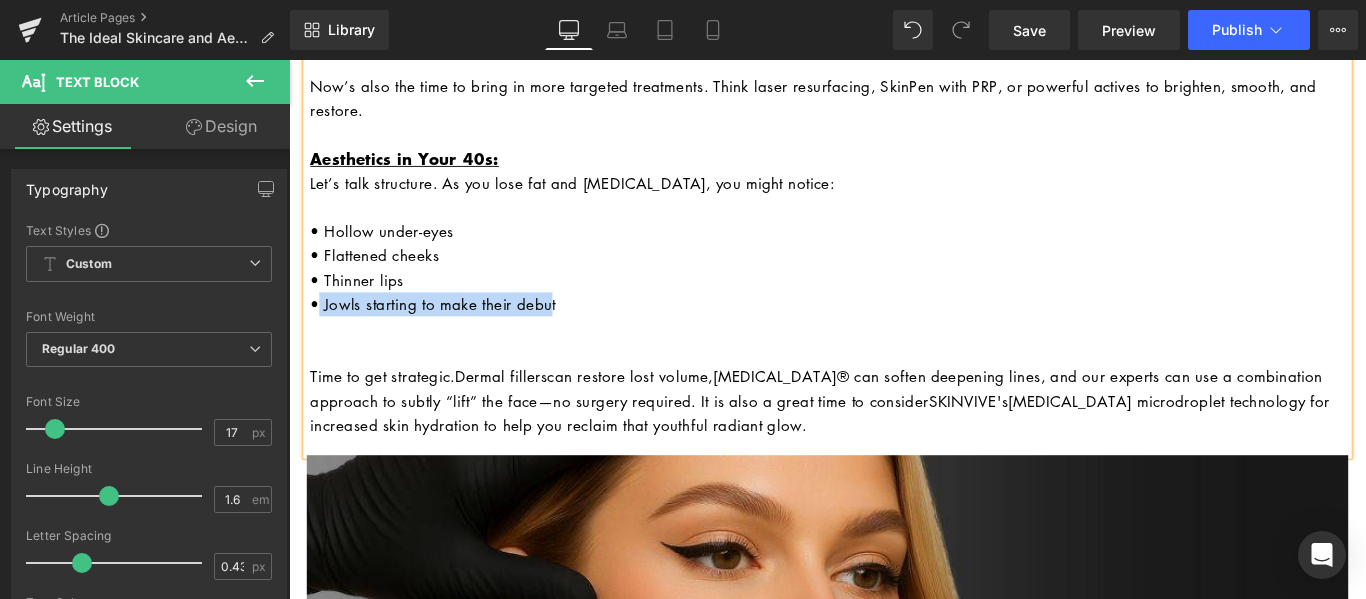 drag, startPoint x: 577, startPoint y: 320, endPoint x: 309, endPoint y: 320, distance: 268 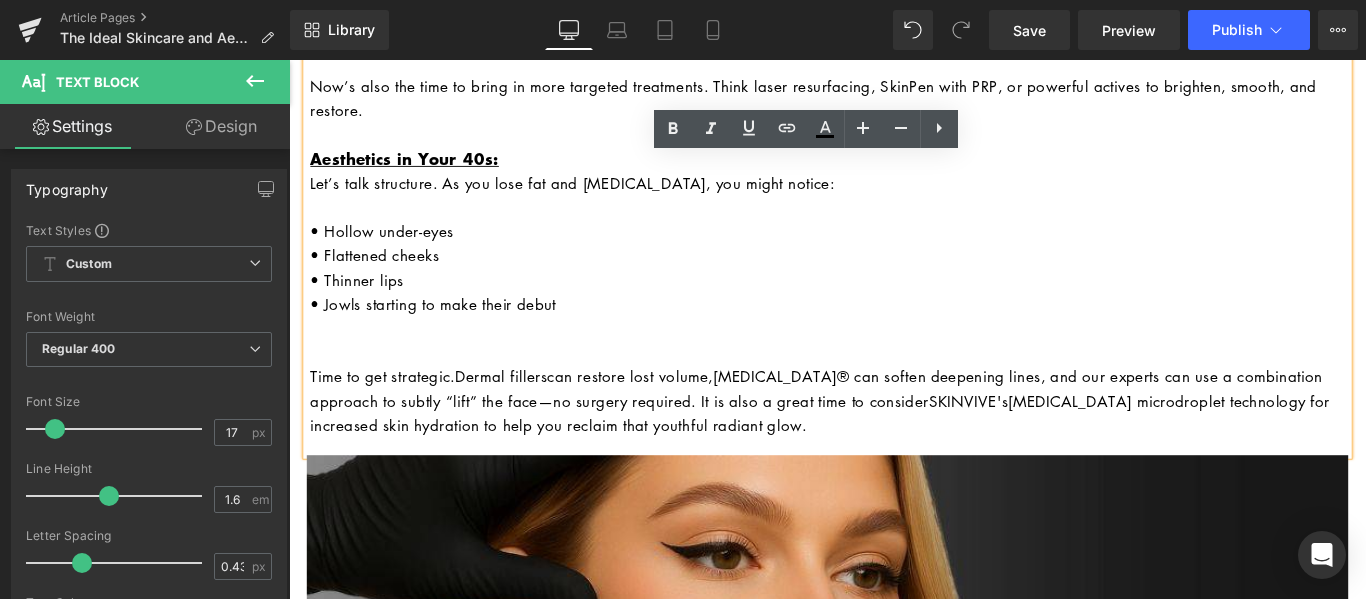click at bounding box center (896, 375) 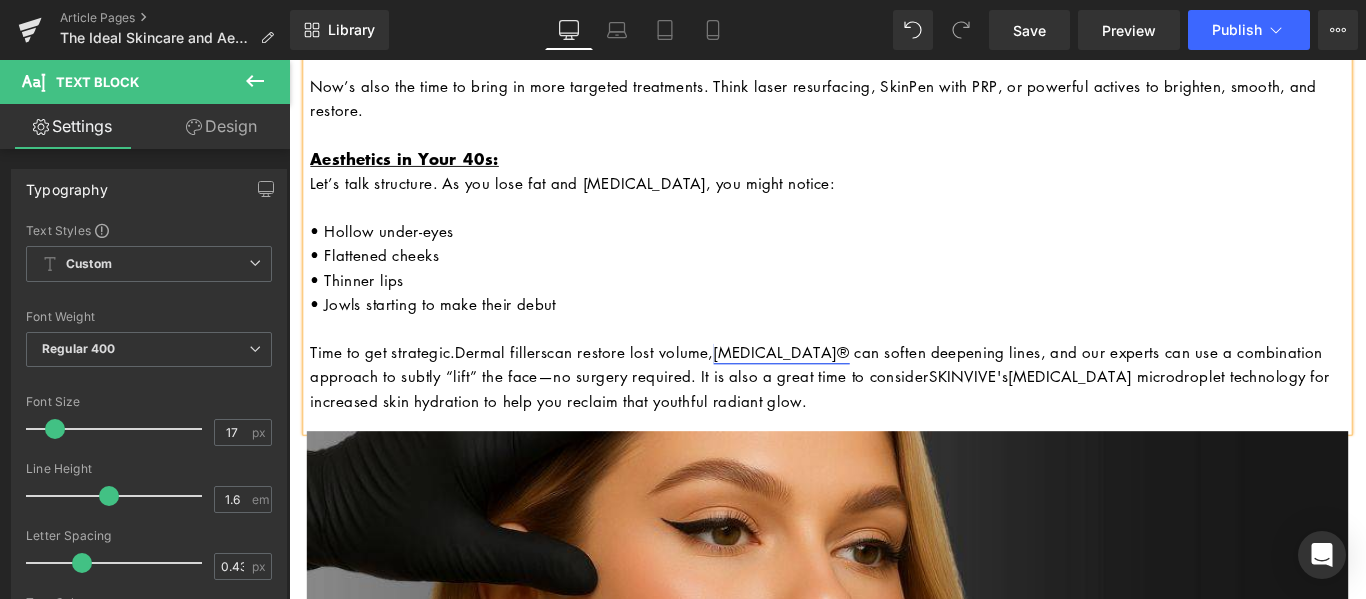 click on "[MEDICAL_DATA]®" at bounding box center (842, 388) 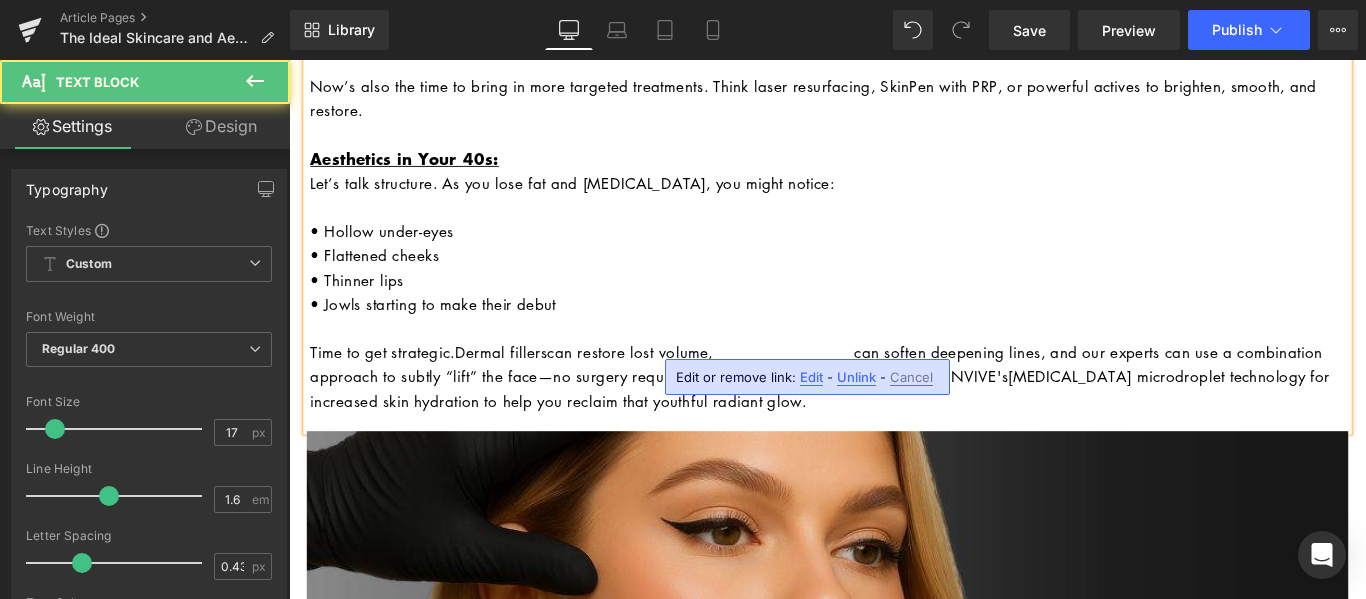 click on "•	Jowls starting to make their debut" at bounding box center [896, 334] 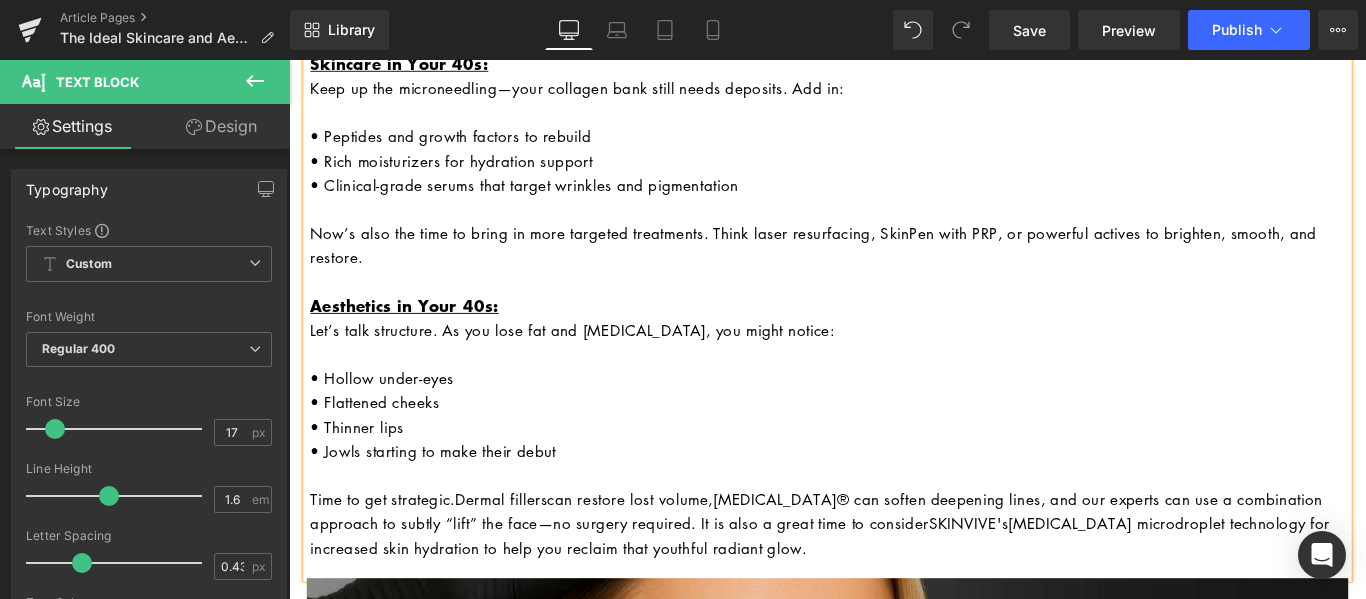 scroll, scrollTop: 3066, scrollLeft: 0, axis: vertical 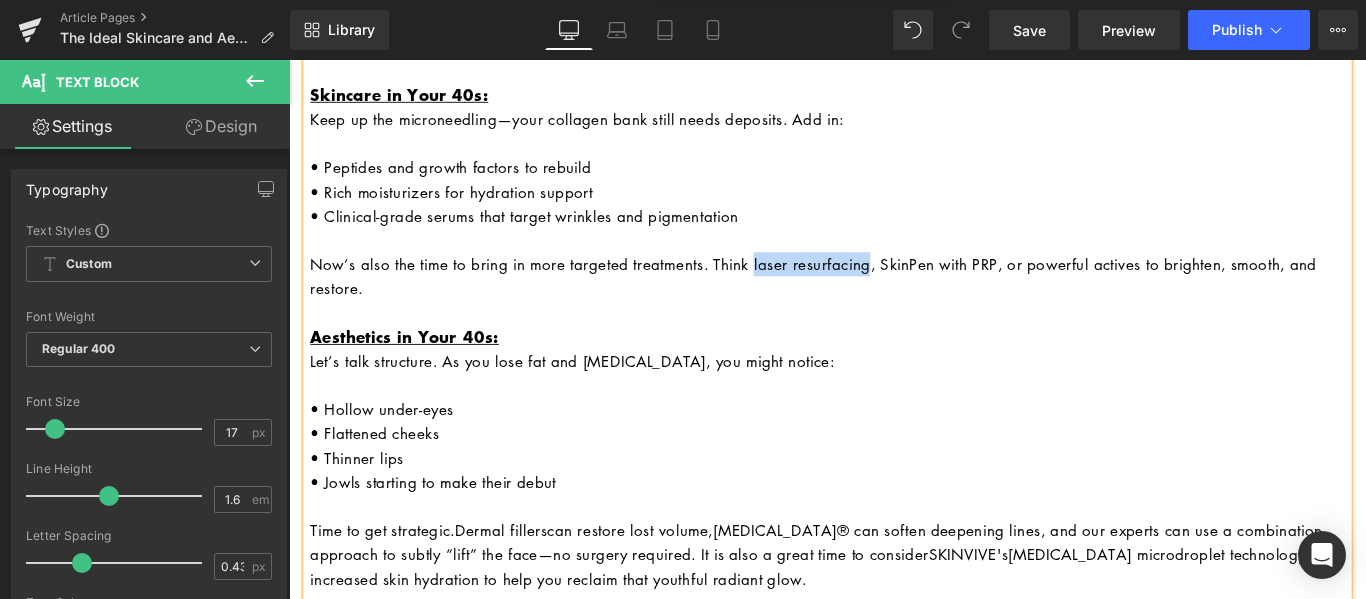 drag, startPoint x: 939, startPoint y: 281, endPoint x: 808, endPoint y: 283, distance: 131.01526 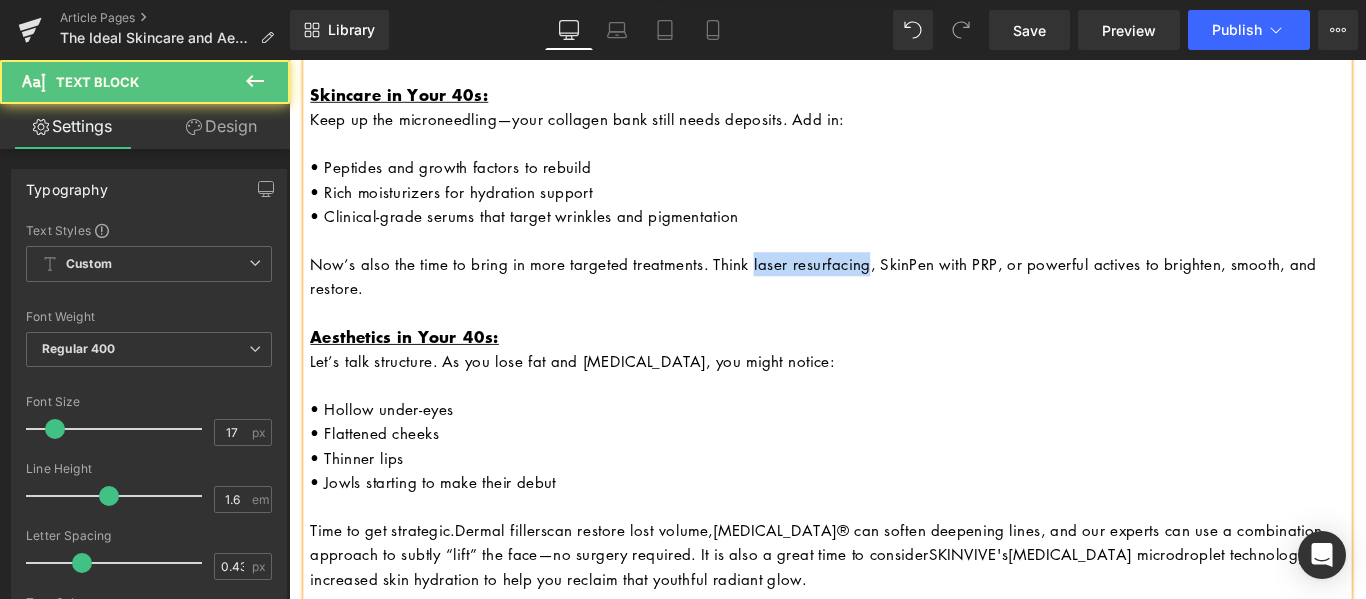 click on "Now’s also the time to bring in more targeted treatments. Think laser resurfacing, SkinPen with PRP, or powerful actives to brighten, smooth, and restore." at bounding box center [896, 303] 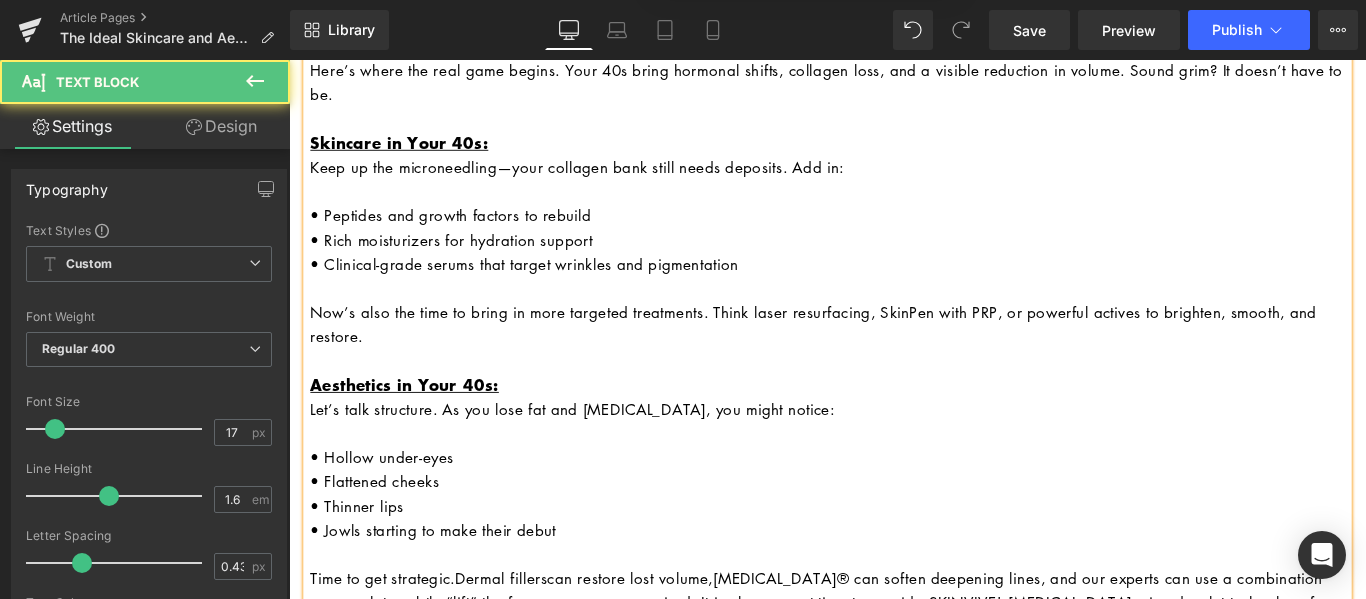 scroll, scrollTop: 2966, scrollLeft: 0, axis: vertical 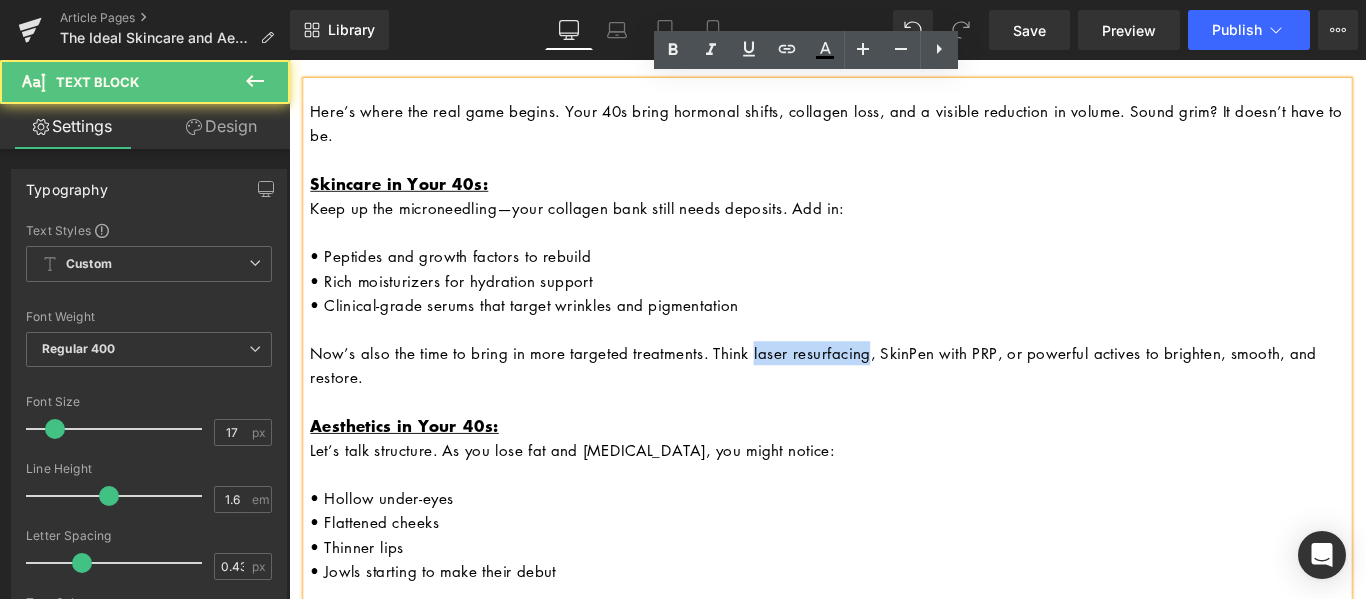 drag, startPoint x: 941, startPoint y: 379, endPoint x: 808, endPoint y: 384, distance: 133.09395 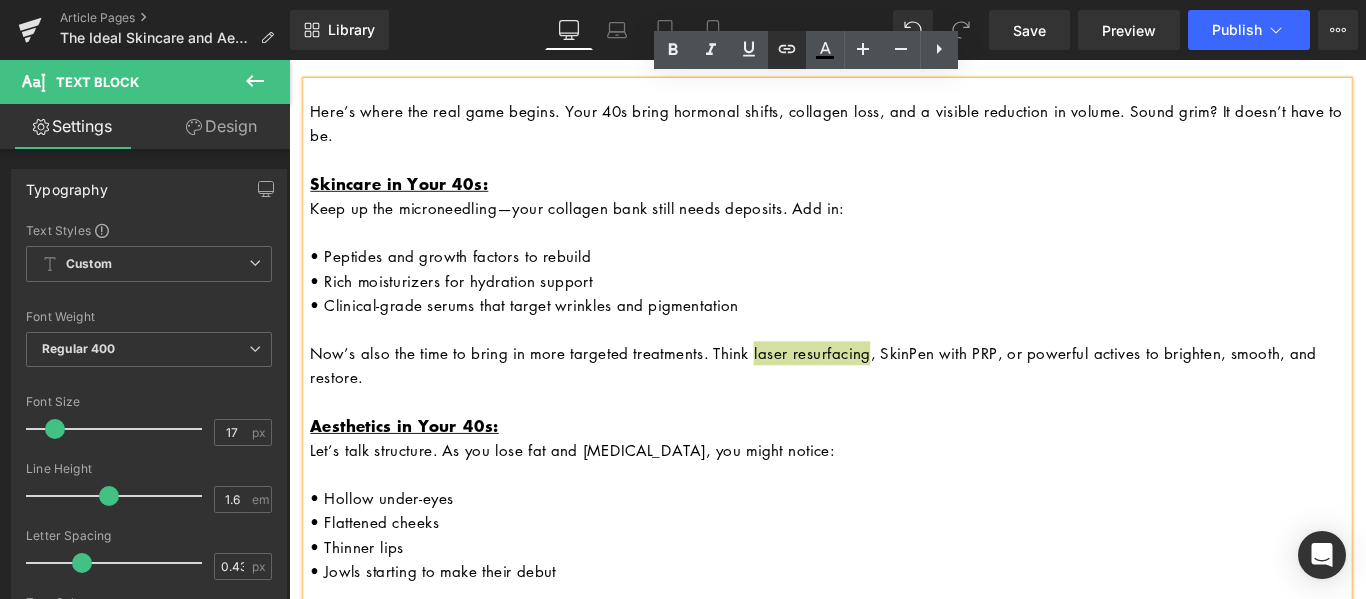 click 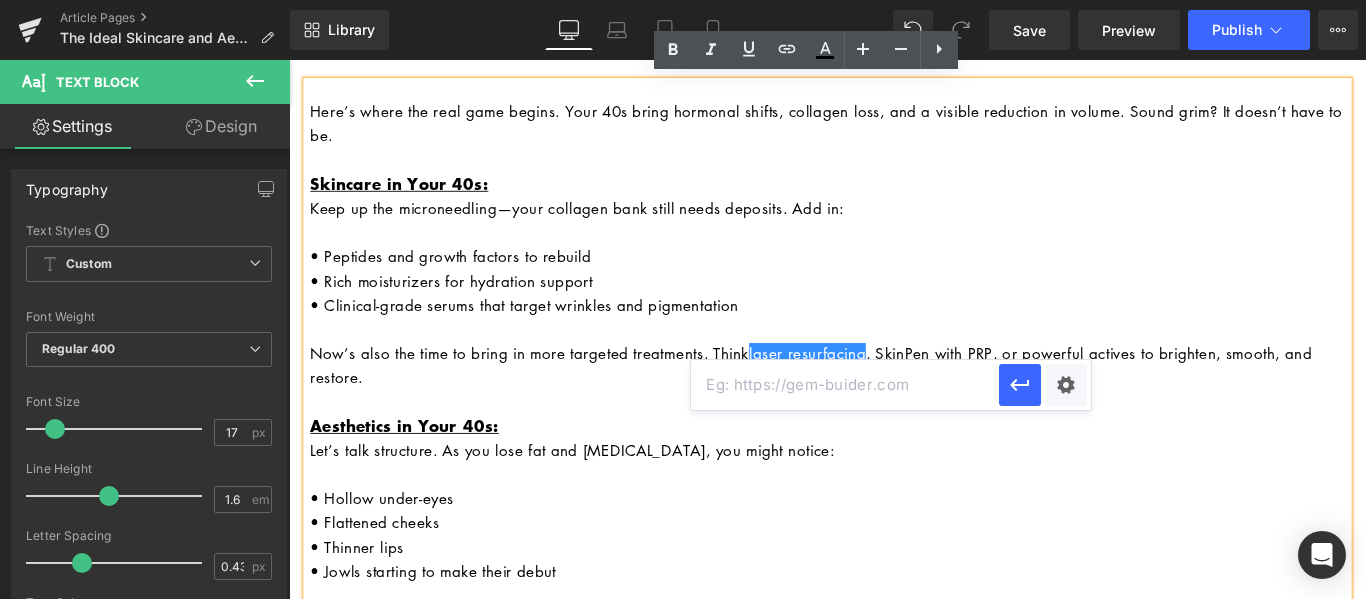 click at bounding box center (845, 385) 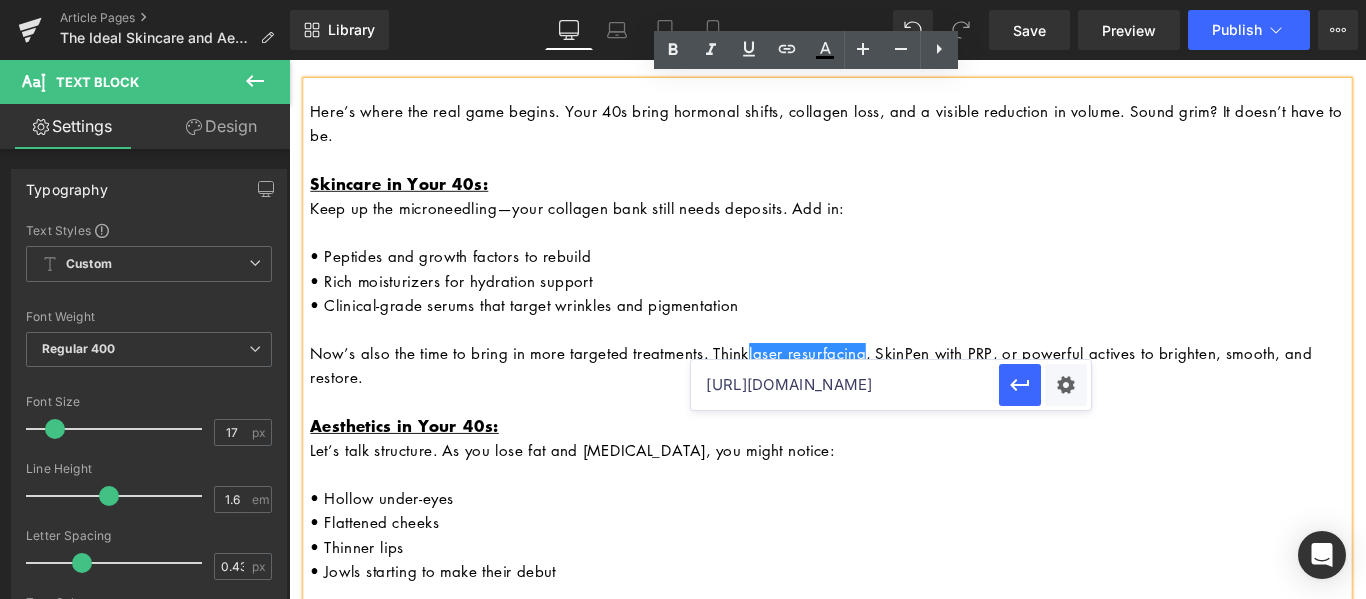 scroll, scrollTop: 0, scrollLeft: 189, axis: horizontal 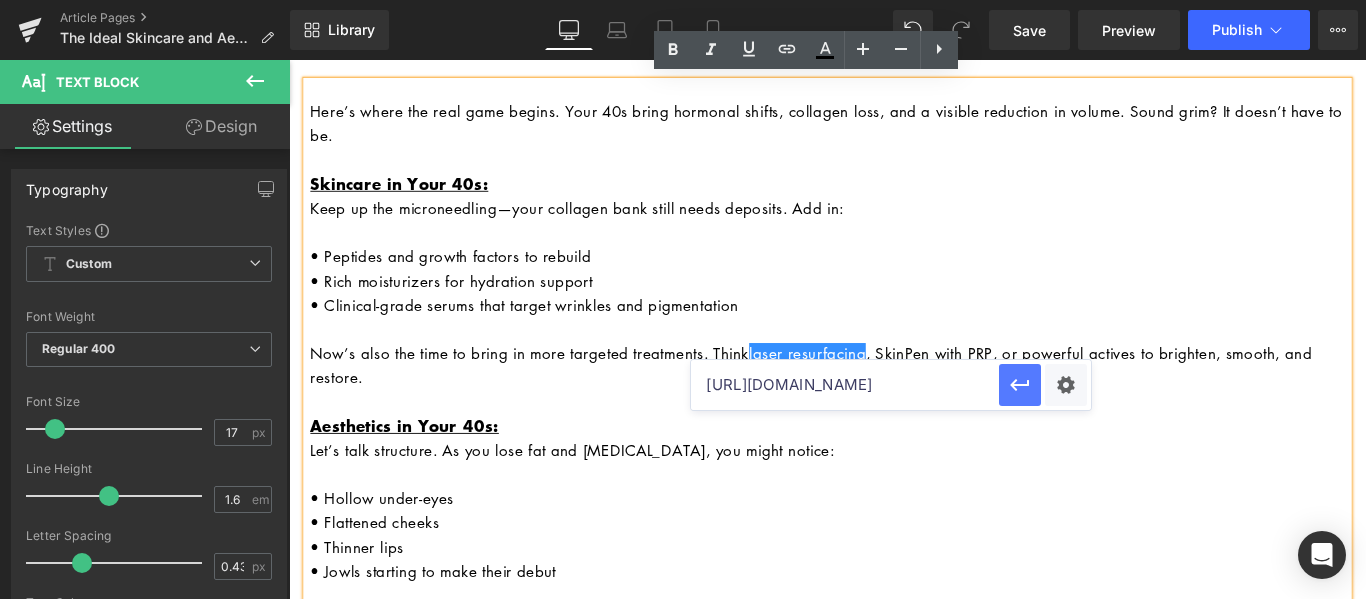 click at bounding box center [1020, 385] 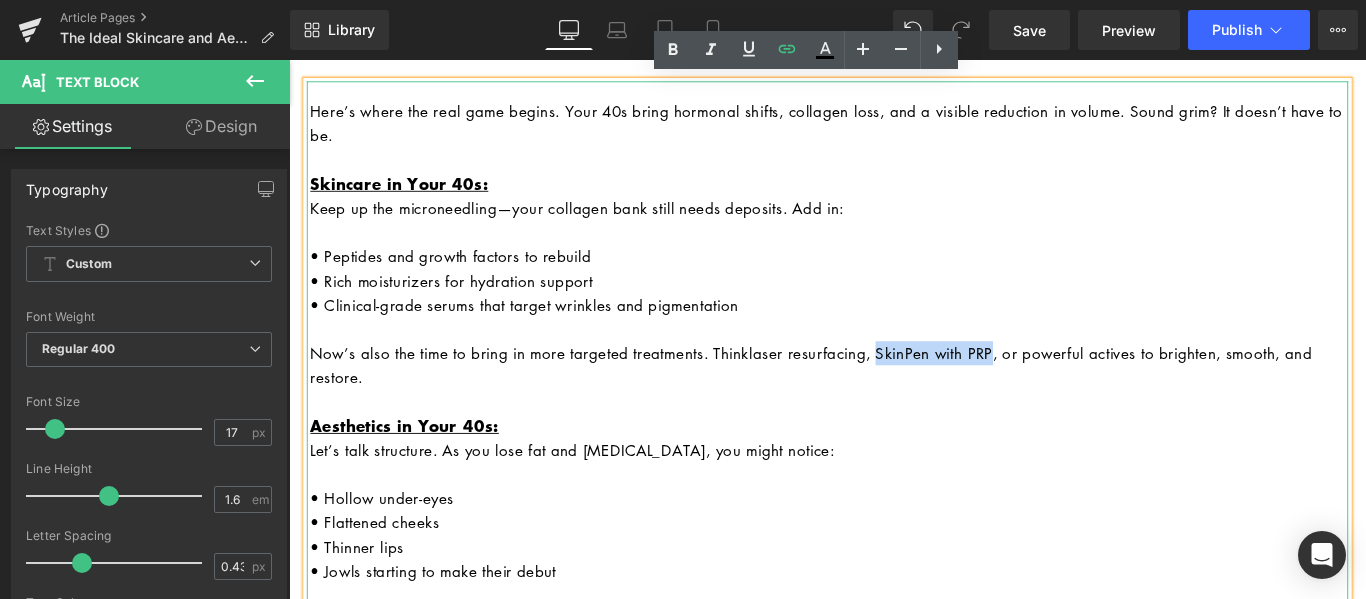 drag, startPoint x: 1095, startPoint y: 383, endPoint x: 956, endPoint y: 382, distance: 139.0036 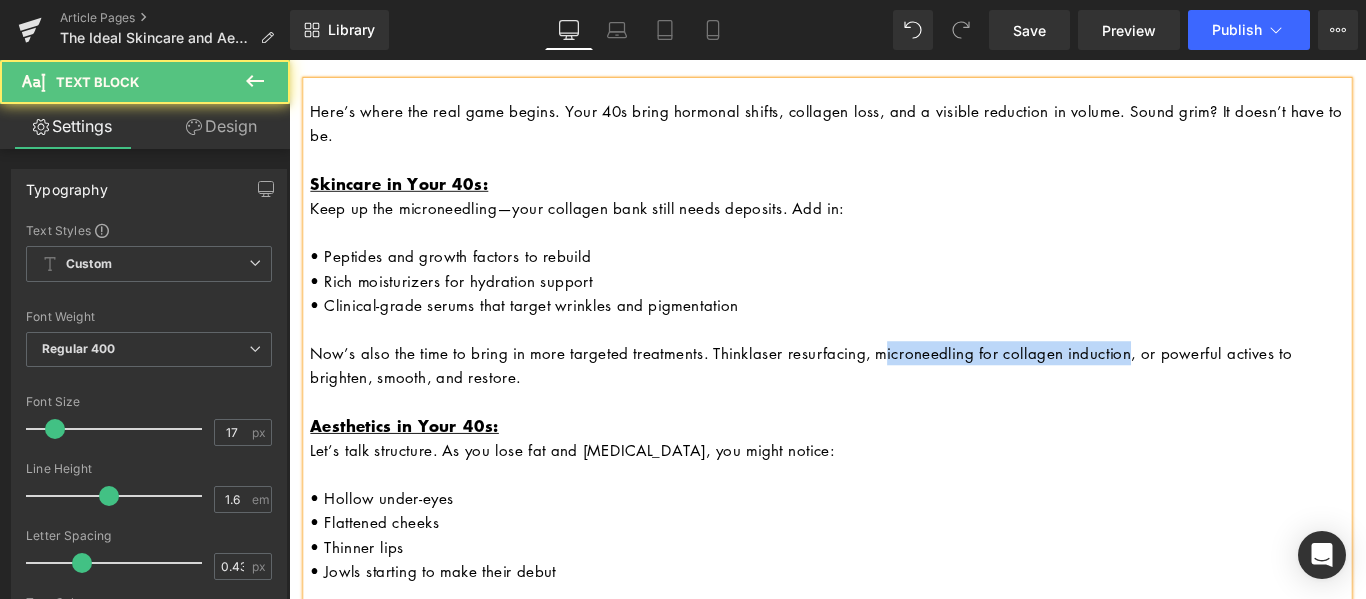 drag, startPoint x: 1240, startPoint y: 384, endPoint x: 968, endPoint y: 383, distance: 272.00183 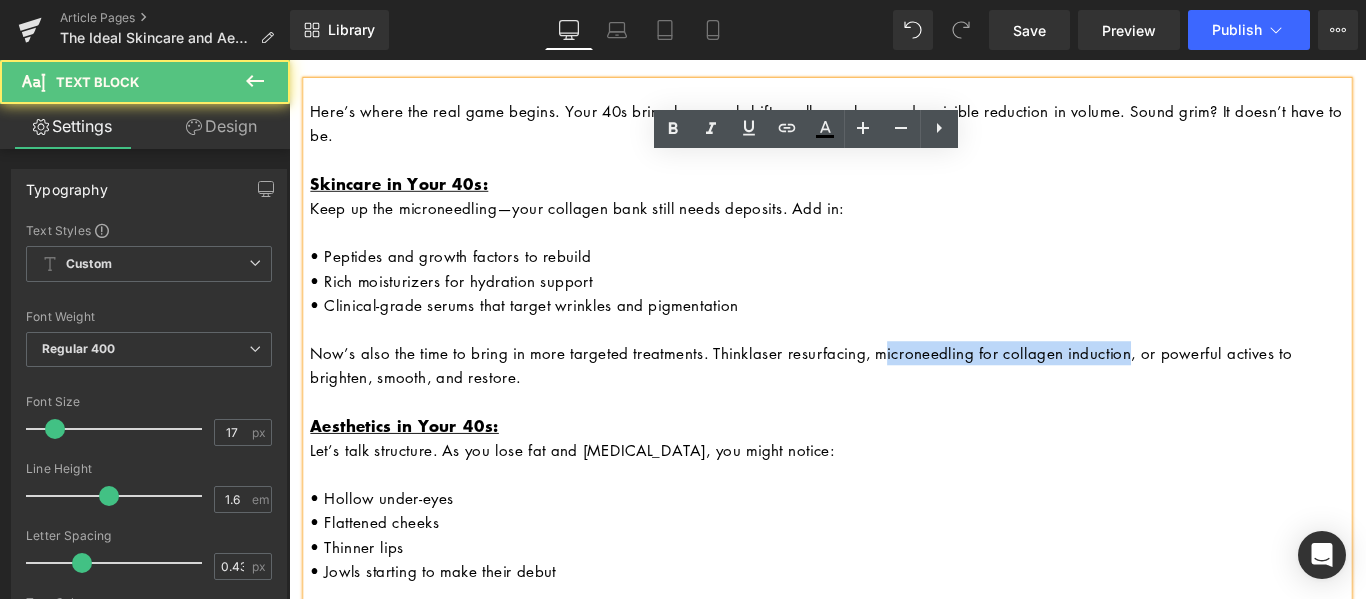 click on "Now’s also the time to bring in more targeted treatments. Think  laser resurfacing , microneedling for collagen induction, or powerful actives to brighten, smooth, and restore." at bounding box center [896, 403] 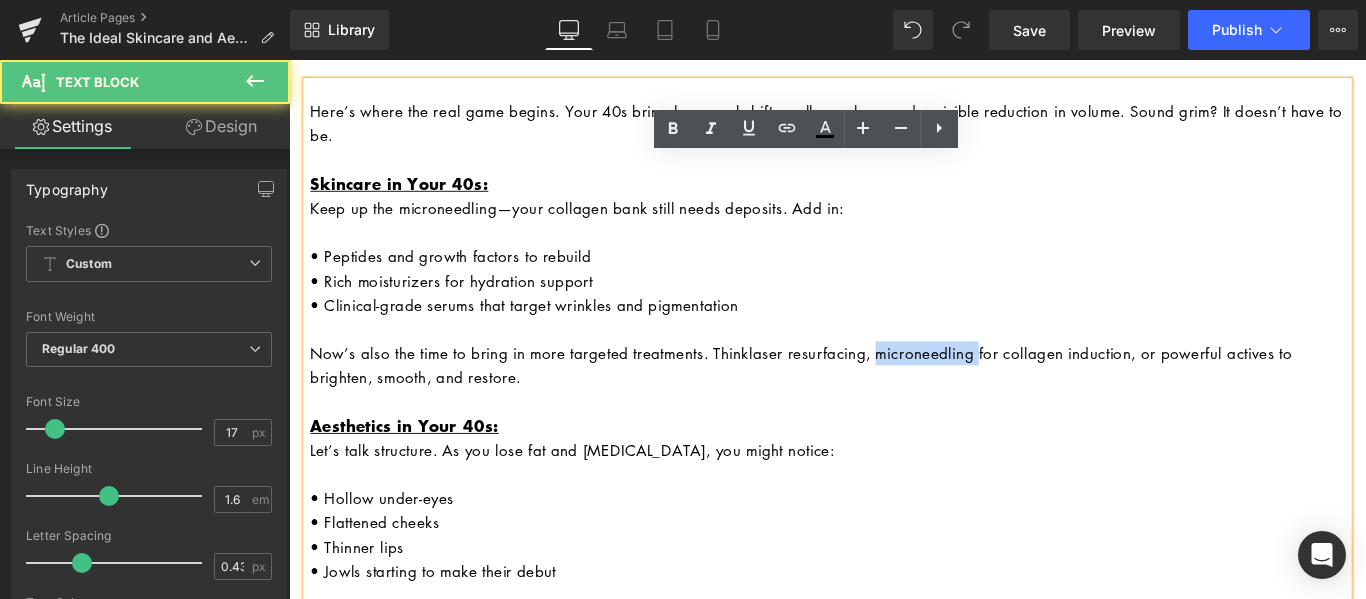 click on "Now’s also the time to bring in more targeted treatments. Think  laser resurfacing , microneedling for collagen induction, or powerful actives to brighten, smooth, and restore." at bounding box center [896, 403] 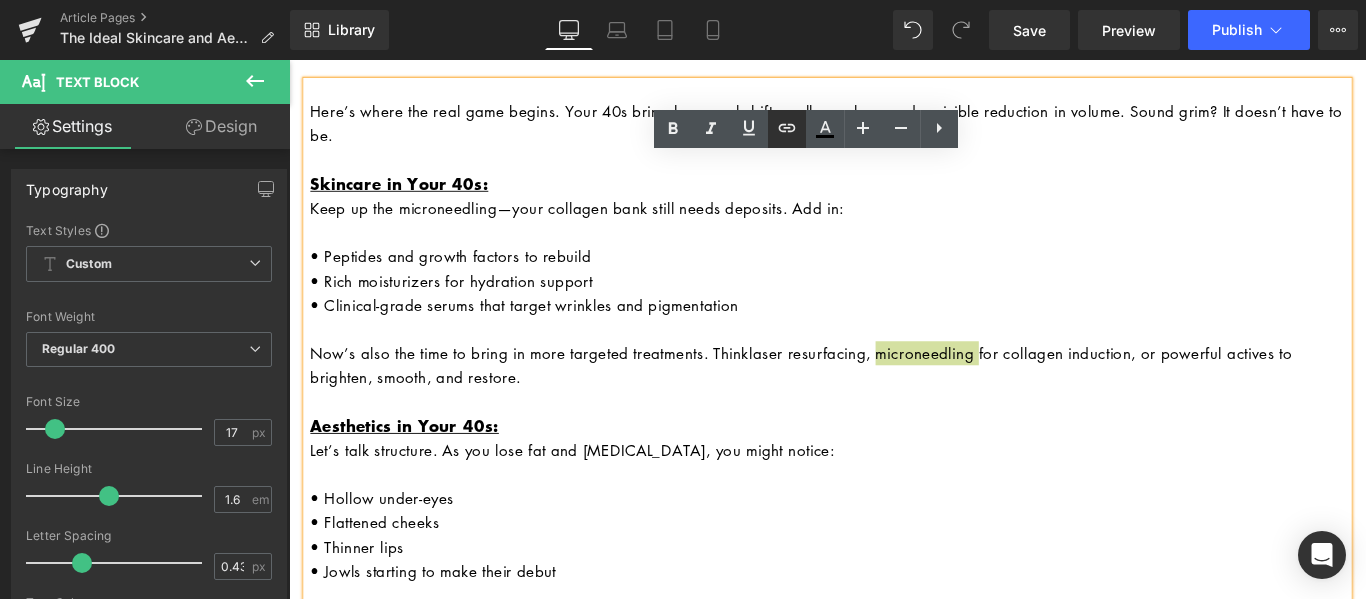 click 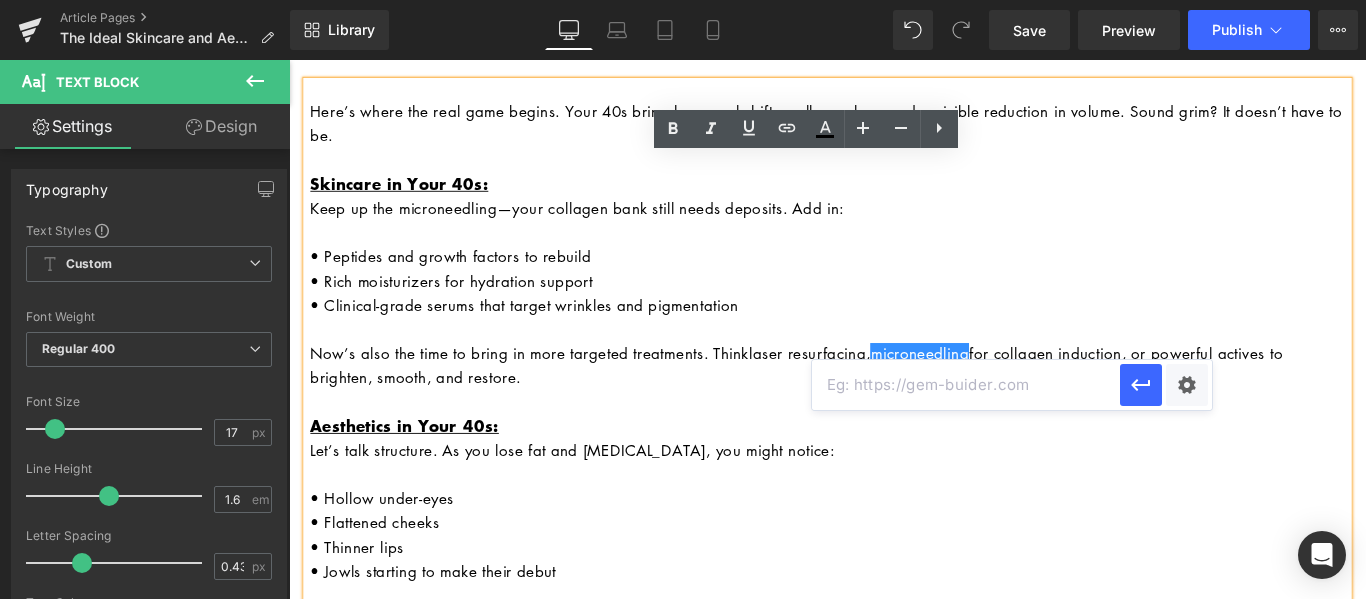 click at bounding box center (966, 385) 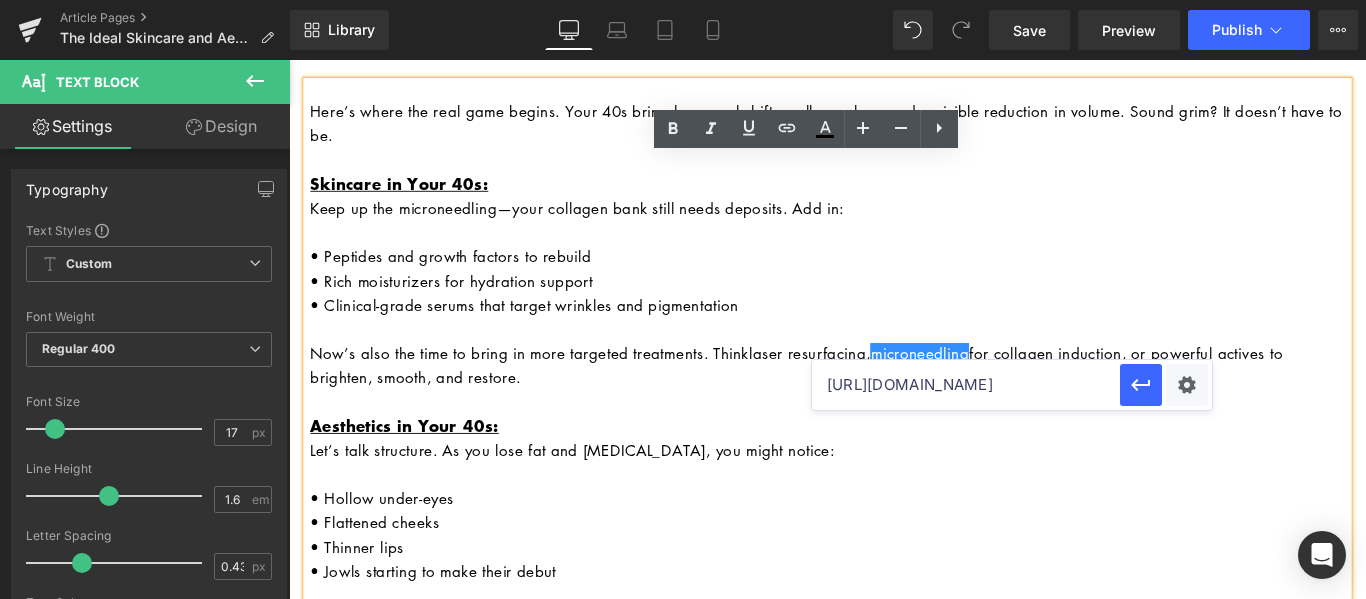 scroll, scrollTop: 0, scrollLeft: 136, axis: horizontal 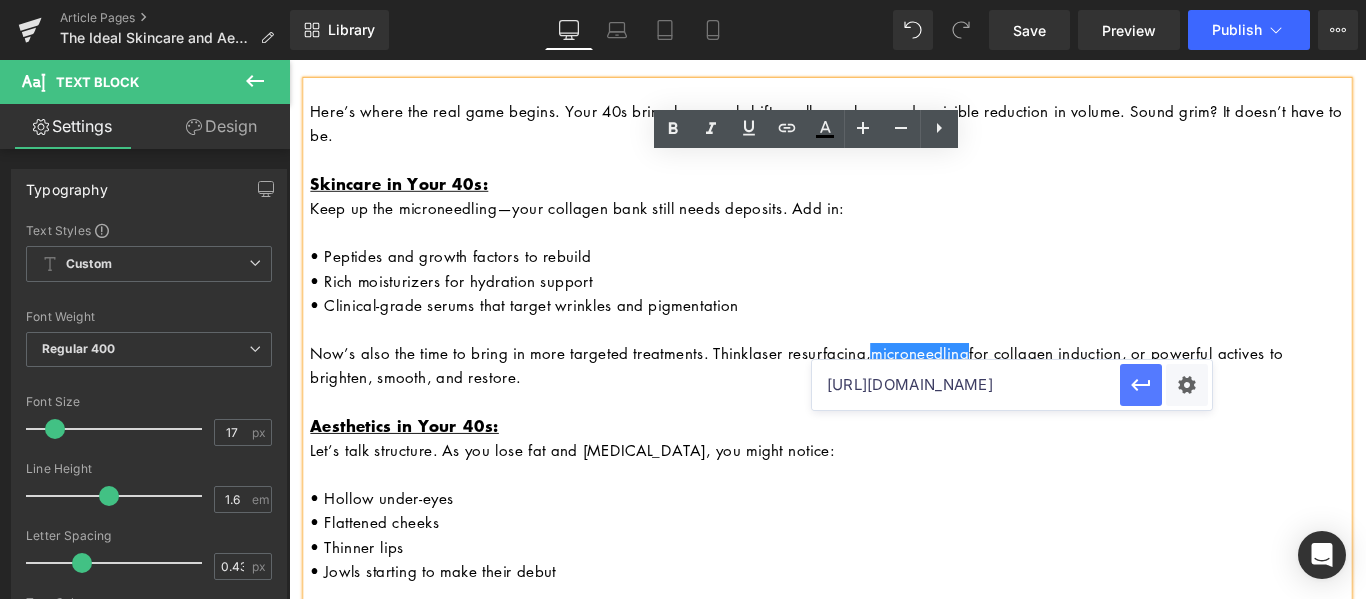 type on "https://californiacosmetics.com/products/microneedling" 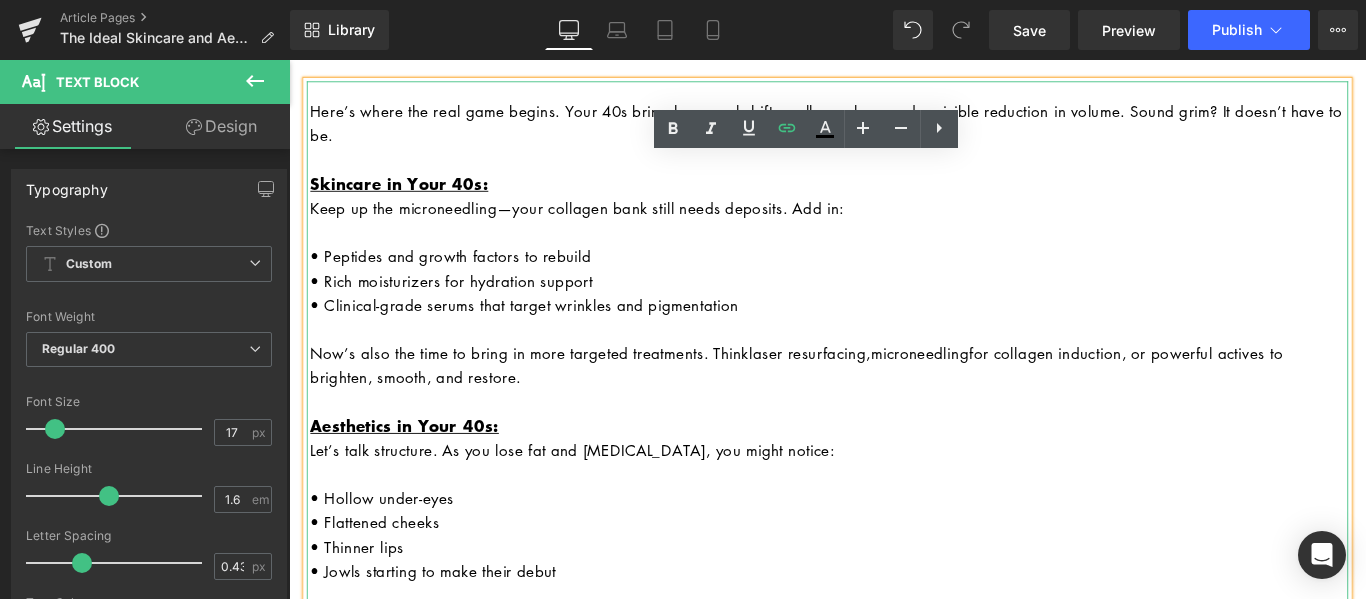 click on "•	Peptides and growth factors to rebuild" at bounding box center (896, 280) 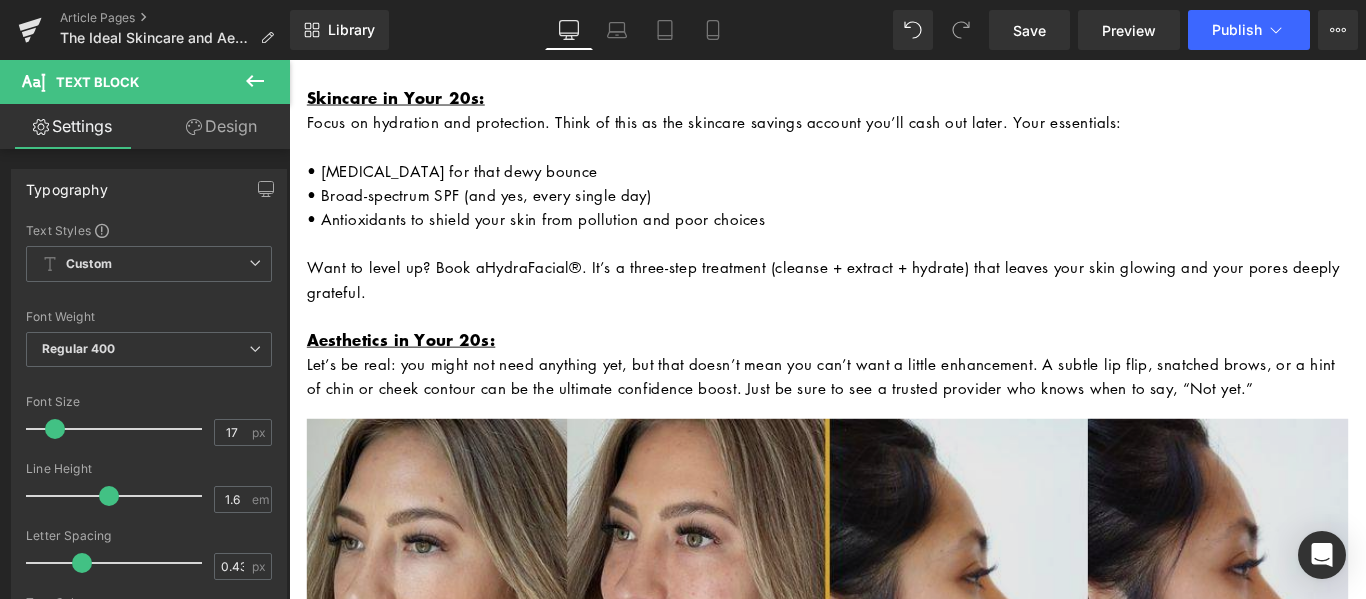 scroll, scrollTop: 1200, scrollLeft: 0, axis: vertical 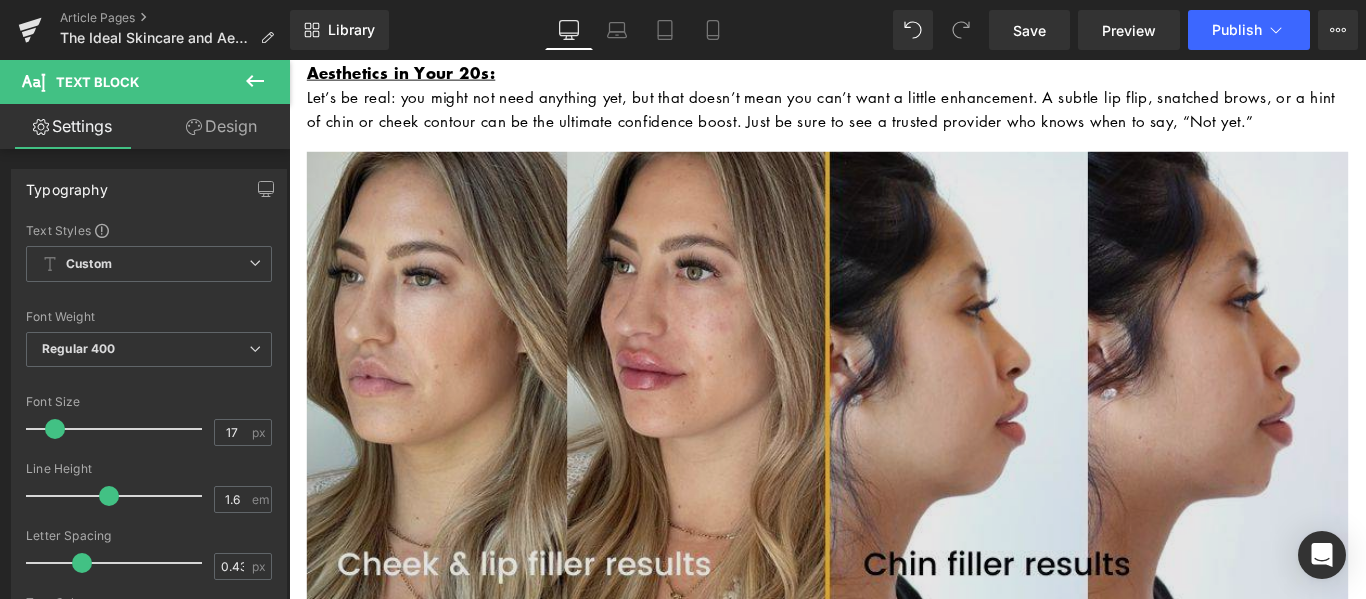 click at bounding box center [894, 419] 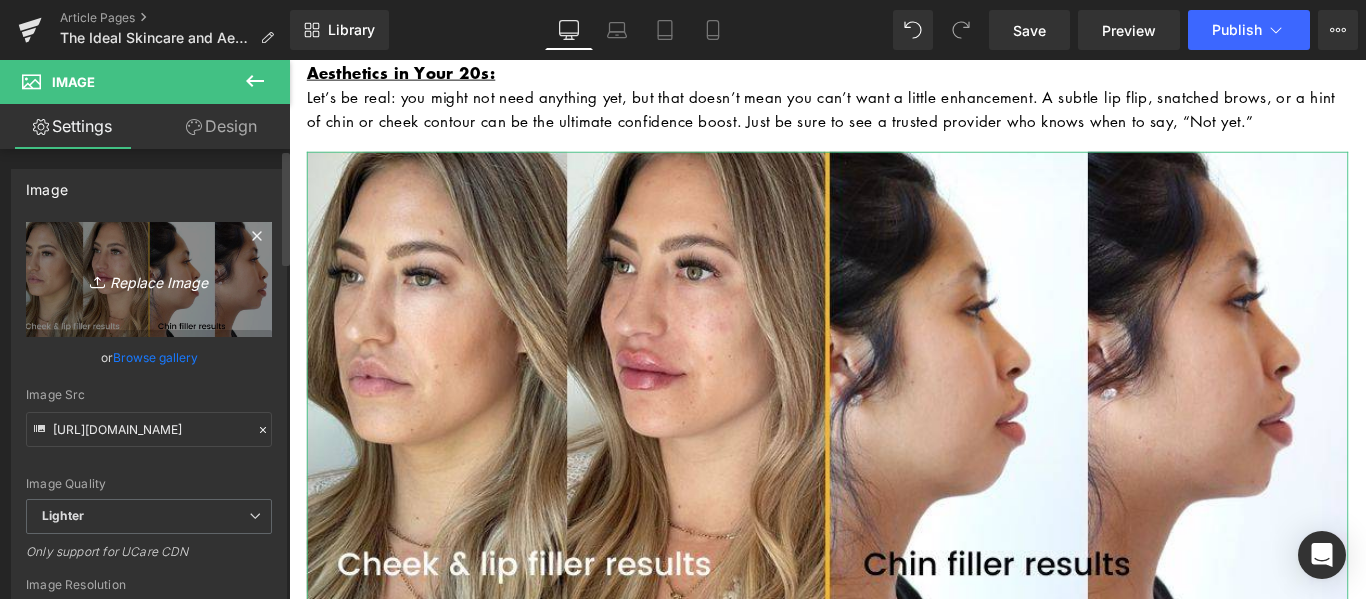 click on "Replace Image" at bounding box center [149, 279] 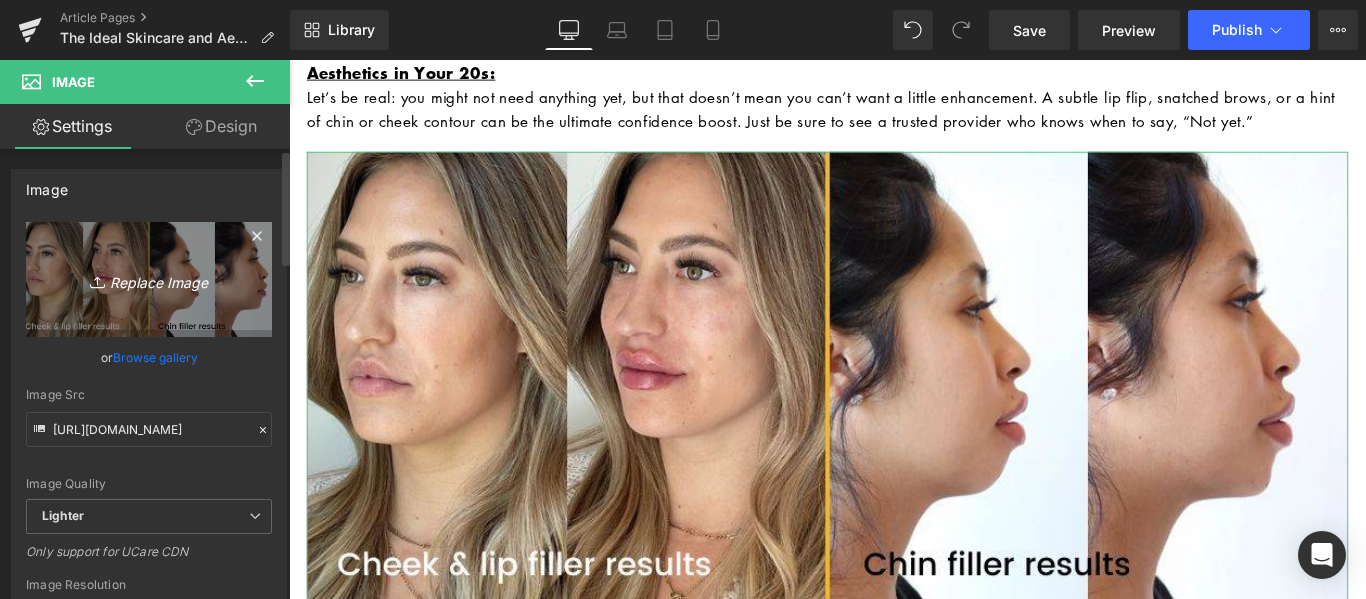 type on "C:\fakepath\CC Newsletter Images (PLEASE DONT CHANGE) (1).jpg" 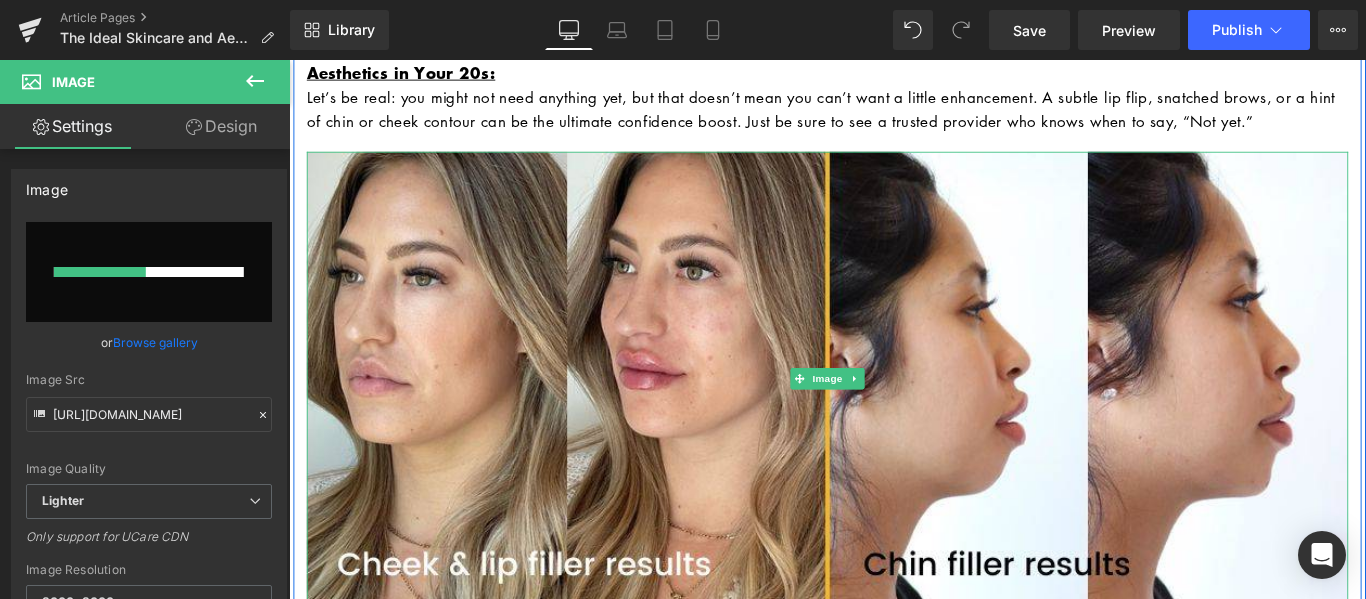 type 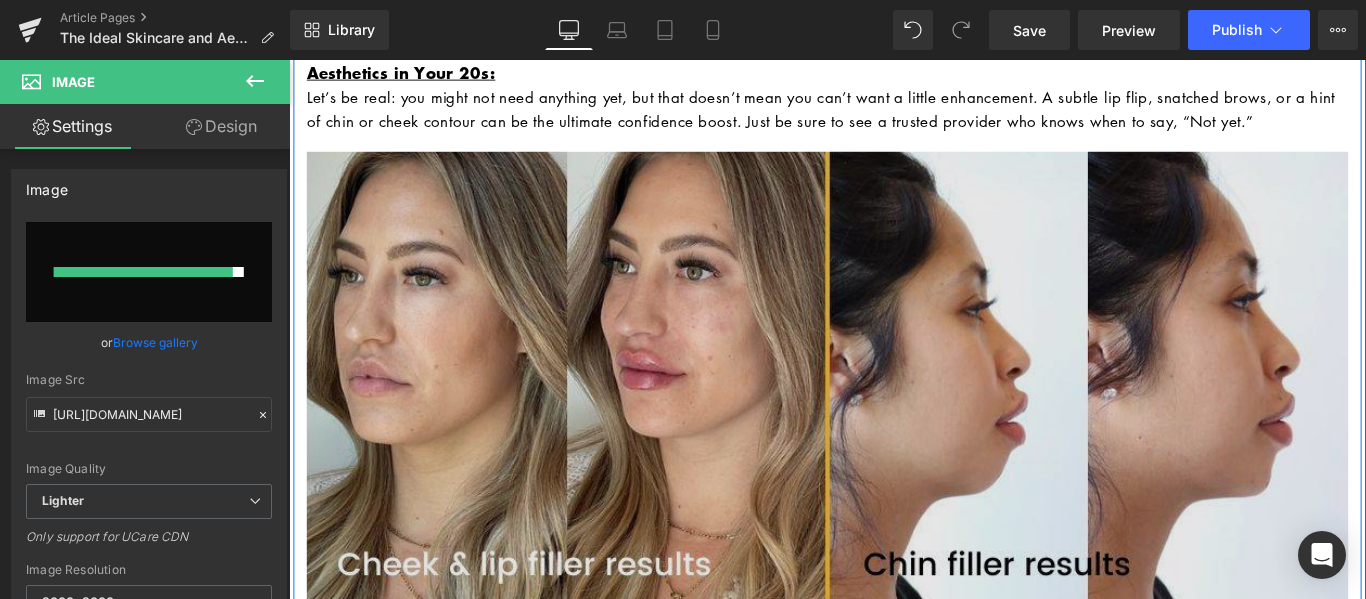 type on "https://ucarecdn.com/b8094ffa-32d0-4270-9d61-4ce558ec5f2d/-/format/auto/-/preview/3000x3000/-/quality/lighter/CC%20Newsletter%20Images%20_PLEASE%20DONT%20CHANGE_%20_1_.jpg" 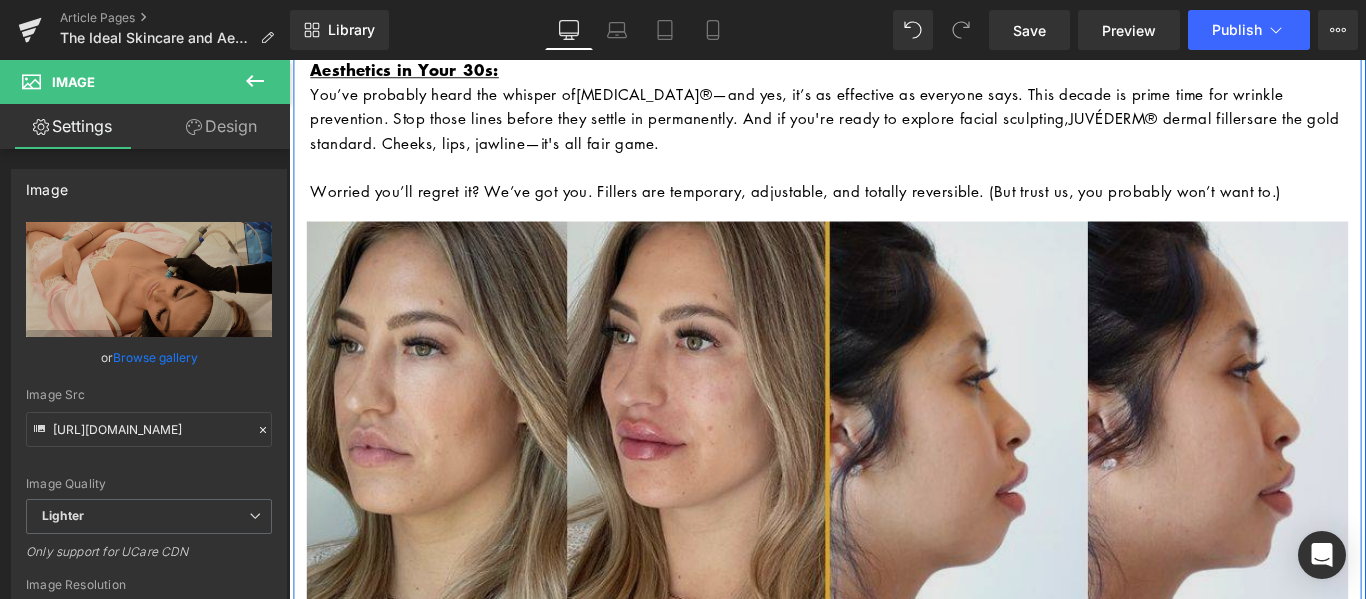 scroll, scrollTop: 2300, scrollLeft: 0, axis: vertical 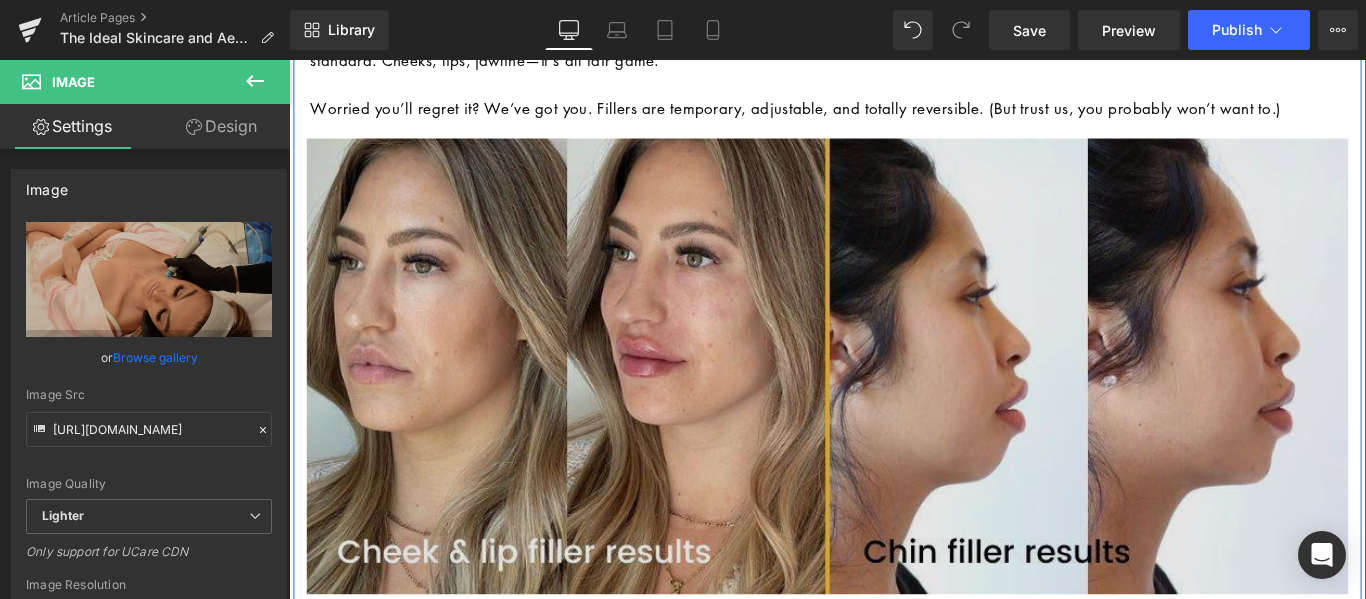 click at bounding box center [894, 404] 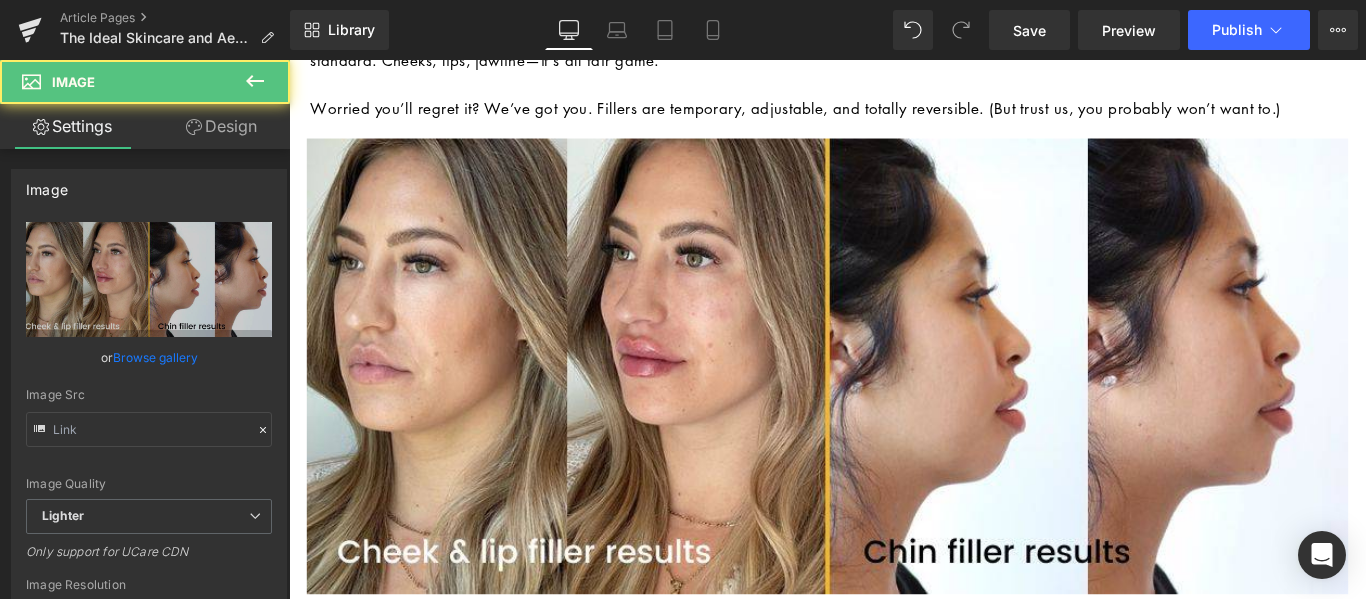 type on "https://ucarecdn.com/2823116a-2cb8-48a6-b2f0-4b3465e06ff6/-/format/auto/-/preview/3000x3000/-/quality/lighter/CC%20Newsletter%20Images%20_PLEASE%20DONT%20CHANGE_%20_1_.jpg" 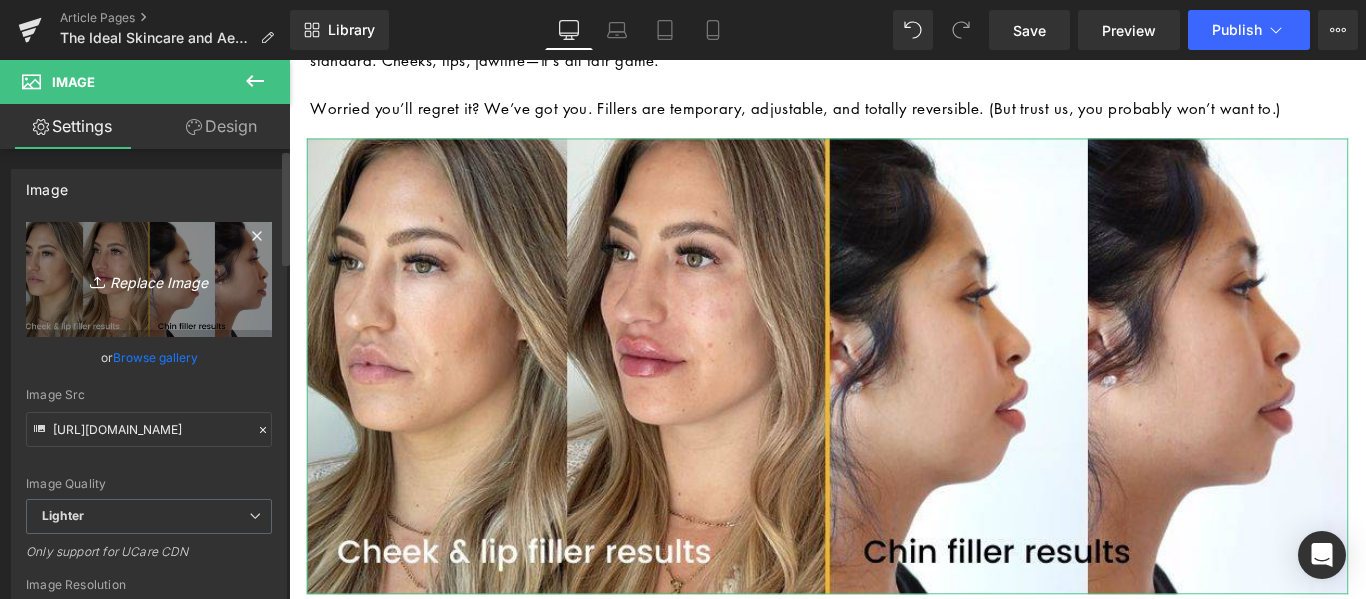 click on "Replace Image" at bounding box center (149, 279) 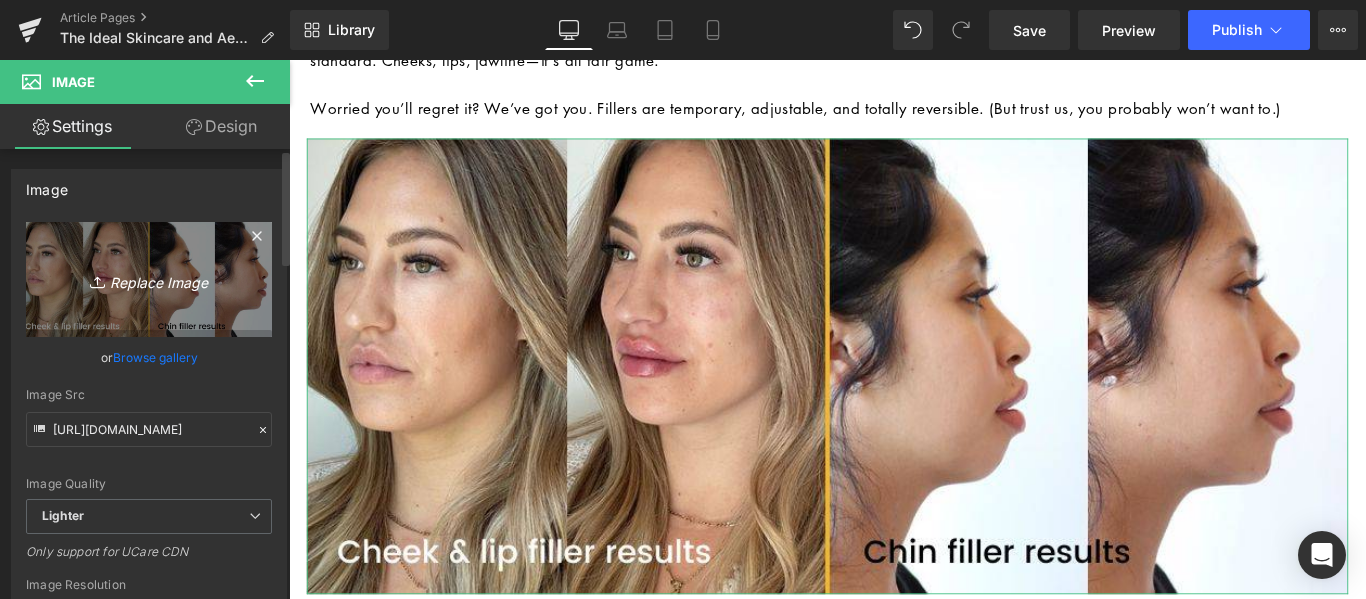 type on "C:\fakepath\CC Newsletter Images (PLEASE DONT CHANGE) (3).jpg" 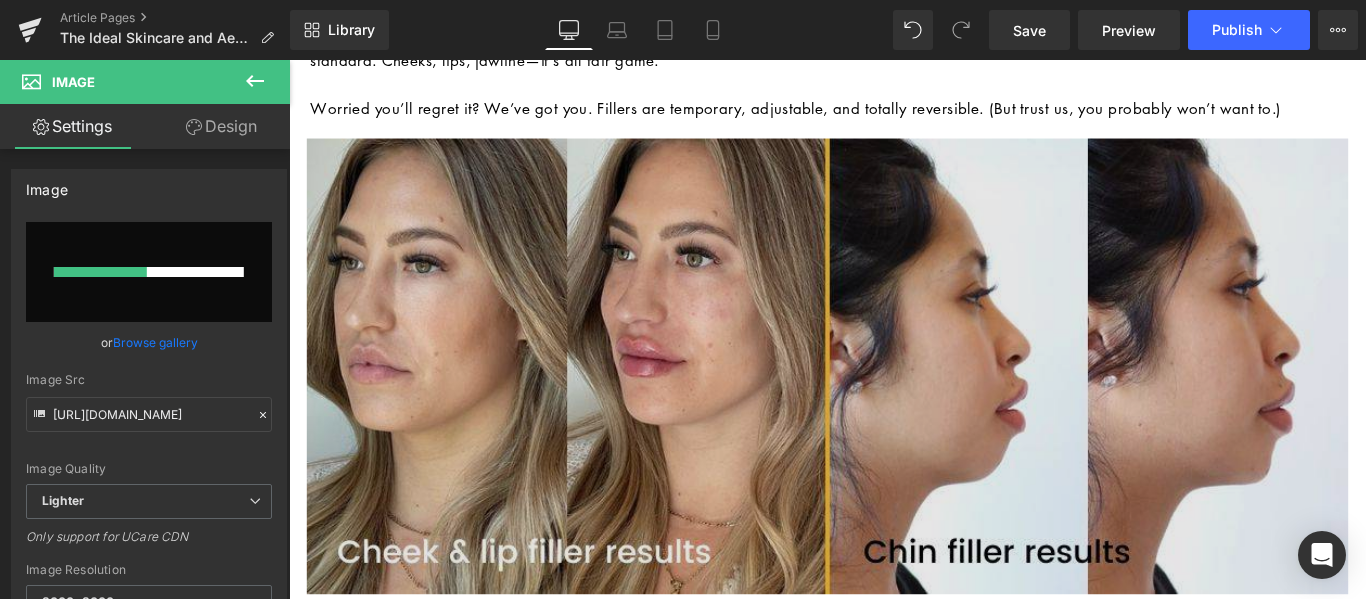 type 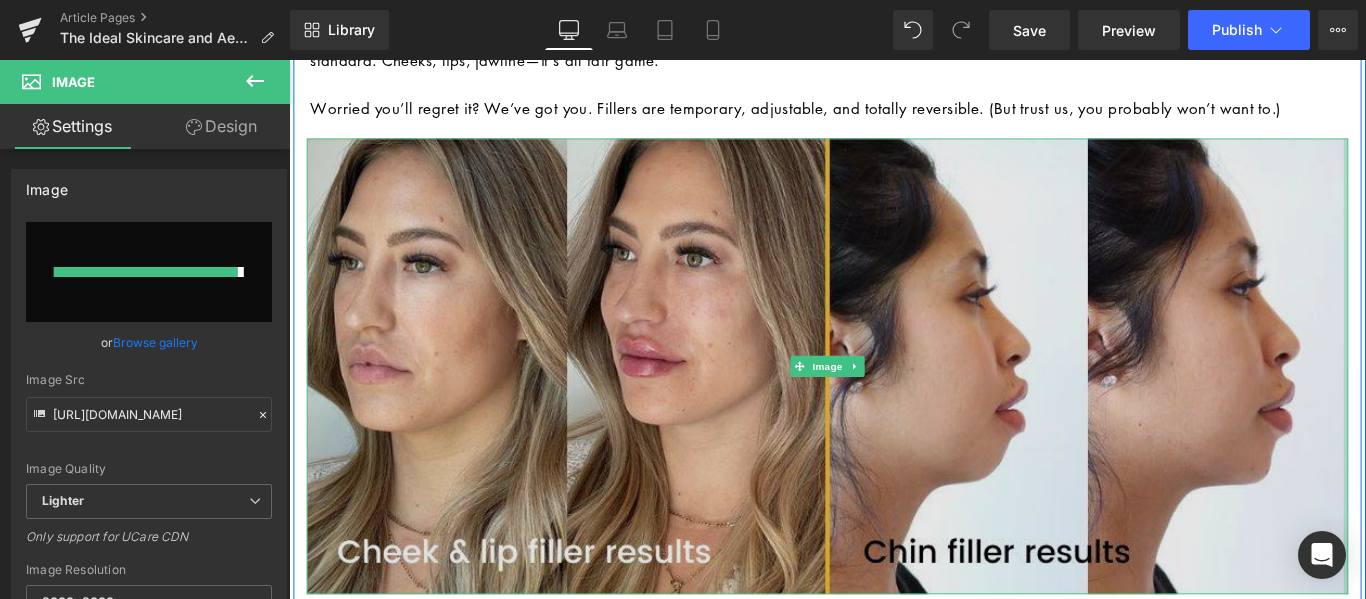 type on "https://ucarecdn.com/2bc0f8c9-f246-4092-83b1-2589f2b8c4f6/-/format/auto/-/preview/3000x3000/-/quality/lighter/CC%20Newsletter%20Images%20_PLEASE%20DONT%20CHANGE_%20_3_.jpg" 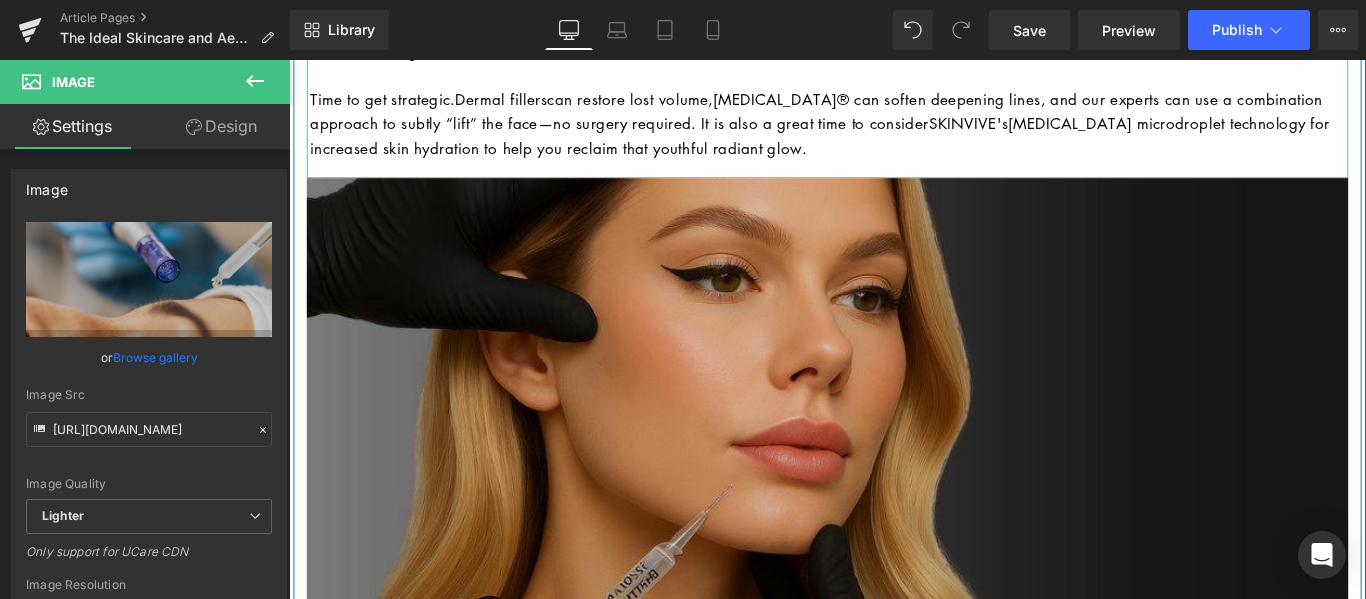 scroll, scrollTop: 3600, scrollLeft: 0, axis: vertical 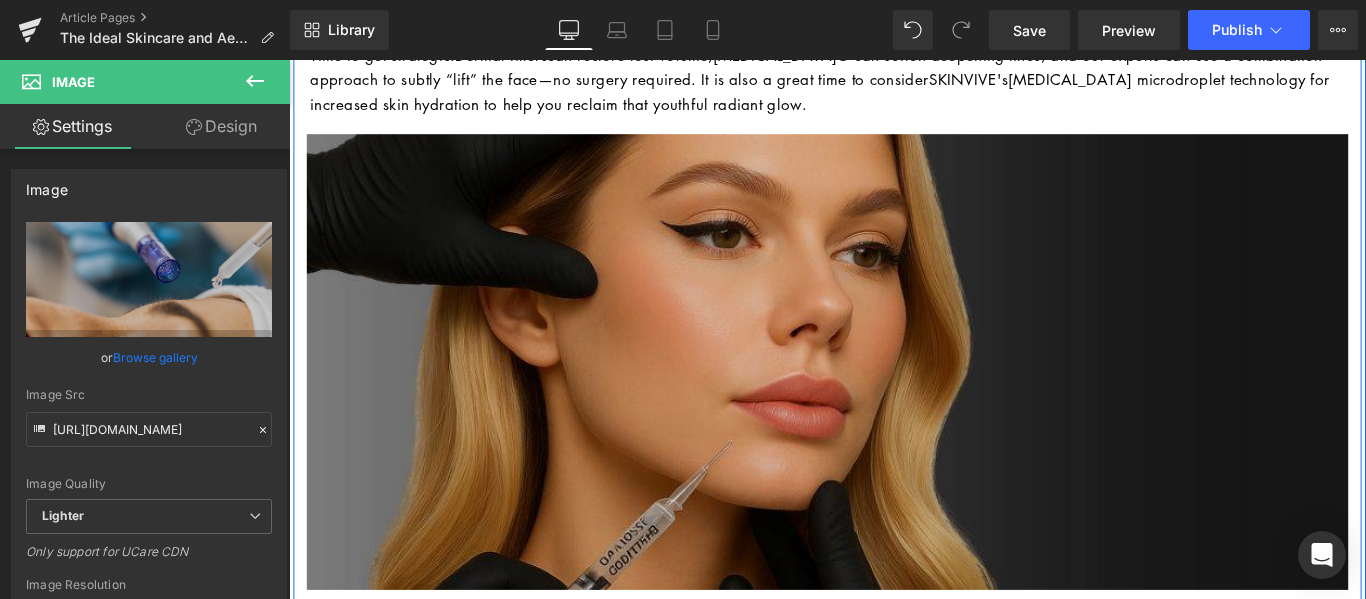 click at bounding box center (894, 399) 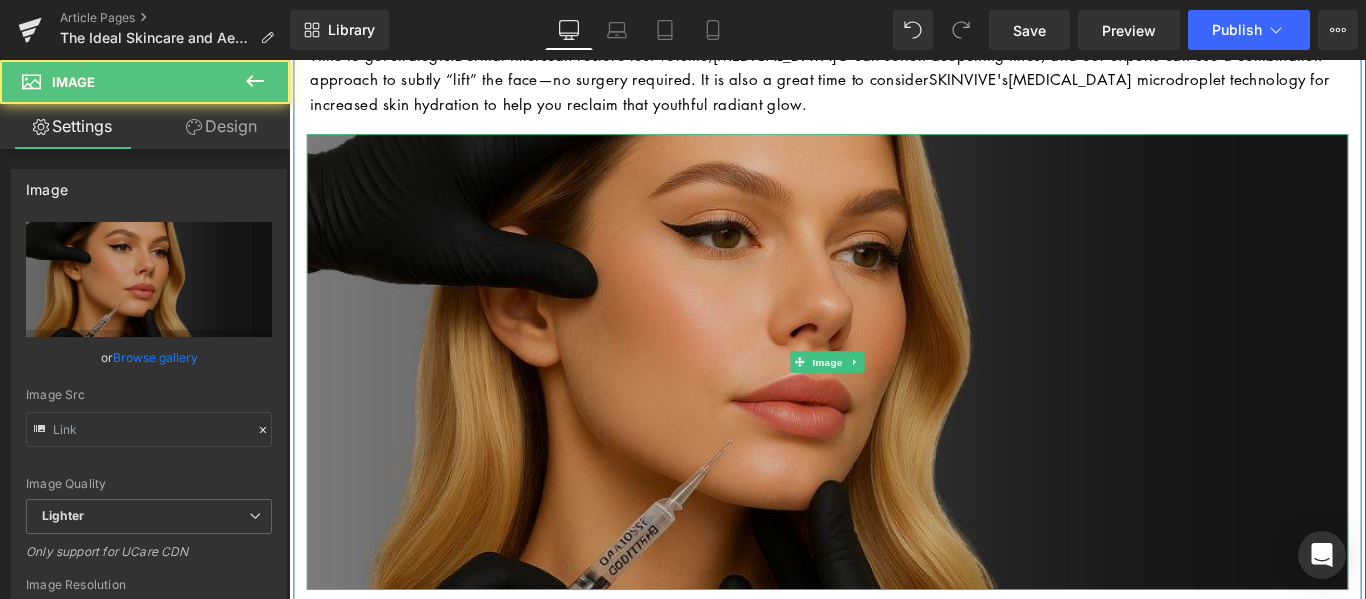 type on "https://ucarecdn.com/2007bdc9-dd6b-418d-a76e-403e443efe4c/-/format/auto/-/preview/3000x3000/-/quality/lighter/CC%20Newsletter%20Images%20_PLEASE%20DONT%20CHANGE_%20_3_.jpg" 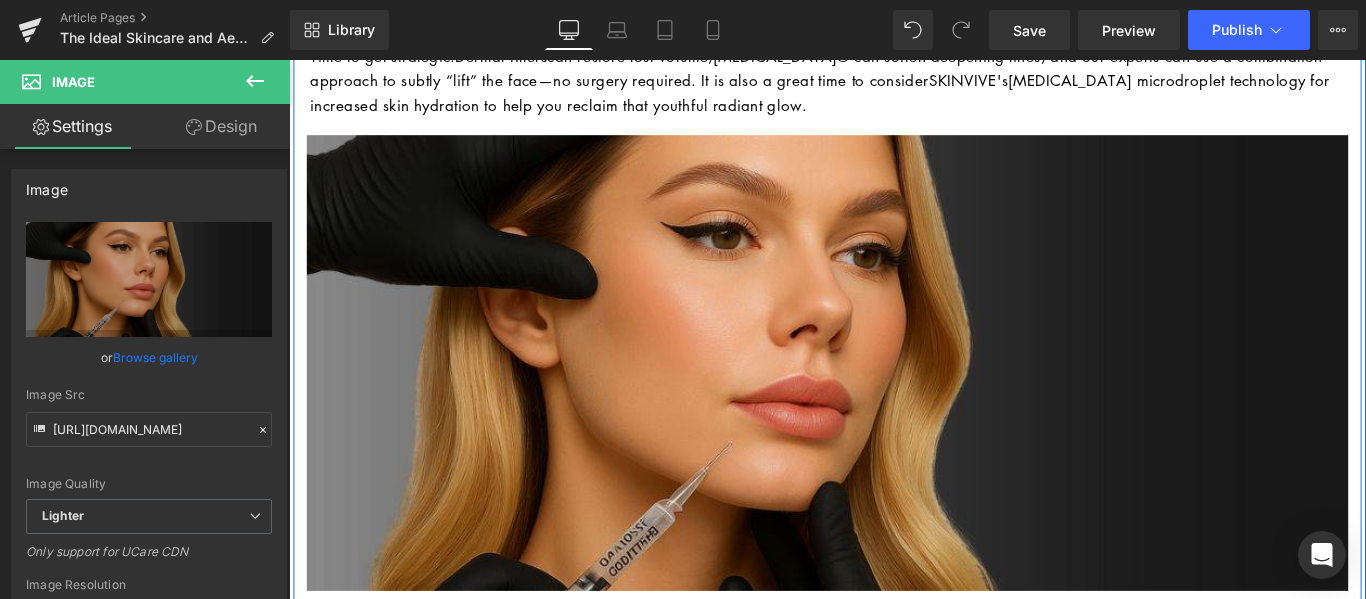 scroll, scrollTop: 3600, scrollLeft: 0, axis: vertical 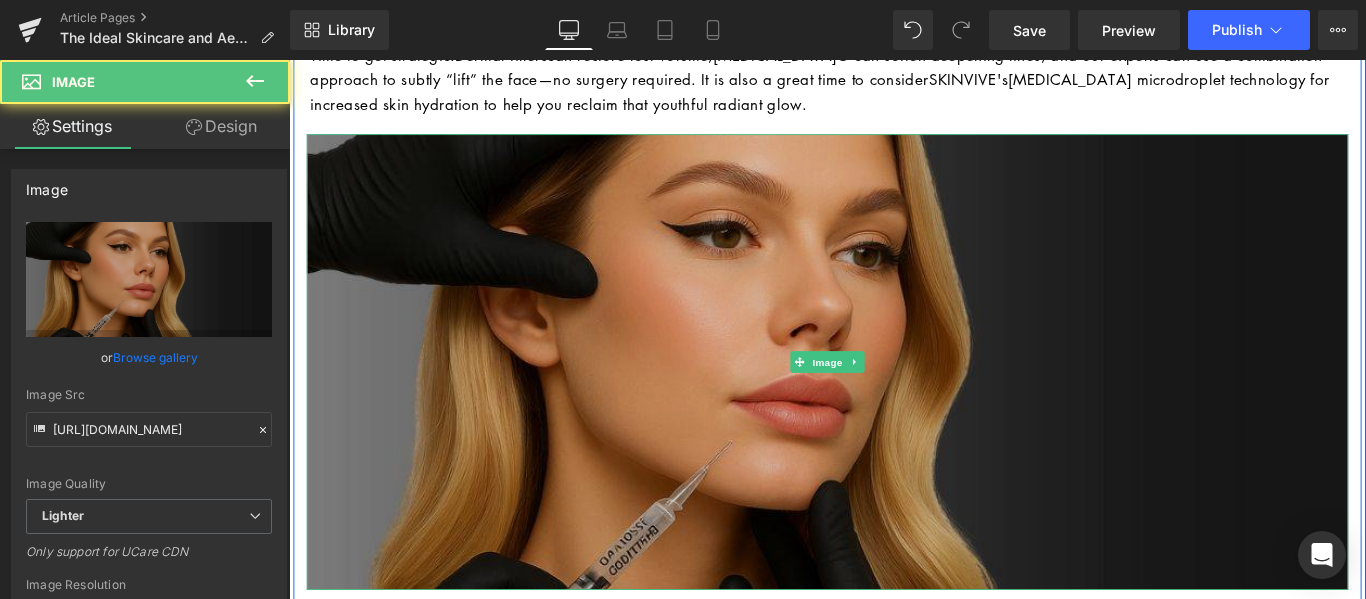 click at bounding box center (894, 399) 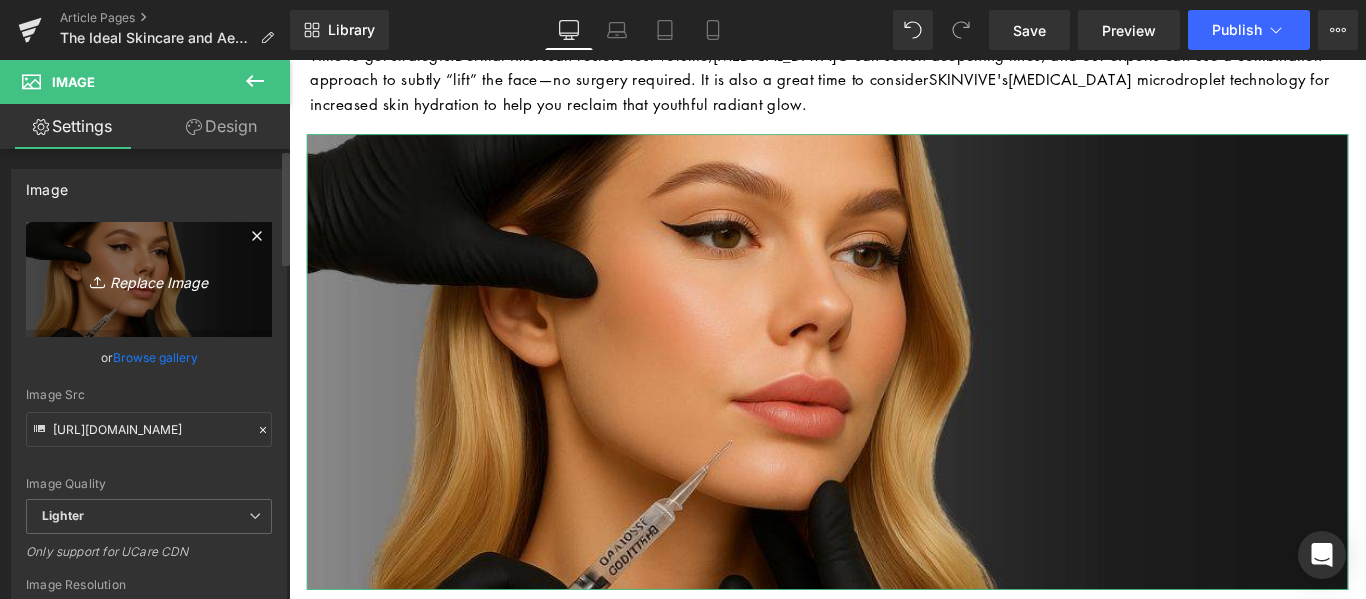 click on "Replace Image" at bounding box center [149, 279] 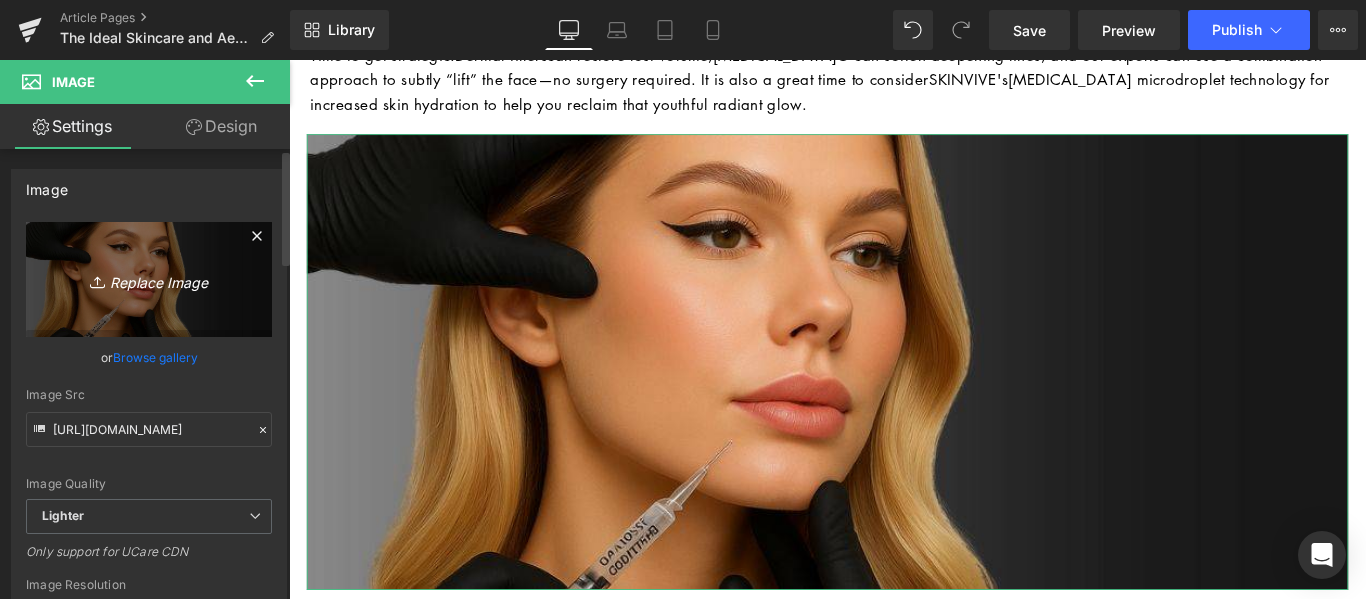 type on "C:\fakepath\CC Newsletter Images (PLEASE DONT CHANGE) (3).jpg" 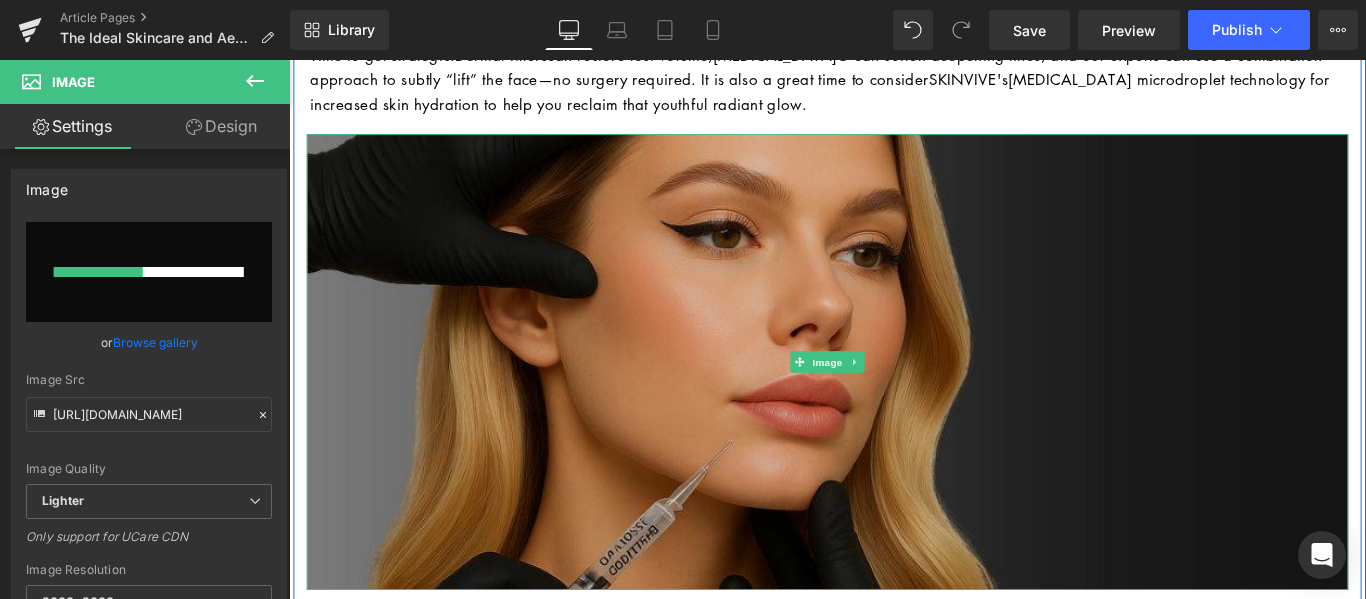 type 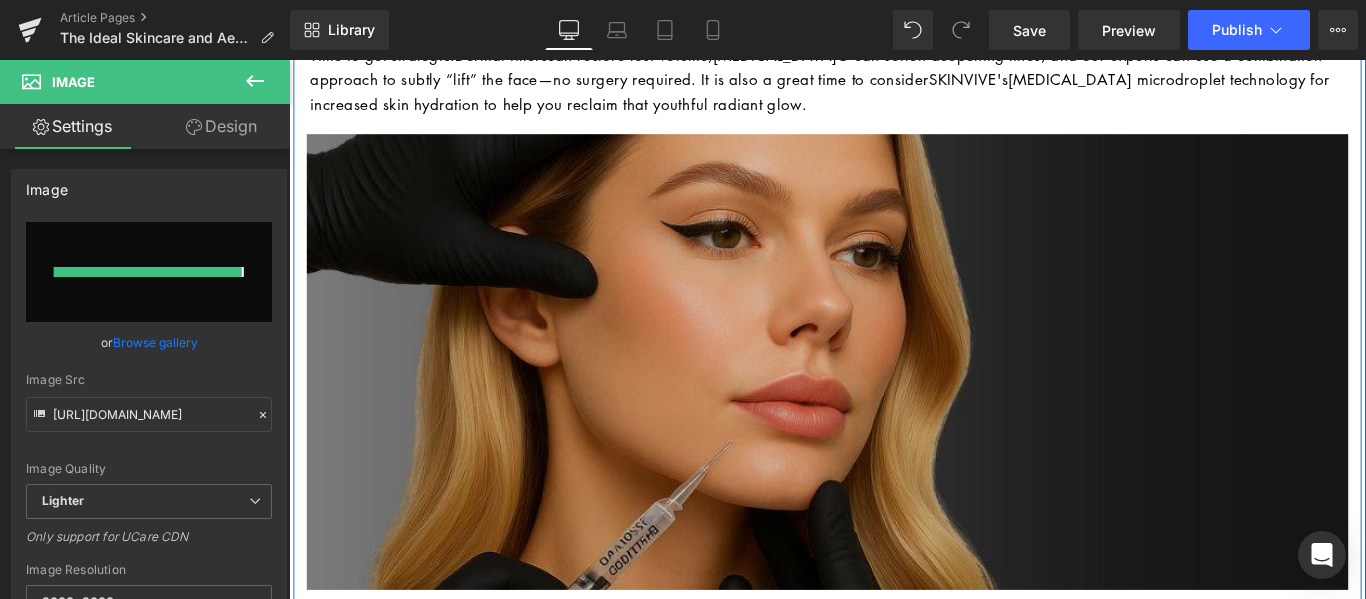 type on "https://ucarecdn.com/0f1e6c5f-7b03-45db-8bc9-8cf3eda02b98/-/format/auto/-/preview/3000x3000/-/quality/lighter/CC%20Newsletter%20Images%20_PLEASE%20DONT%20CHANGE_%20_3_.jpg" 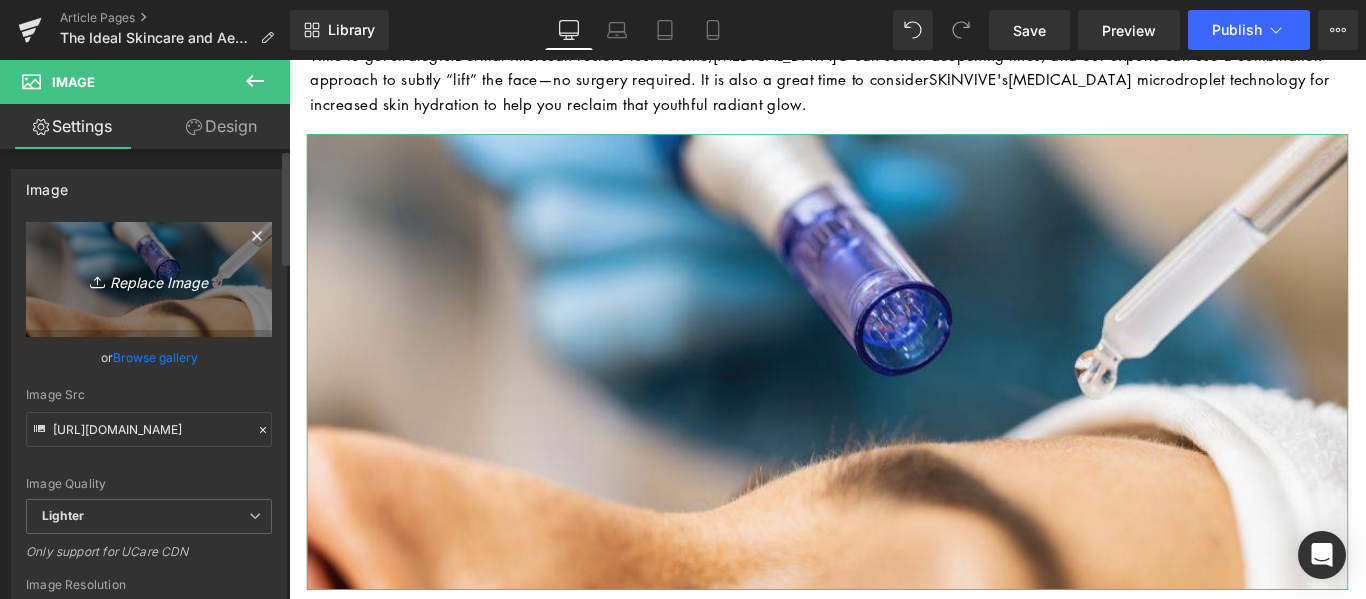 click on "Replace Image" at bounding box center (149, 279) 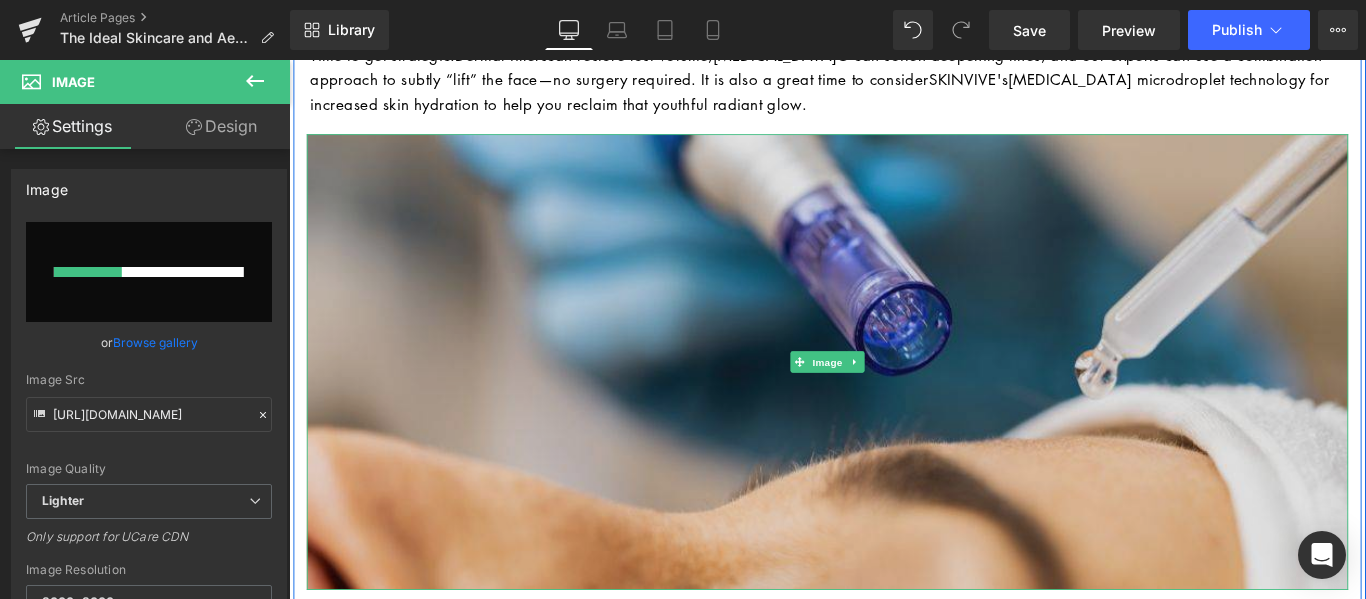 type 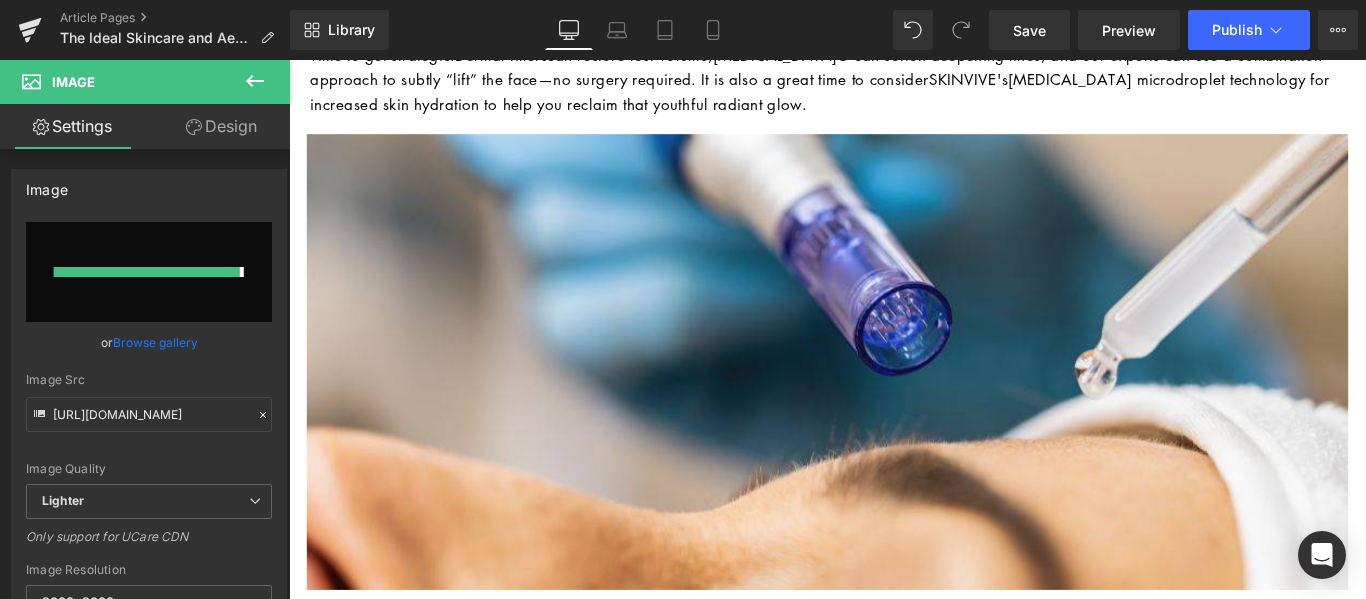 type on "https://ucarecdn.com/9395ee7a-eec9-41ae-89e9-cb48948f07e1/-/format/auto/-/preview/3000x3000/-/quality/lighter/CC%20Newsletter%20Images%20_PLEASE%20DONT%20CHANGE_%20_4_.jpg" 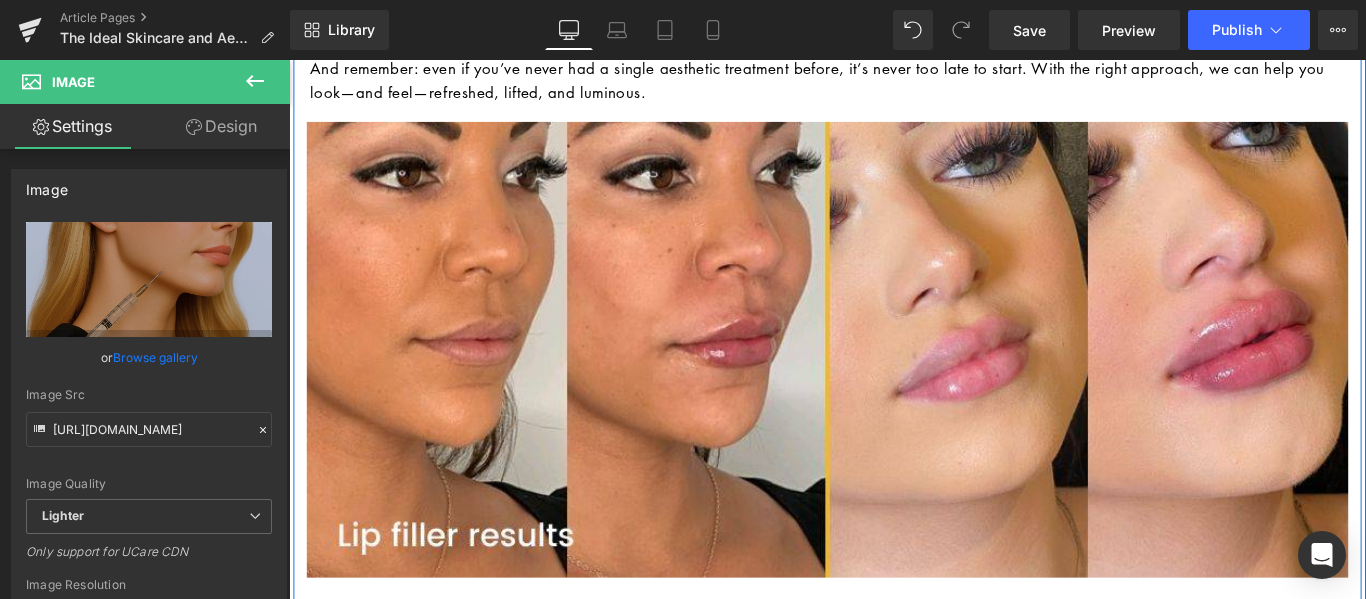scroll, scrollTop: 4900, scrollLeft: 0, axis: vertical 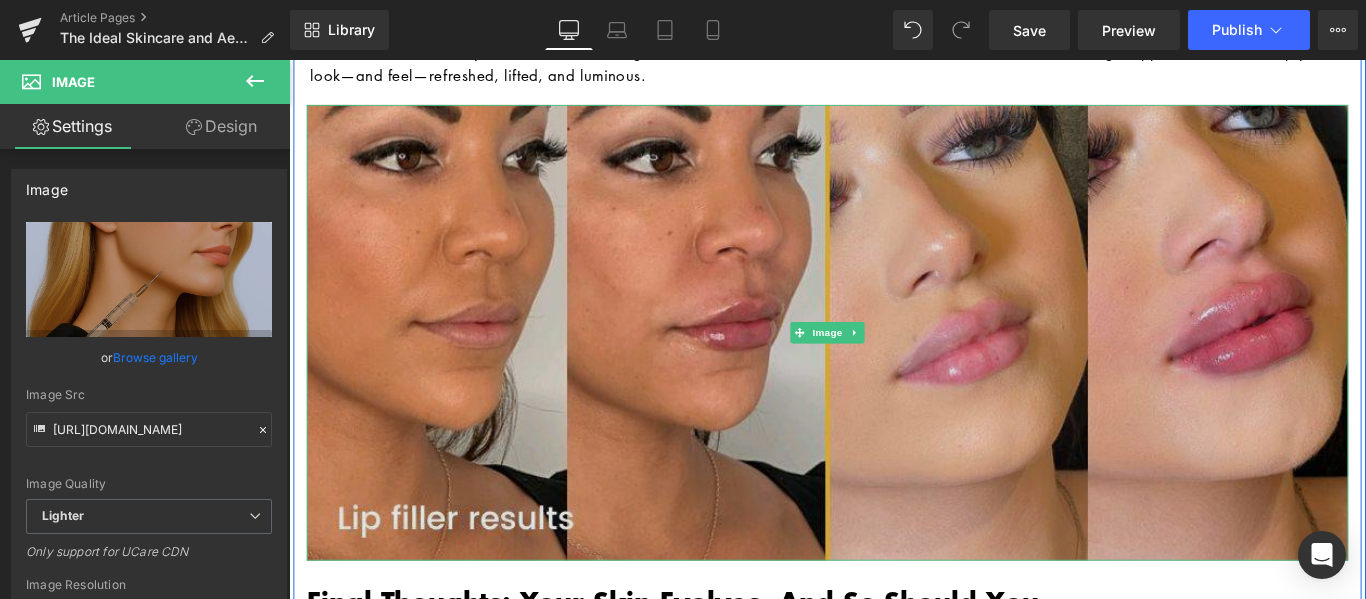 click at bounding box center (894, 366) 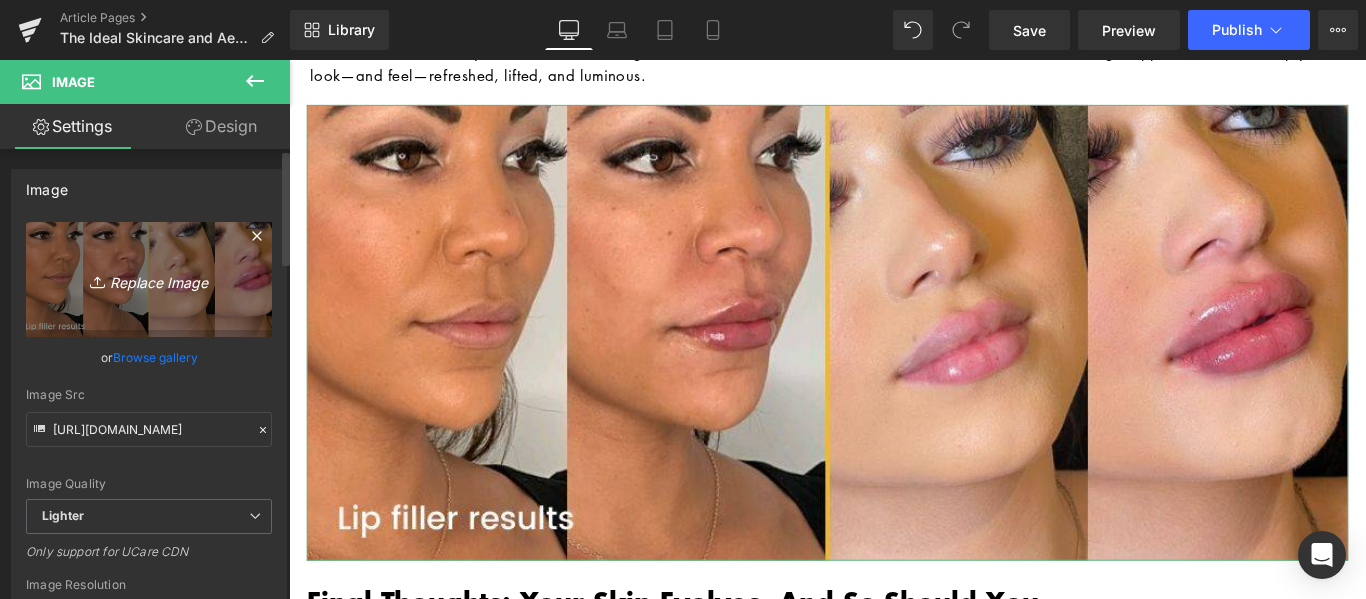 click on "Replace Image" at bounding box center [149, 279] 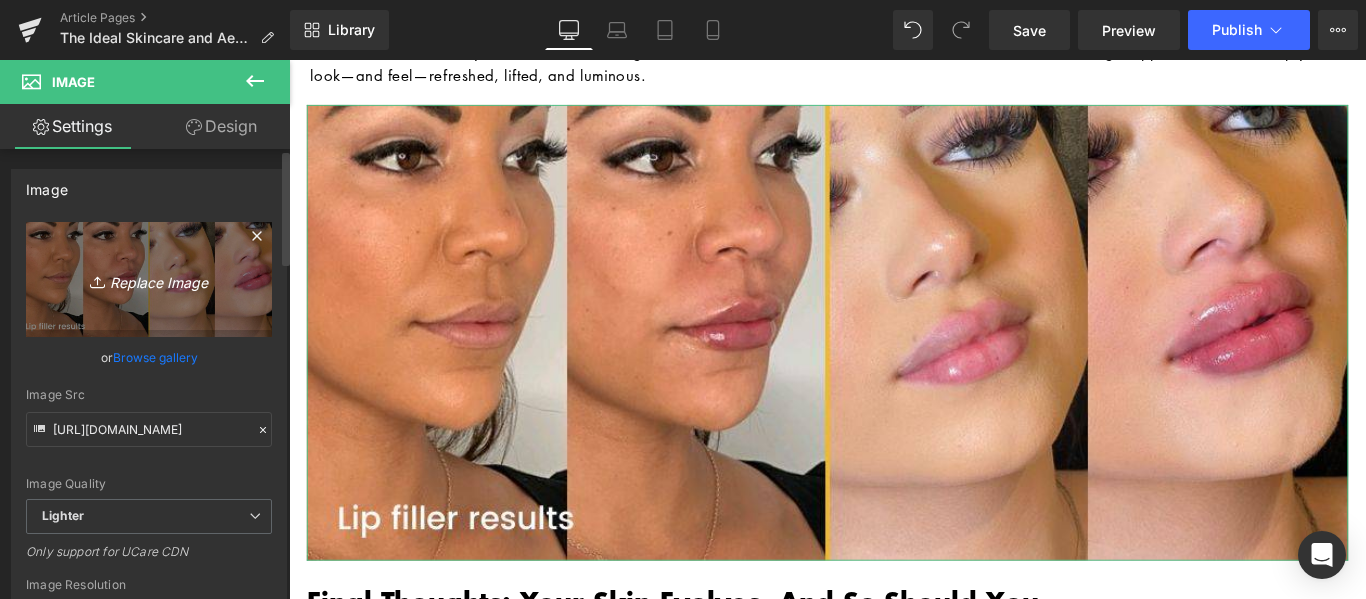 type on "C:\fakepath\CC Newsletter Images (PLEASE DONT CHANGE) (5).jpg" 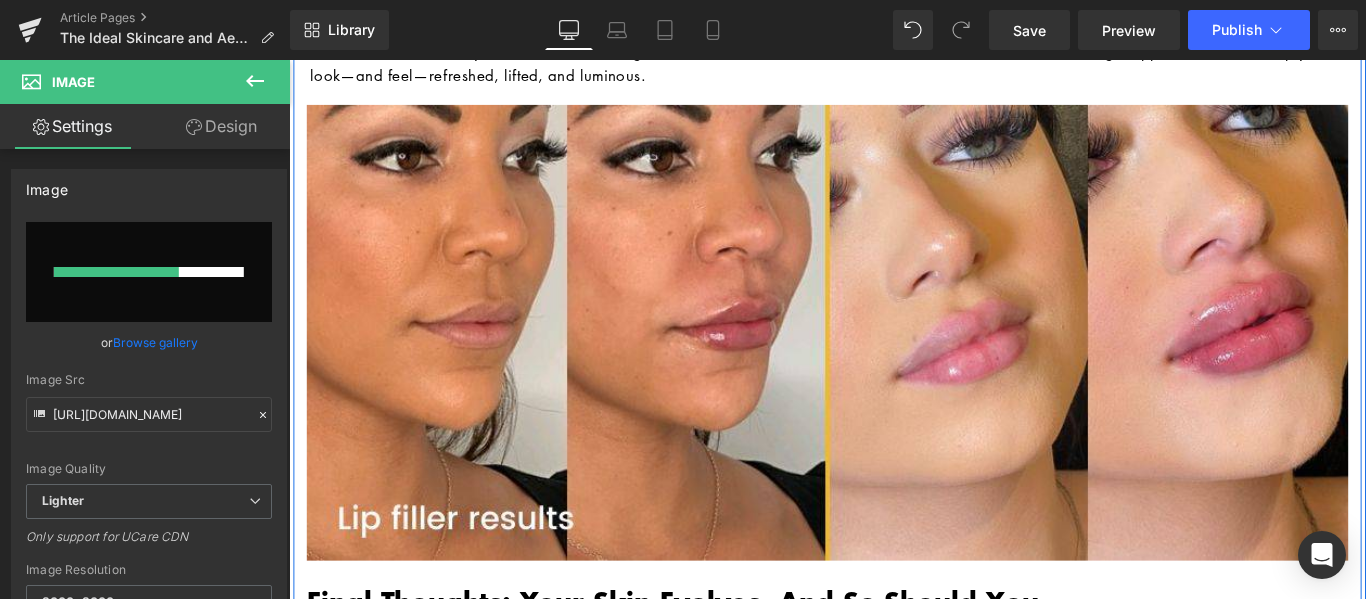 type 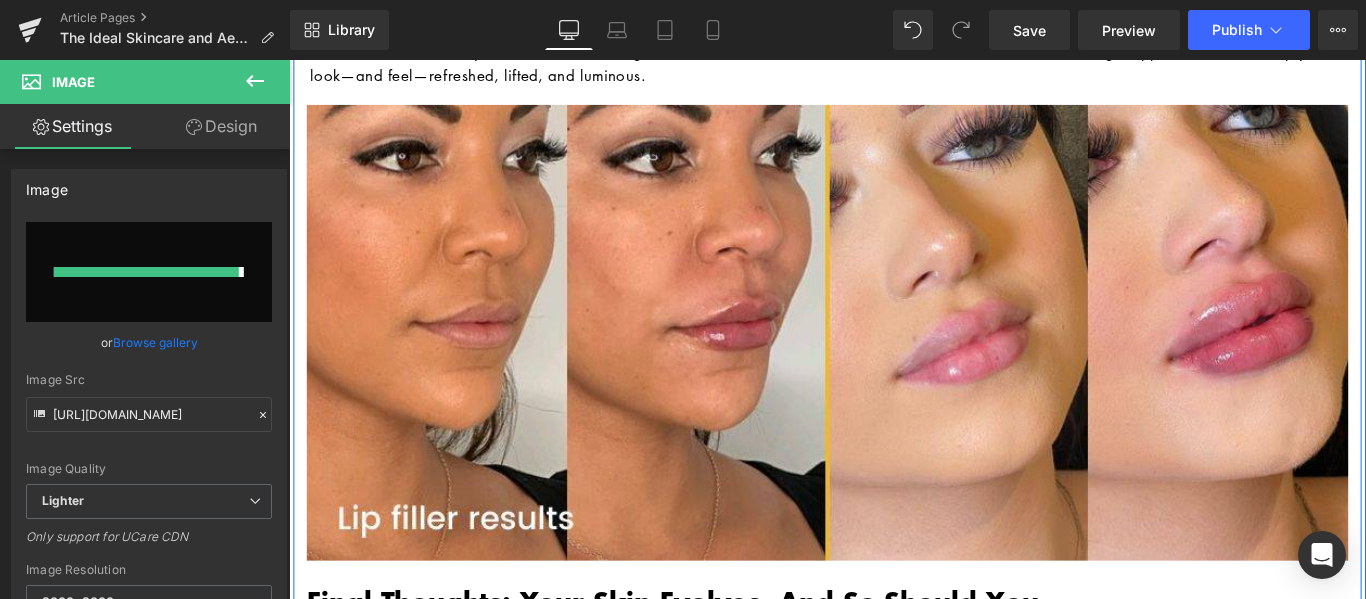 type on "https://ucarecdn.com/217bedda-90da-417c-ac19-2d97e163eee8/-/format/auto/-/preview/3000x3000/-/quality/lighter/CC%20Newsletter%20Images%20_PLEASE%20DONT%20CHANGE_%20_5_.jpg" 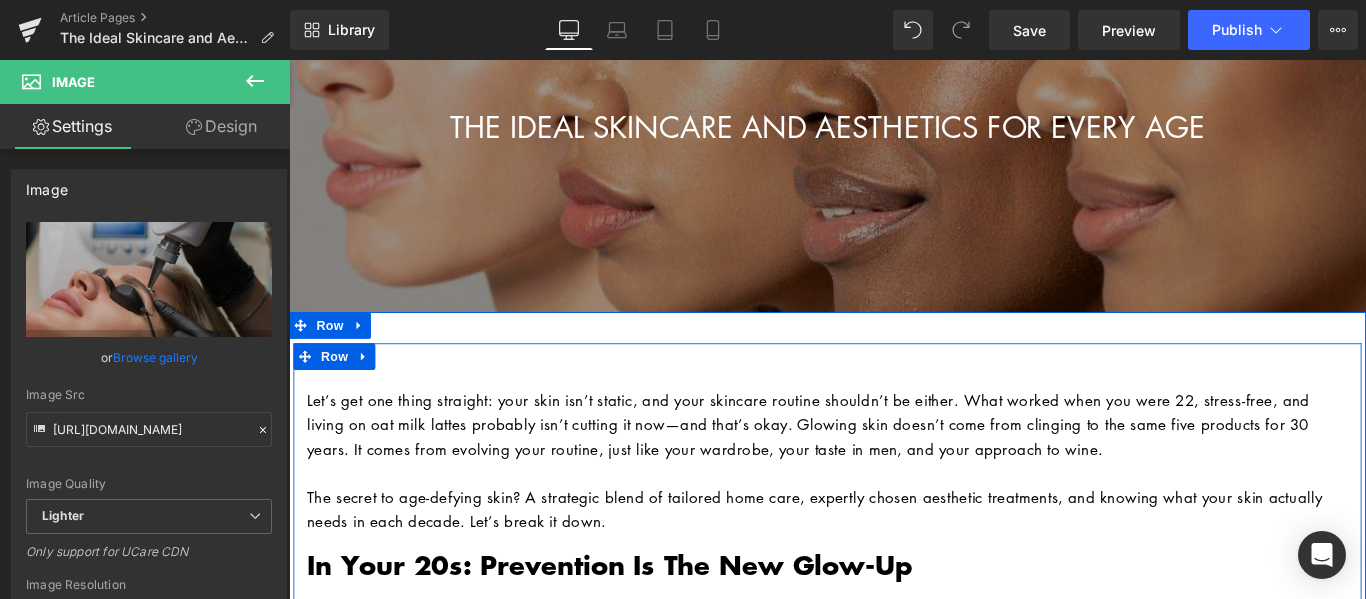 scroll, scrollTop: 0, scrollLeft: 0, axis: both 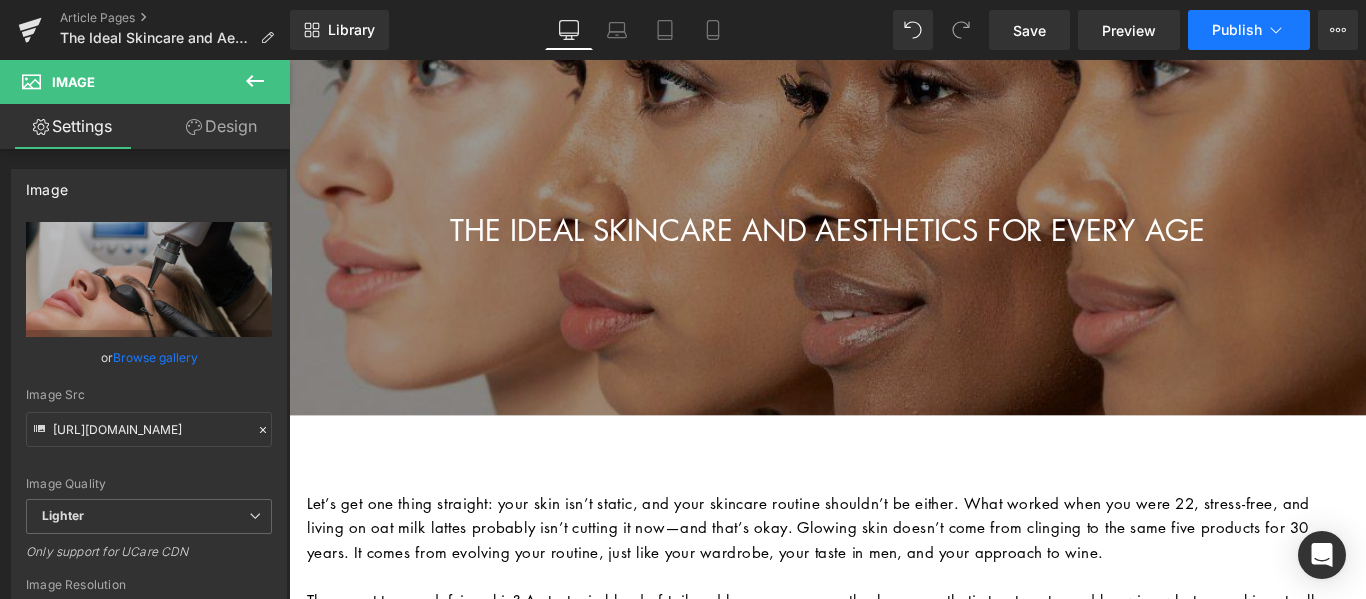 click on "Publish" at bounding box center [1237, 30] 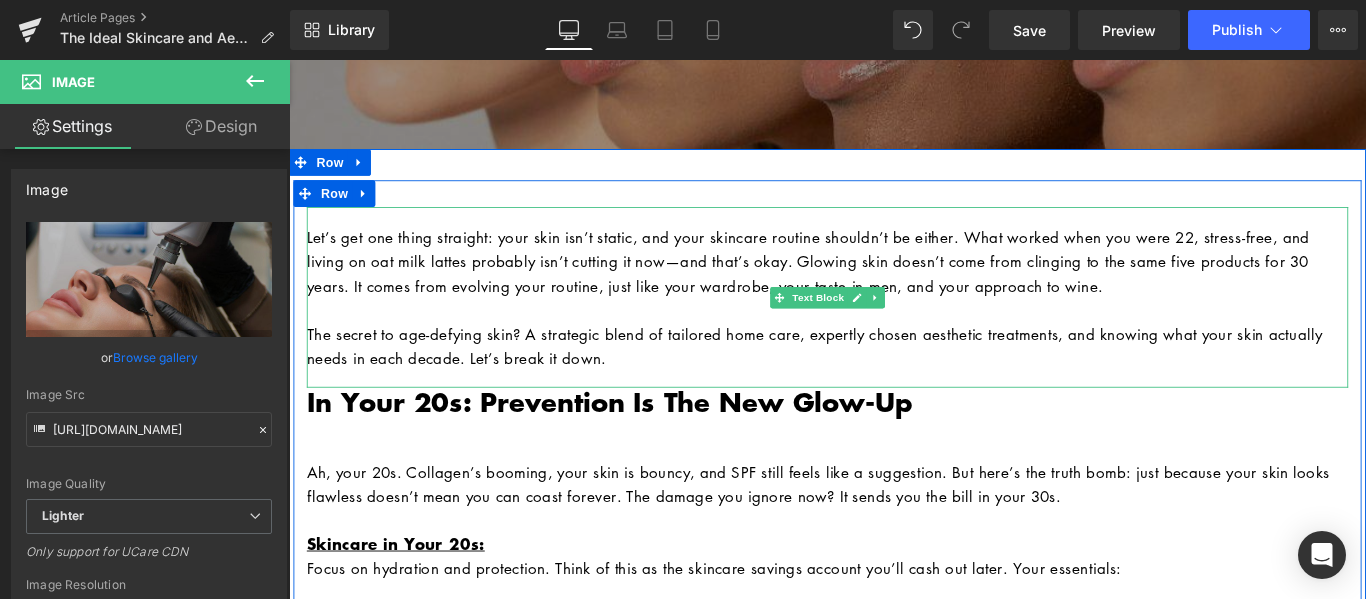 scroll, scrollTop: 300, scrollLeft: 0, axis: vertical 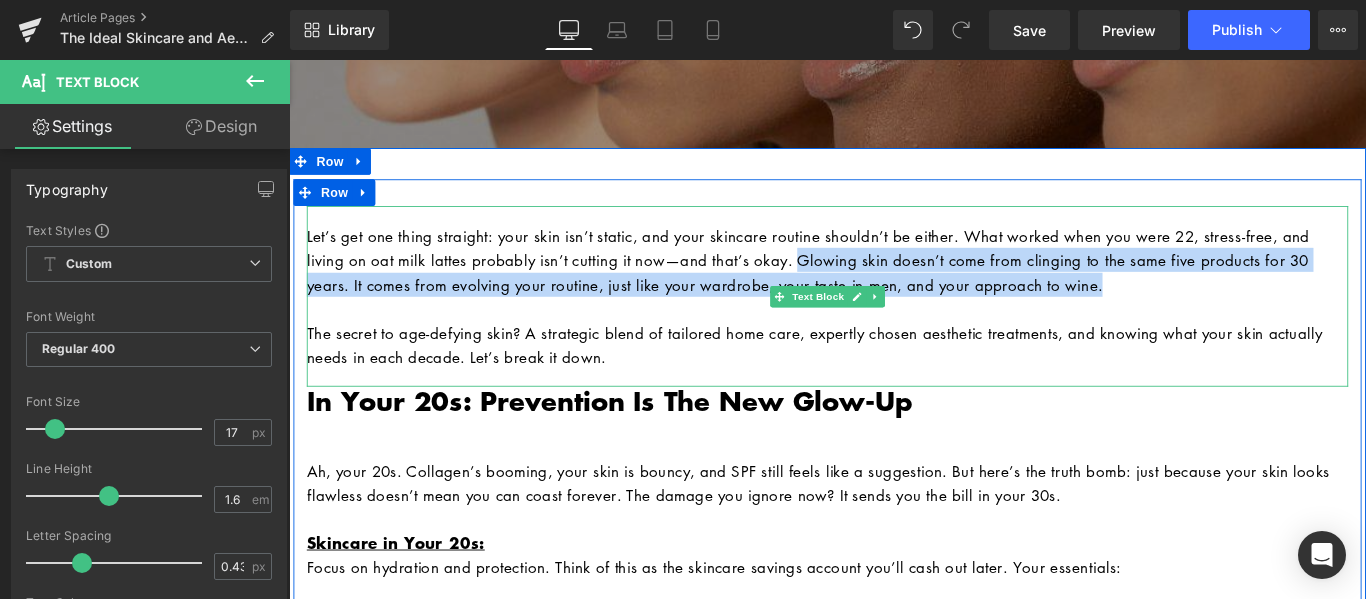 drag, startPoint x: 1197, startPoint y: 317, endPoint x: 850, endPoint y: 279, distance: 349.0745 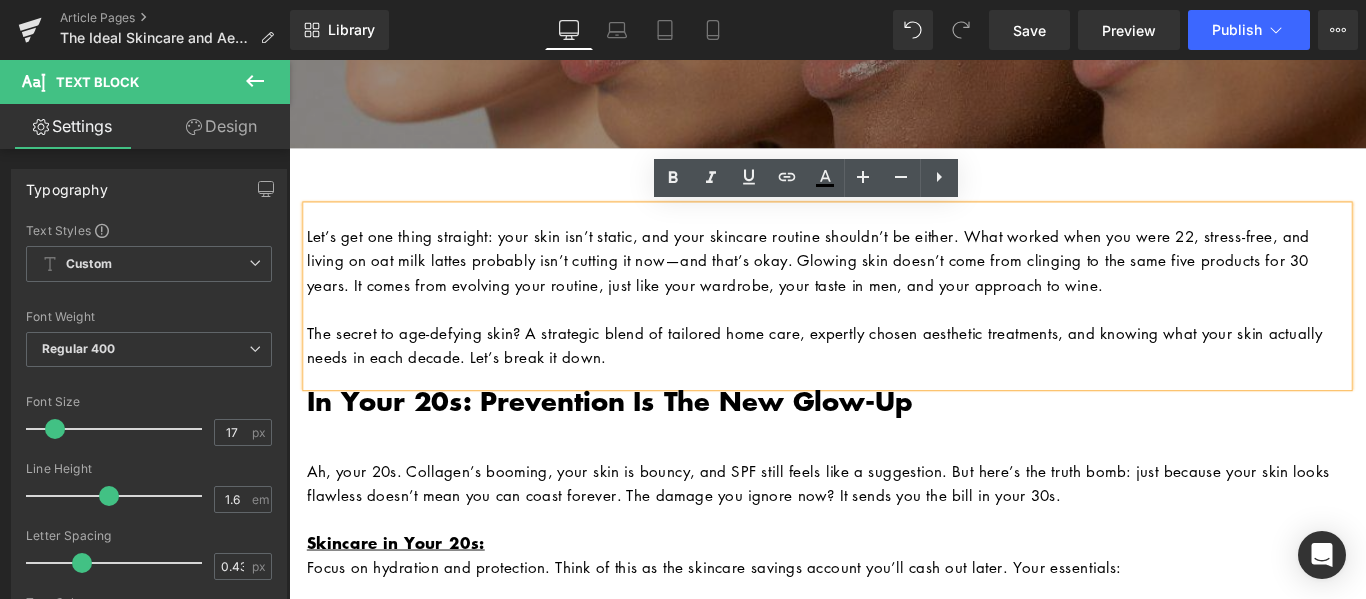 drag, startPoint x: 650, startPoint y: 393, endPoint x: 299, endPoint y: 364, distance: 352.19595 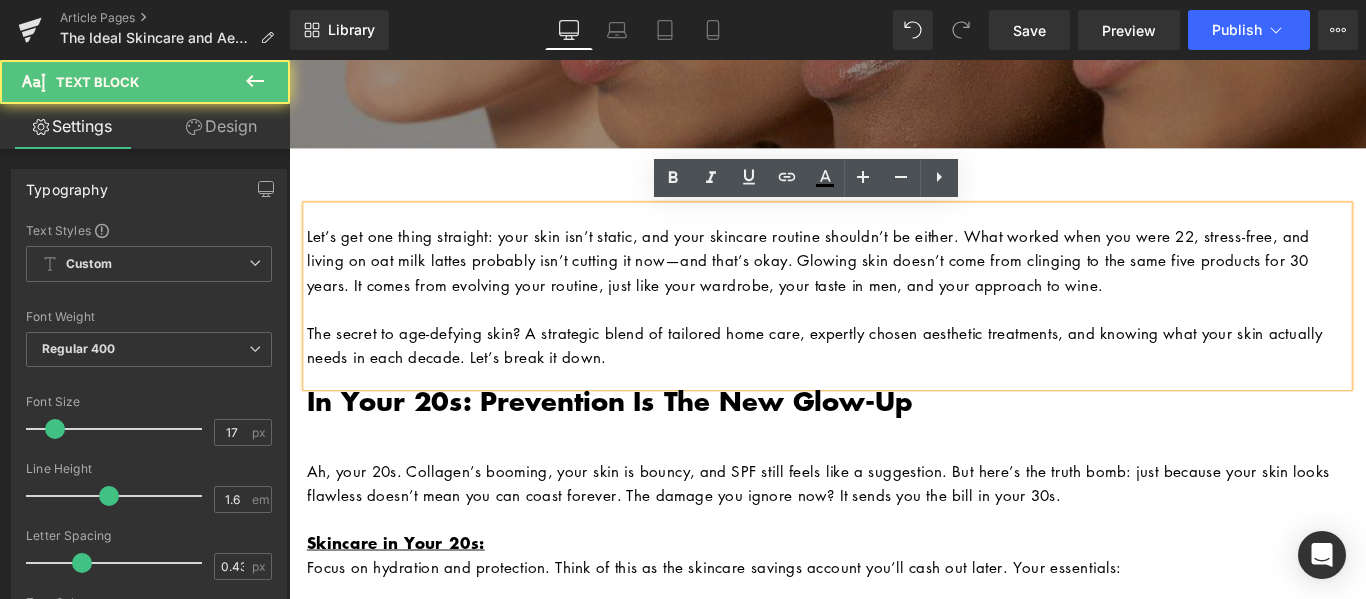 click on "The secret to age-defying skin? A strategic blend of tailored home care, expertly chosen aesthetic treatments, and knowing what your skin actually needs in each decade. Let’s break it down." at bounding box center [894, 380] 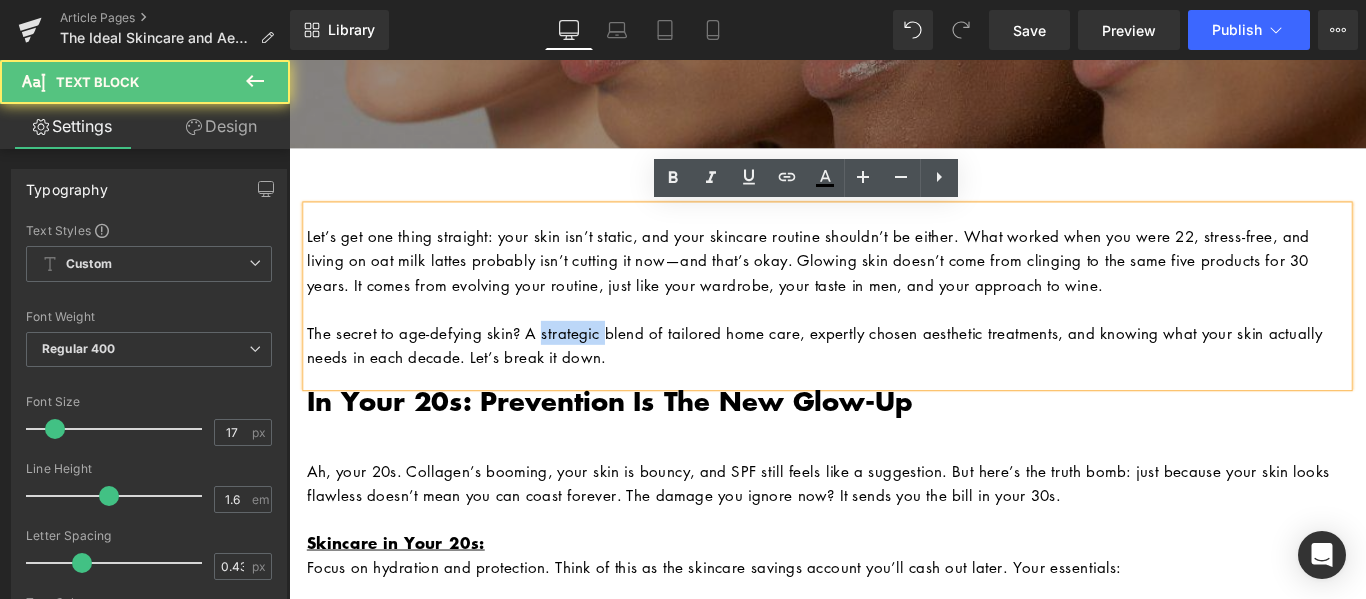 click on "The secret to age-defying skin? A strategic blend of tailored home care, expertly chosen aesthetic treatments, and knowing what your skin actually needs in each decade. Let’s break it down." at bounding box center (894, 380) 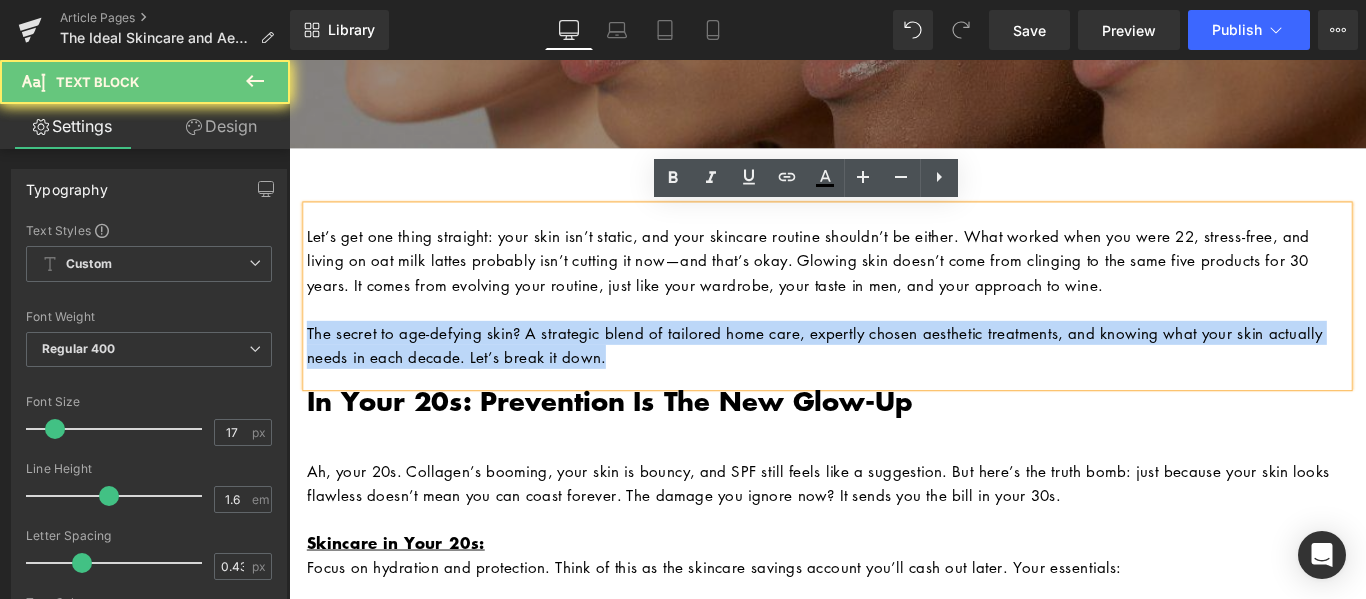 click on "The secret to age-defying skin? A strategic blend of tailored home care, expertly chosen aesthetic treatments, and knowing what your skin actually needs in each decade. Let’s break it down." at bounding box center [894, 380] 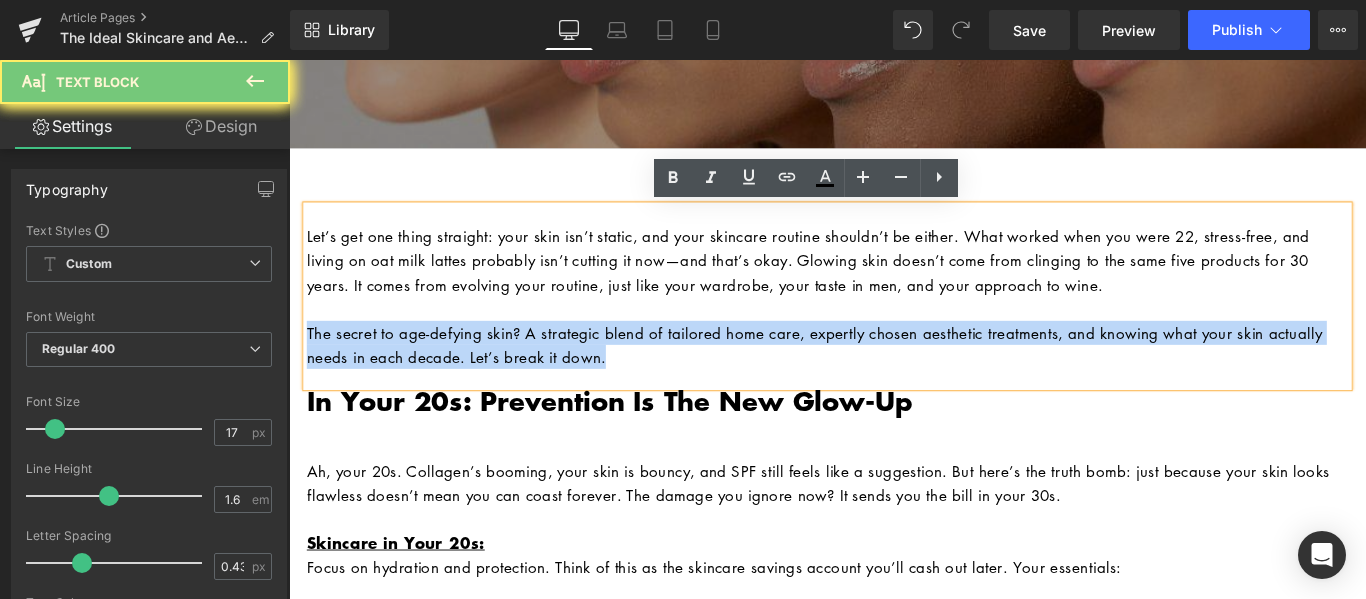copy on "The secret to age-defying skin? A strategic blend of tailored home care, expertly chosen aesthetic treatments, and knowing what your skin actually needs in each decade. Let’s break it down." 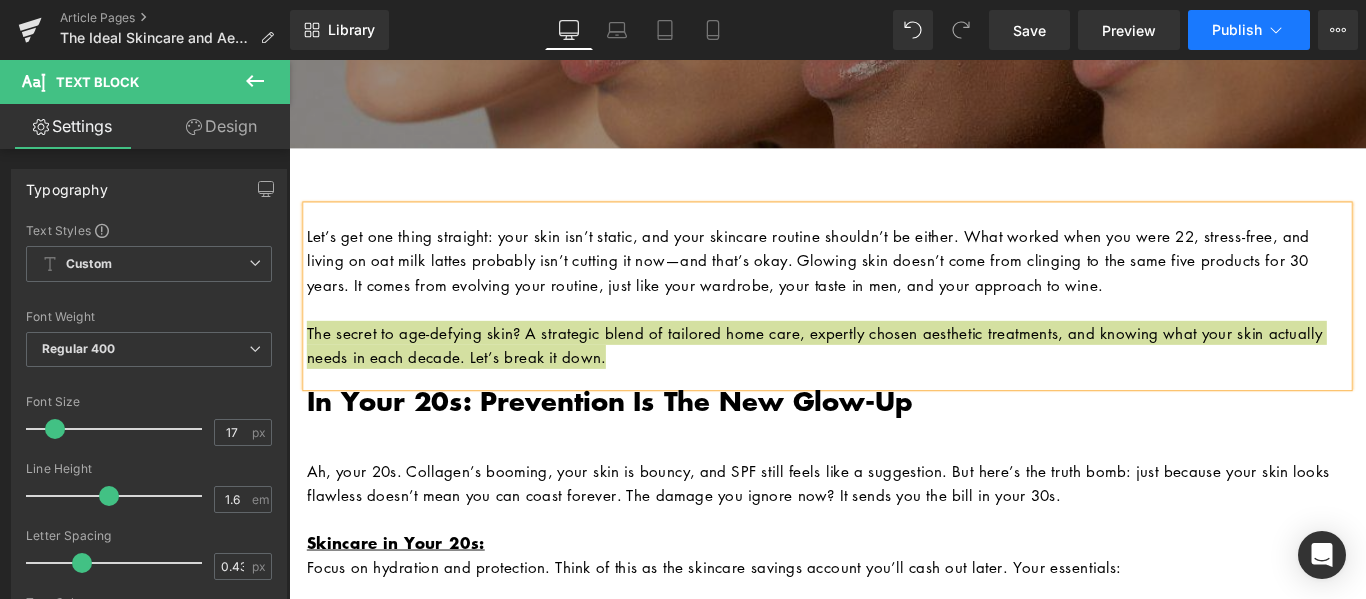 click on "Publish" at bounding box center [1237, 30] 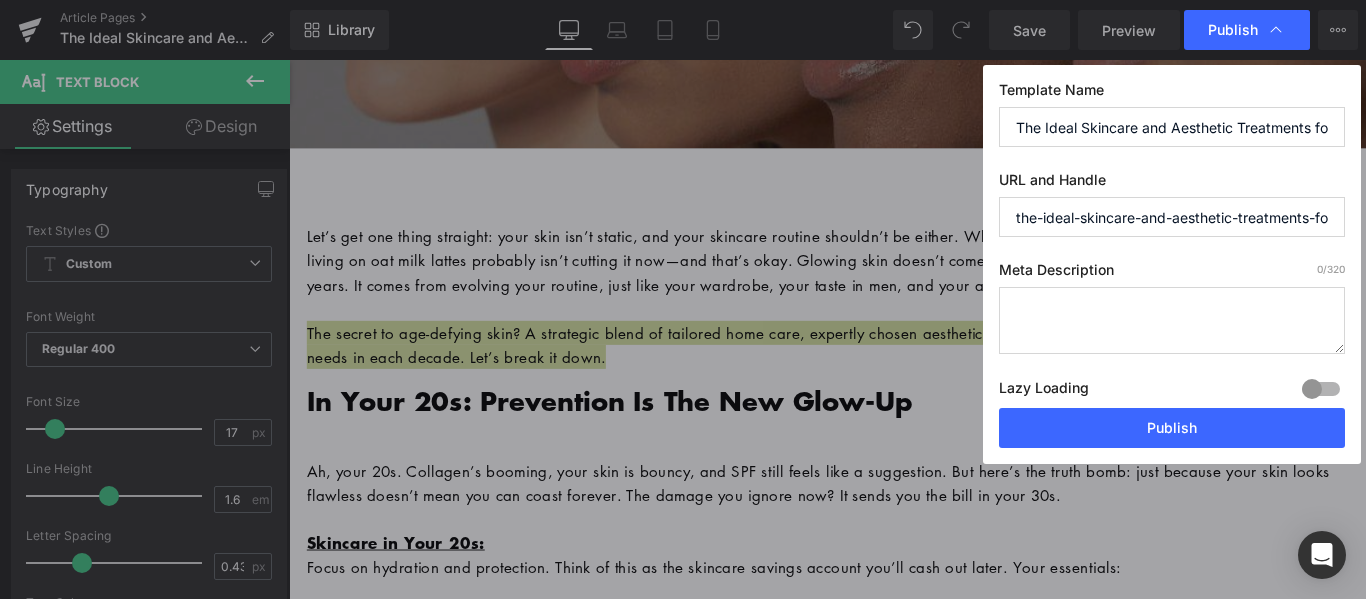 click at bounding box center (1172, 320) 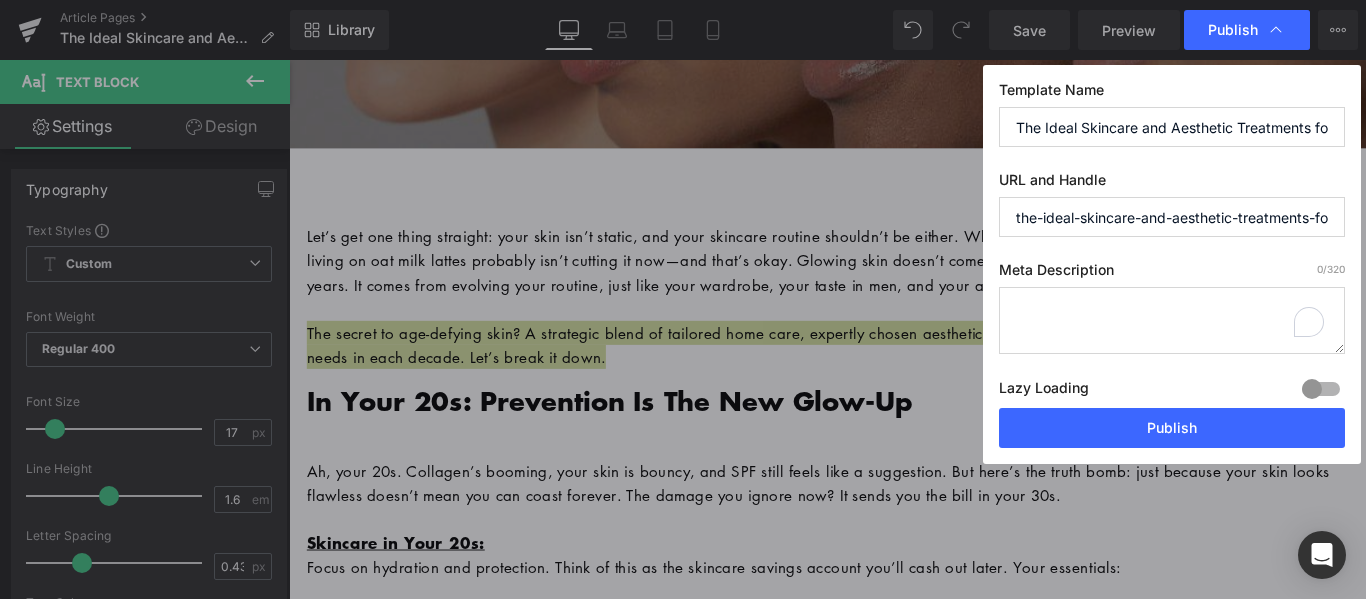 paste on "The secret to age-defying skin? A strategic blend of tailored home care, expertly chosen aesthetic treatments, and knowing what your skin actually needs in each decade. Let’s break it down." 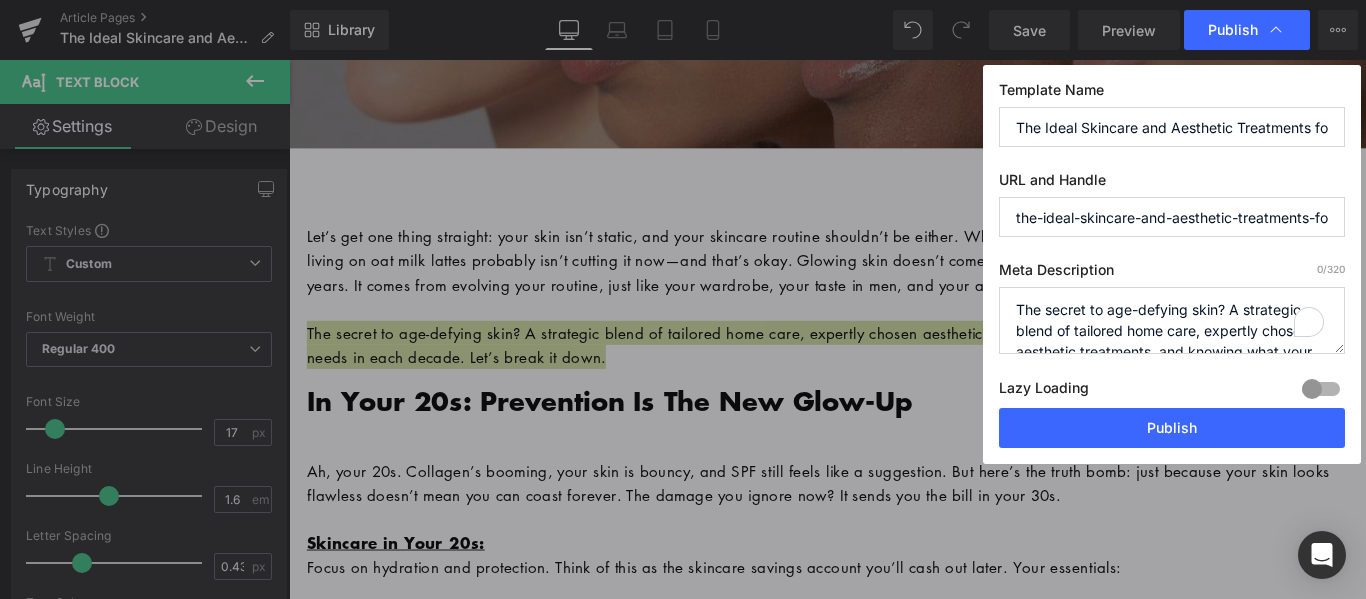 scroll, scrollTop: 49, scrollLeft: 0, axis: vertical 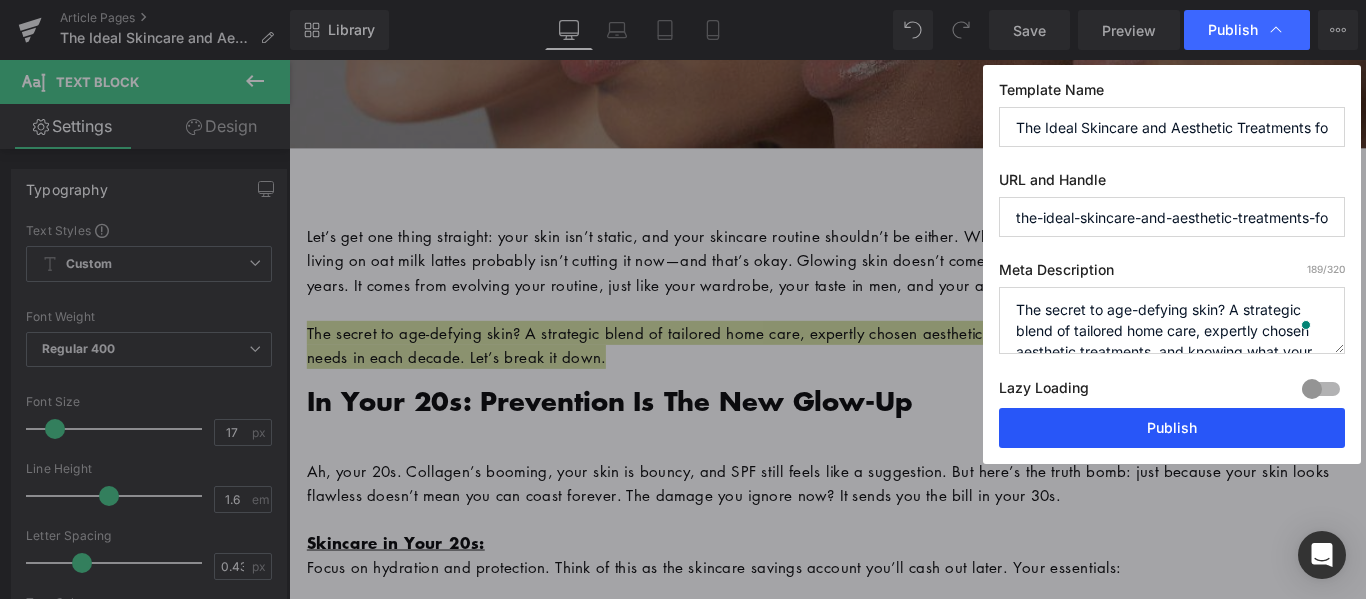 type on "The secret to age-defying skin? A strategic blend of tailored home care, expertly chosen aesthetic treatments, and knowing what your skin needs in each decade. Let’s break it down." 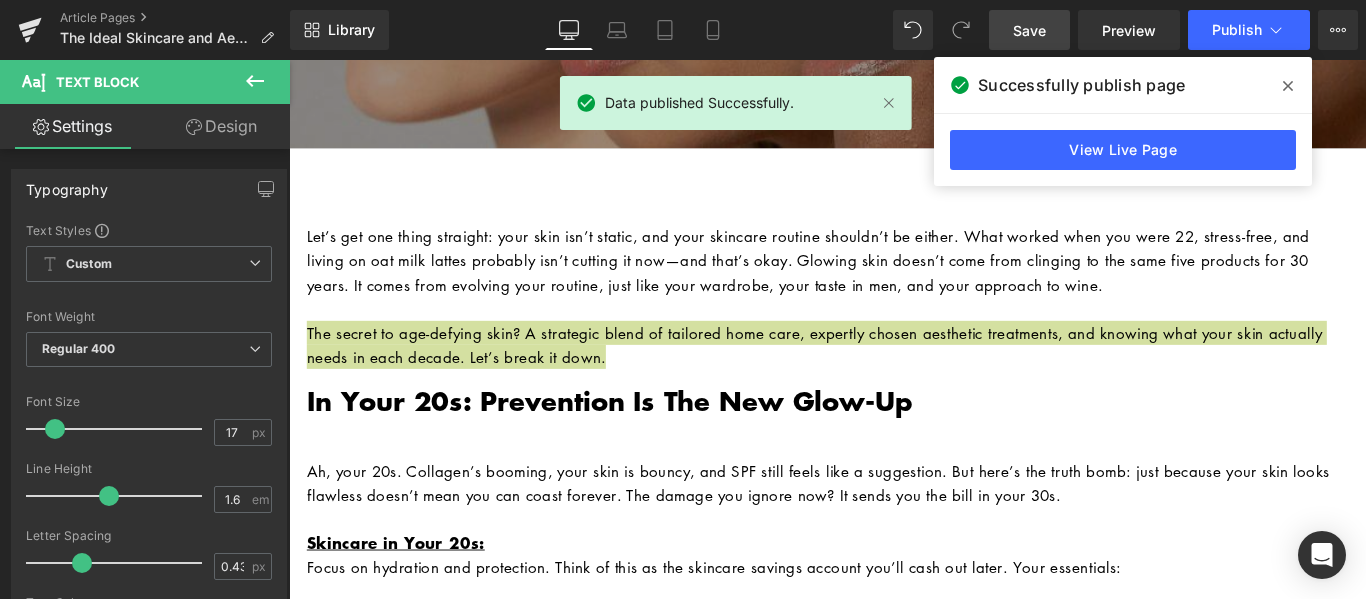 click on "Save" at bounding box center (1029, 30) 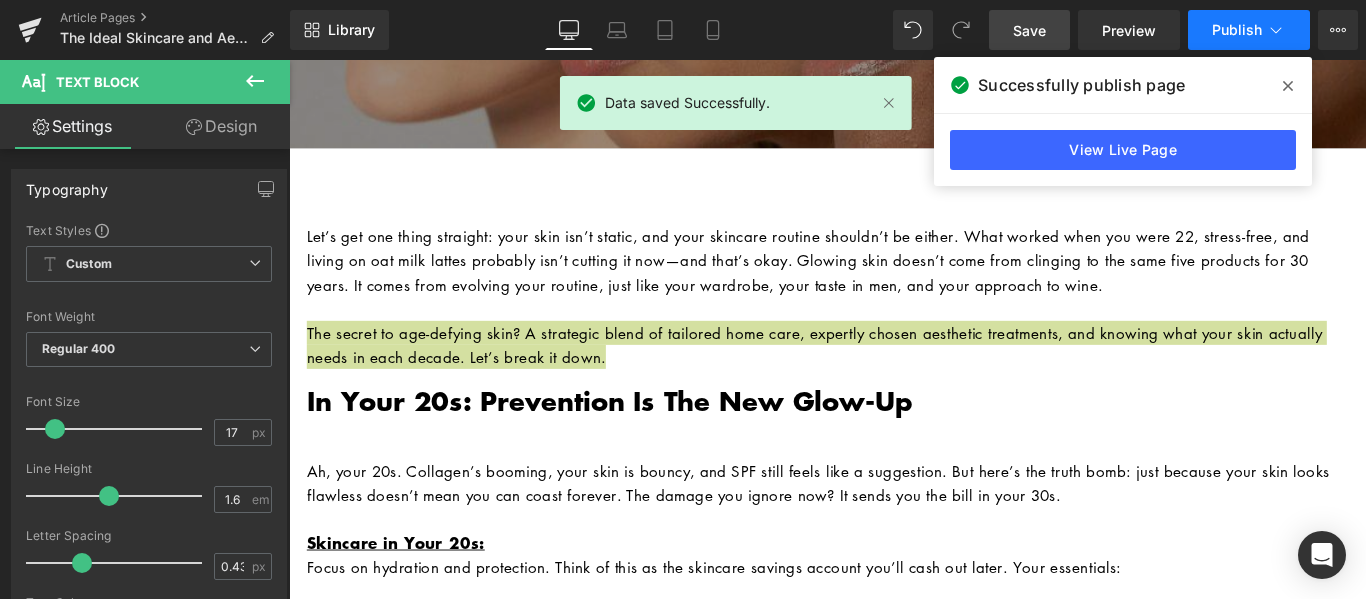 click on "Publish" at bounding box center [1237, 30] 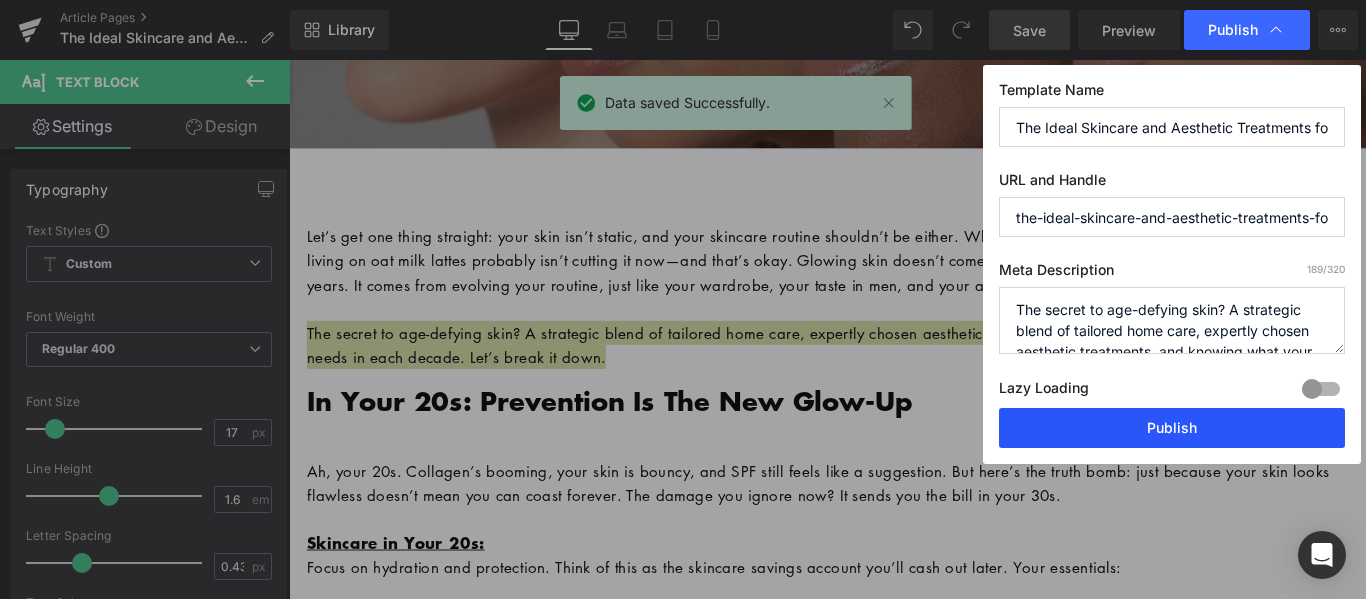 drag, startPoint x: 1186, startPoint y: 417, endPoint x: 1002, endPoint y: 385, distance: 186.76189 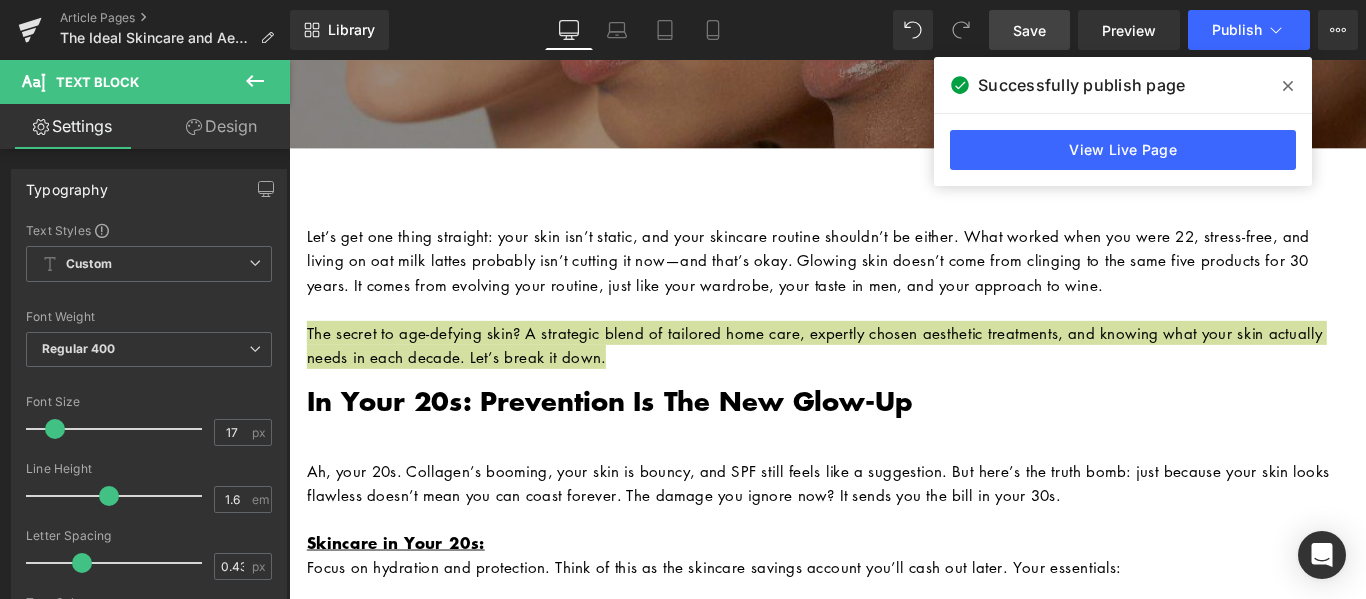 click 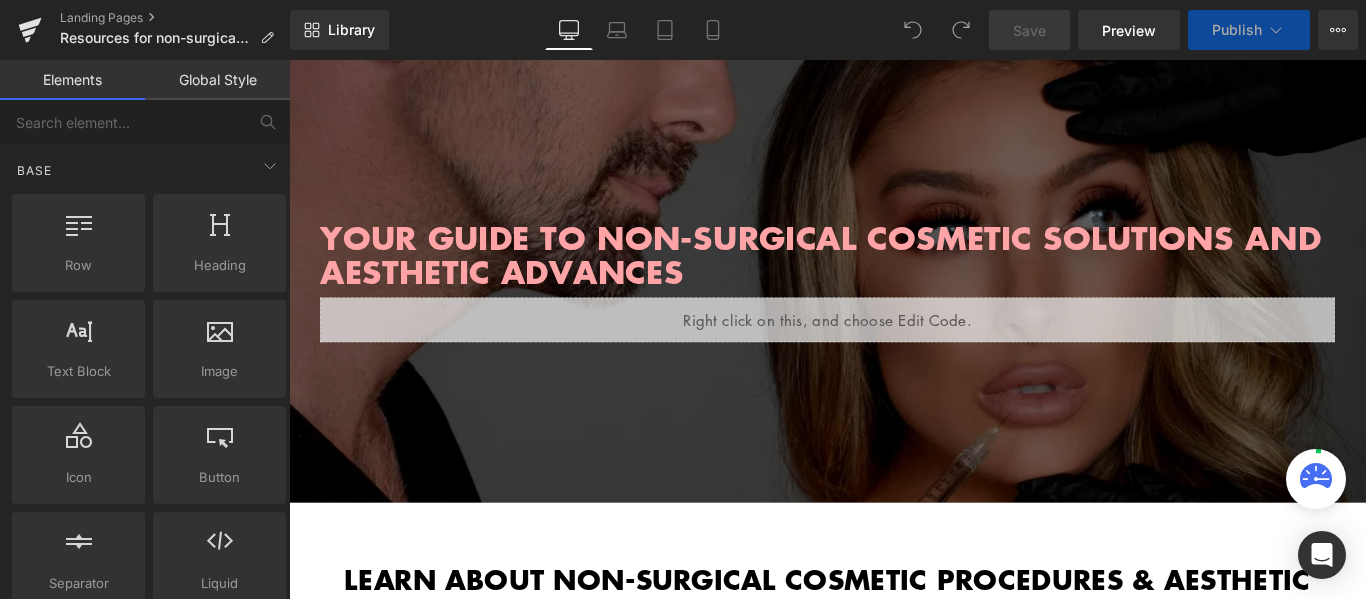 scroll, scrollTop: 1000, scrollLeft: 0, axis: vertical 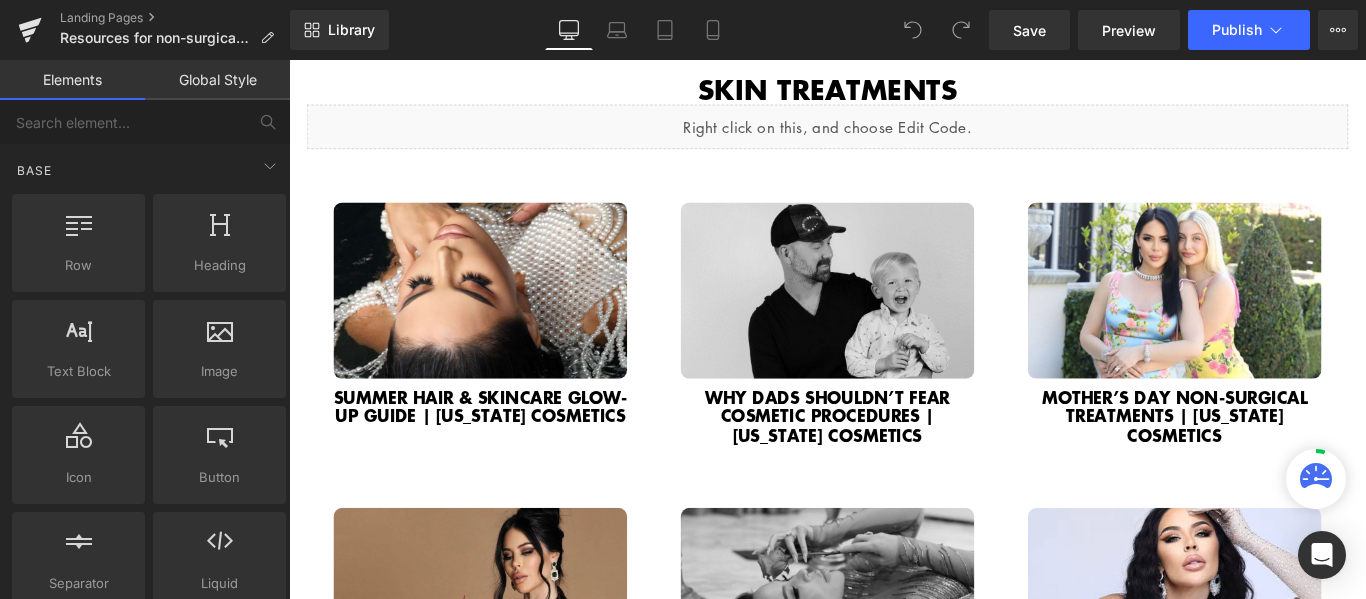 click on "(A) Image
Summer Hair & Skincare Glow-up Guide | California Cosmetics
(A) Title
Article
(A) Image" 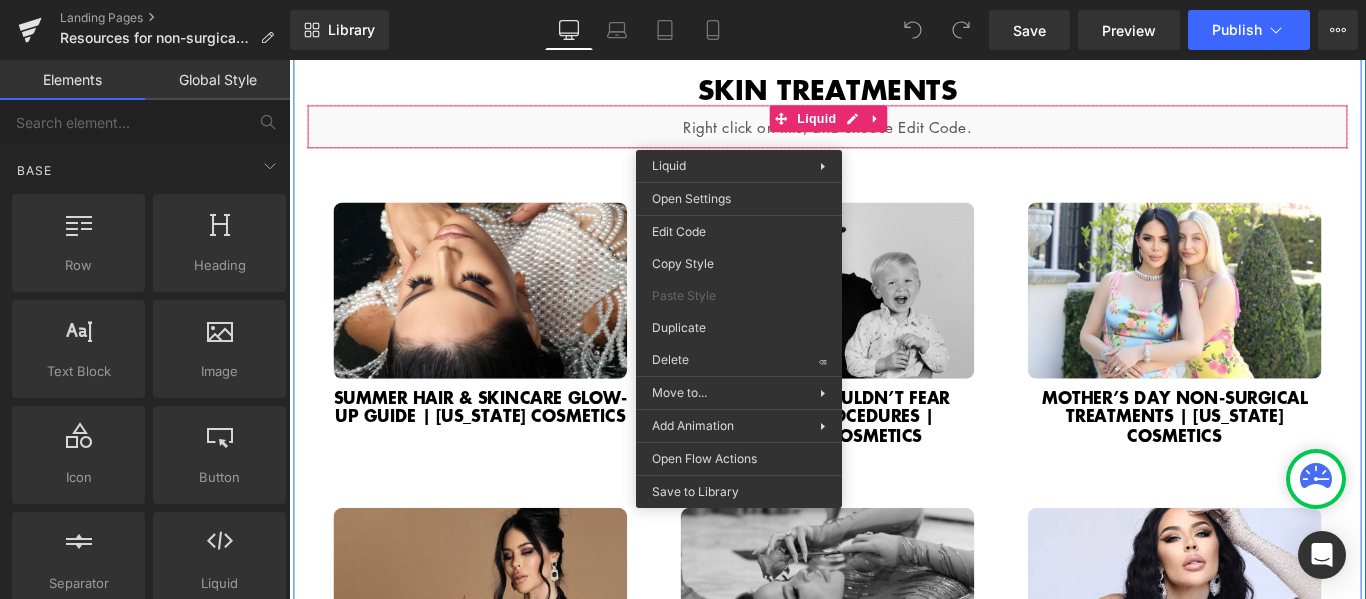 click on "Liquid" at bounding box center (894, 135) 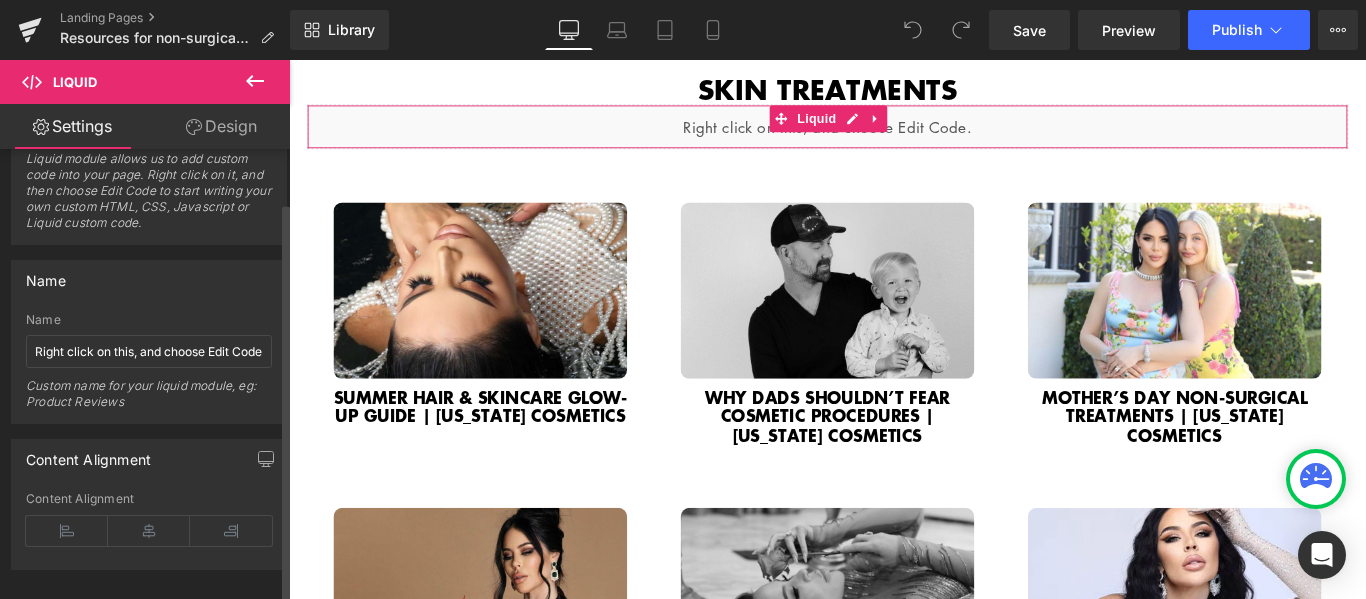 scroll, scrollTop: 60, scrollLeft: 0, axis: vertical 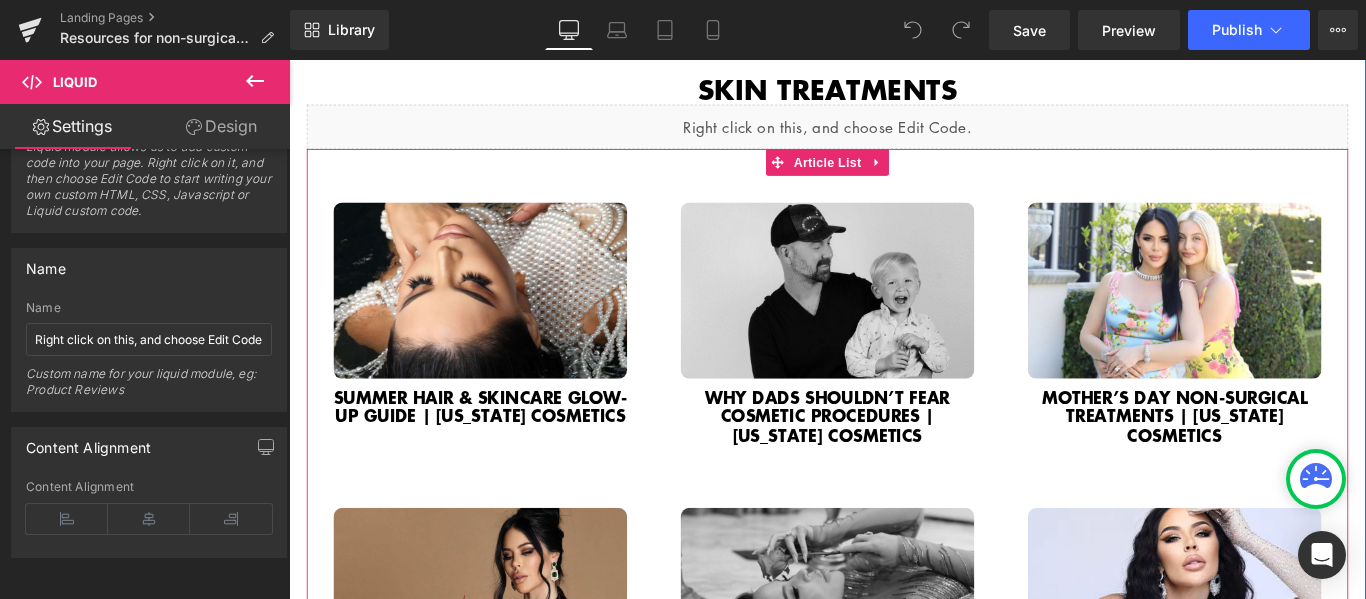 click on "(A) Image
Summer Hair & Skincare Glow-up Guide | California Cosmetics
(A) Title
Article" 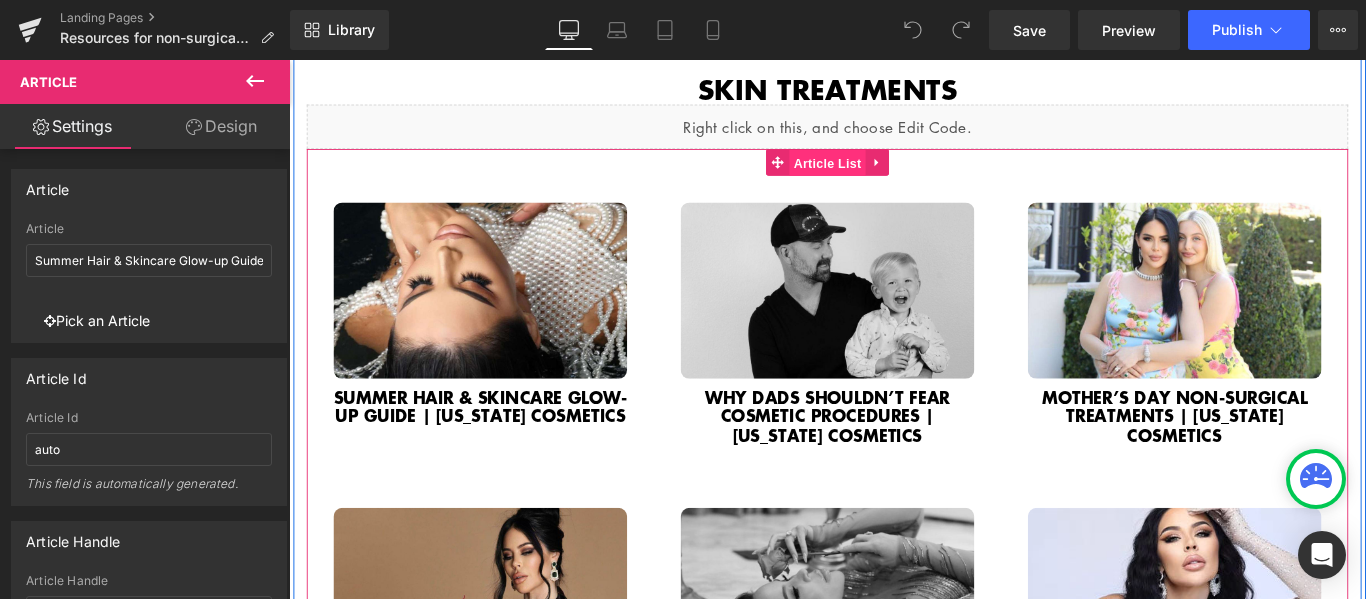 click on "Article List" at bounding box center (894, 176) 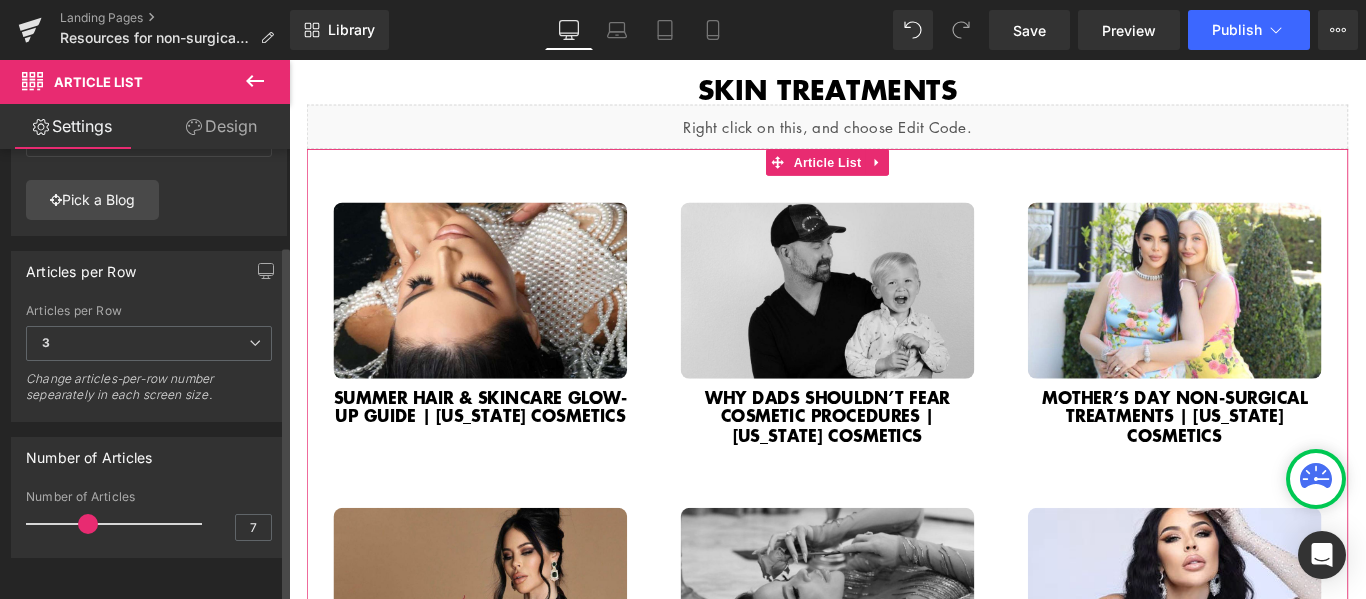 scroll, scrollTop: 121, scrollLeft: 0, axis: vertical 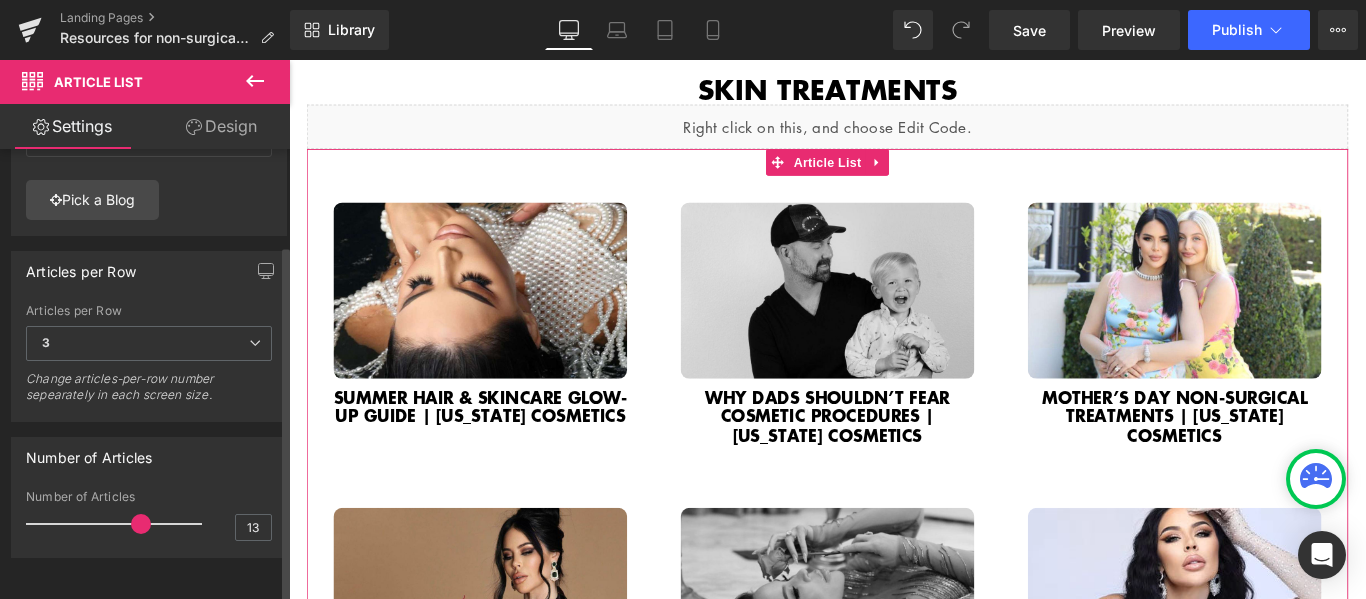 type on "12" 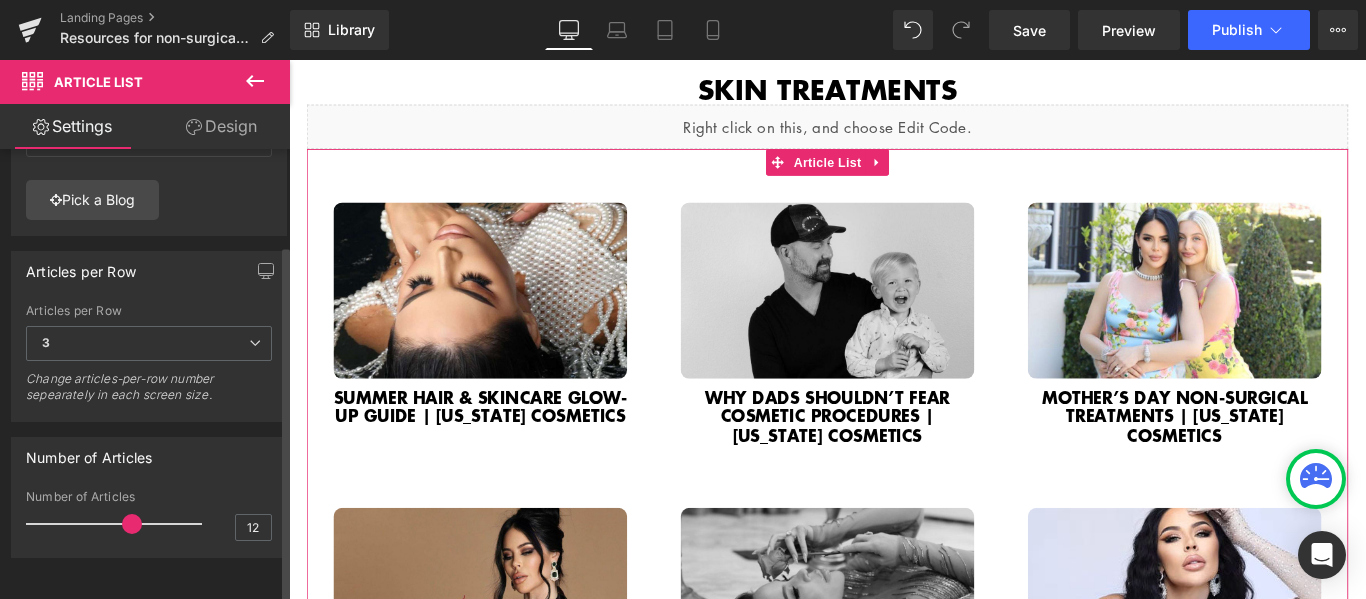 drag, startPoint x: 87, startPoint y: 505, endPoint x: 132, endPoint y: 506, distance: 45.01111 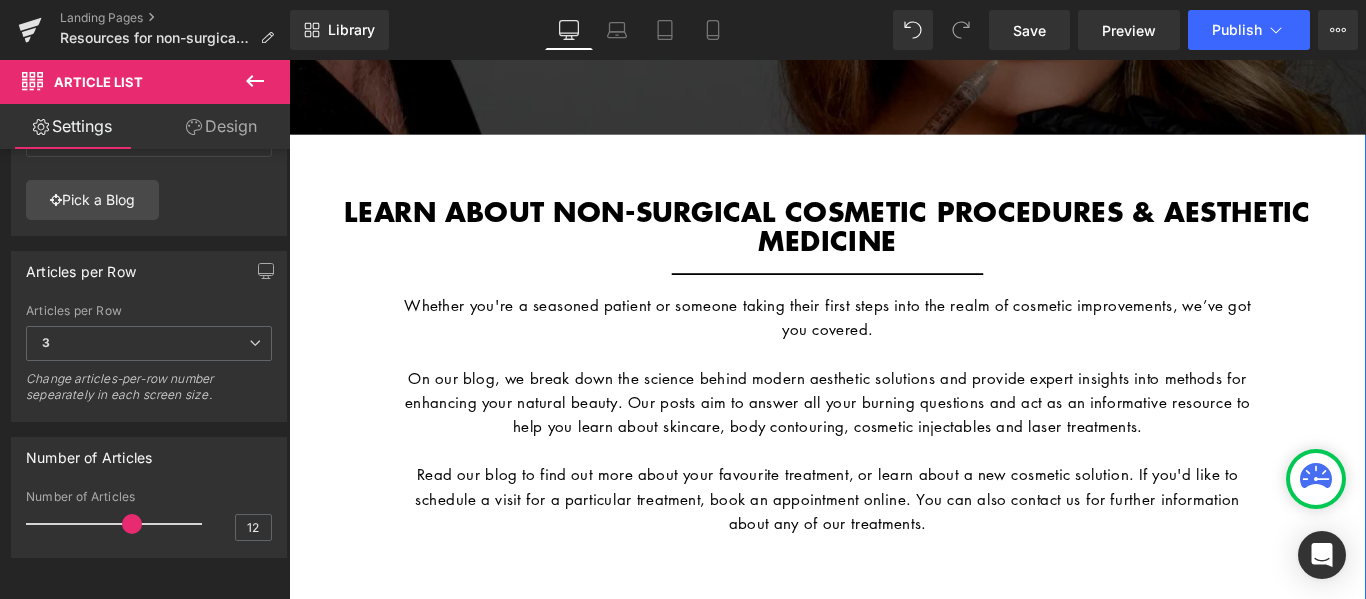 scroll, scrollTop: 400, scrollLeft: 0, axis: vertical 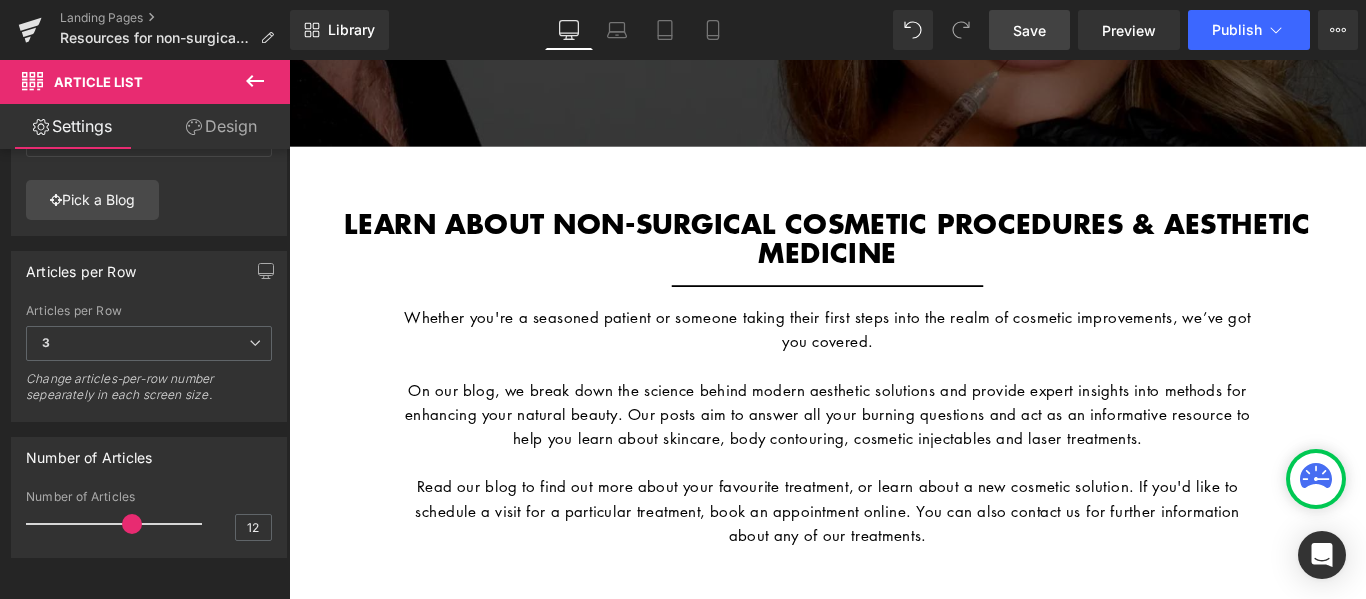 click on "Save" at bounding box center (1029, 30) 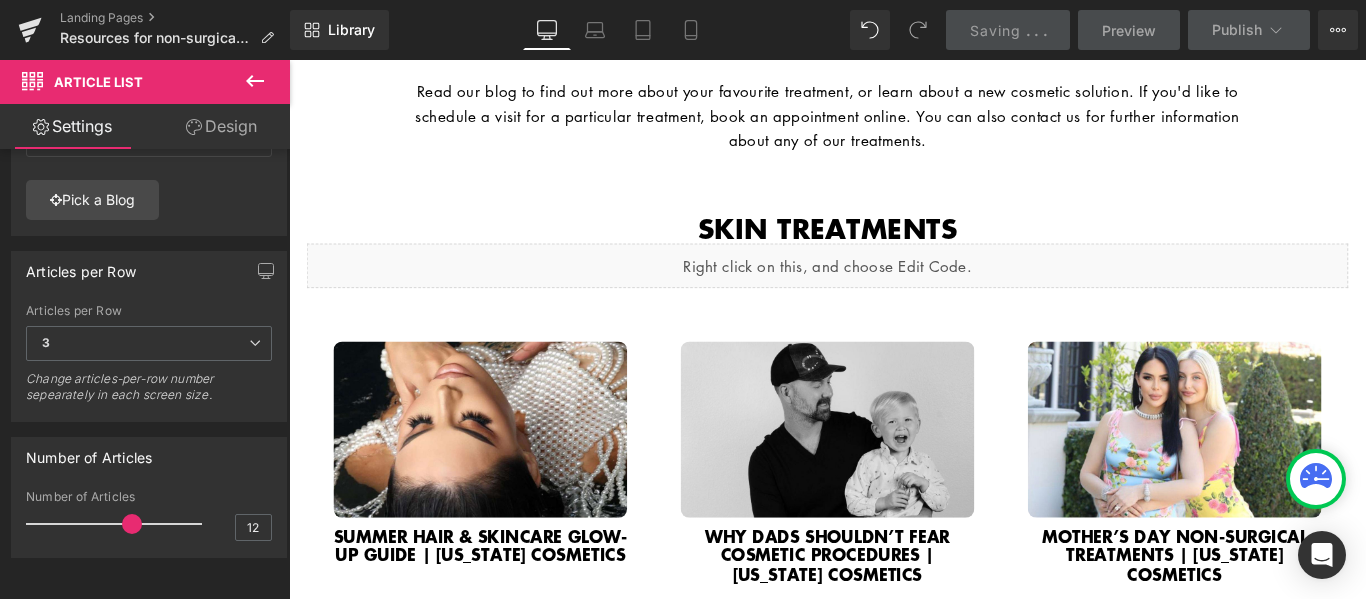 scroll, scrollTop: 1000, scrollLeft: 0, axis: vertical 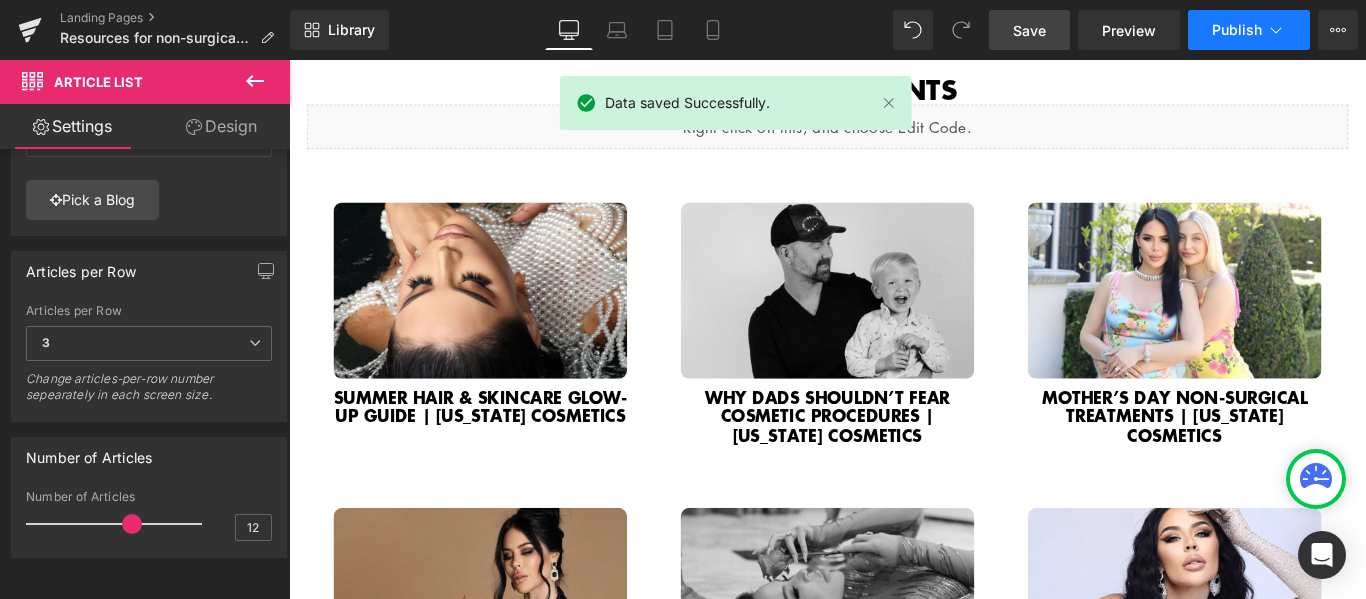 click on "Publish" at bounding box center (1237, 30) 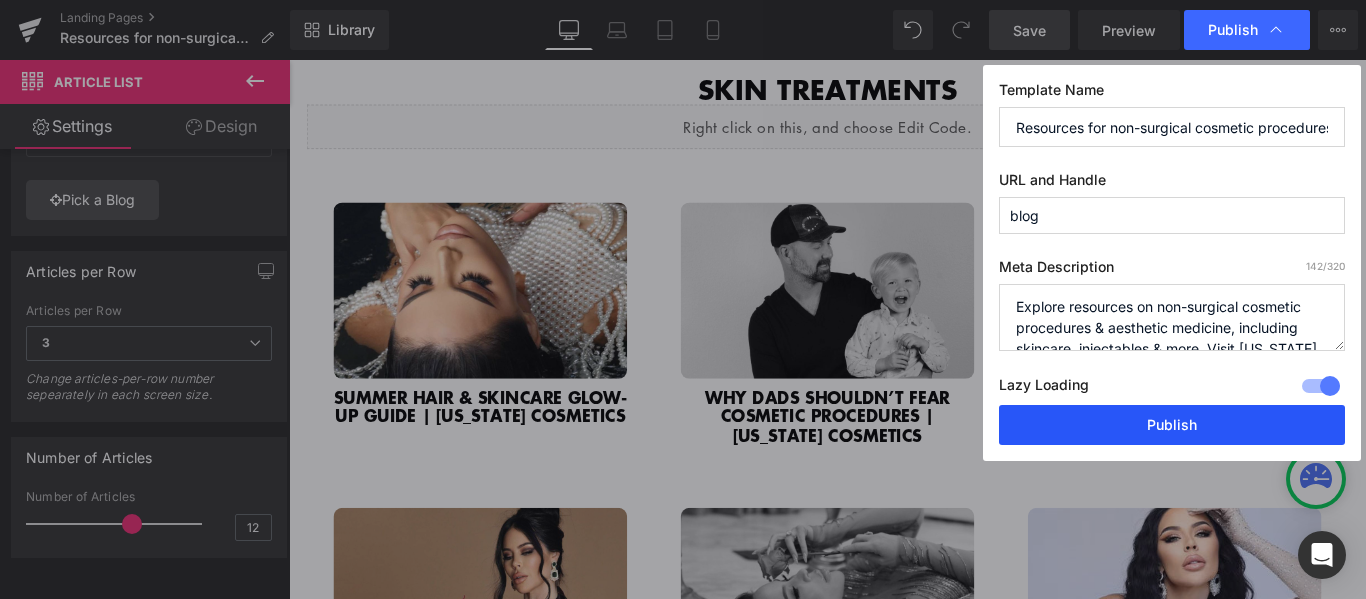 click on "Publish" at bounding box center (1172, 425) 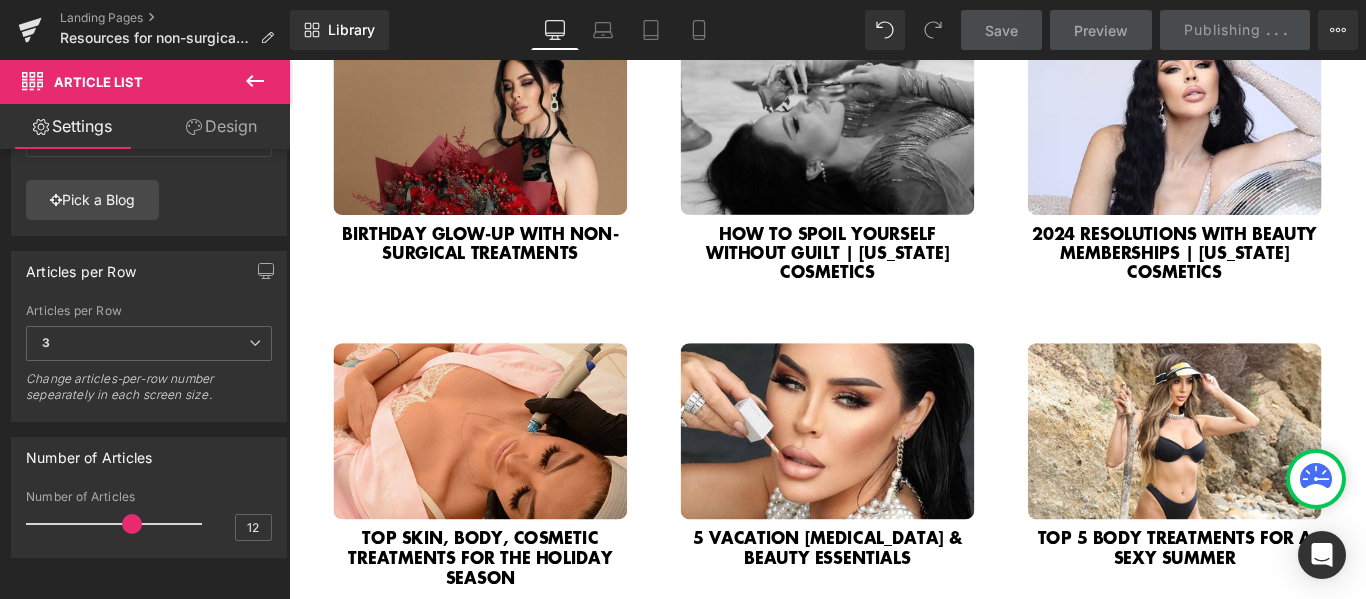 scroll, scrollTop: 1600, scrollLeft: 0, axis: vertical 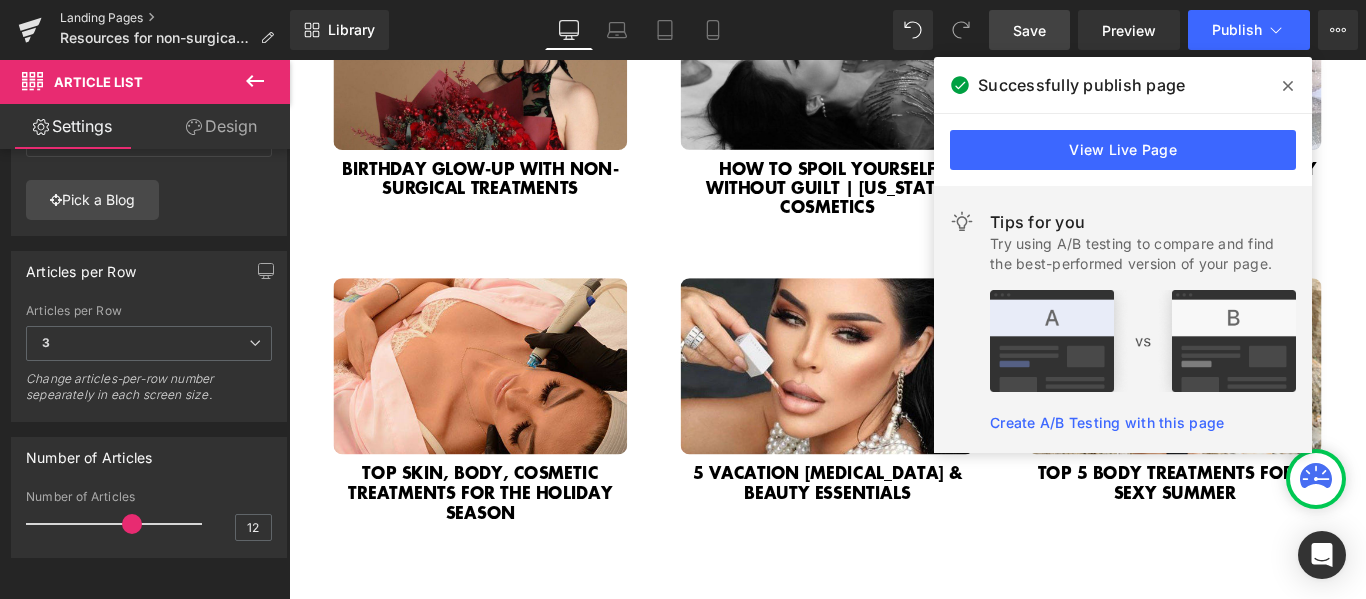 click on "Landing Pages" at bounding box center [175, 18] 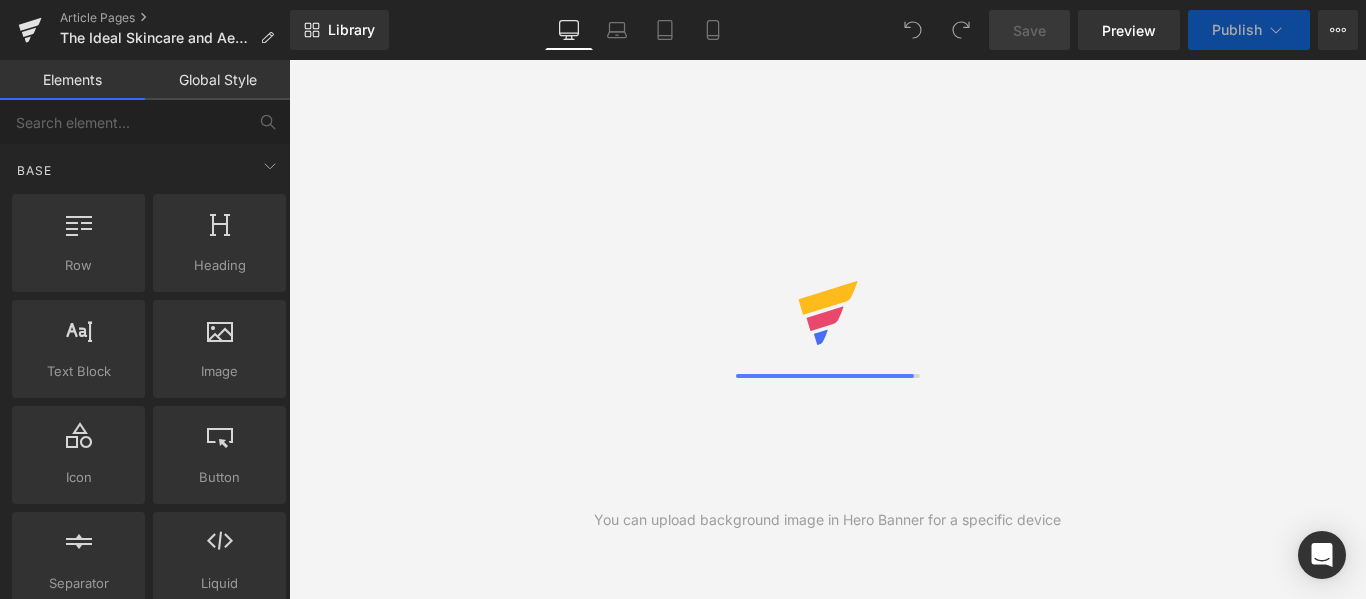scroll, scrollTop: 0, scrollLeft: 0, axis: both 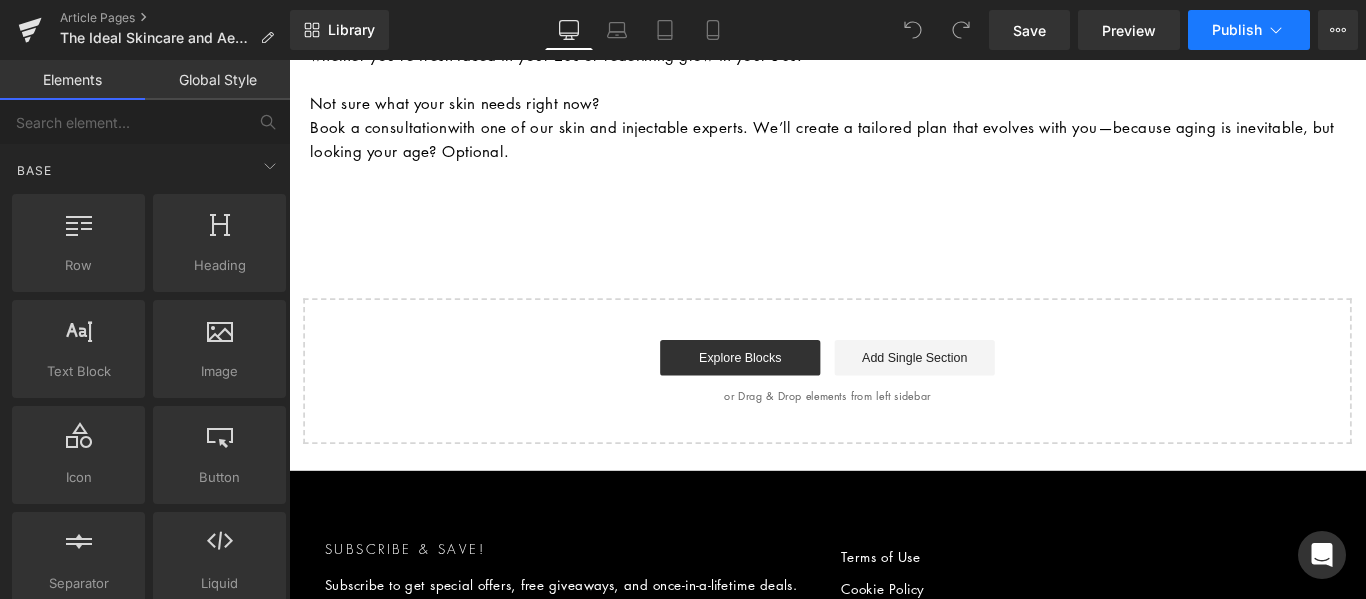 click on "Publish" at bounding box center (1237, 30) 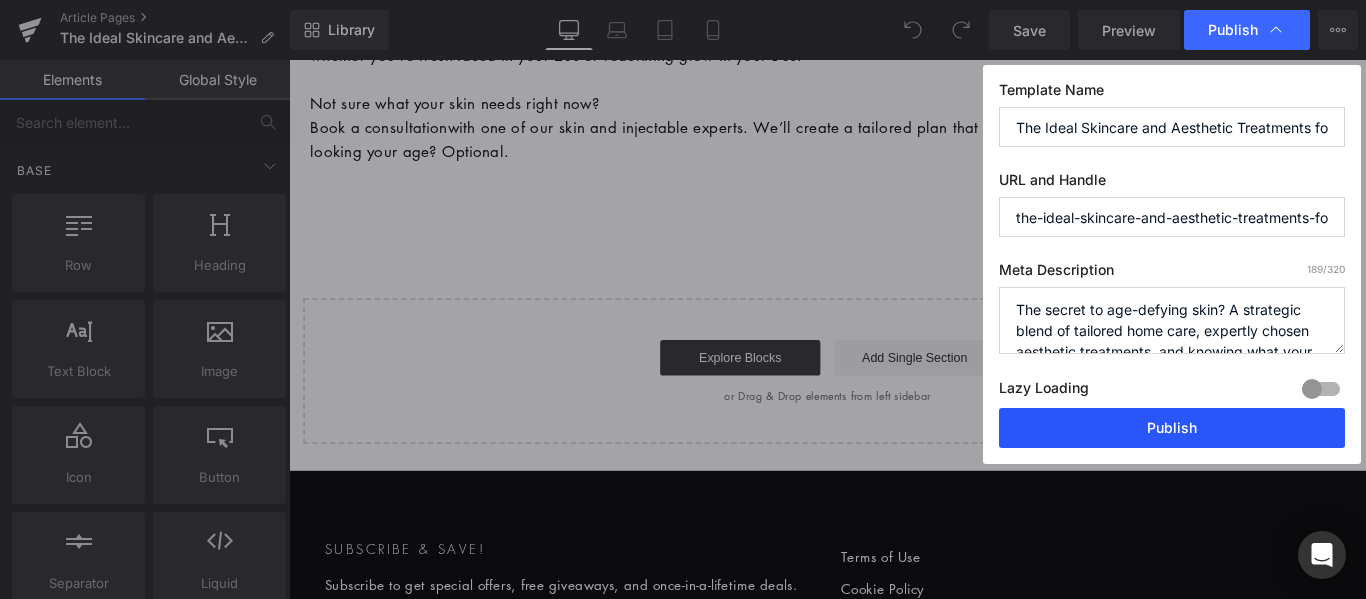 click on "Publish" at bounding box center (1172, 428) 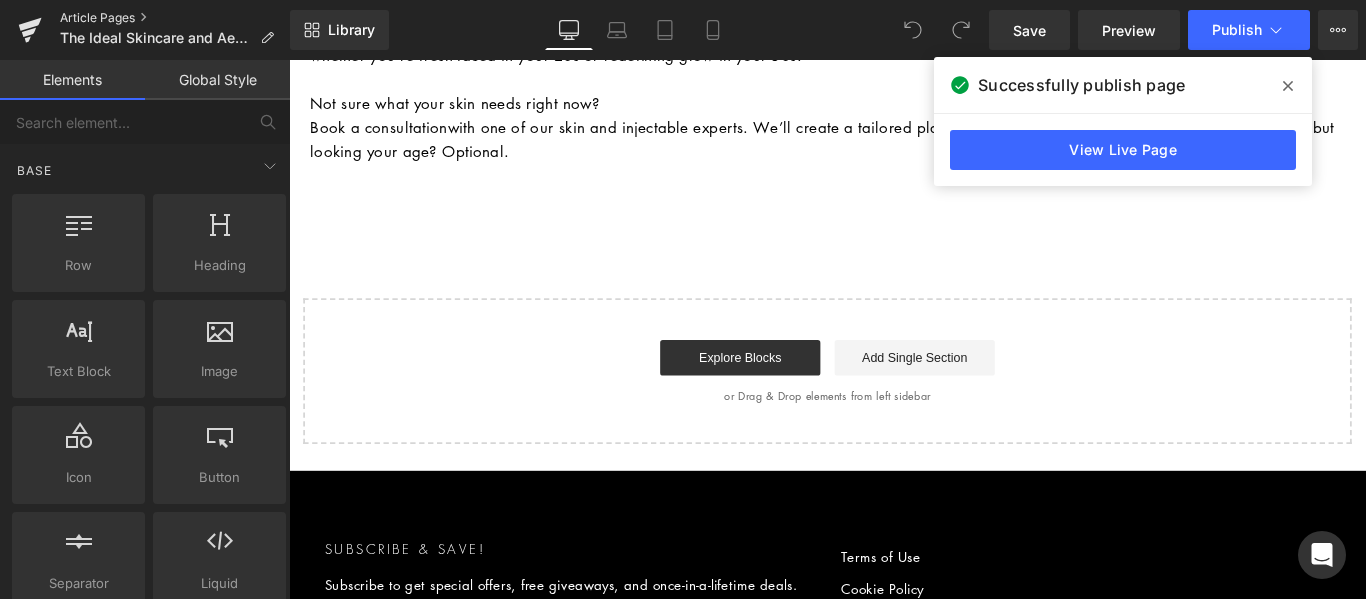 click on "Article Pages" at bounding box center [175, 18] 